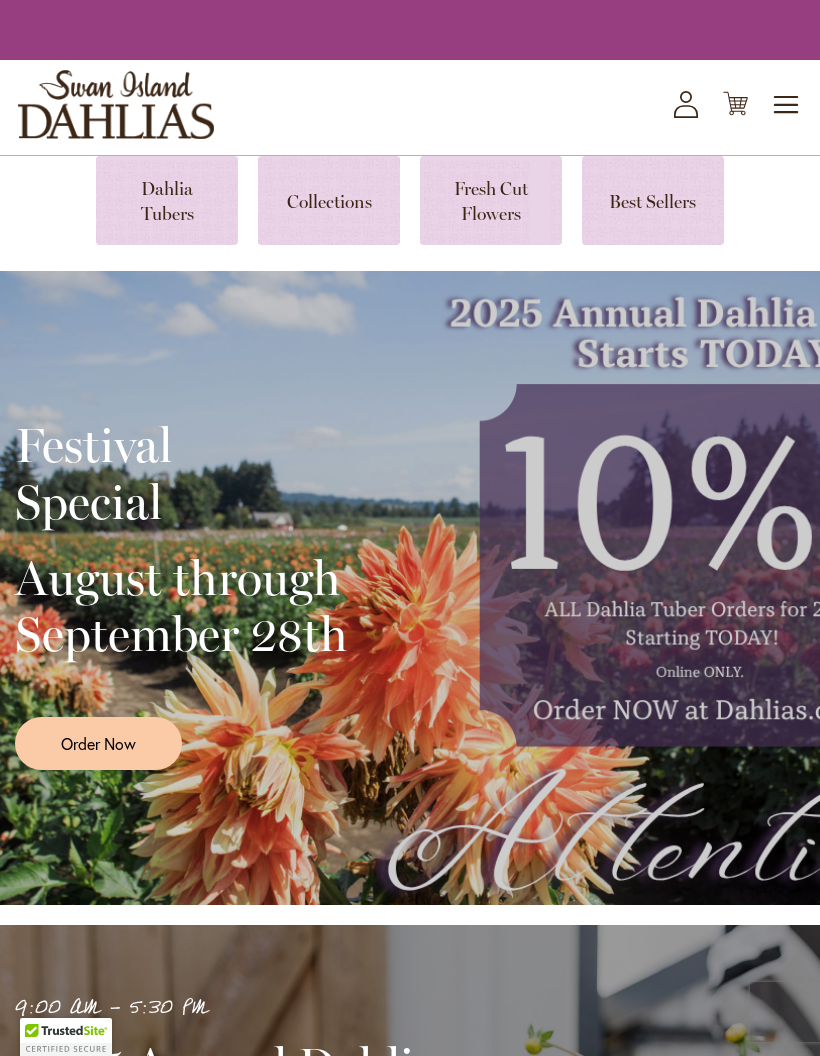 scroll, scrollTop: 0, scrollLeft: 0, axis: both 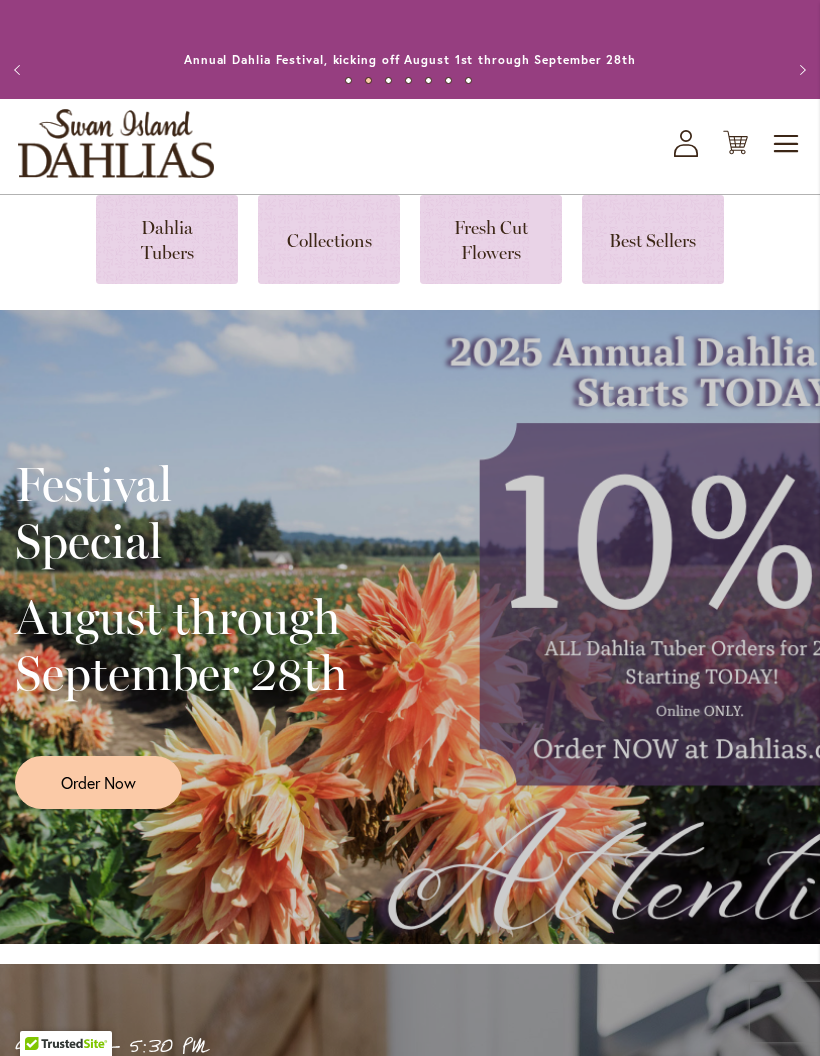 click on "Festival Special
August through September 28th
Order Now" at bounding box center (410, 627) 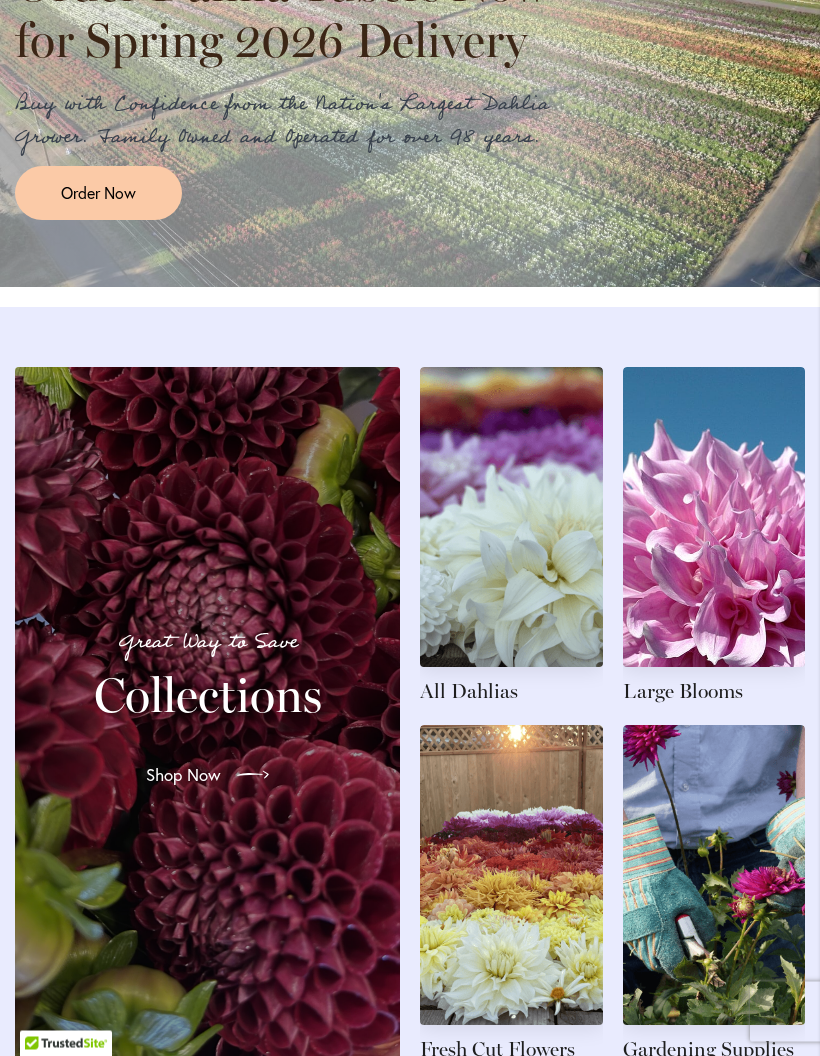 scroll, scrollTop: 1915, scrollLeft: 0, axis: vertical 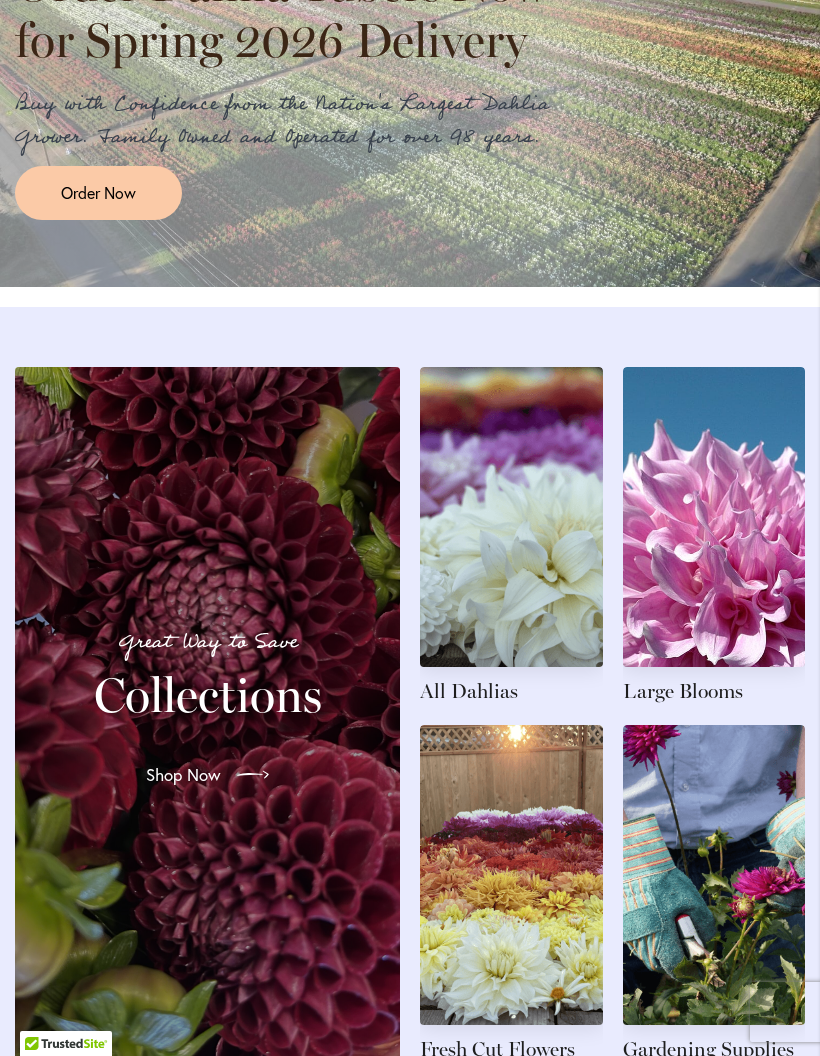 click at bounding box center [511, 894] 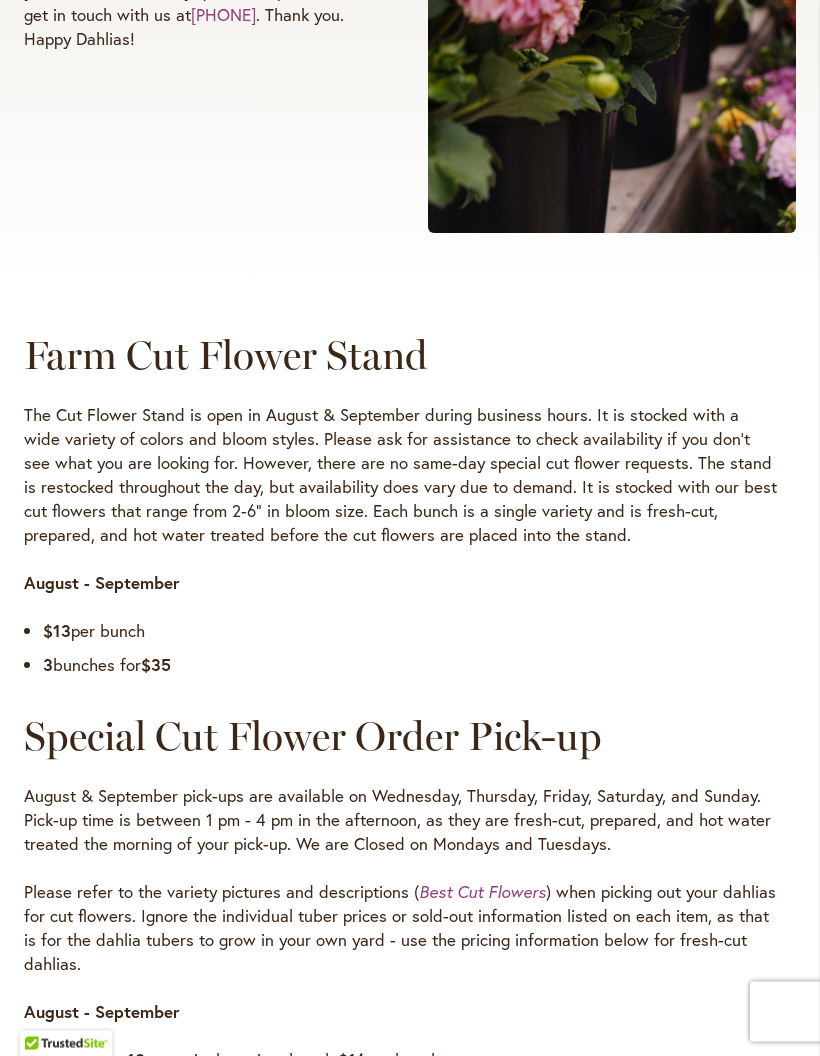scroll, scrollTop: 596, scrollLeft: 0, axis: vertical 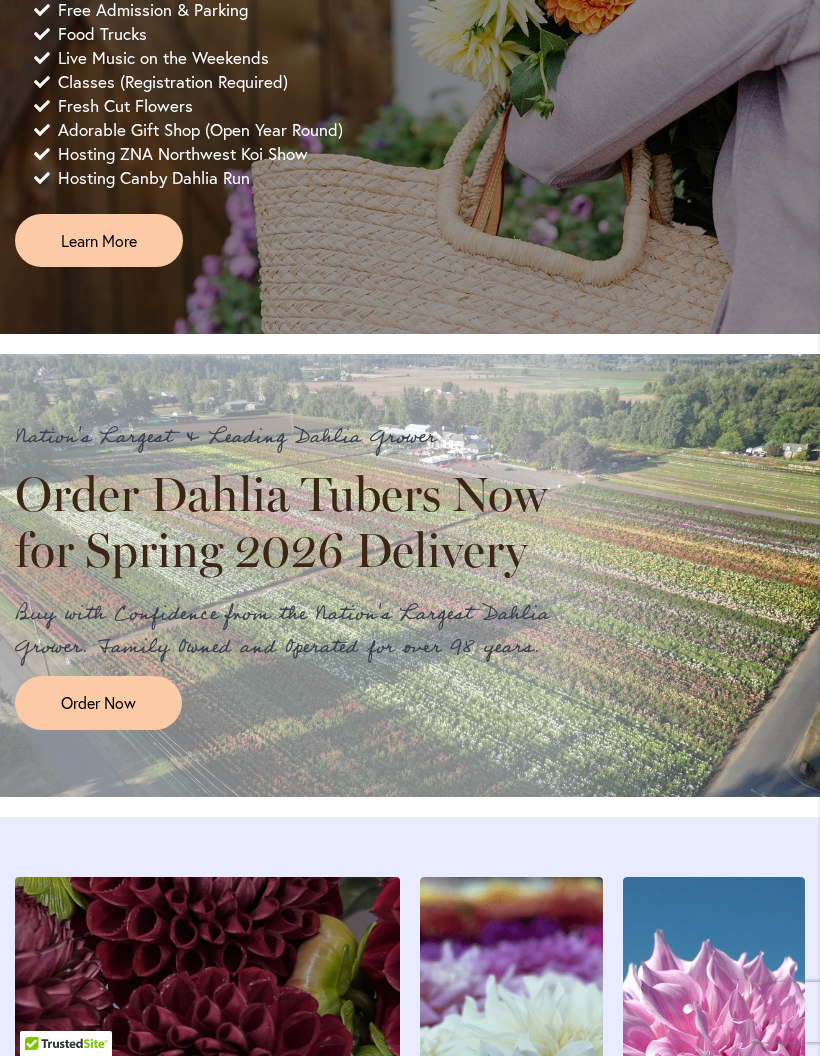 click on "Order Now" at bounding box center [98, 702] 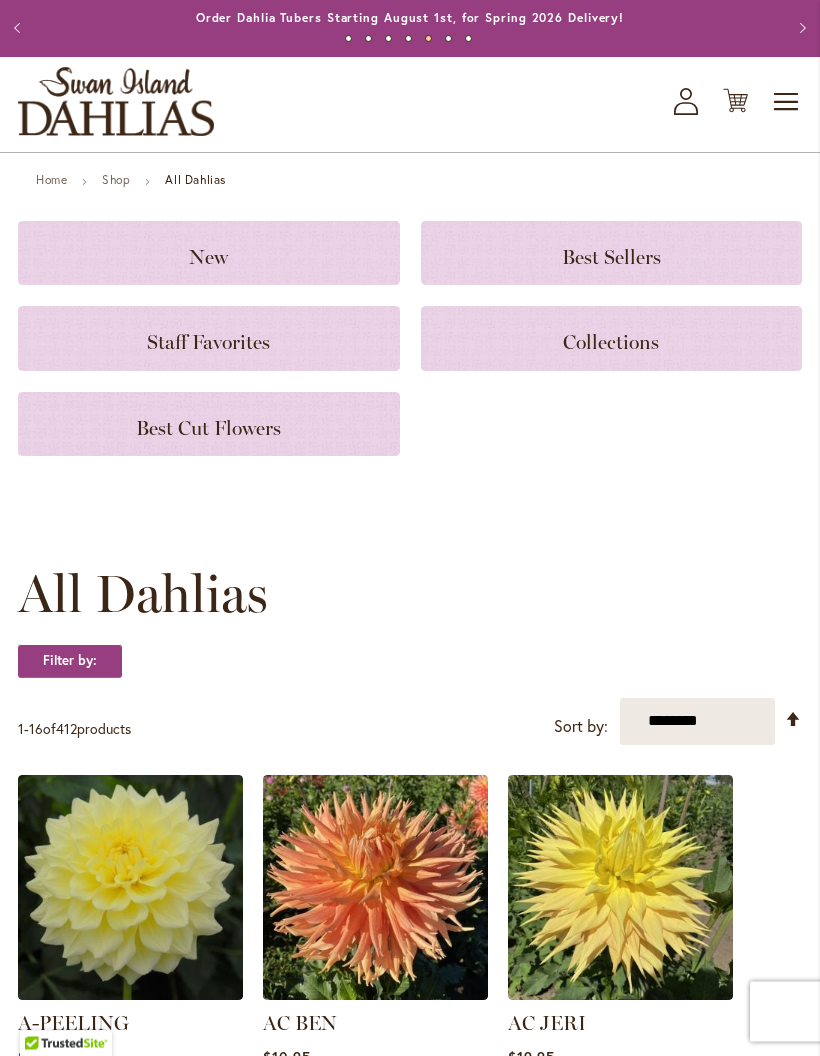 scroll, scrollTop: 0, scrollLeft: 0, axis: both 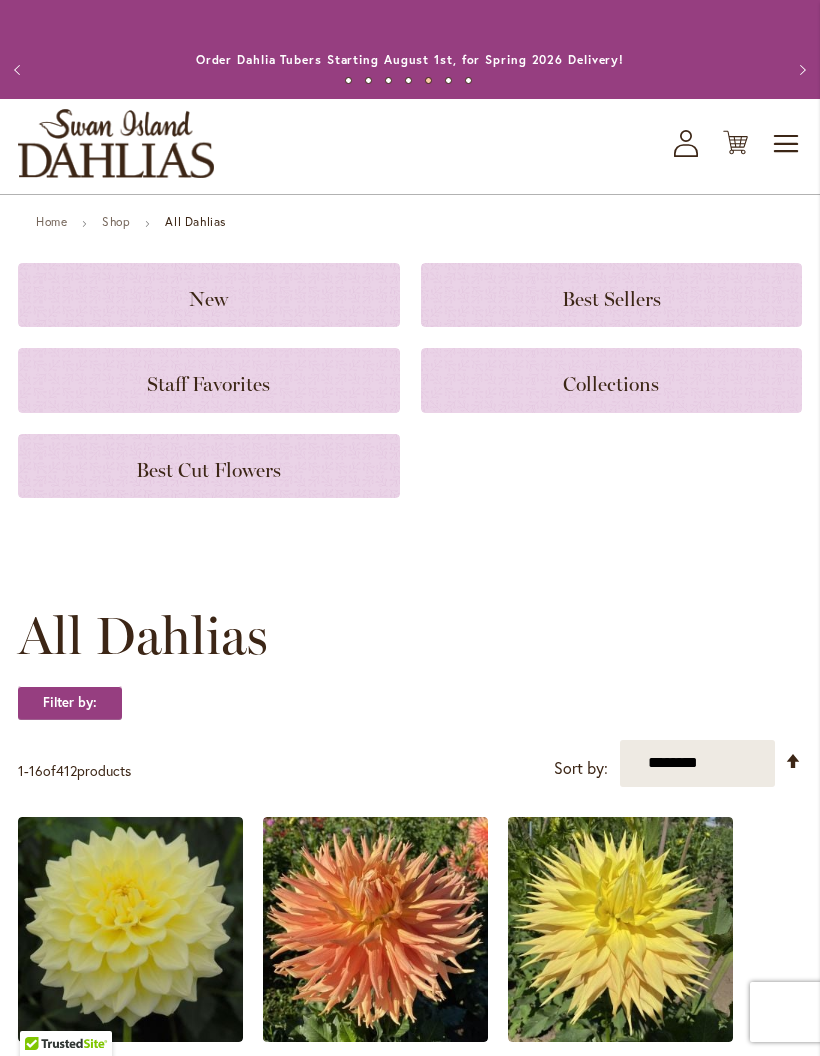 click on "Best Cut Flowers" 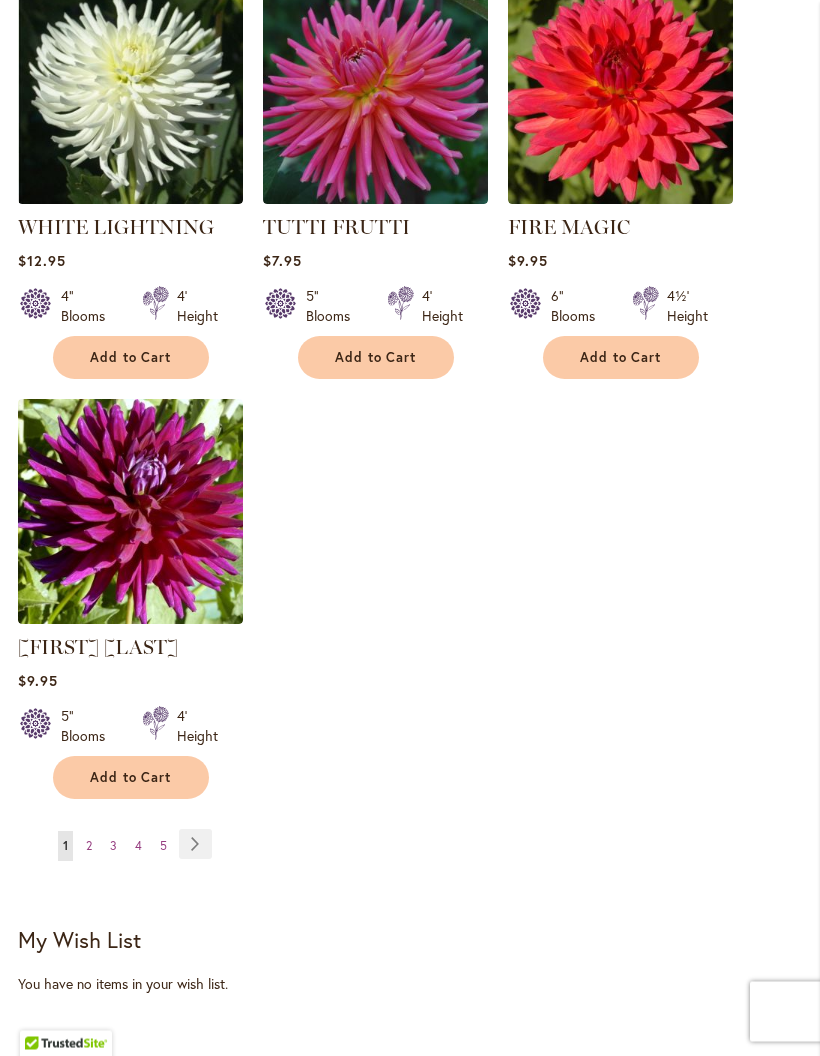 scroll, scrollTop: 2236, scrollLeft: 0, axis: vertical 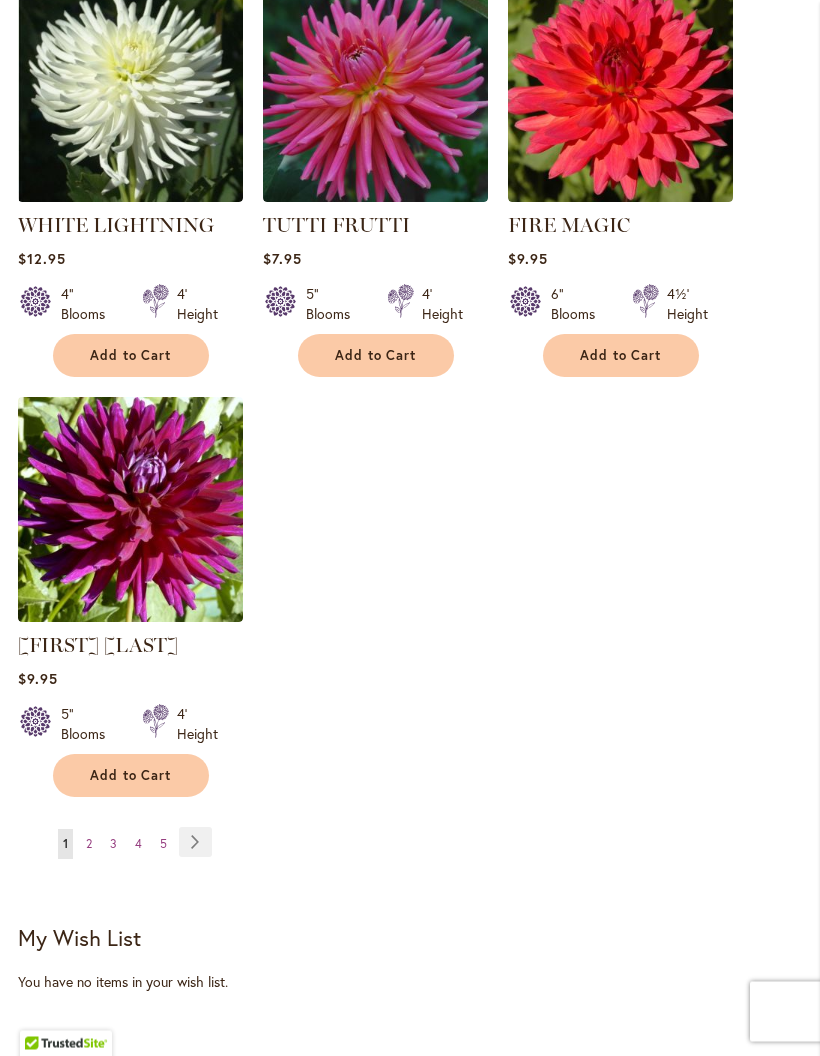 click on "Page
Next" at bounding box center [195, 843] 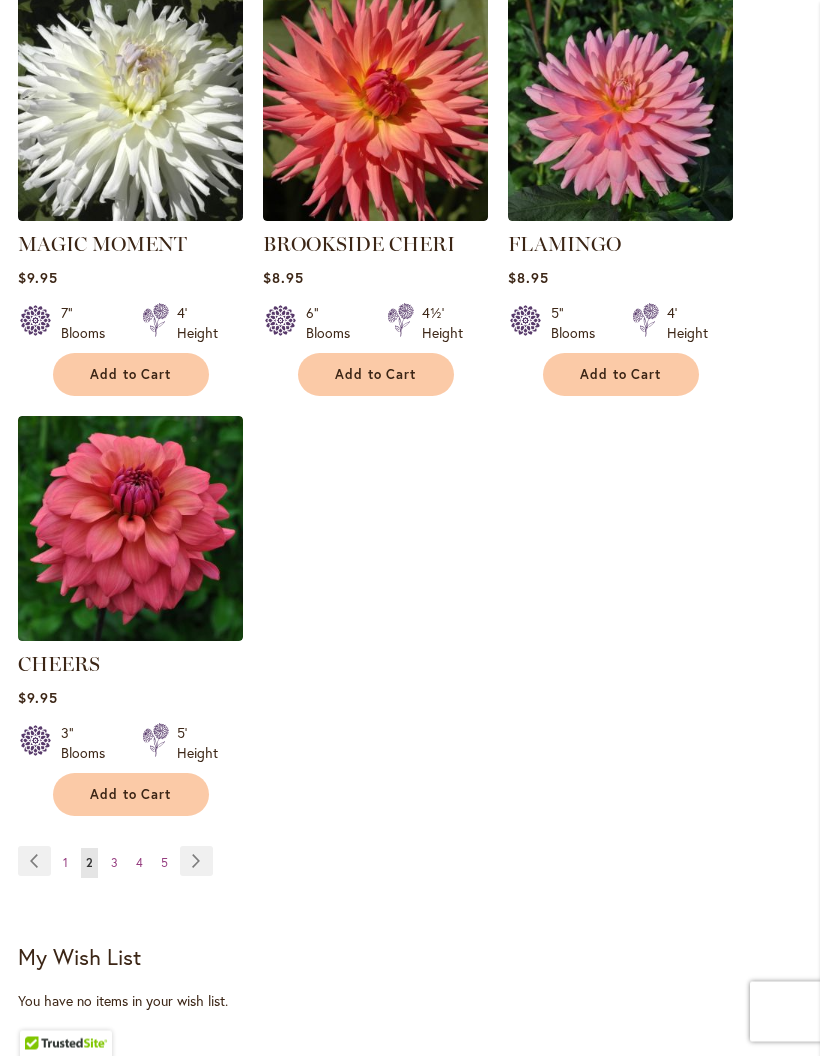 scroll, scrollTop: 2218, scrollLeft: 0, axis: vertical 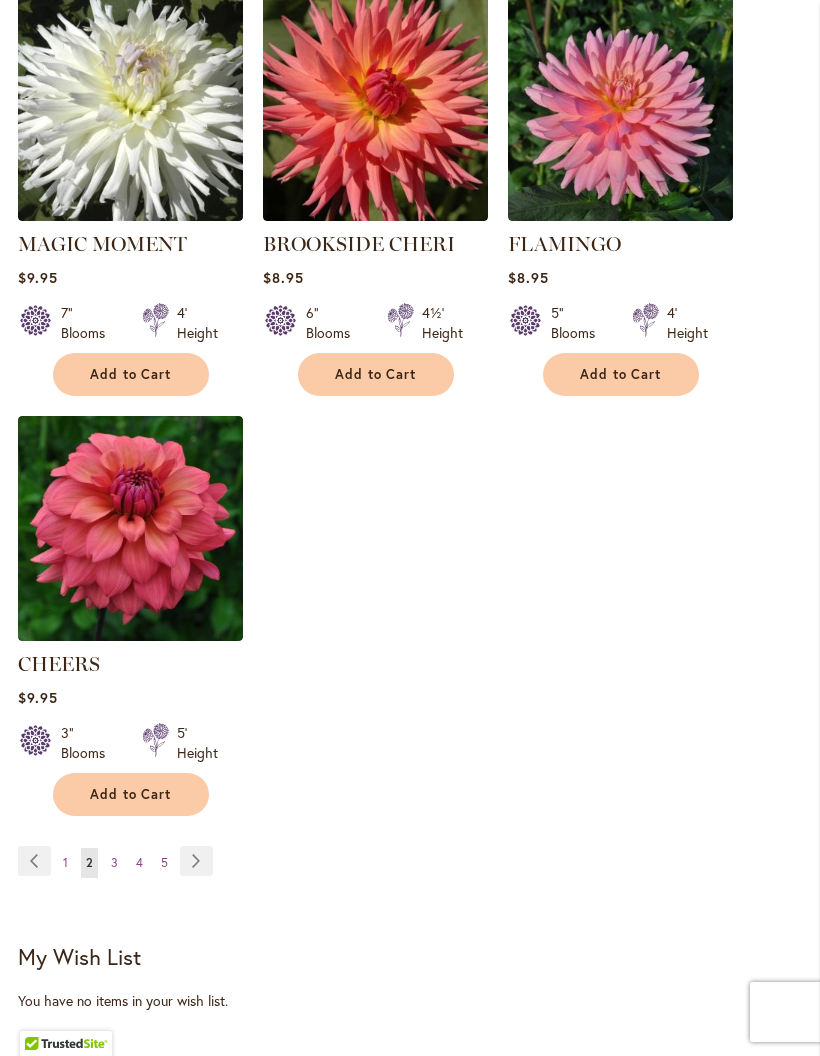 click on "Page
Next" at bounding box center [196, 861] 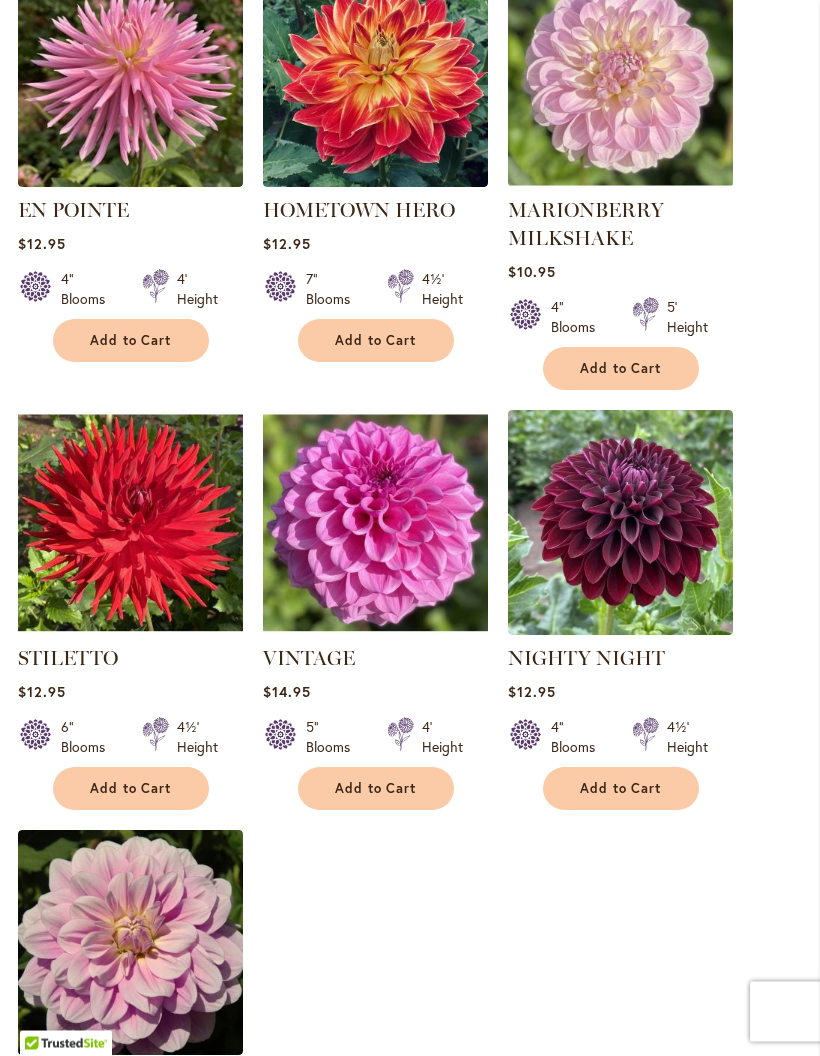 scroll, scrollTop: 1832, scrollLeft: 0, axis: vertical 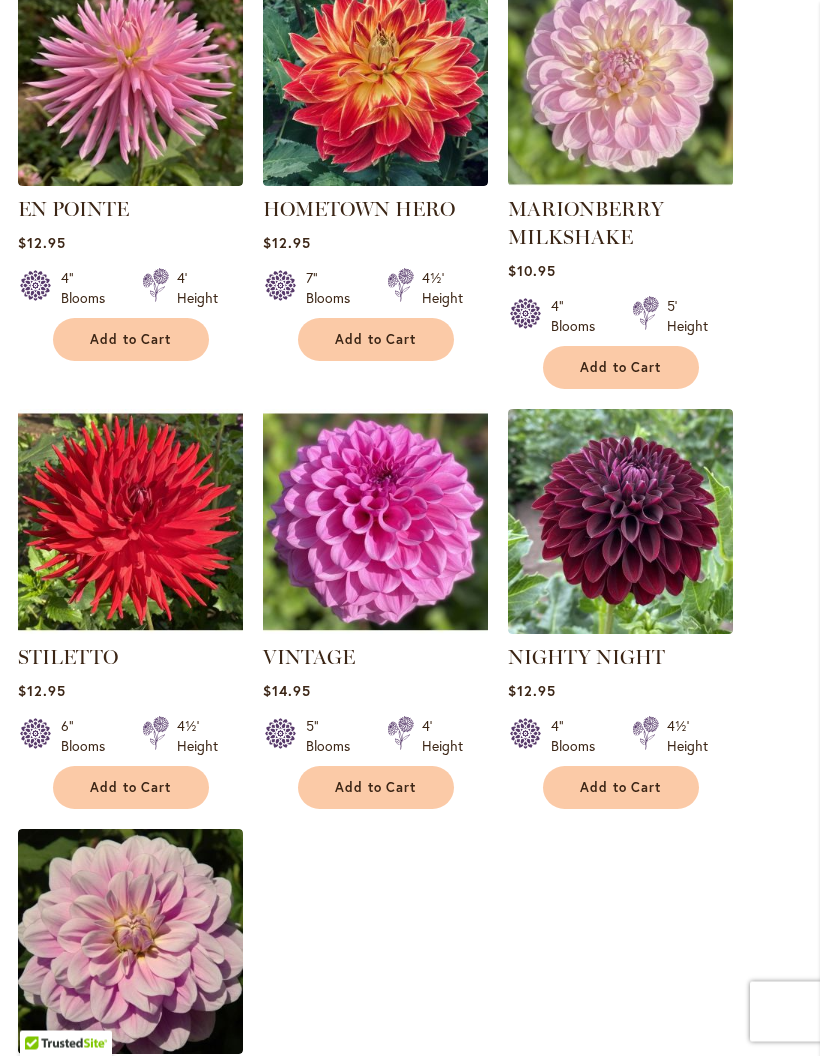 click at bounding box center [375, 522] 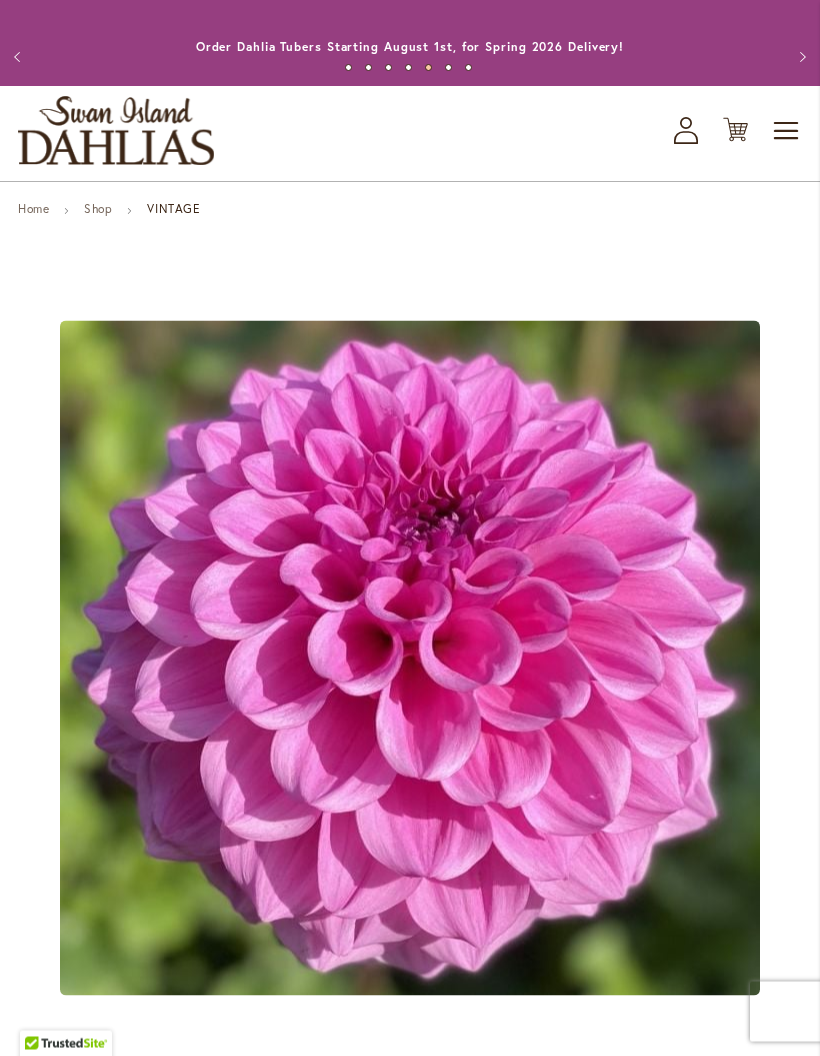 scroll, scrollTop: 0, scrollLeft: 0, axis: both 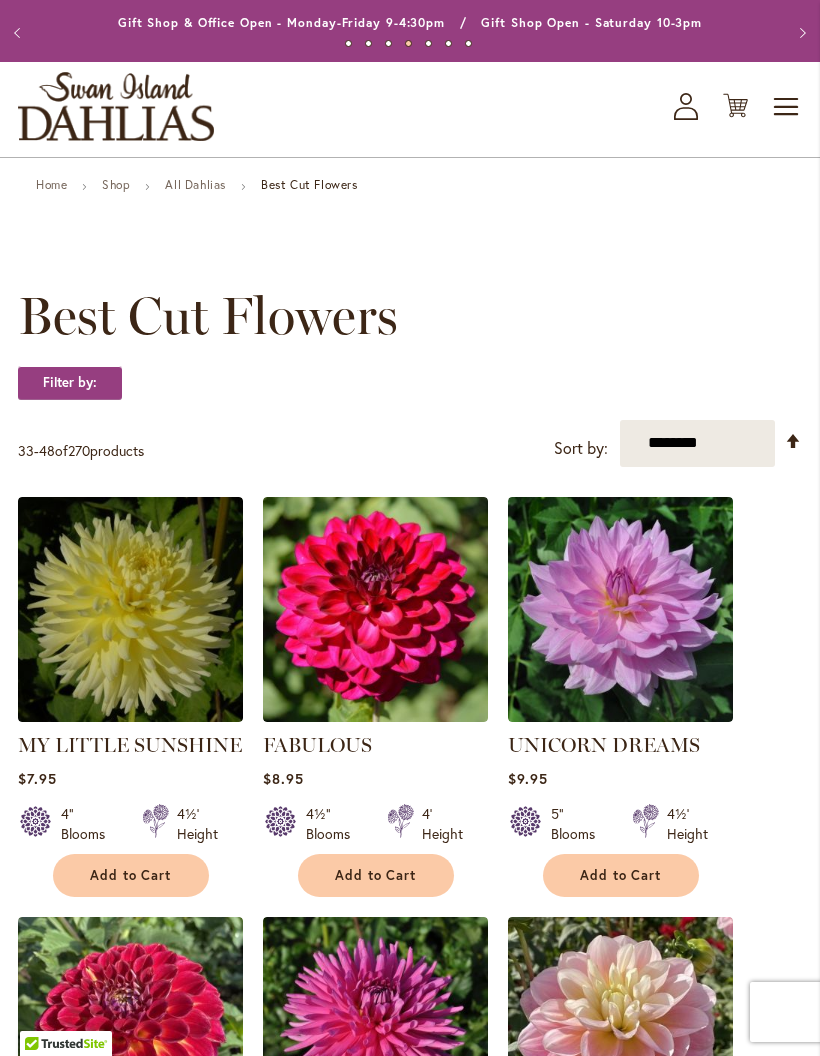 click at bounding box center [375, 609] 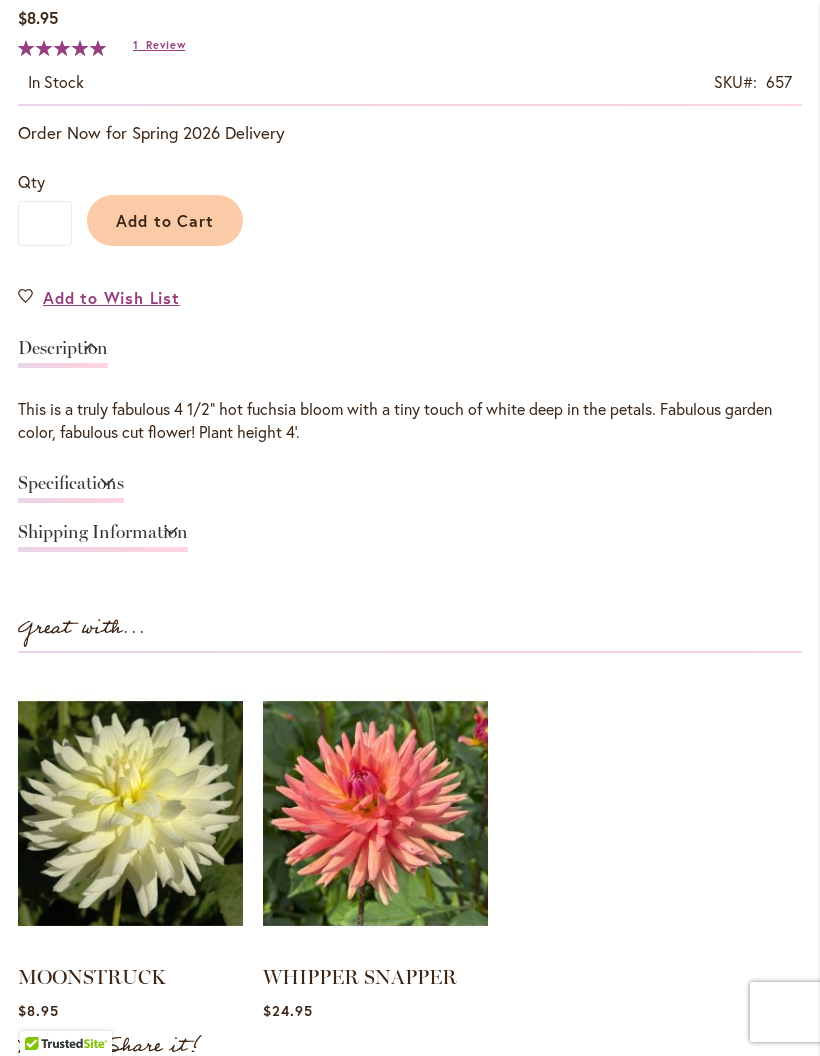 scroll, scrollTop: 1205, scrollLeft: 0, axis: vertical 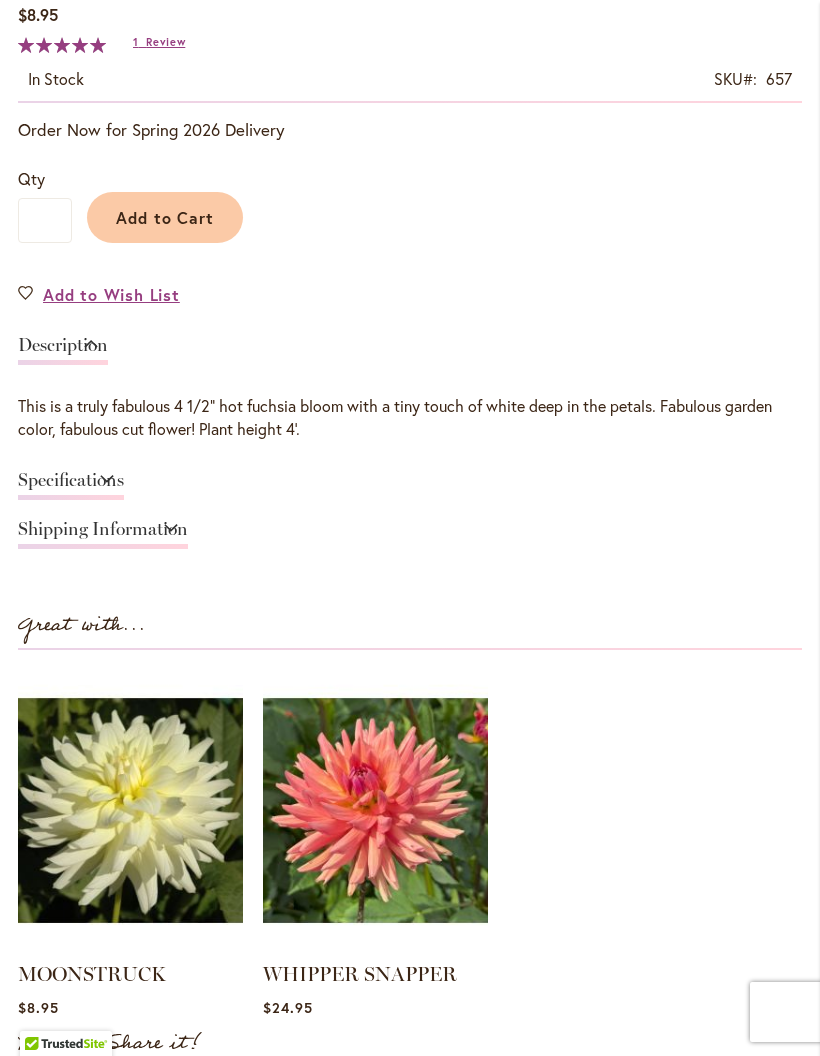 click on "Specifications" at bounding box center [71, 485] 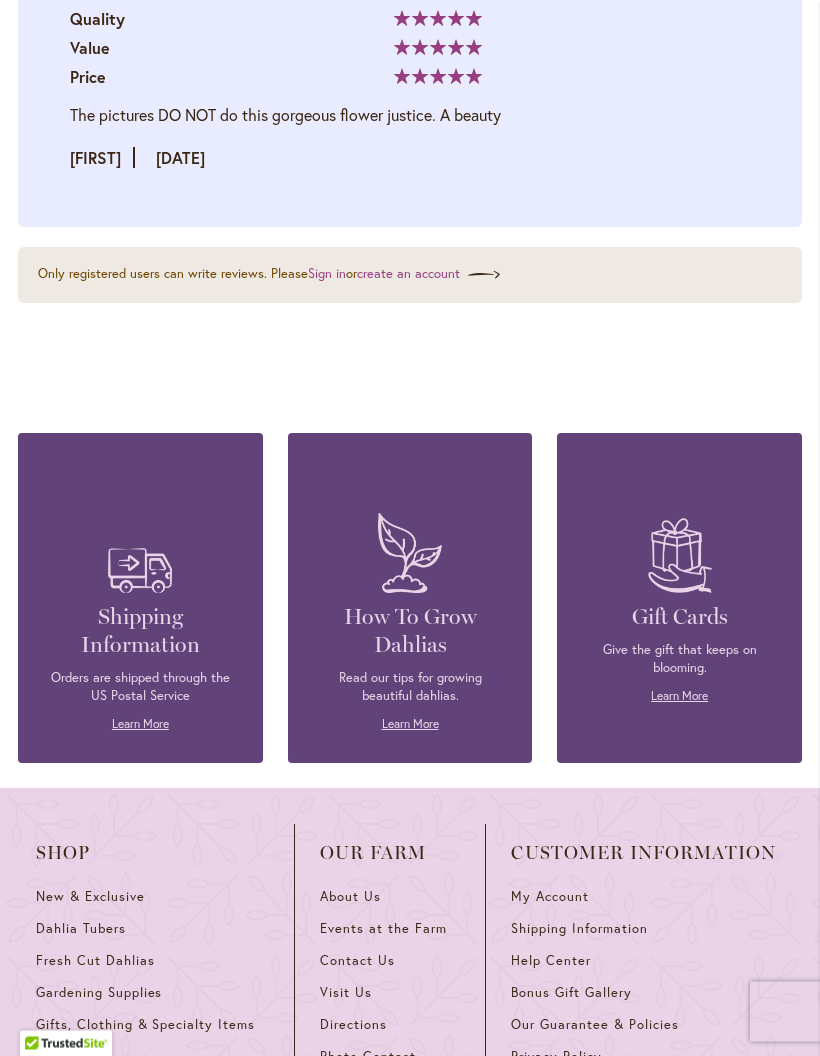 scroll, scrollTop: 3282, scrollLeft: 0, axis: vertical 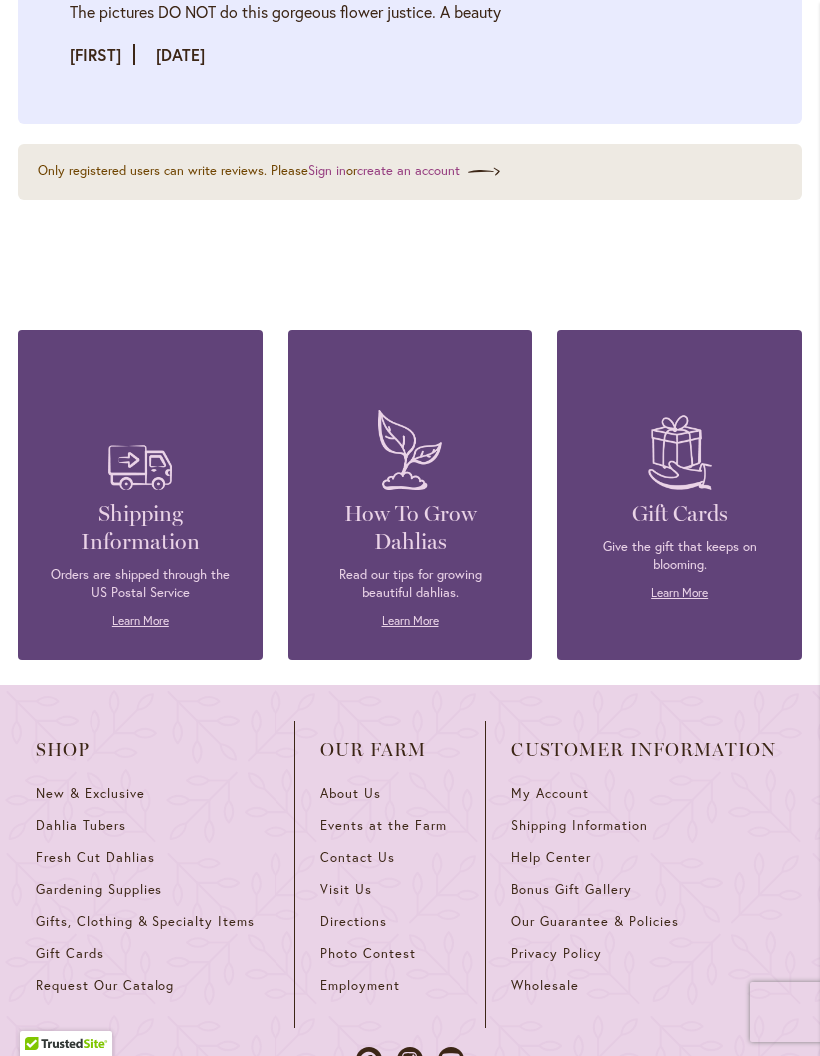 click on "Learn More" at bounding box center [410, 620] 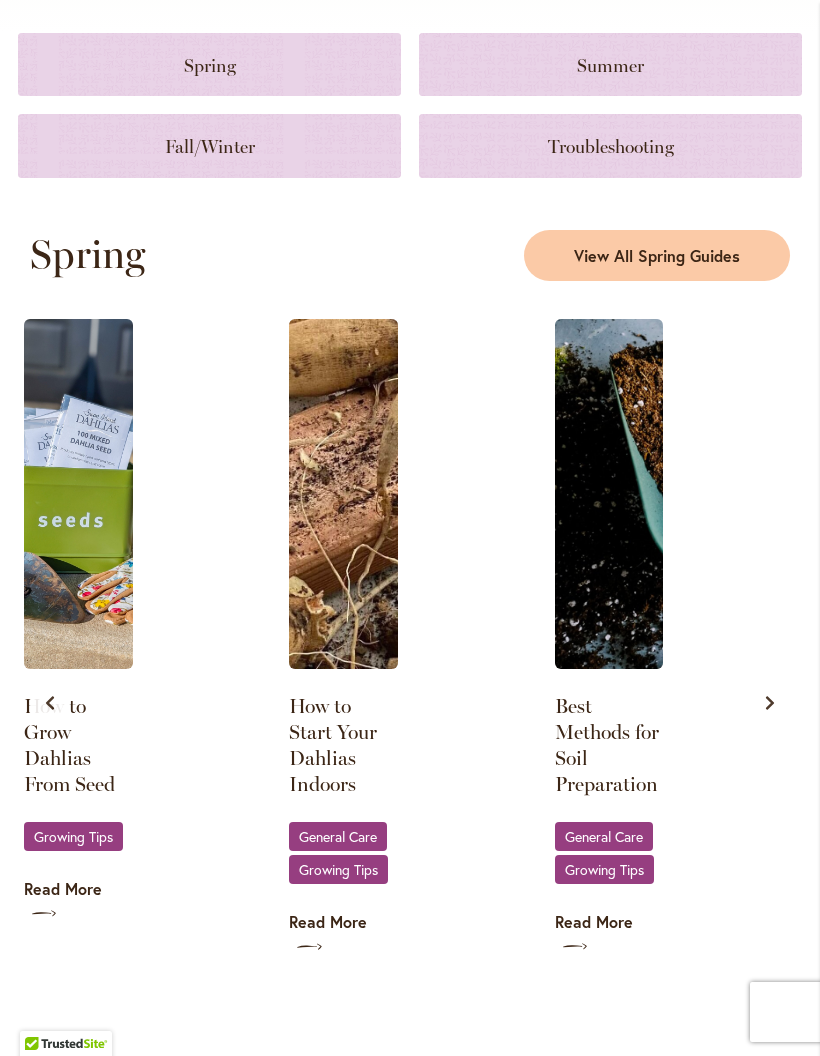 scroll, scrollTop: 885, scrollLeft: 0, axis: vertical 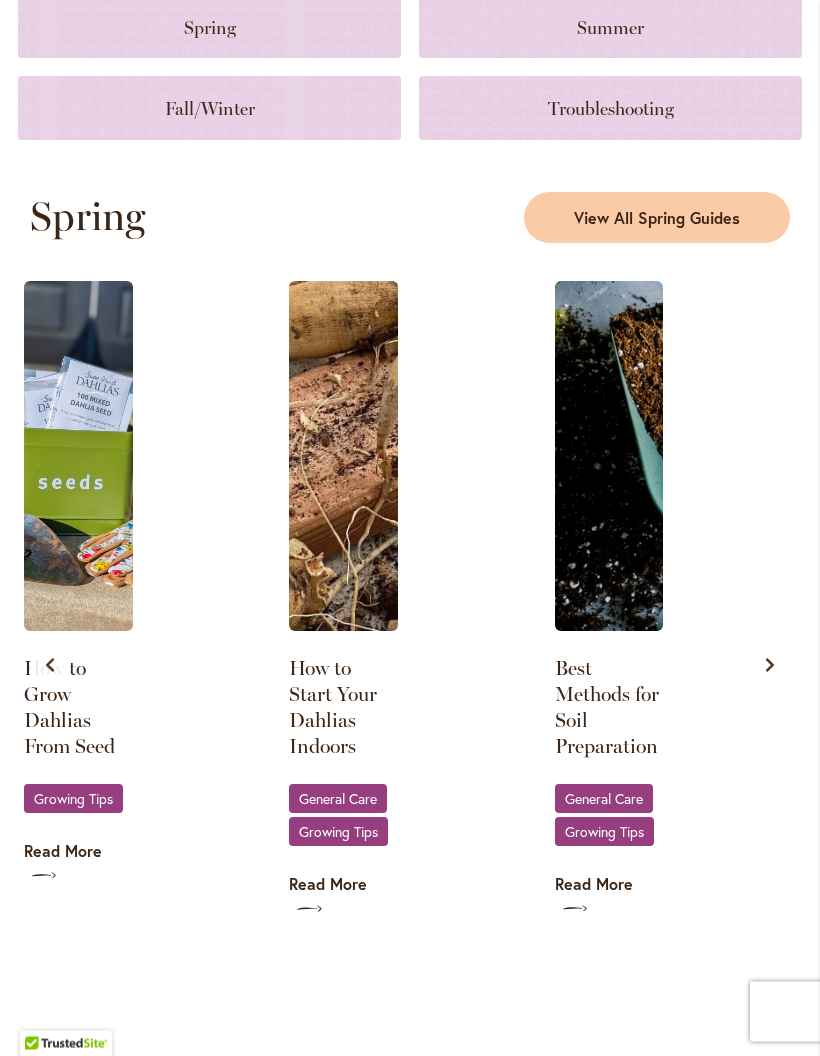 click at bounding box center (770, 666) 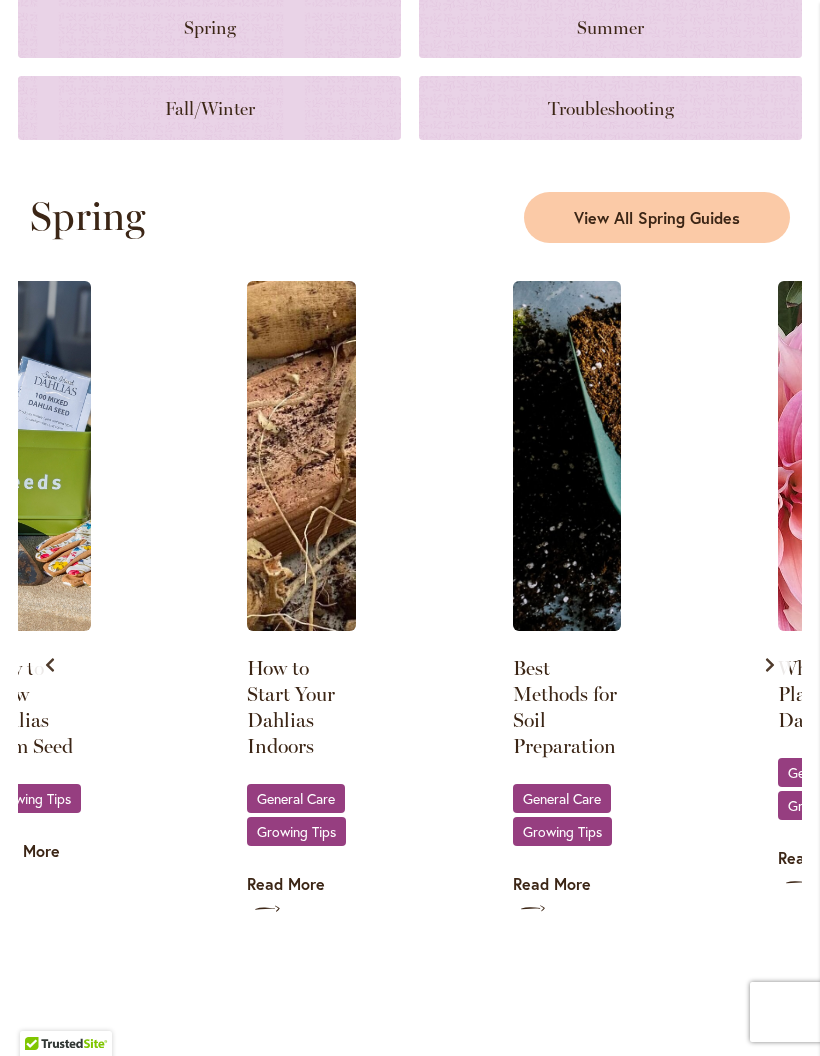 scroll, scrollTop: 0, scrollLeft: 265, axis: horizontal 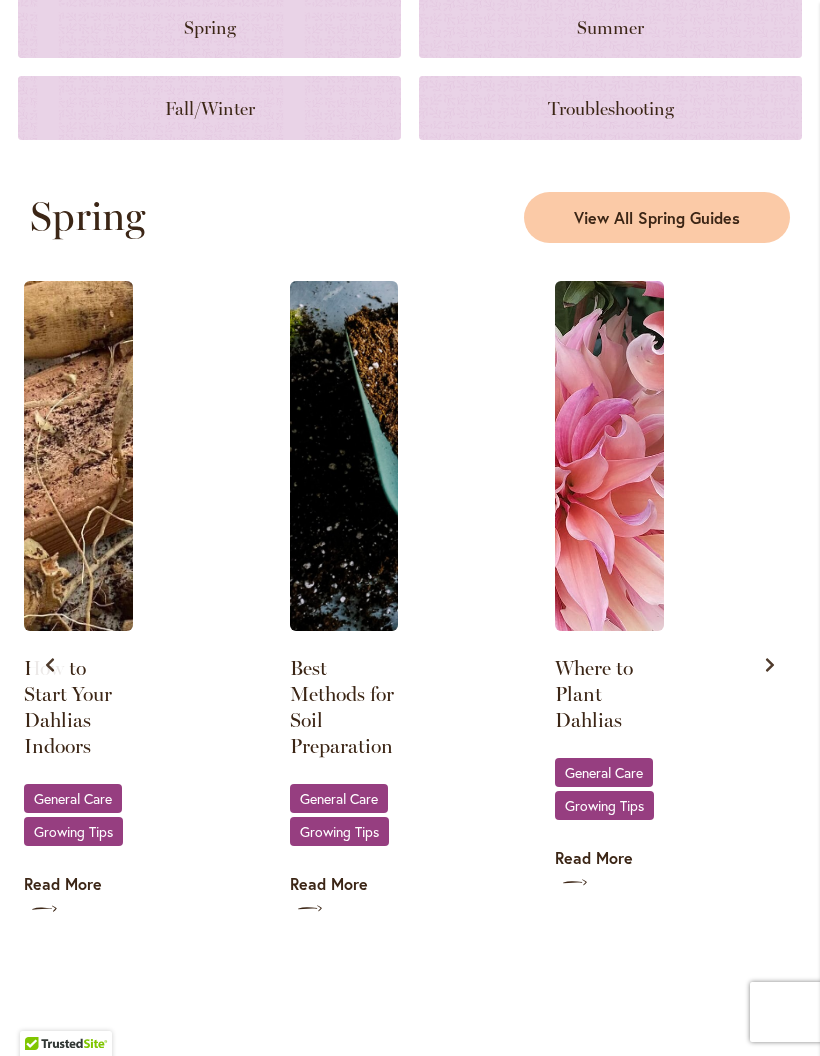 click at bounding box center [50, 665] 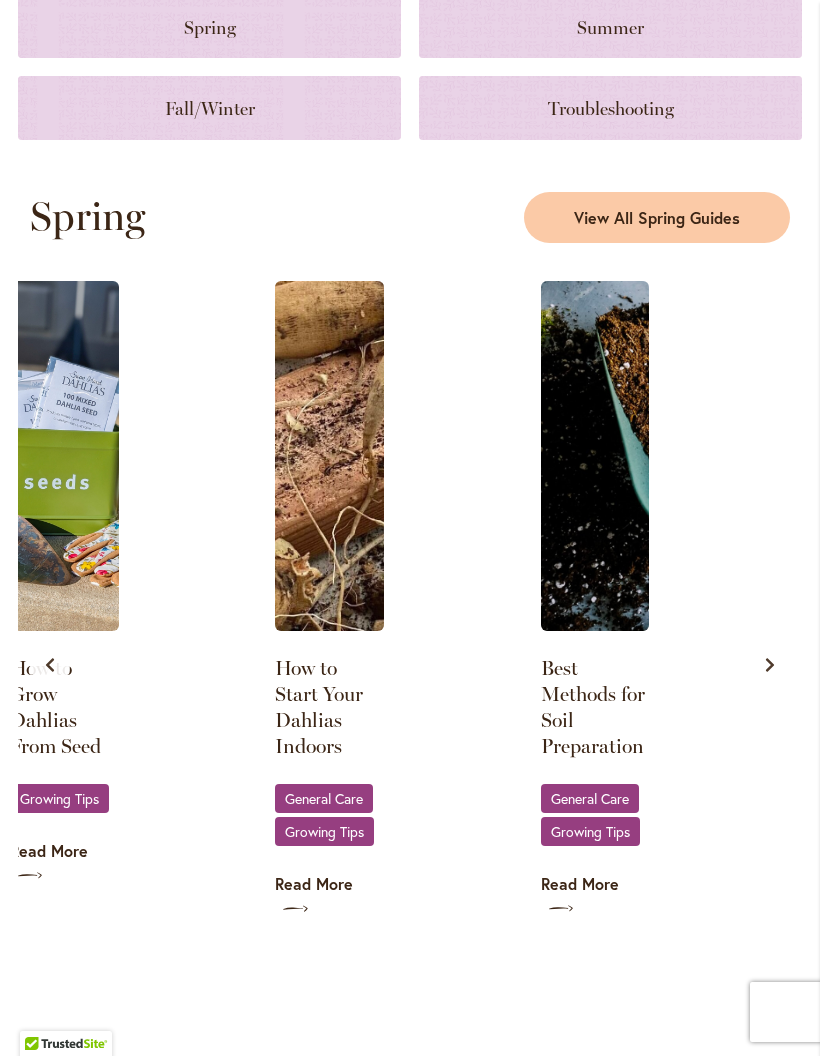scroll, scrollTop: 0, scrollLeft: 0, axis: both 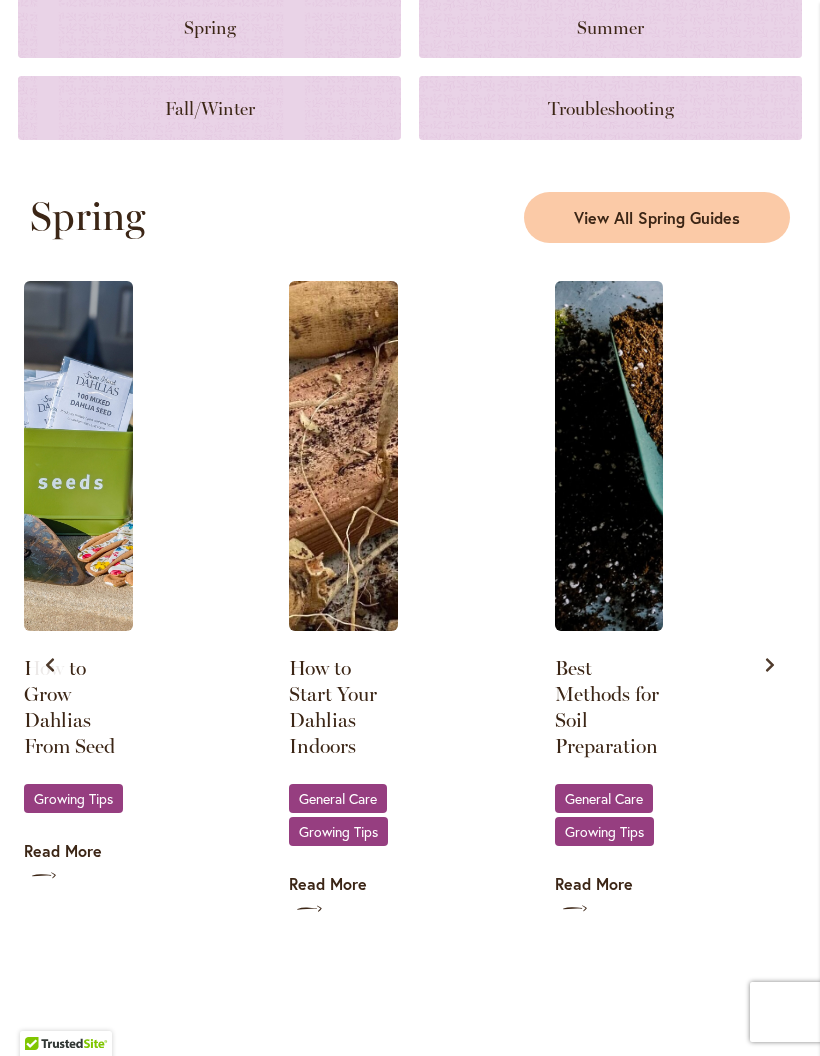 click 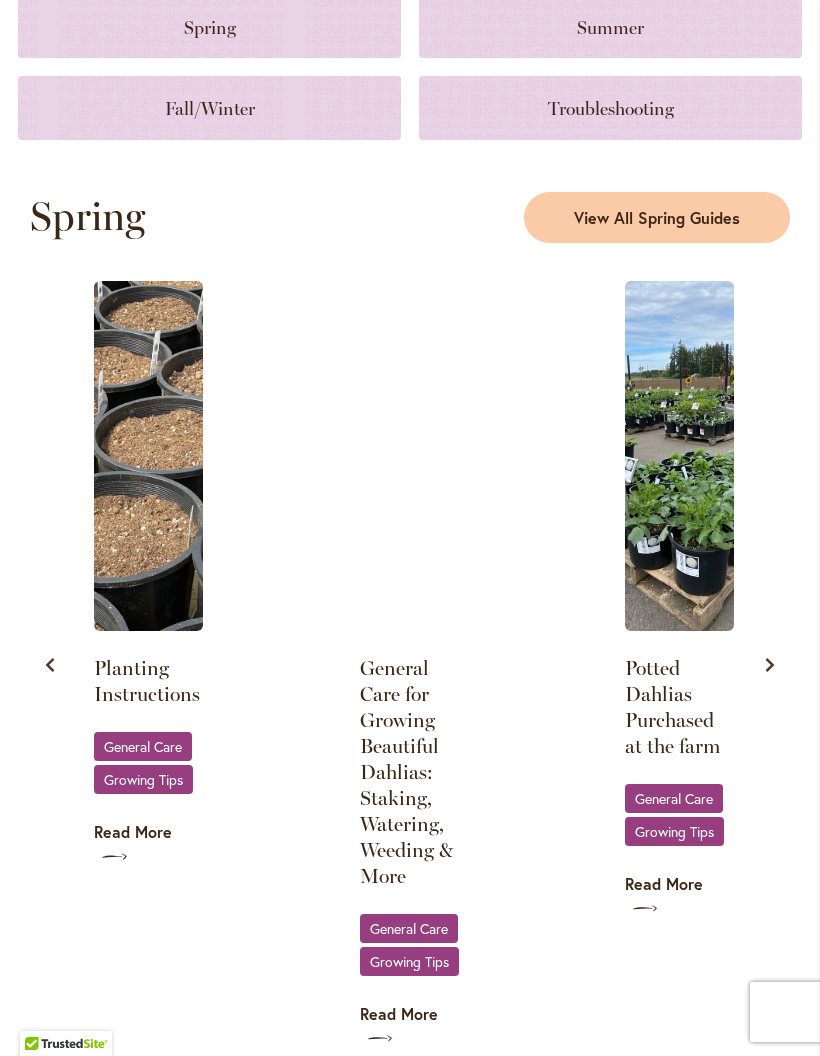 scroll, scrollTop: 0, scrollLeft: 1061, axis: horizontal 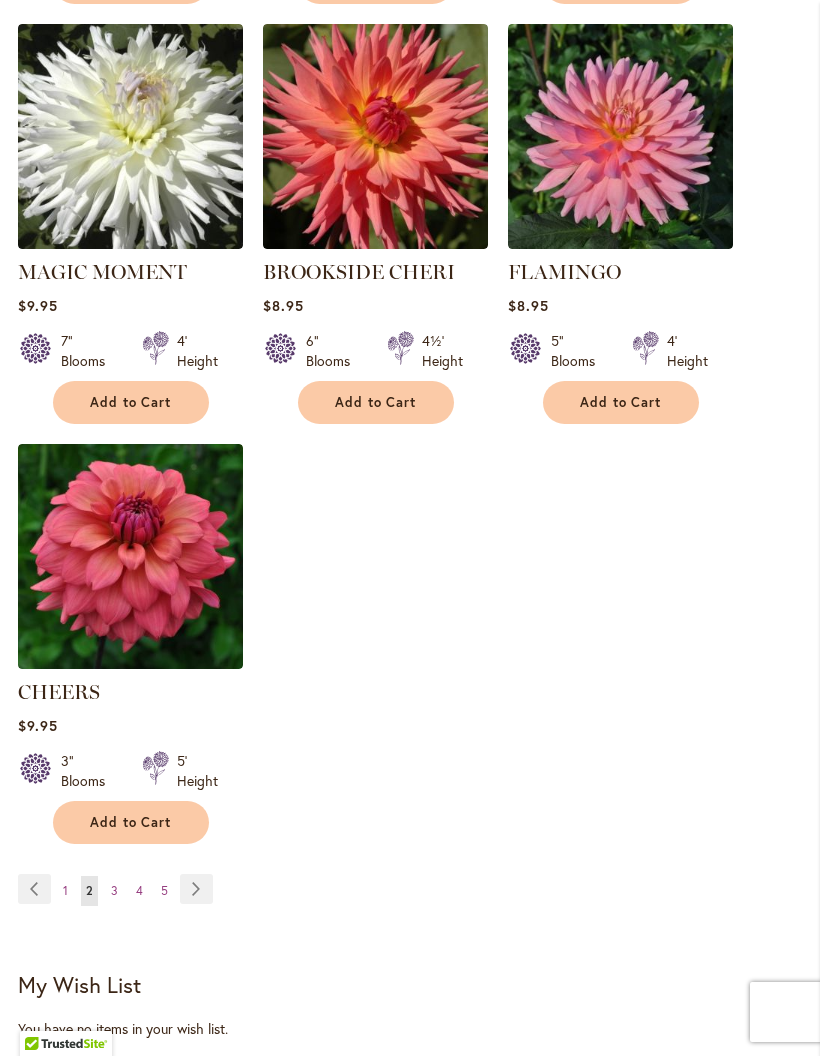 click on "Page
Previous" at bounding box center [34, 889] 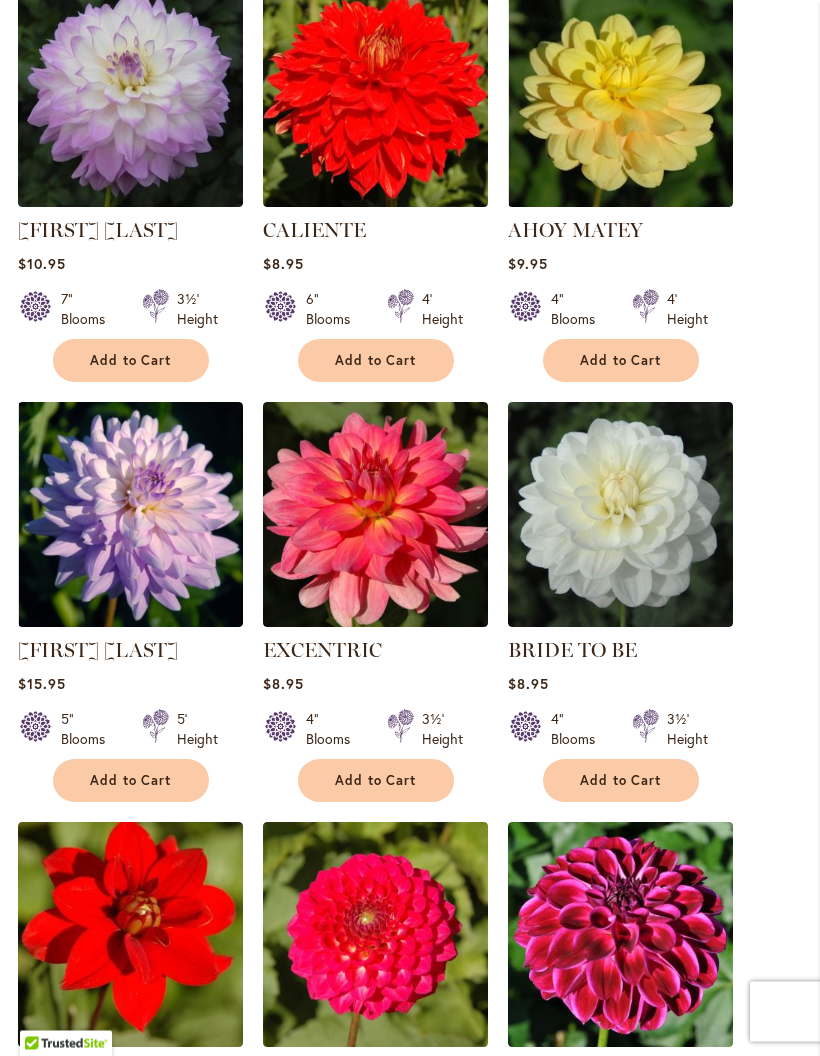scroll, scrollTop: 949, scrollLeft: 0, axis: vertical 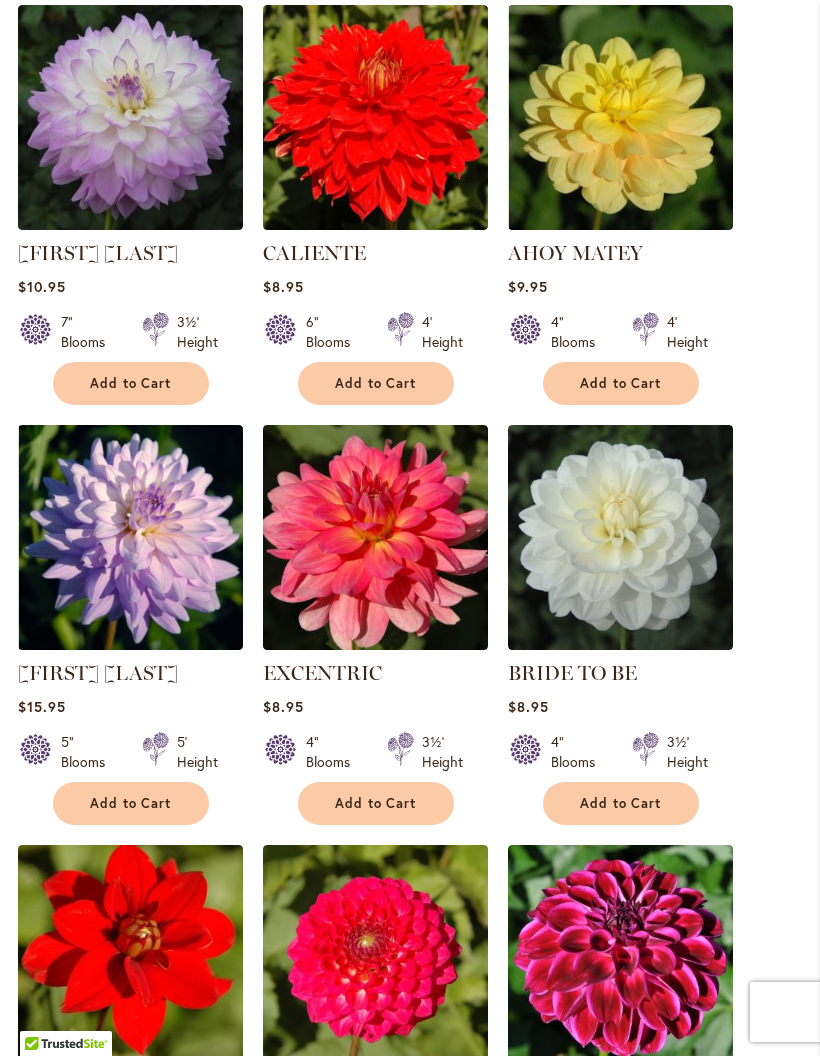 click on "Add to Cart" at bounding box center [621, 803] 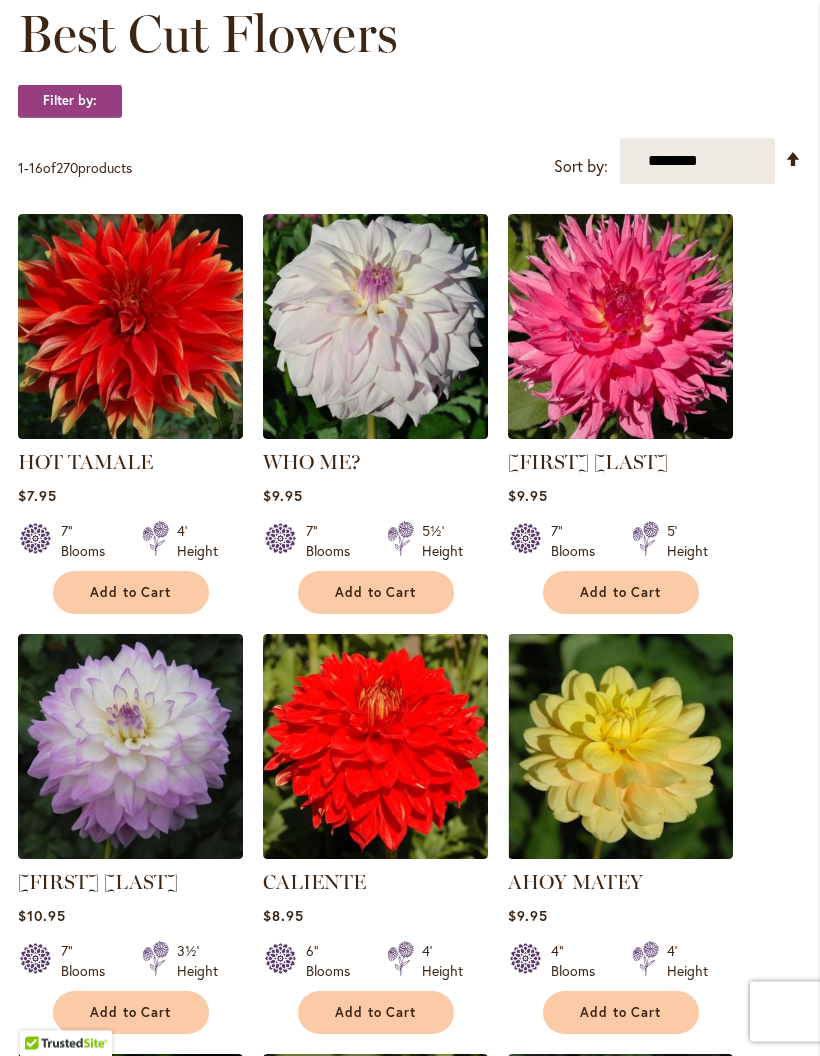scroll, scrollTop: 372, scrollLeft: 0, axis: vertical 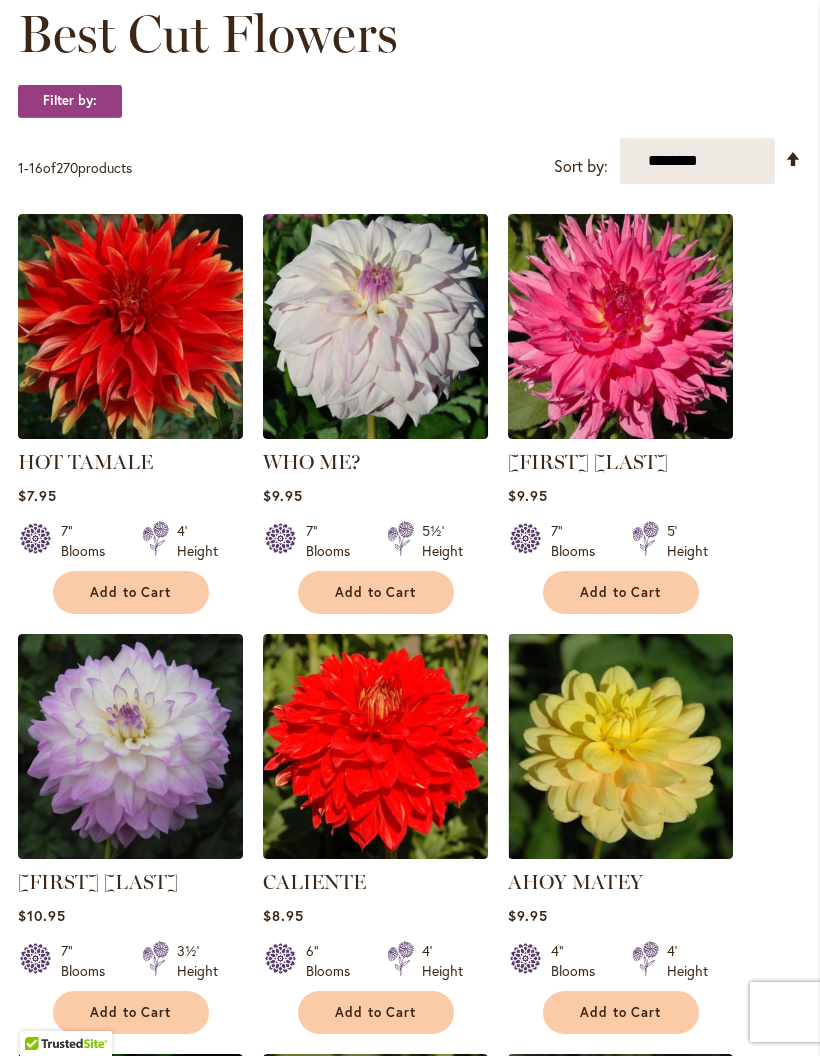 click at bounding box center [130, 326] 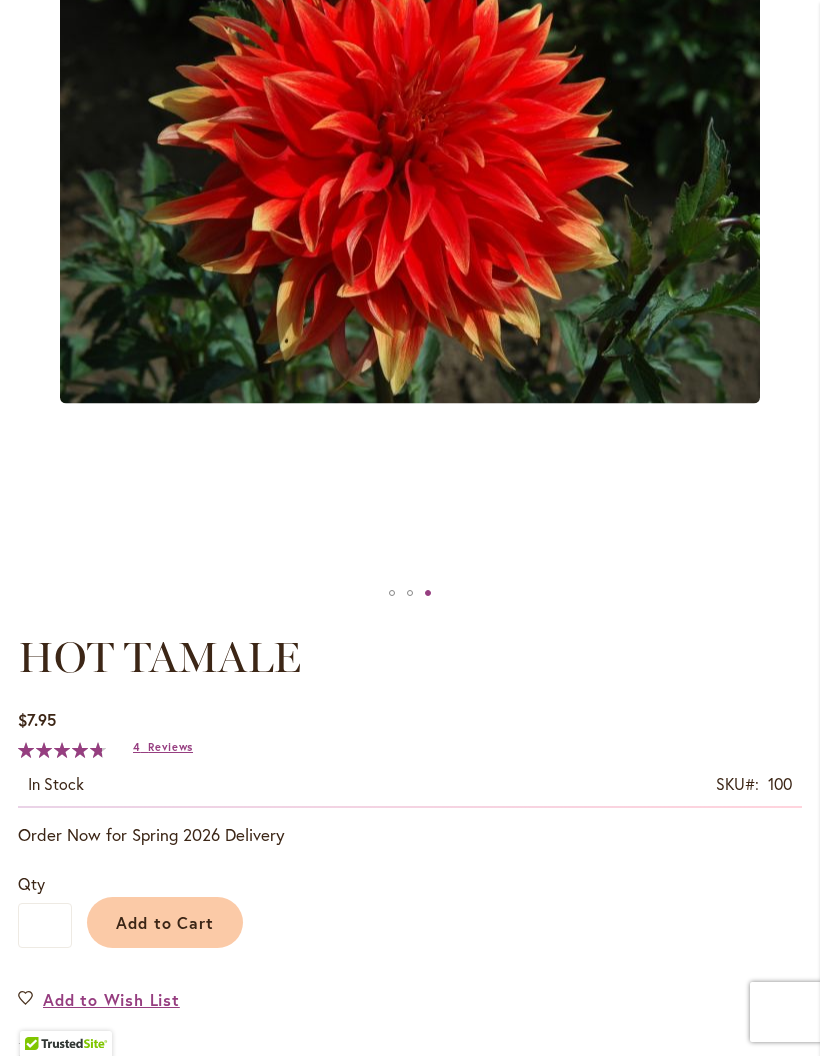 scroll, scrollTop: 395, scrollLeft: 0, axis: vertical 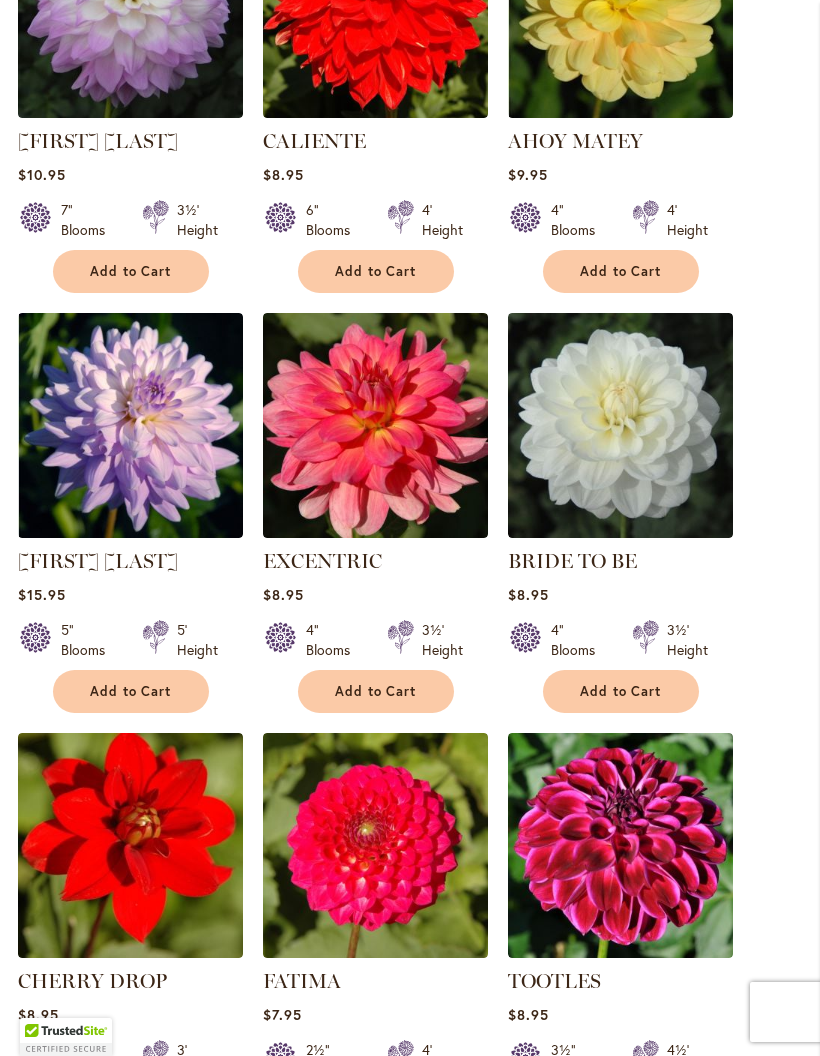 click on "Add to Cart" at bounding box center (621, 691) 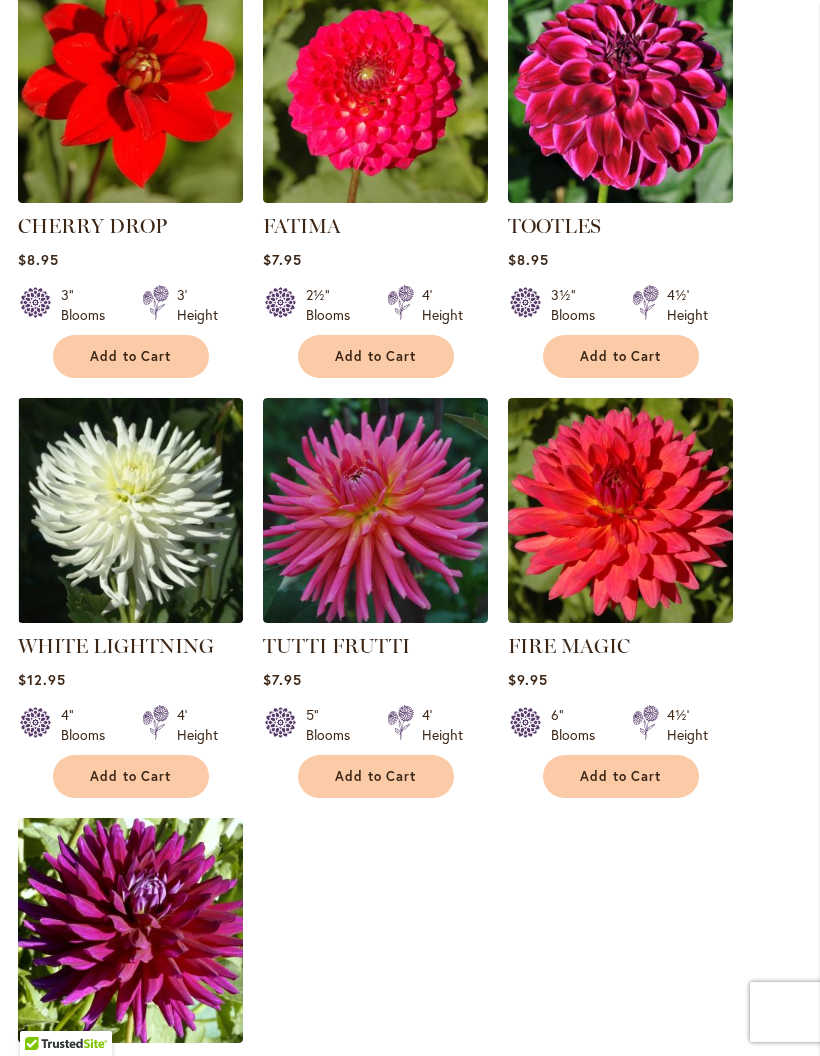 scroll, scrollTop: 1837, scrollLeft: 0, axis: vertical 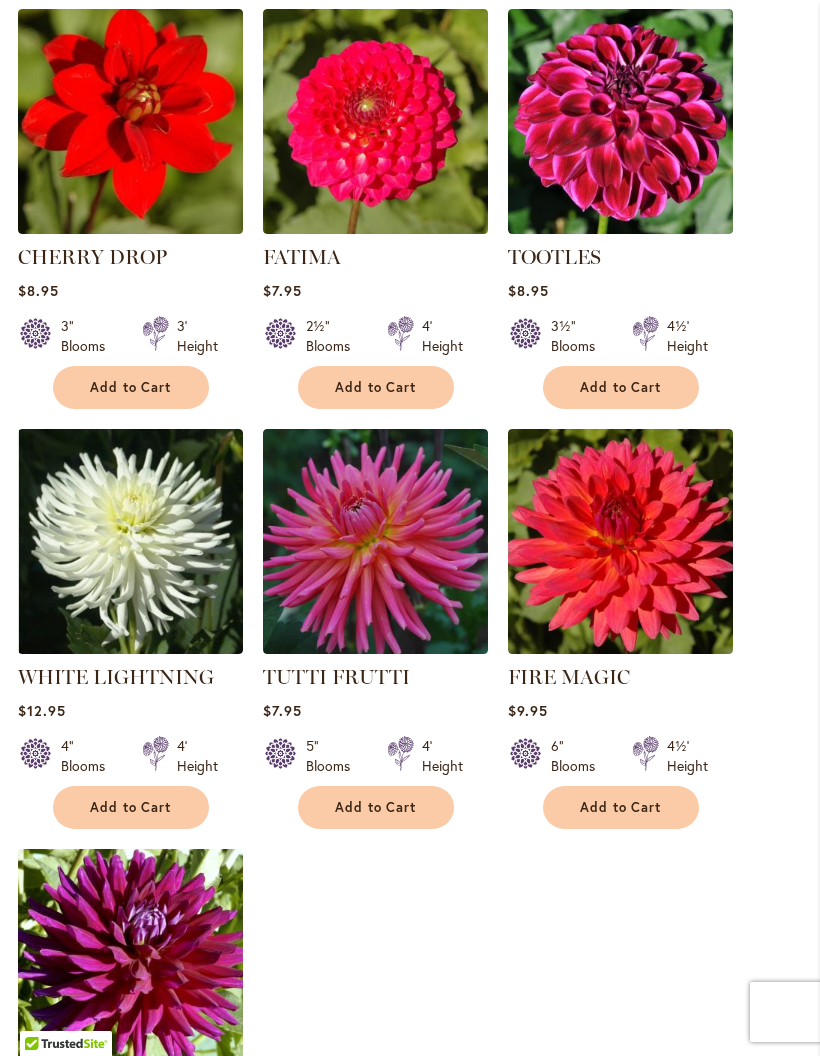 click on "Add to Cart" at bounding box center (376, 387) 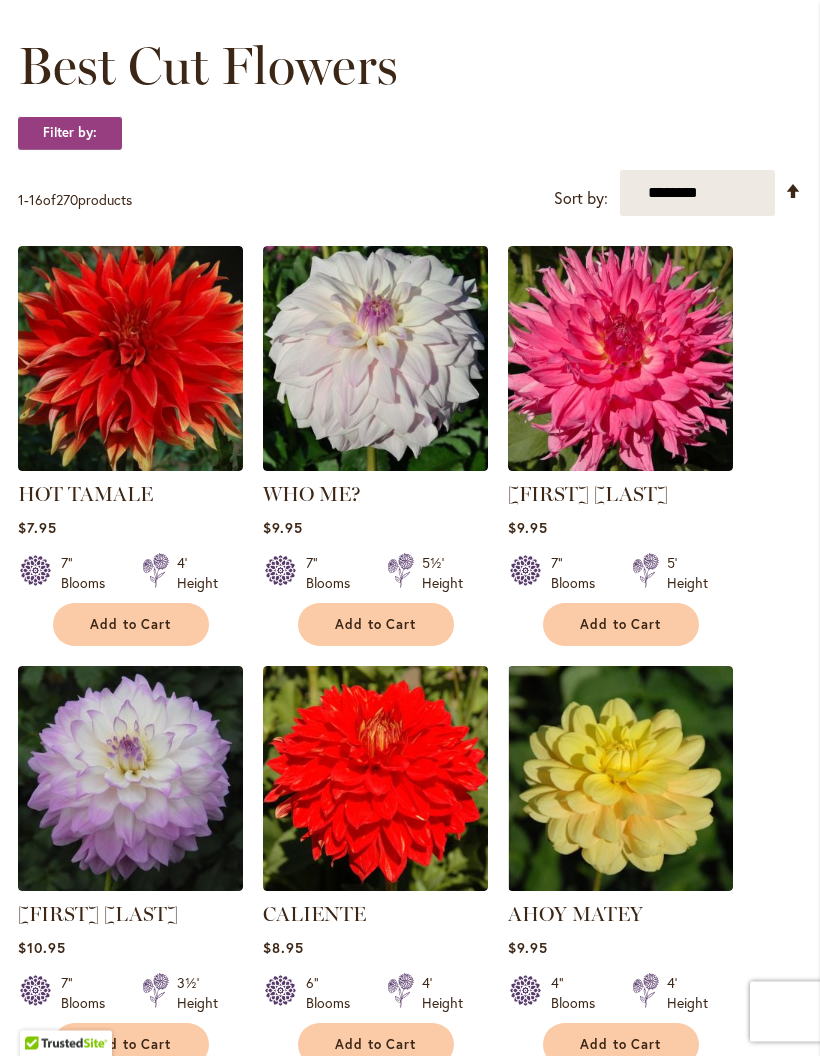 scroll, scrollTop: 358, scrollLeft: 0, axis: vertical 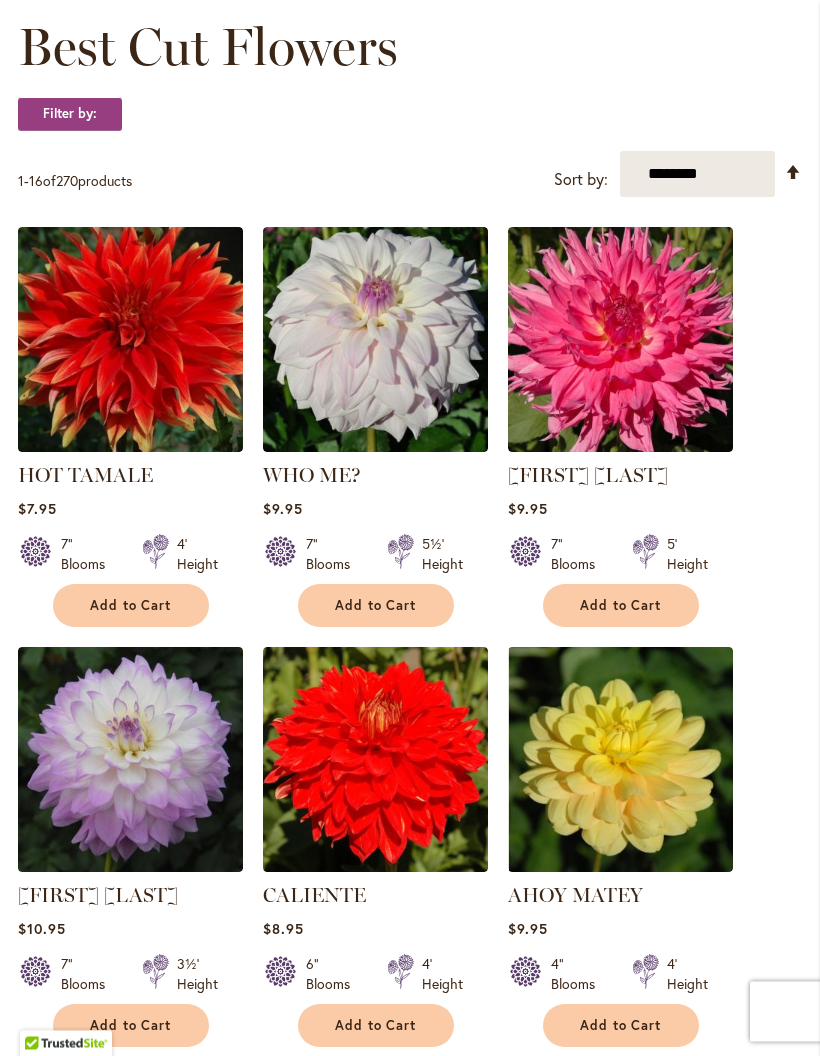 click on "Add to Cart" at bounding box center [131, 606] 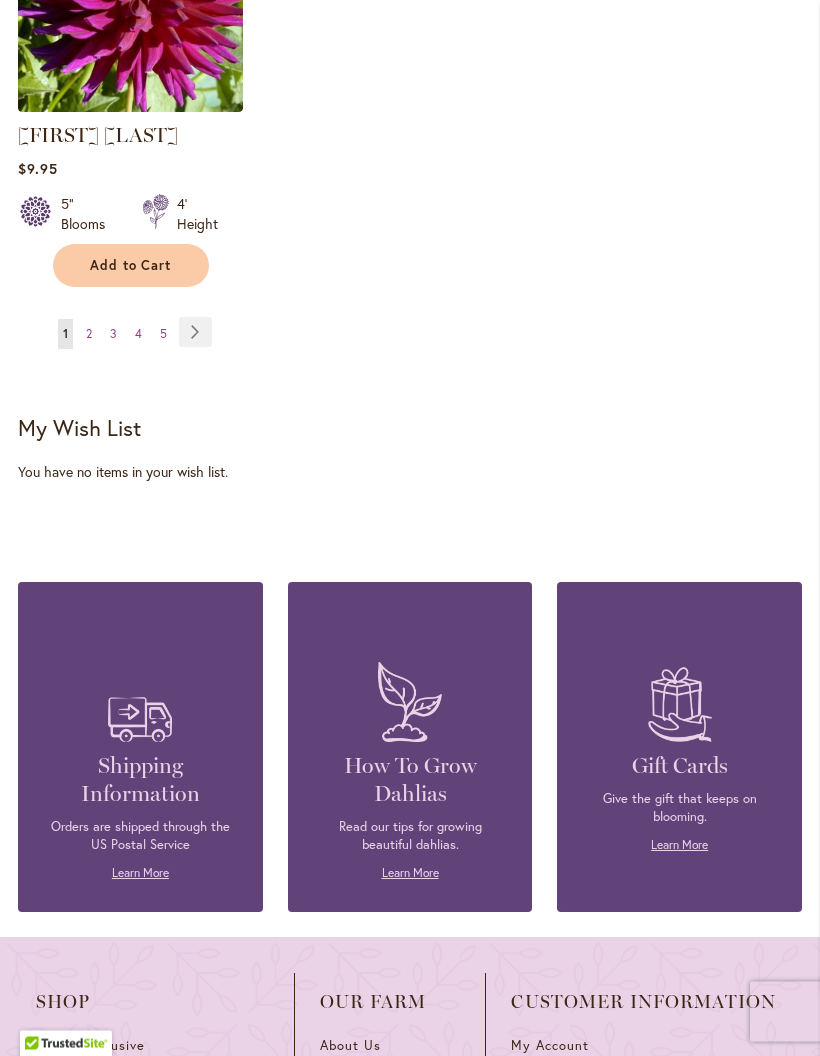 scroll, scrollTop: 2799, scrollLeft: 0, axis: vertical 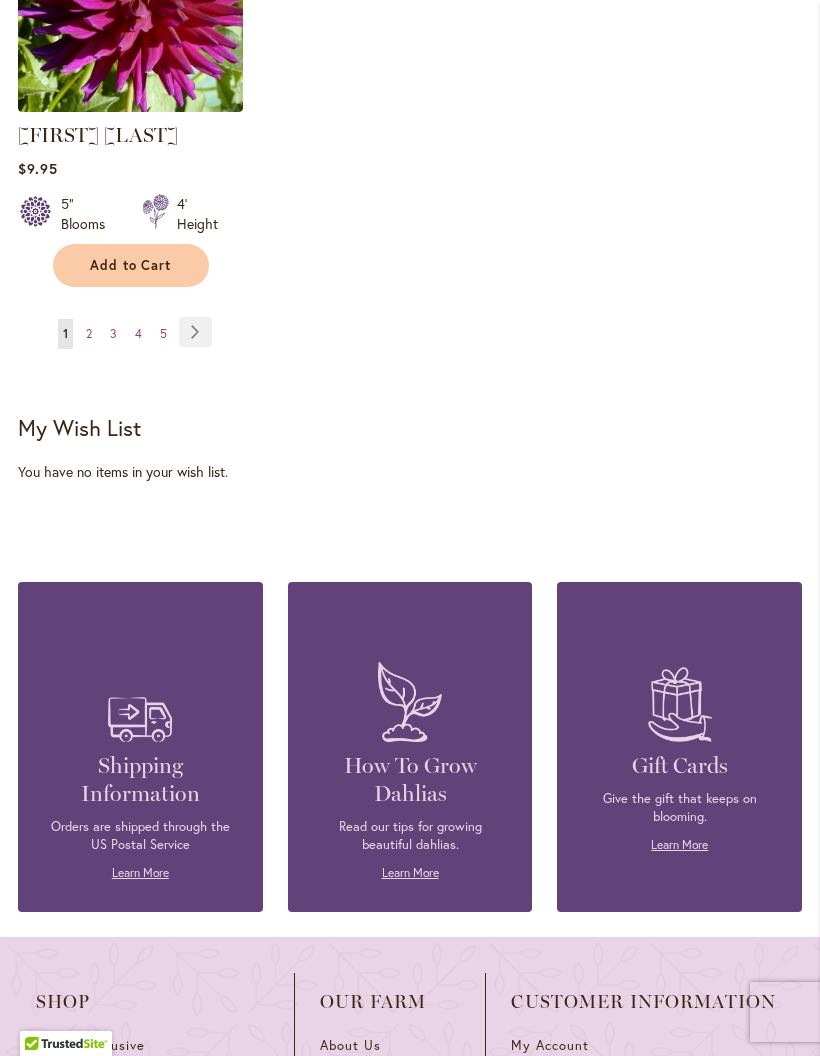 click on "Page
Next" at bounding box center (195, 332) 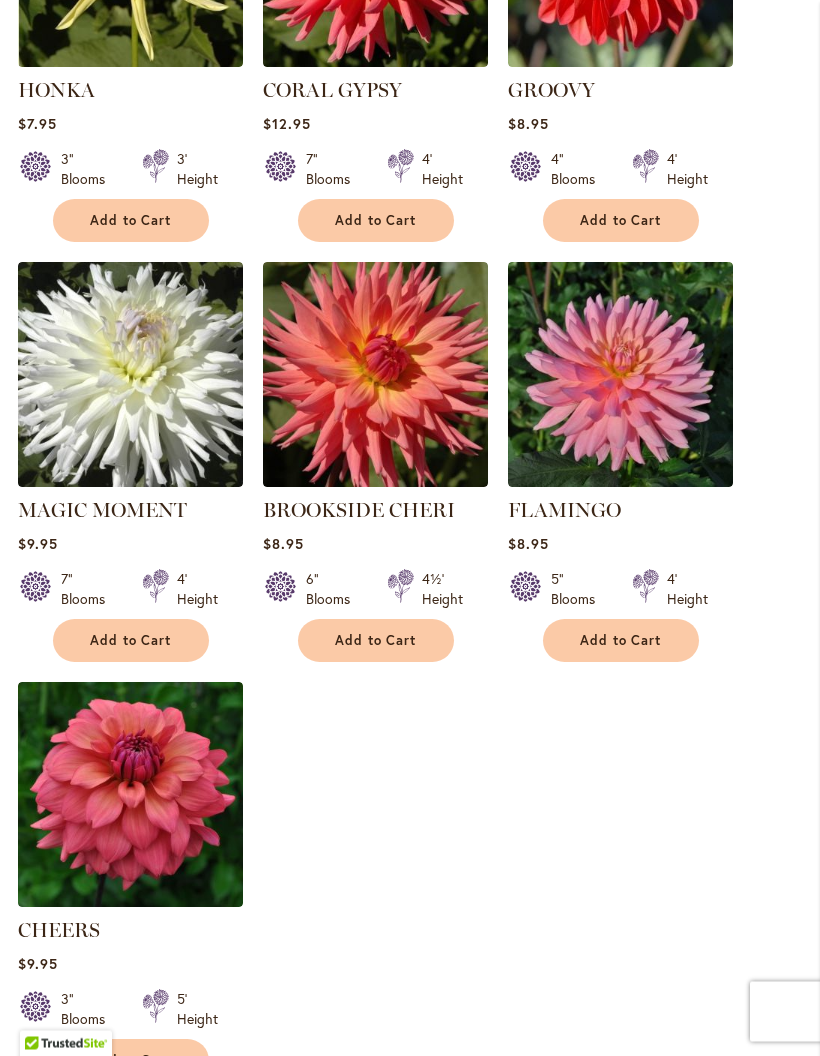 scroll, scrollTop: 1952, scrollLeft: 0, axis: vertical 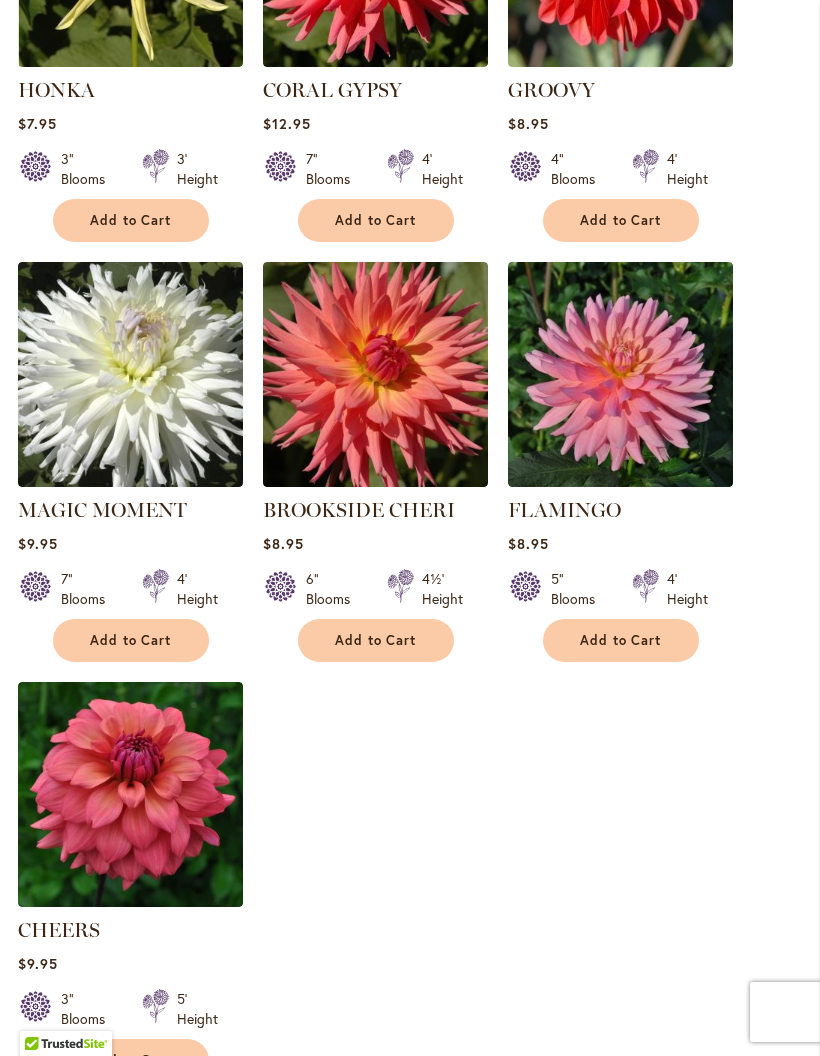 click on "Add to Cart" at bounding box center [621, 640] 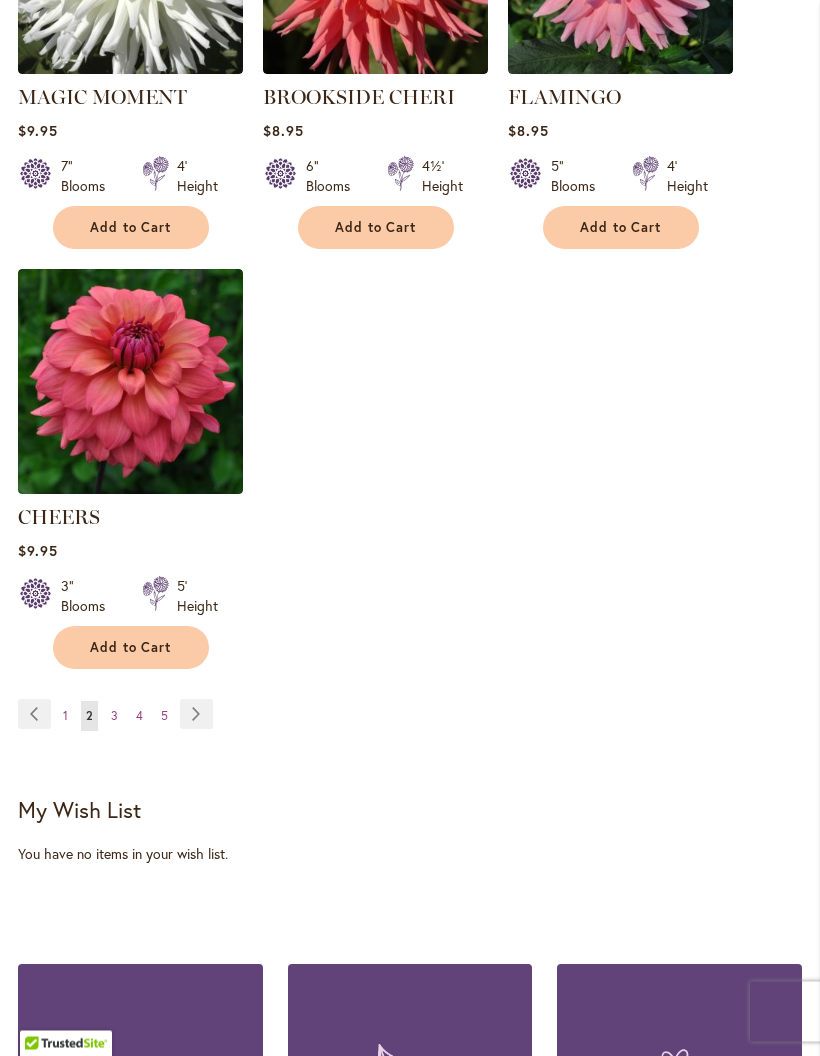 scroll, scrollTop: 2417, scrollLeft: 0, axis: vertical 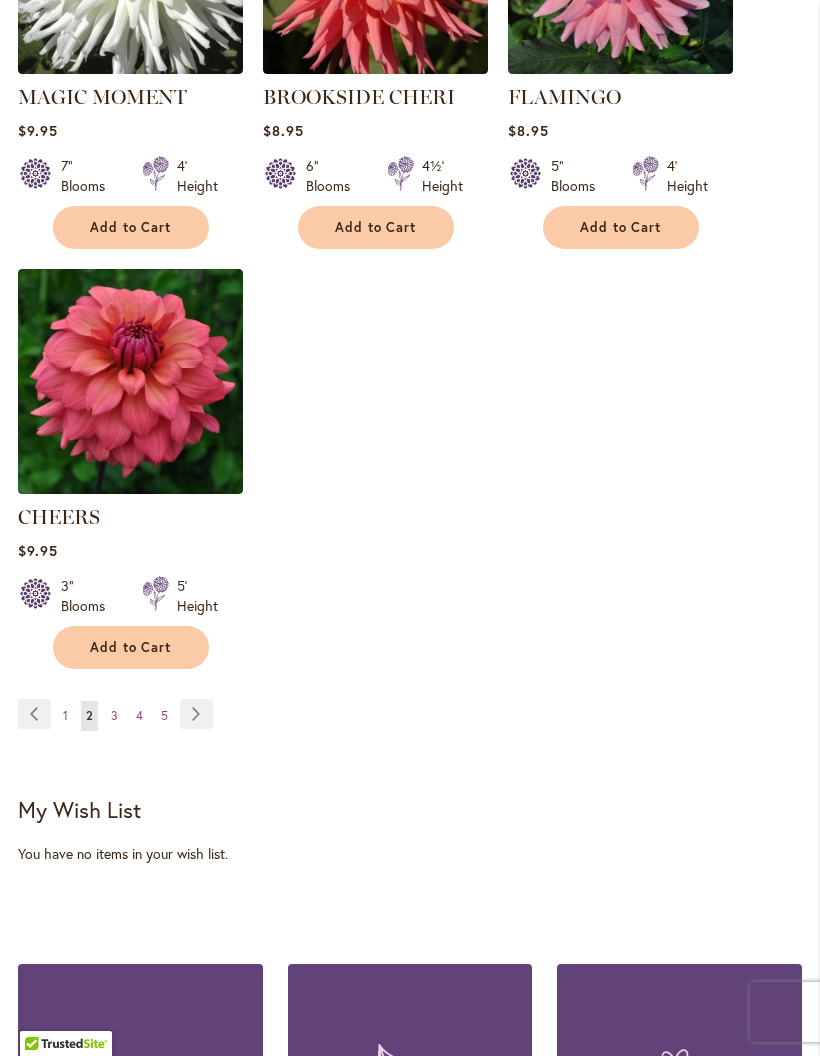 click on "Page
Next" at bounding box center [196, 714] 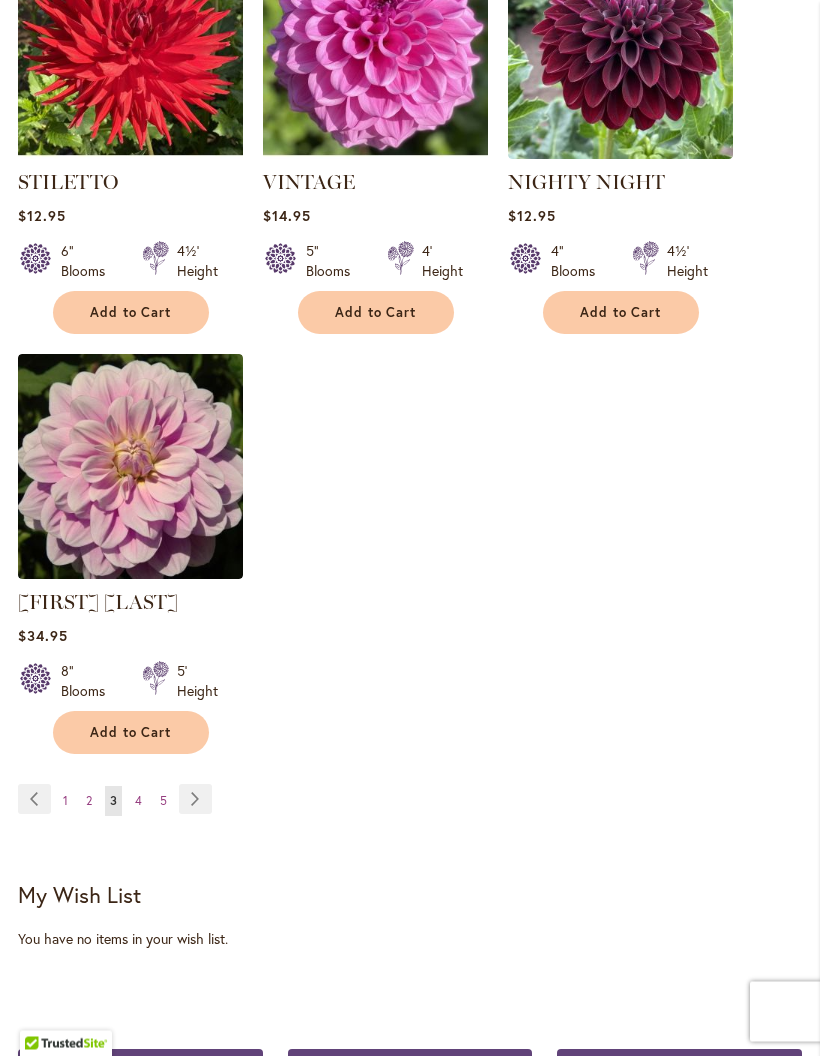 scroll, scrollTop: 2309, scrollLeft: 0, axis: vertical 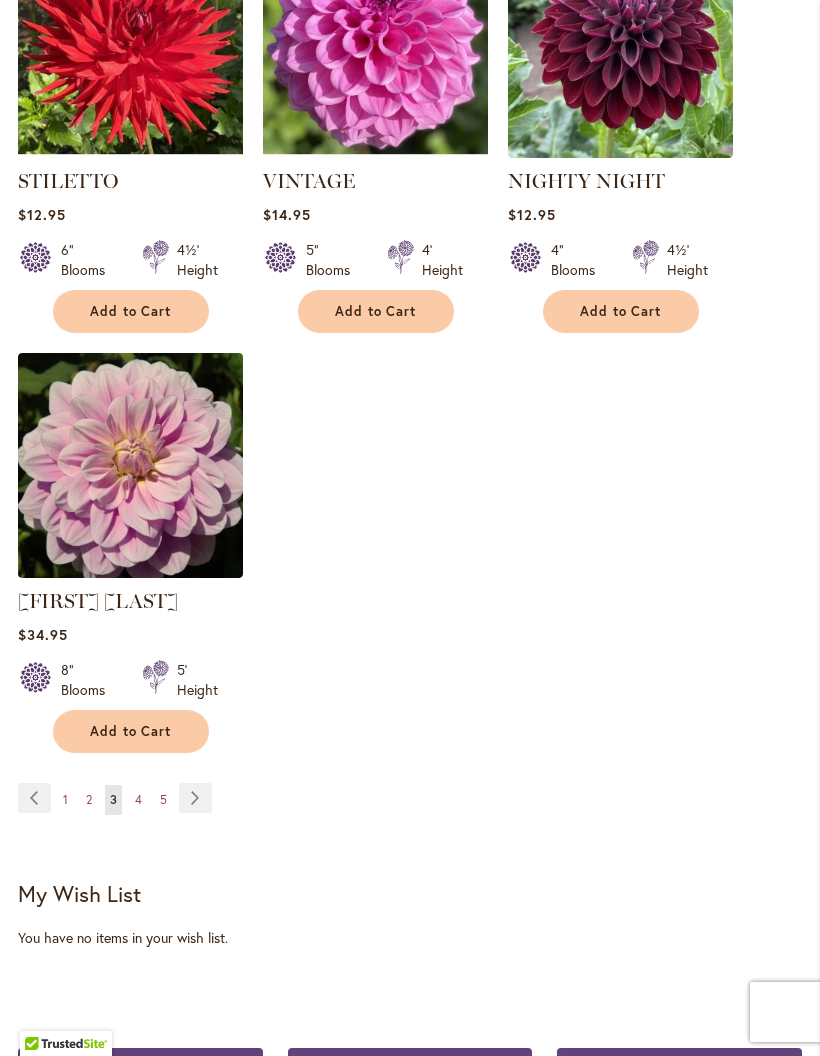 click on "Page
Next" at bounding box center [195, 798] 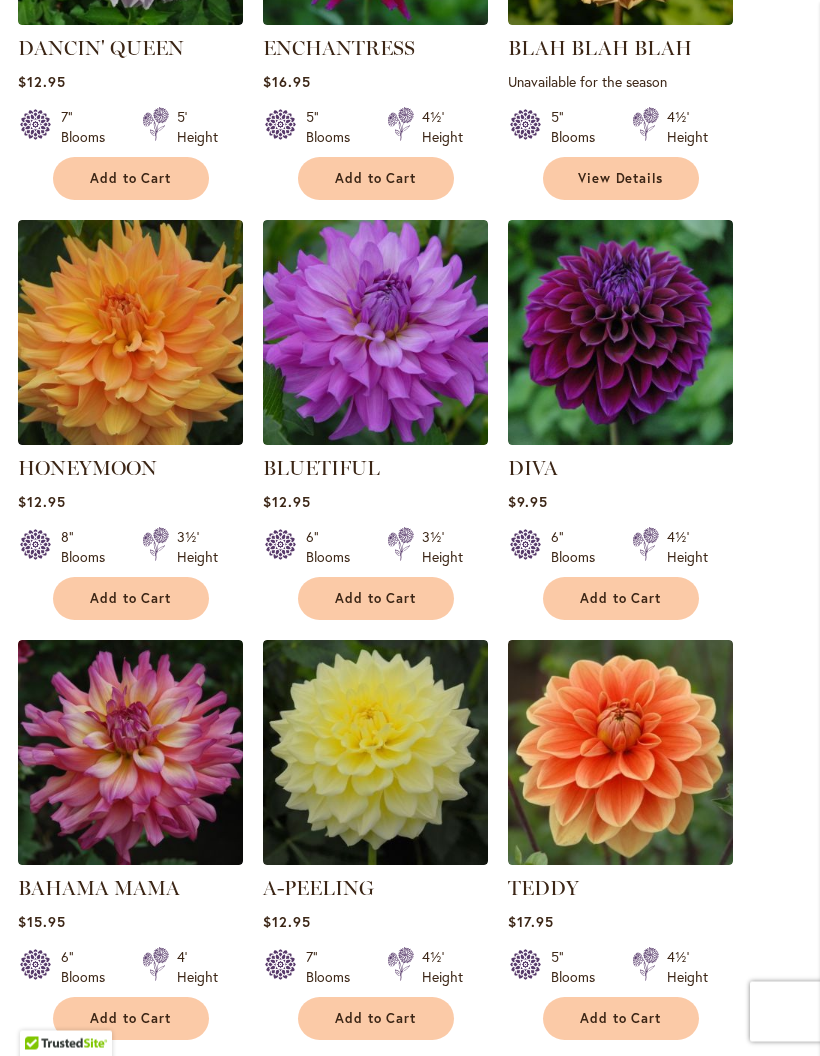 scroll, scrollTop: 1602, scrollLeft: 0, axis: vertical 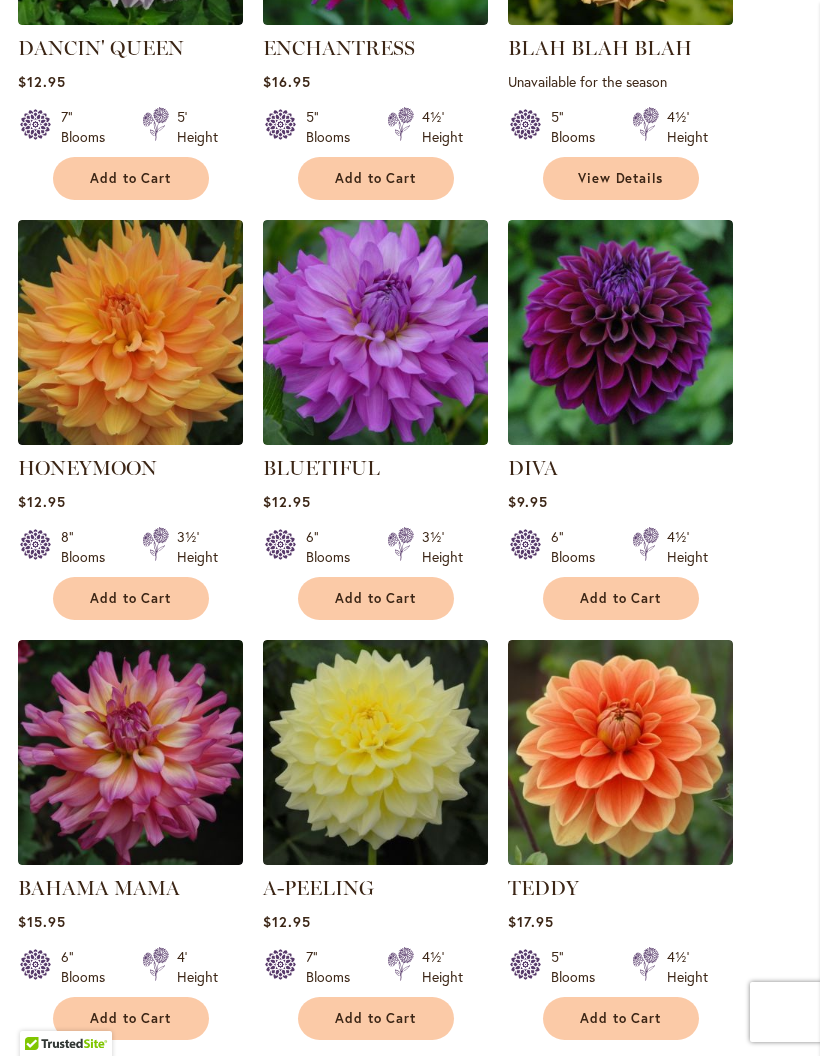 click on "Add to Cart" at bounding box center (621, 598) 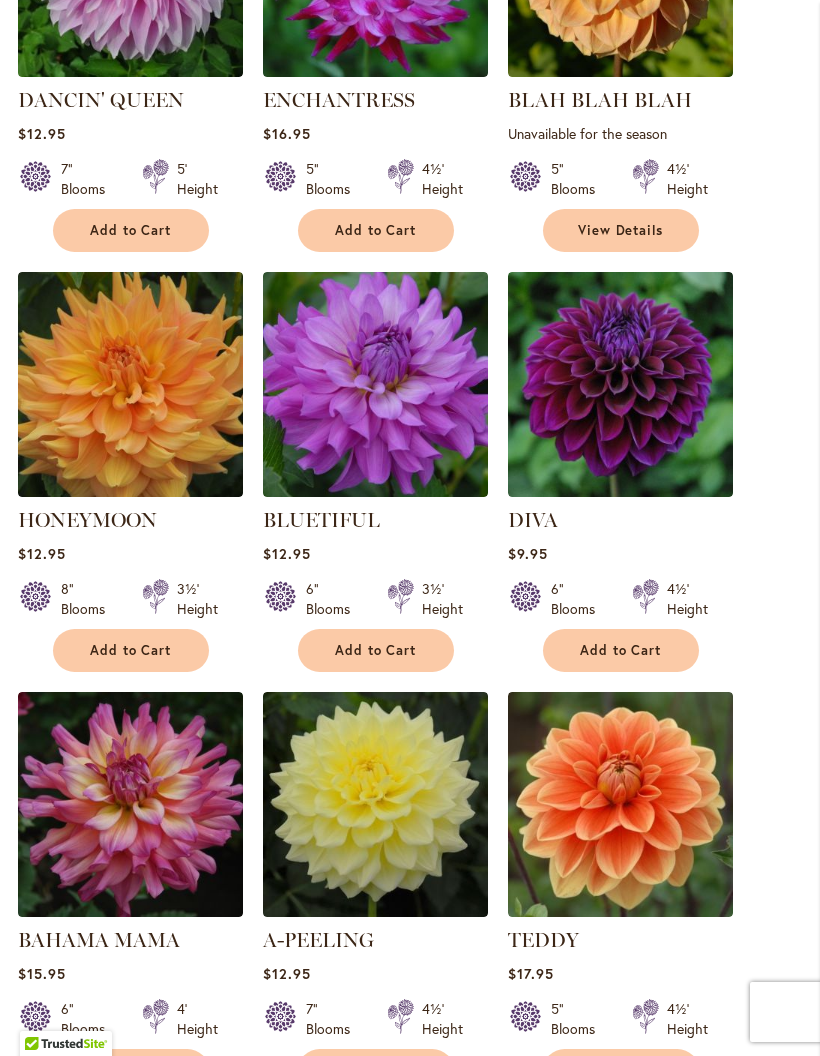 click on "Add to Cart" at bounding box center [131, 650] 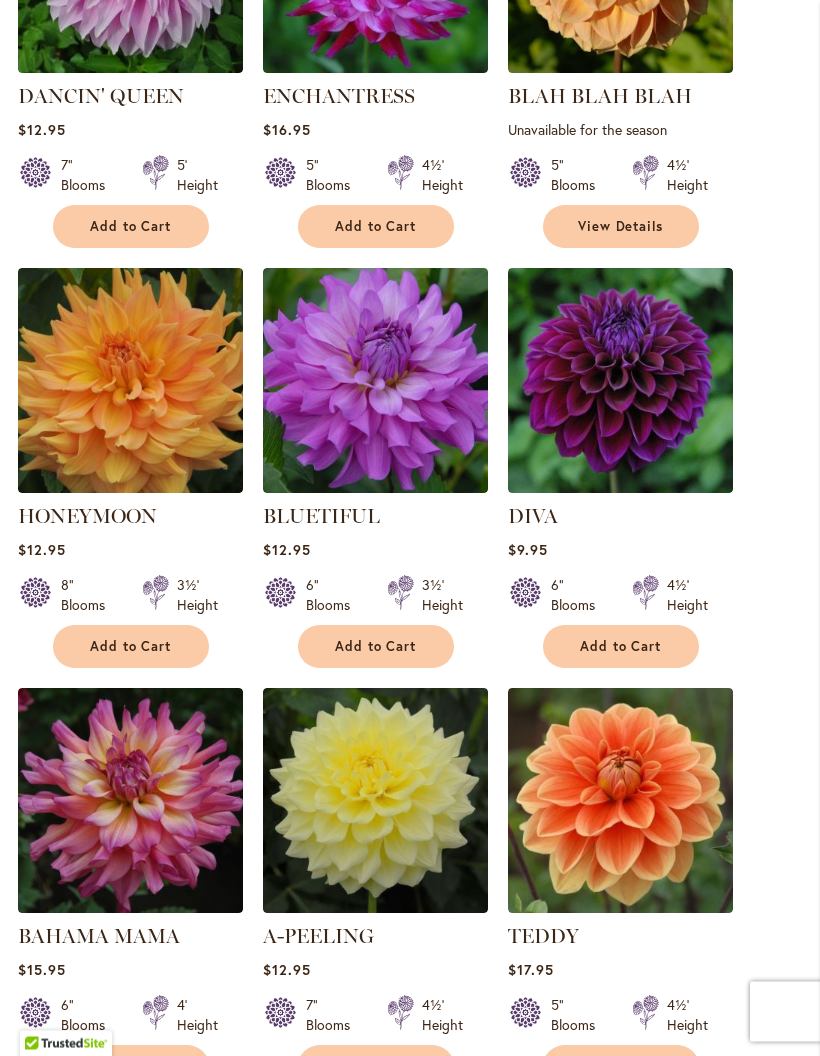 scroll, scrollTop: 1606, scrollLeft: 0, axis: vertical 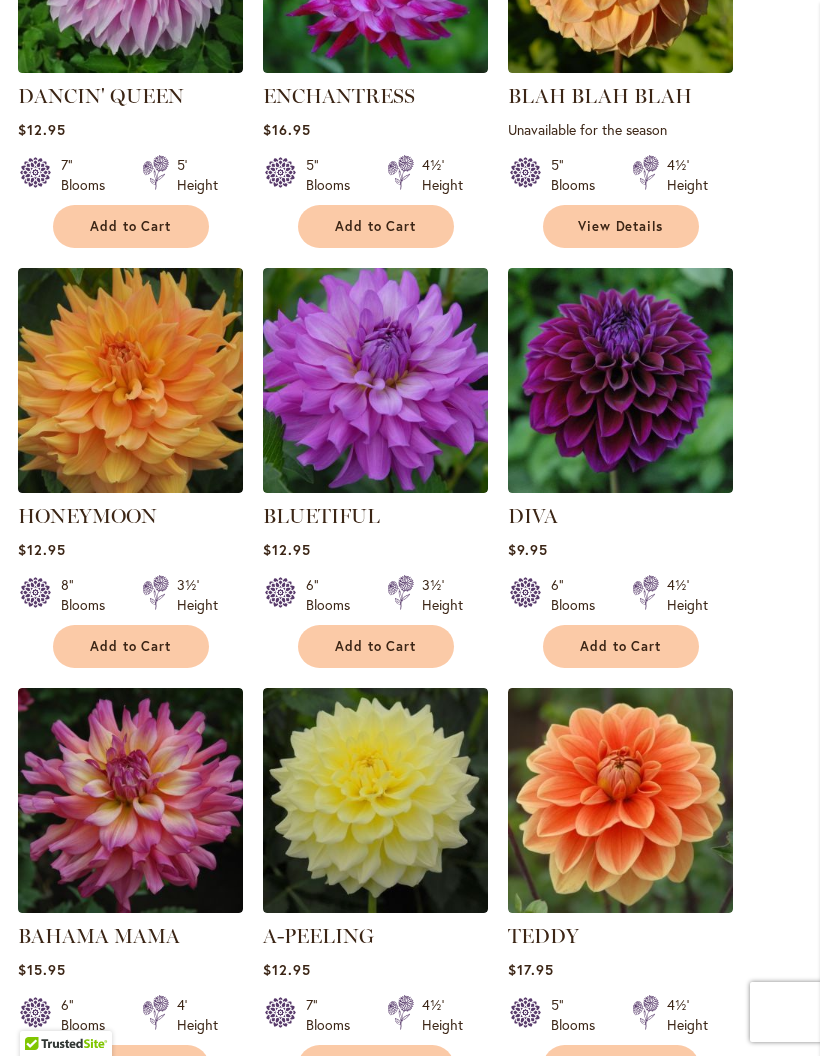 click on "Add to Cart" at bounding box center (621, 646) 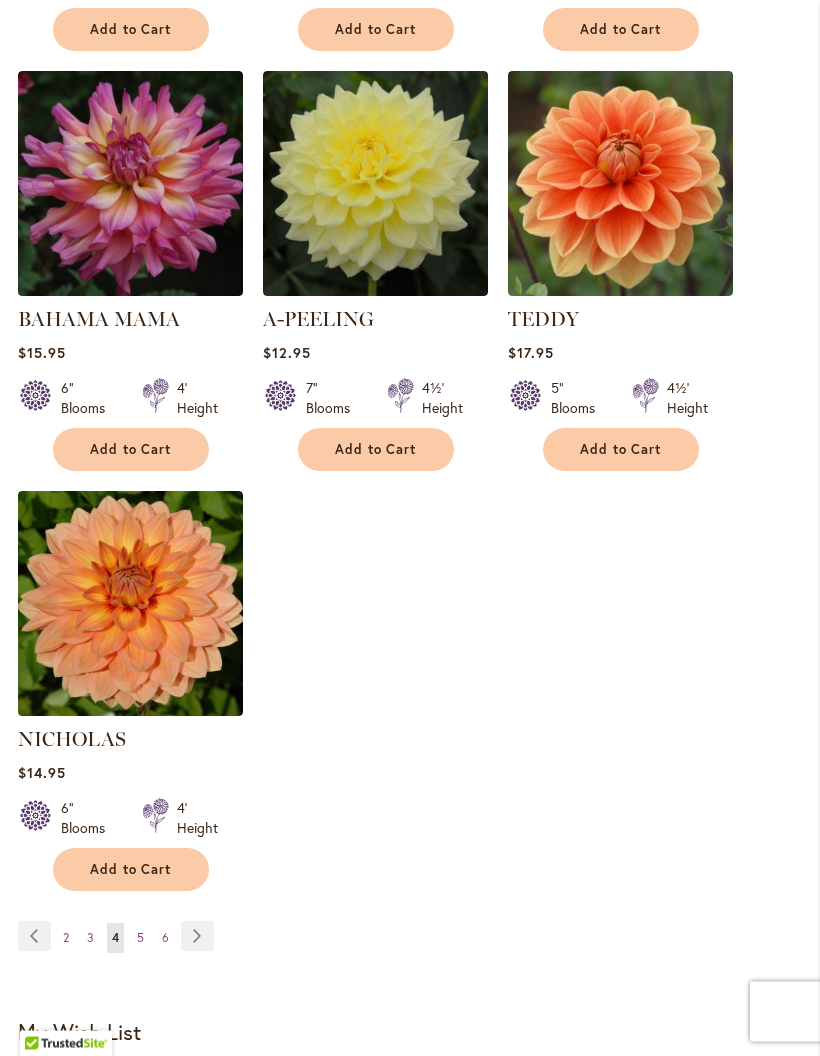 scroll, scrollTop: 2223, scrollLeft: 0, axis: vertical 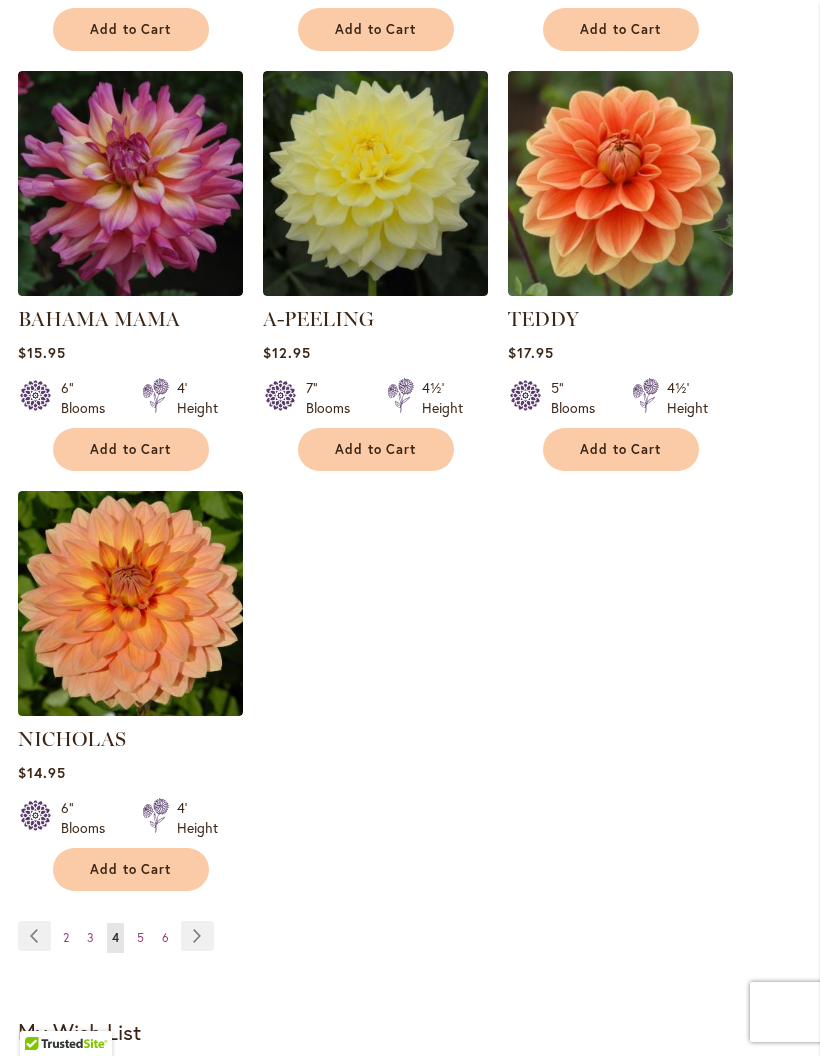 click on "Page
Next" at bounding box center (197, 936) 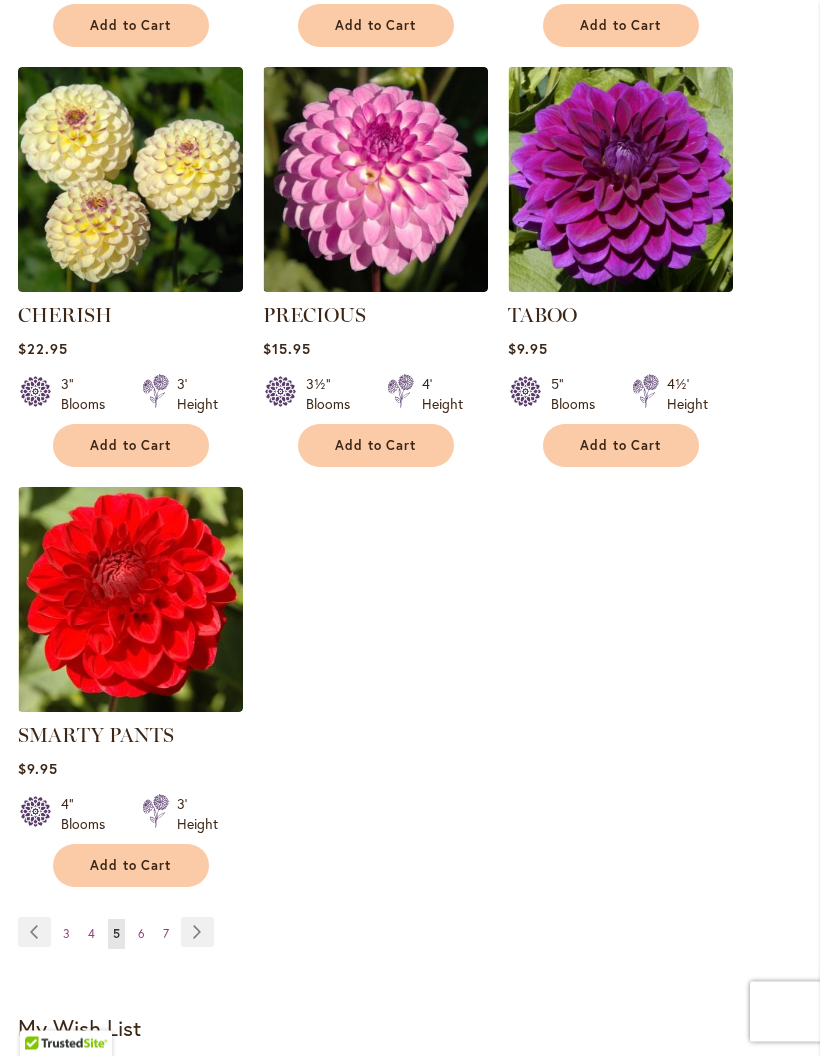 scroll, scrollTop: 2175, scrollLeft: 0, axis: vertical 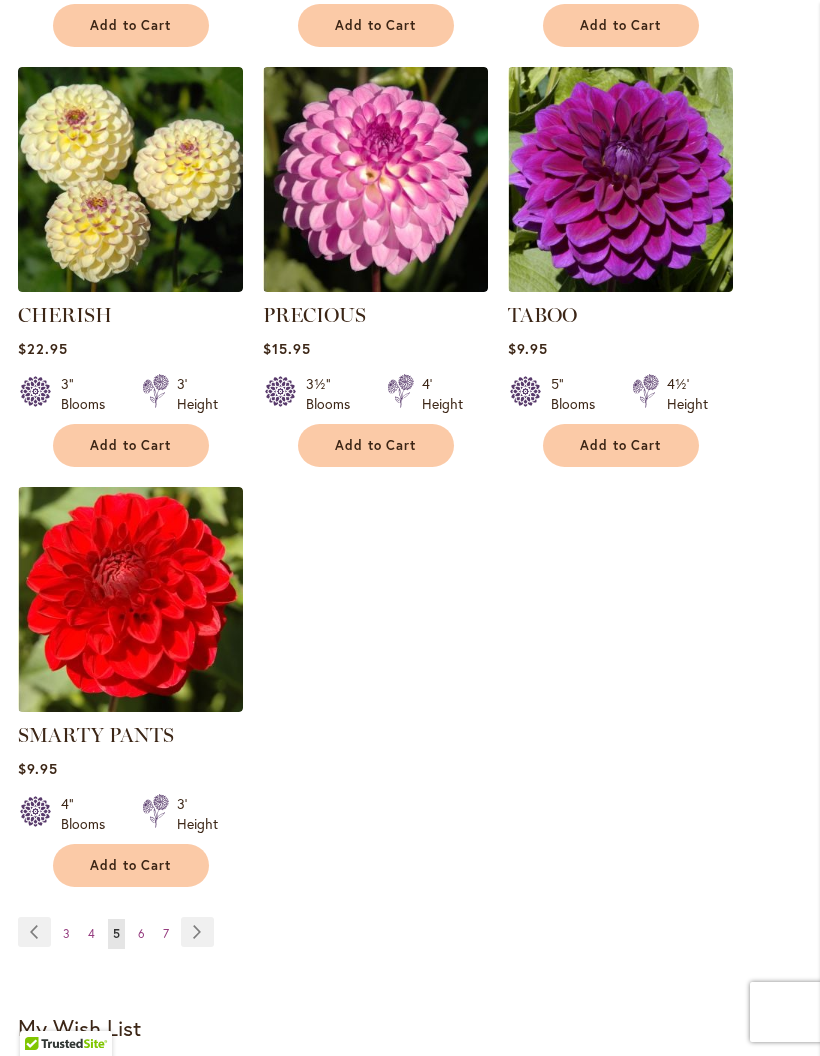 click on "Page
Next" at bounding box center [197, 932] 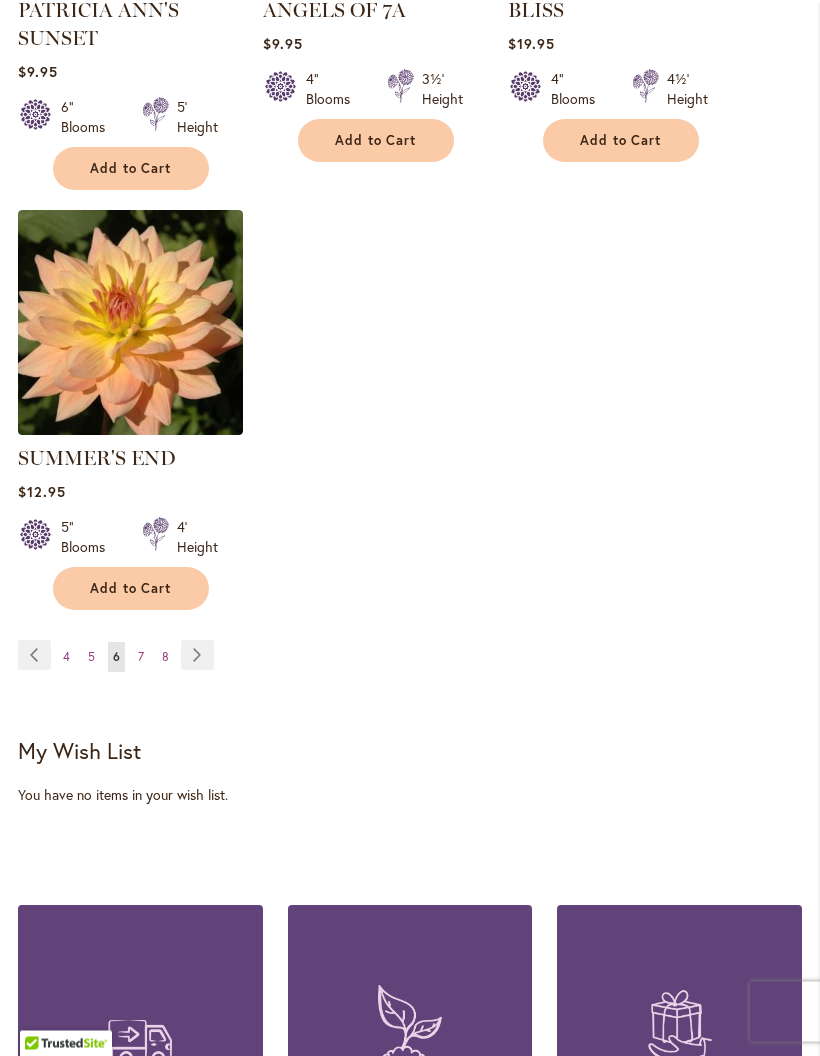 scroll, scrollTop: 2452, scrollLeft: 0, axis: vertical 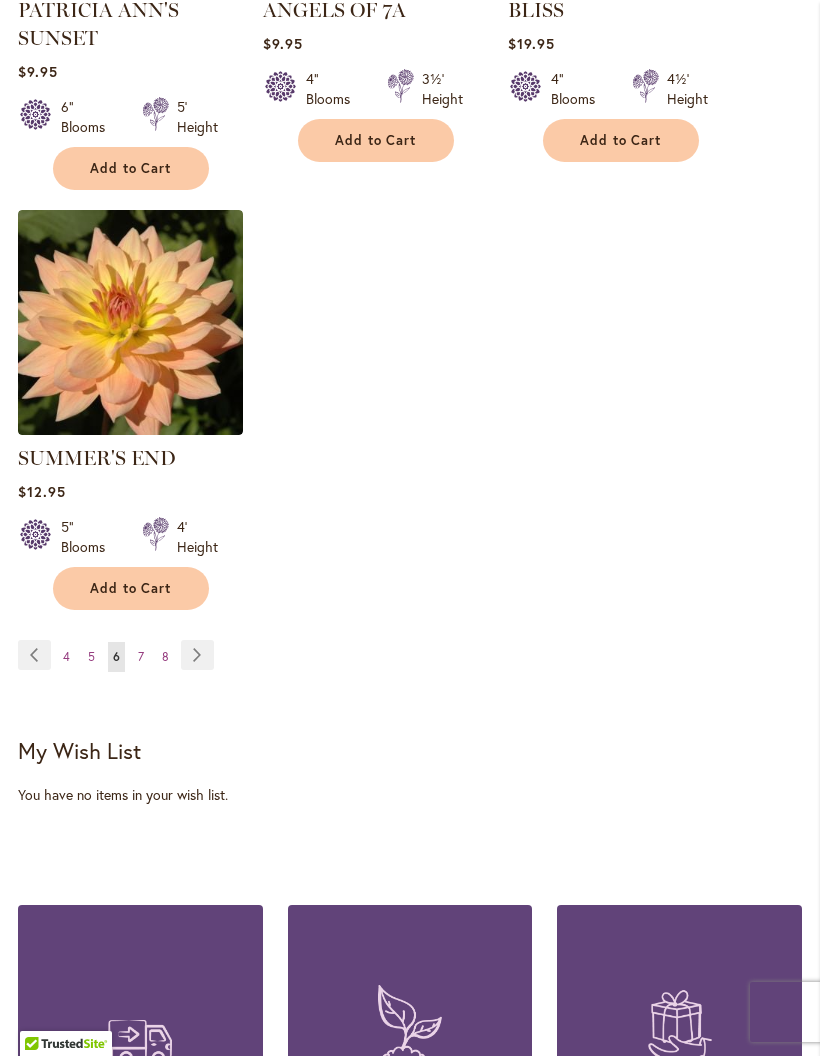 click on "Page
Next" at bounding box center [197, 655] 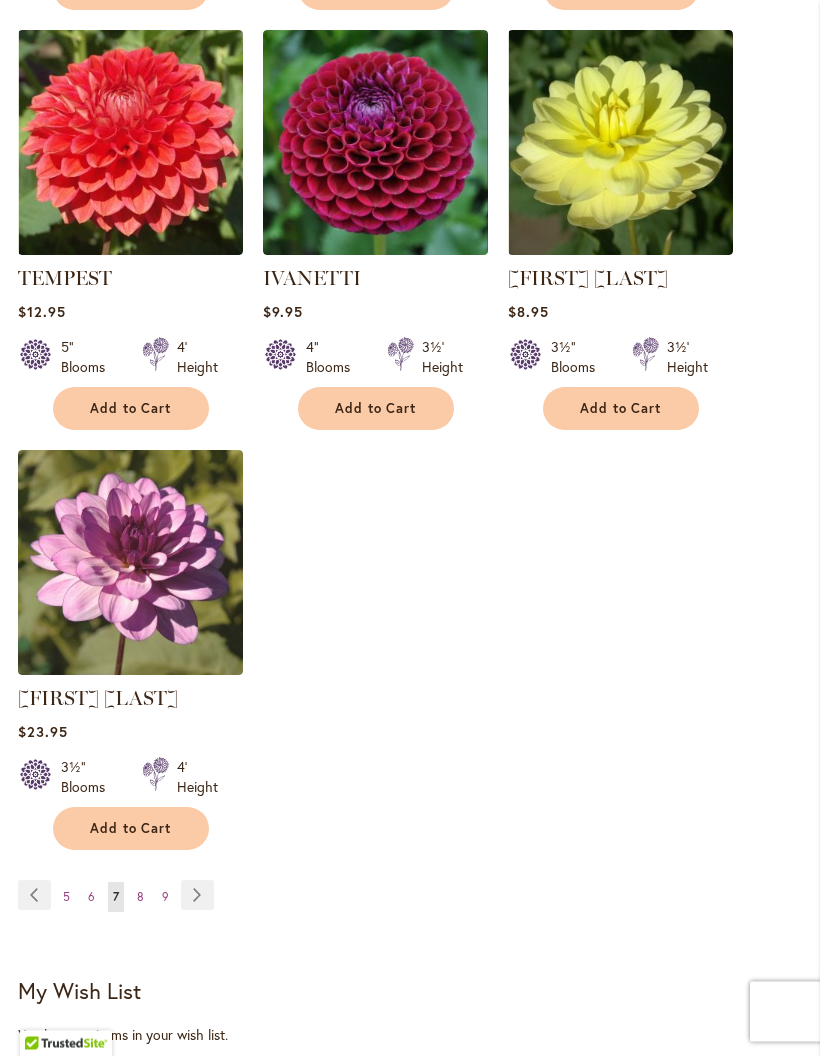 scroll, scrollTop: 2222, scrollLeft: 0, axis: vertical 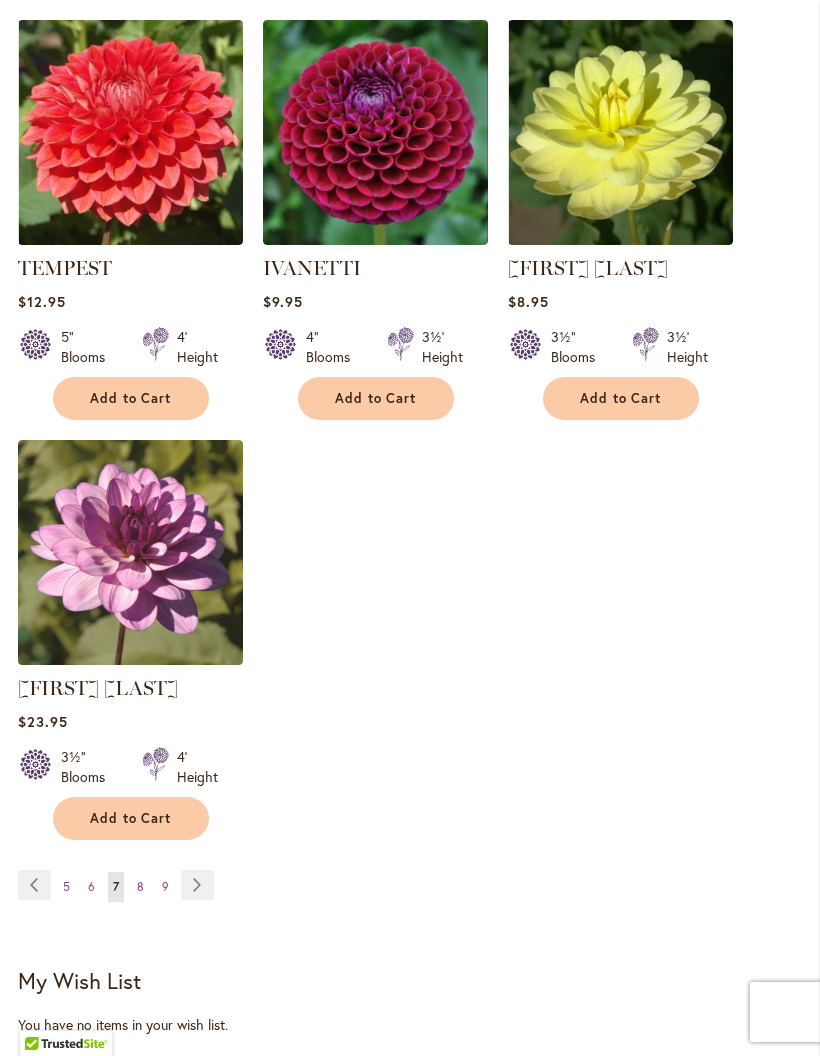 click on "Page
Next" at bounding box center (197, 885) 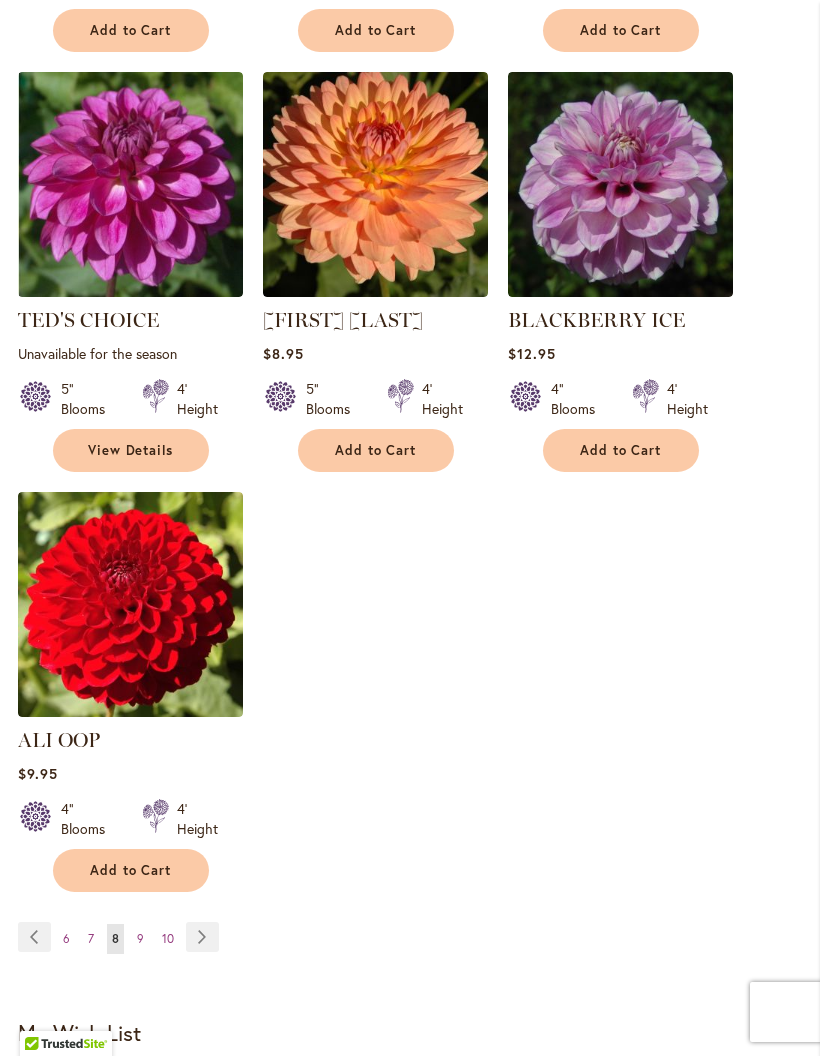 scroll, scrollTop: 2143, scrollLeft: 0, axis: vertical 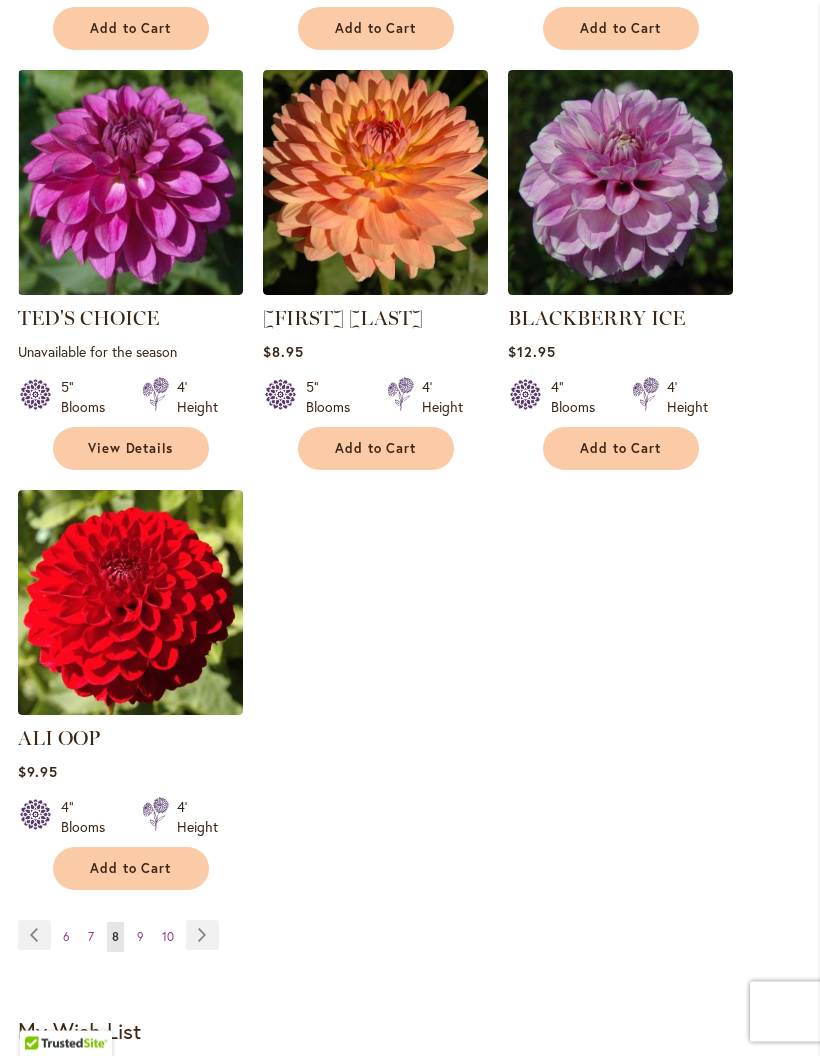 click on "Add to Cart" at bounding box center (131, 869) 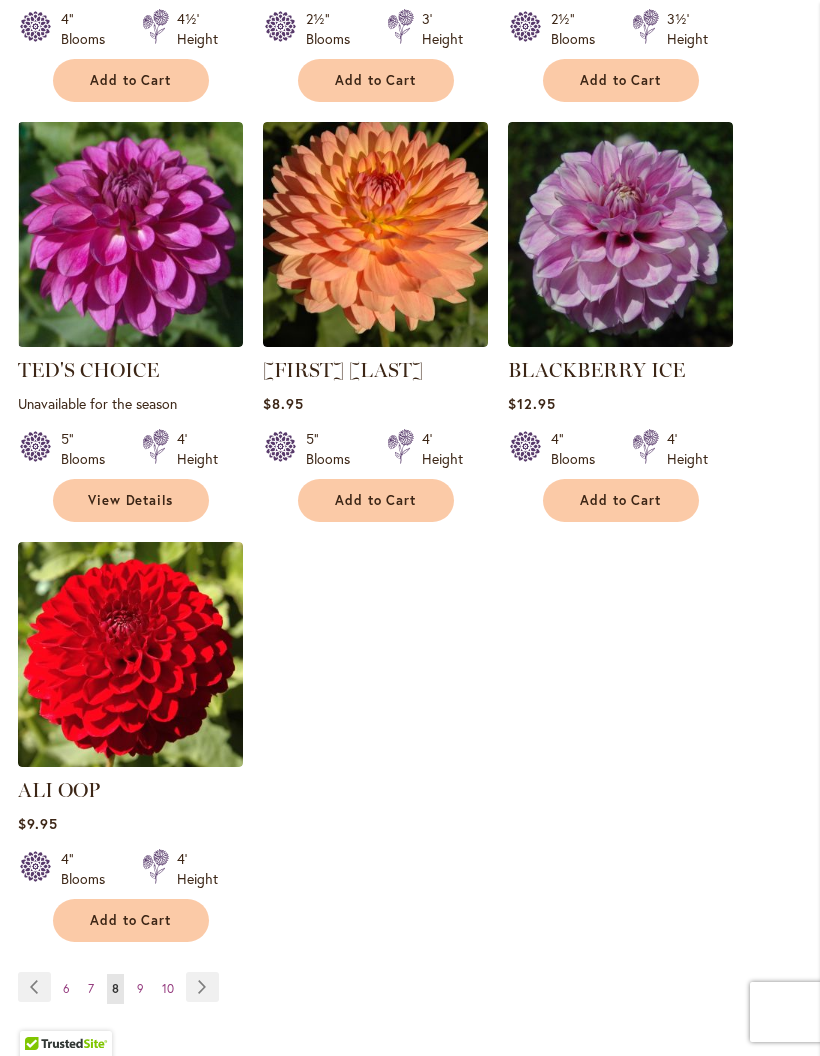 click on "Page
Next" at bounding box center (202, 987) 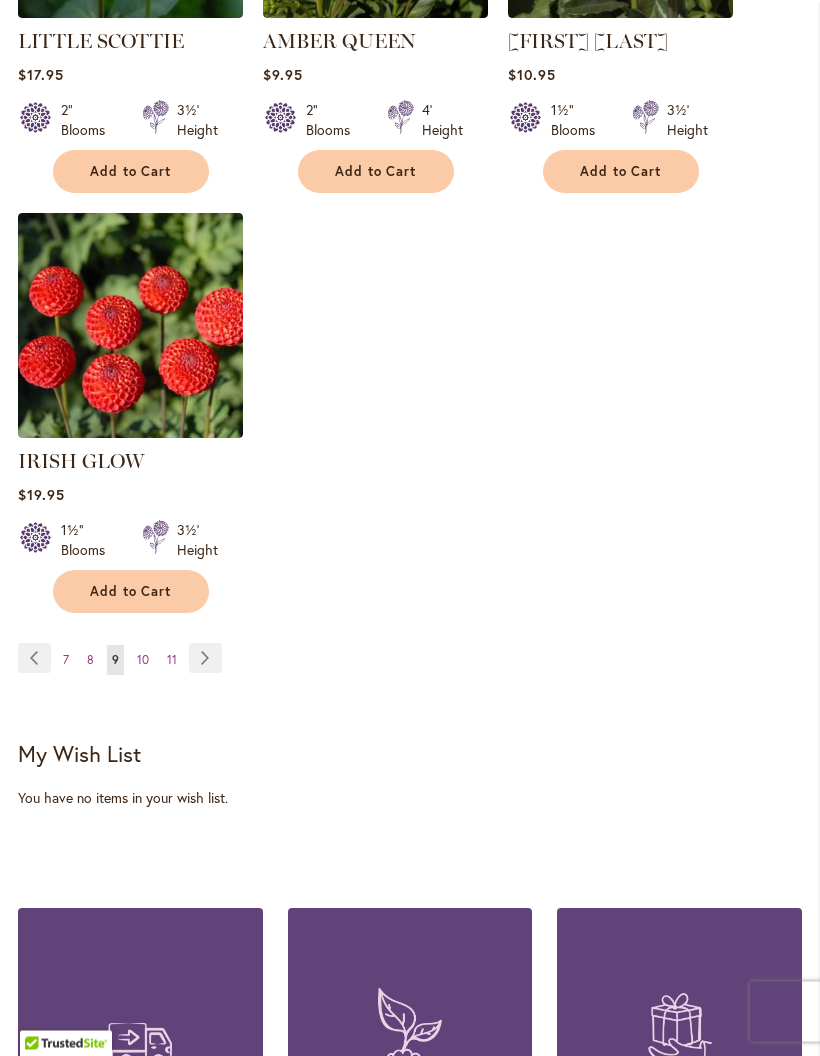 scroll, scrollTop: 2421, scrollLeft: 0, axis: vertical 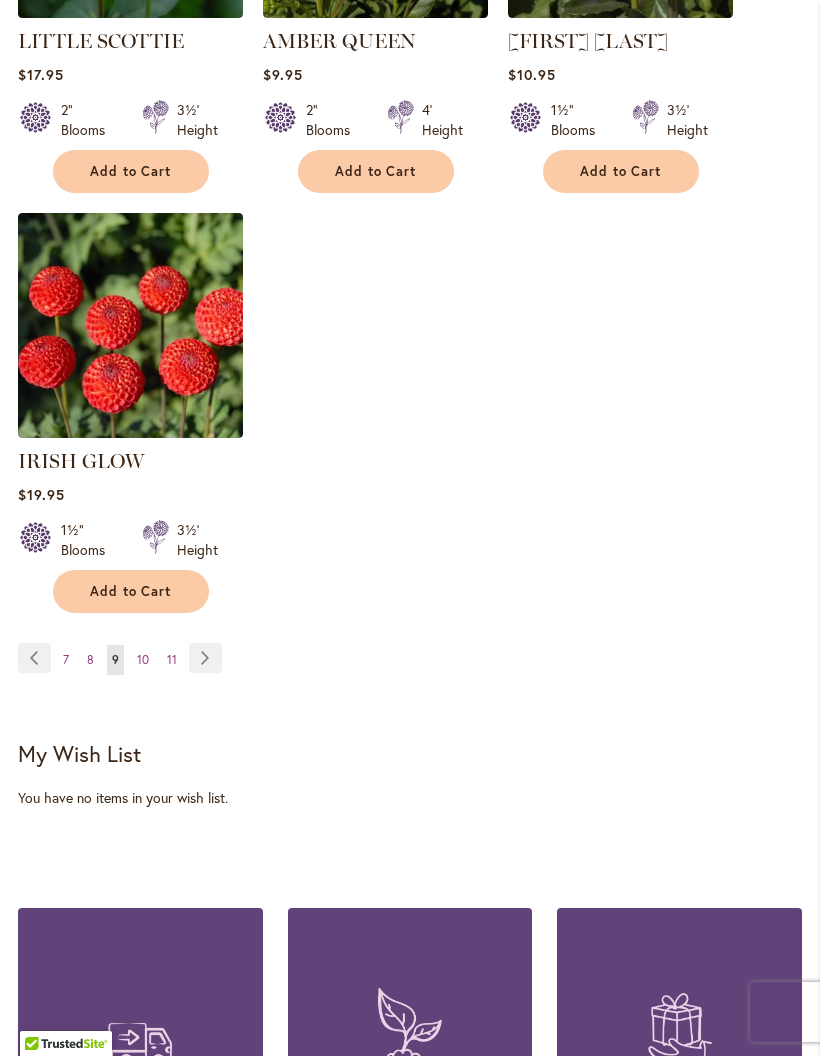 click on "Page
Next" at bounding box center (205, 658) 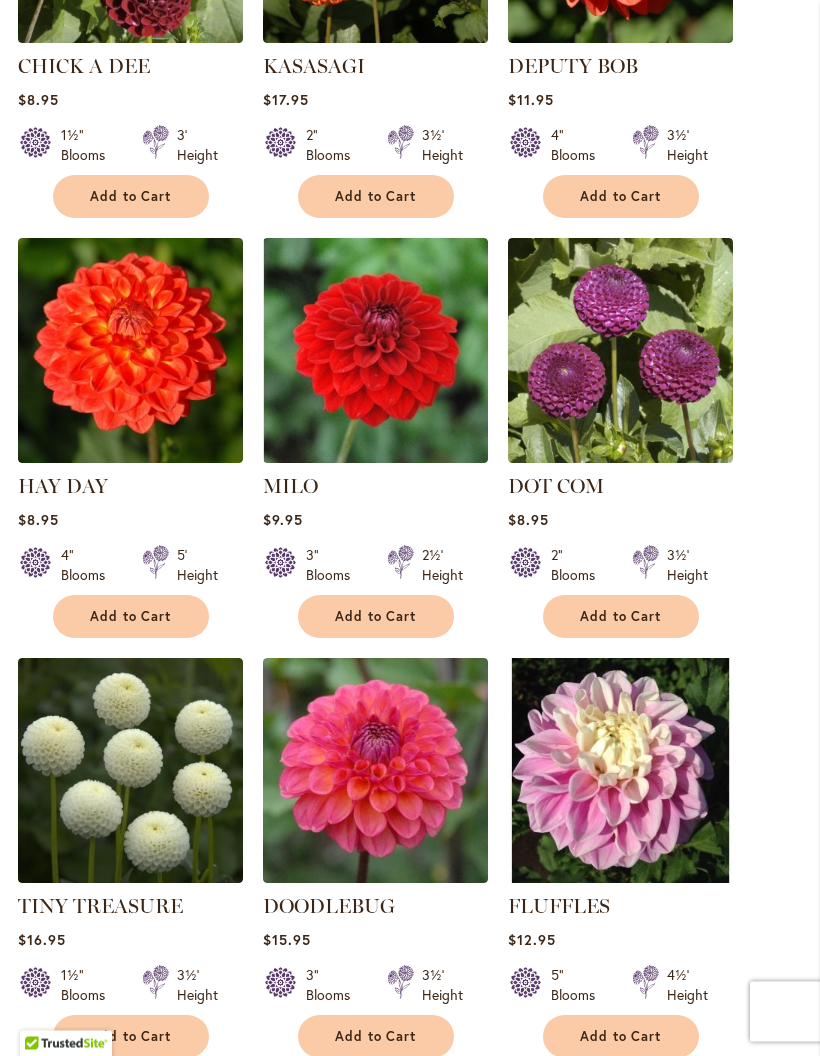 scroll, scrollTop: 716, scrollLeft: 0, axis: vertical 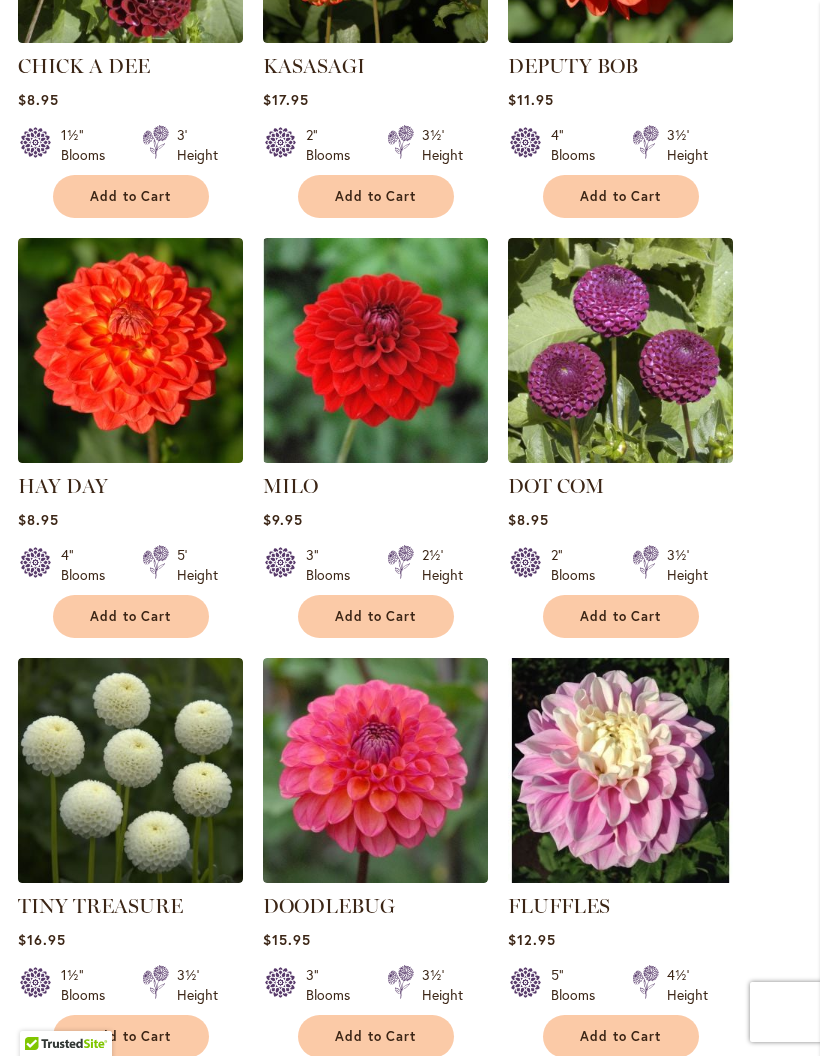 click on "Add to Cart" at bounding box center (131, 616) 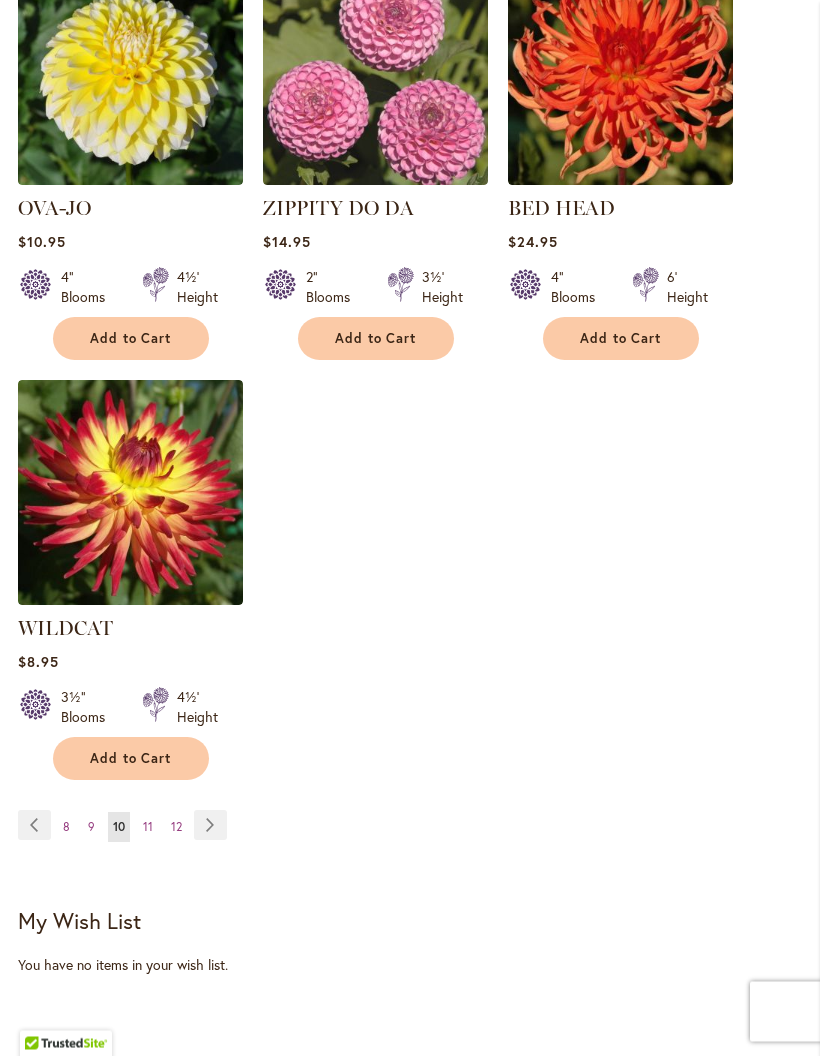 scroll, scrollTop: 2306, scrollLeft: 0, axis: vertical 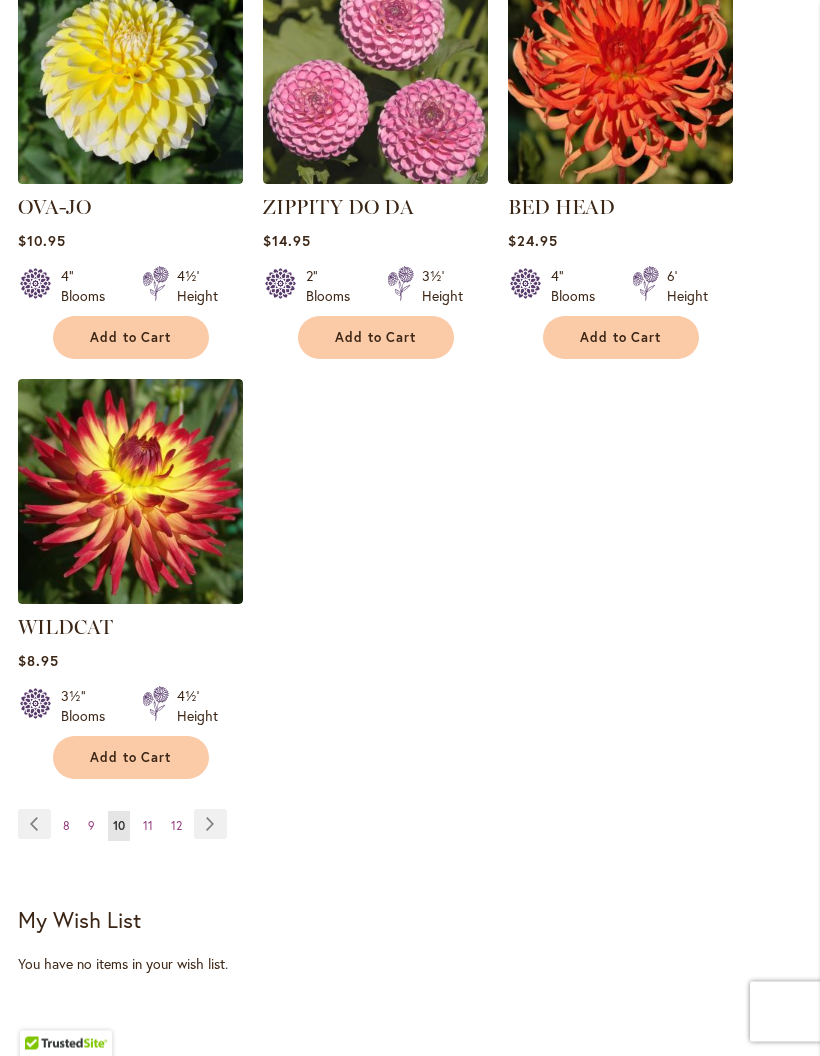 click on "Page
Next" at bounding box center [210, 825] 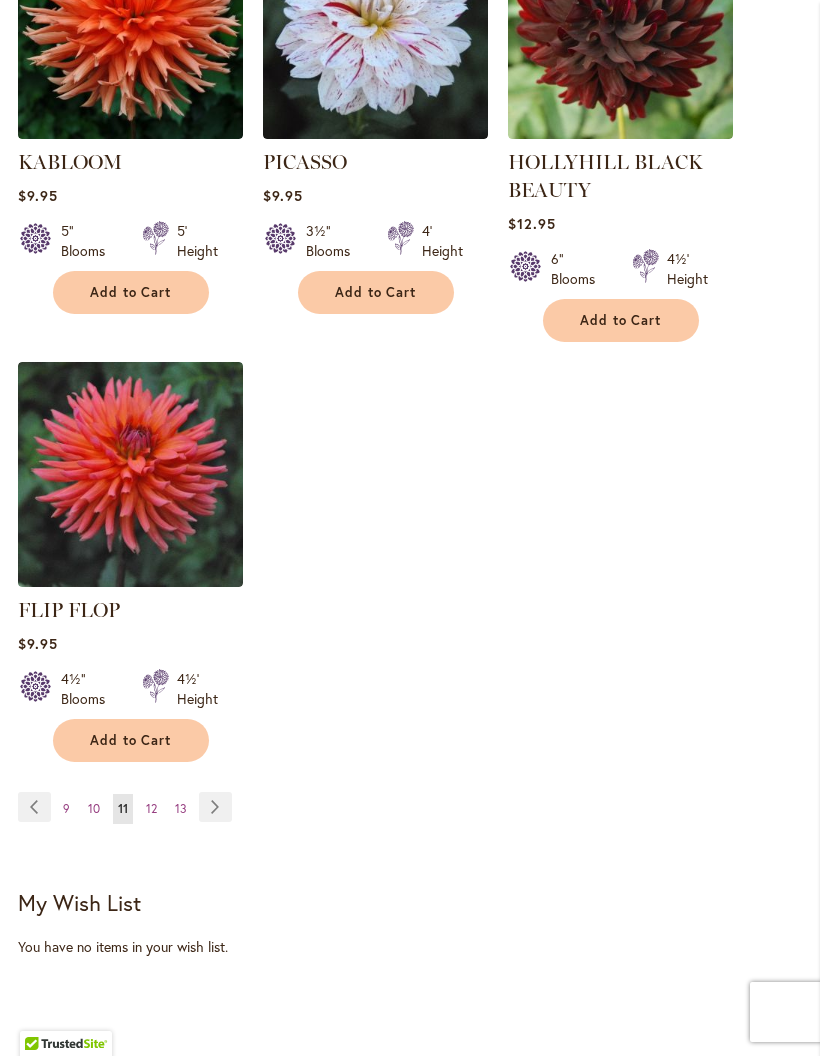 scroll, scrollTop: 2338, scrollLeft: 0, axis: vertical 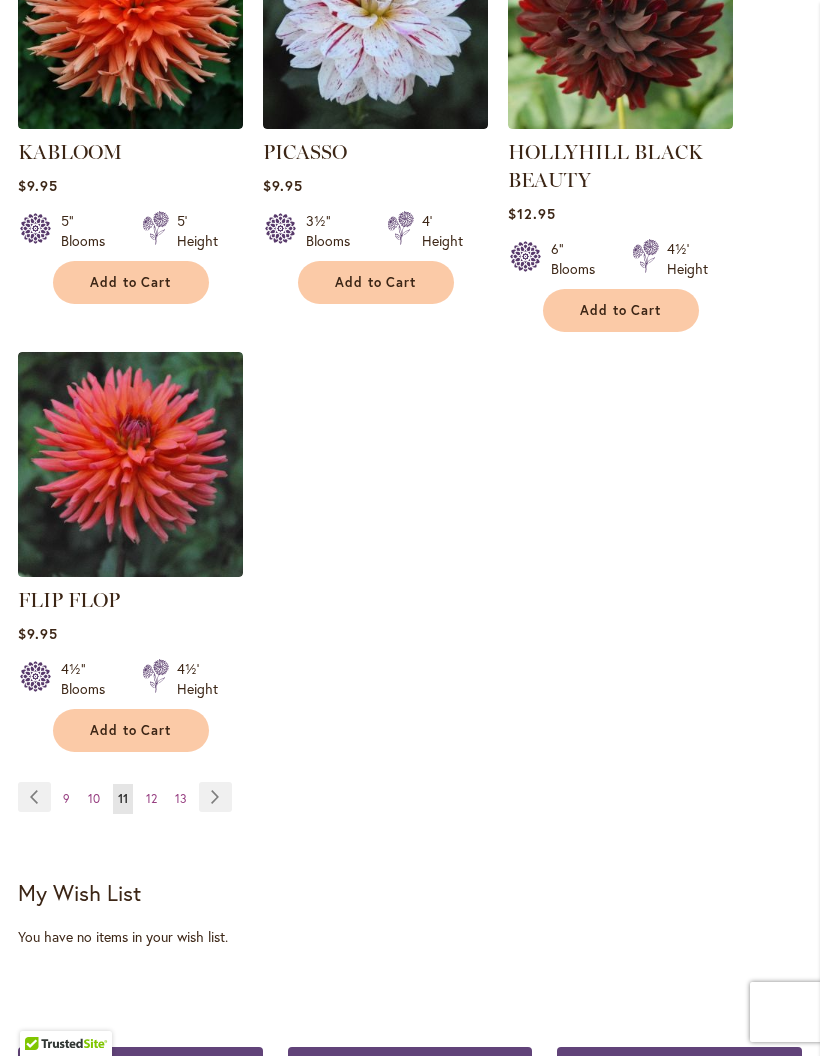click on "Page
Next" at bounding box center [215, 797] 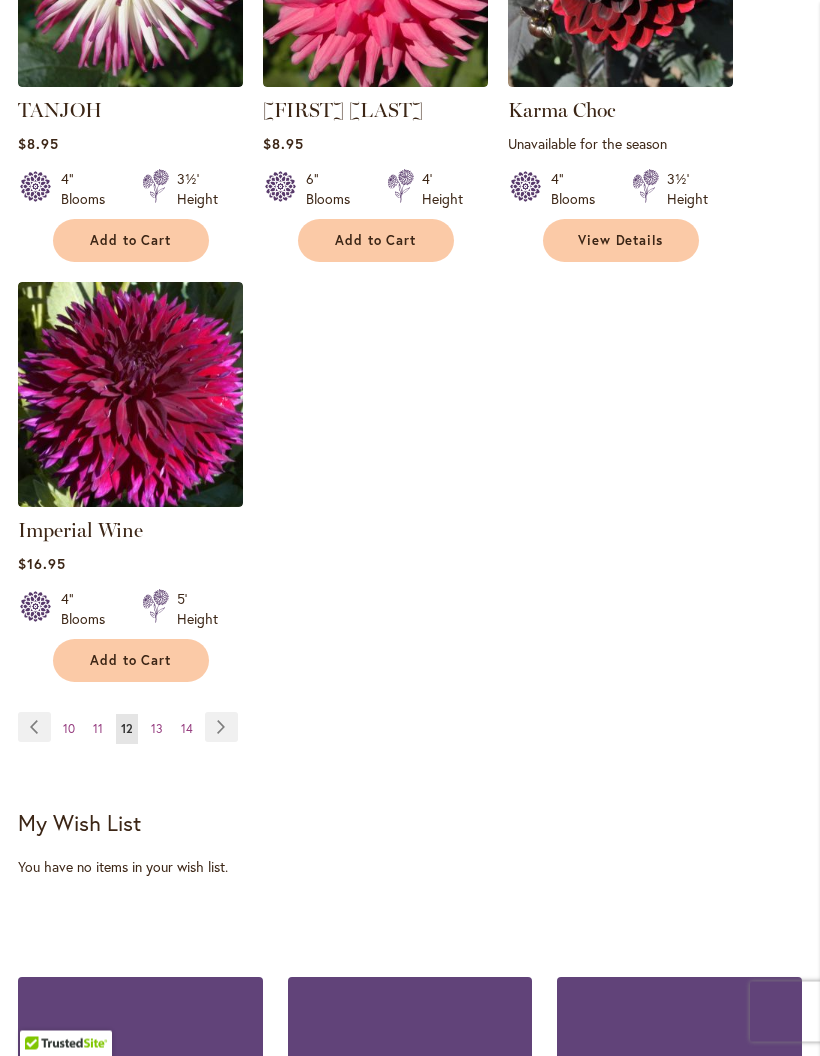 scroll, scrollTop: 2394, scrollLeft: 0, axis: vertical 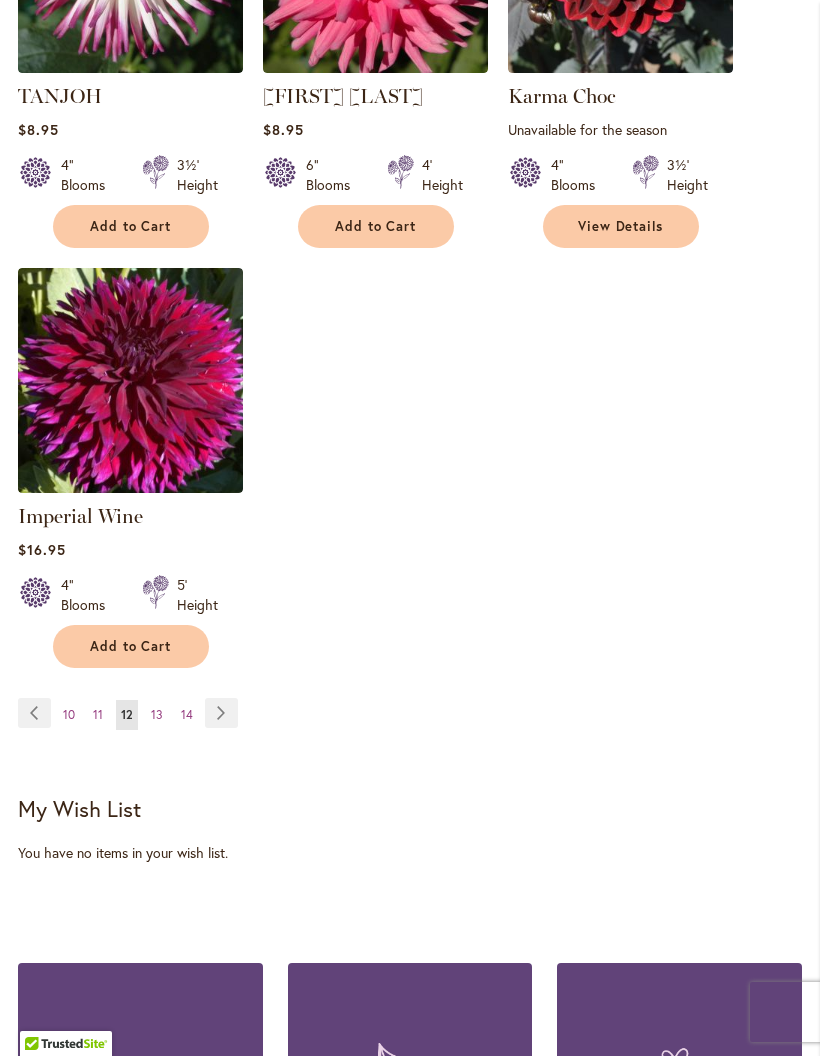 click on "Page
Next" at bounding box center [221, 713] 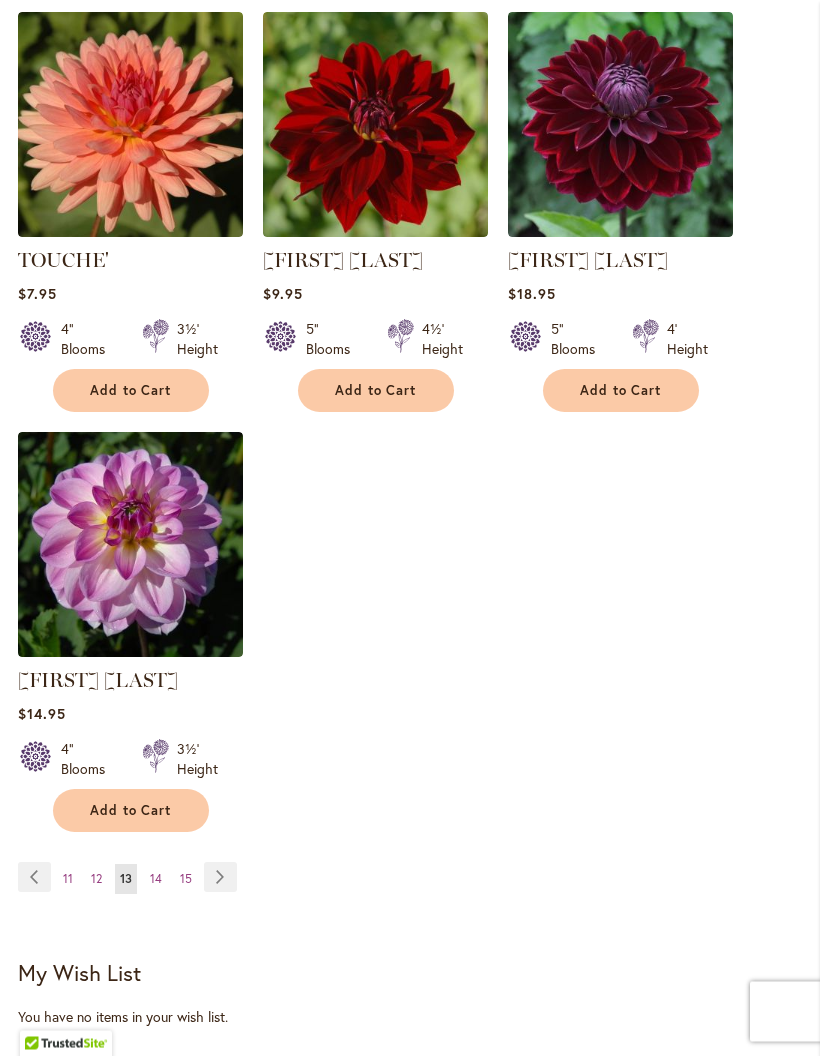 scroll, scrollTop: 2213, scrollLeft: 0, axis: vertical 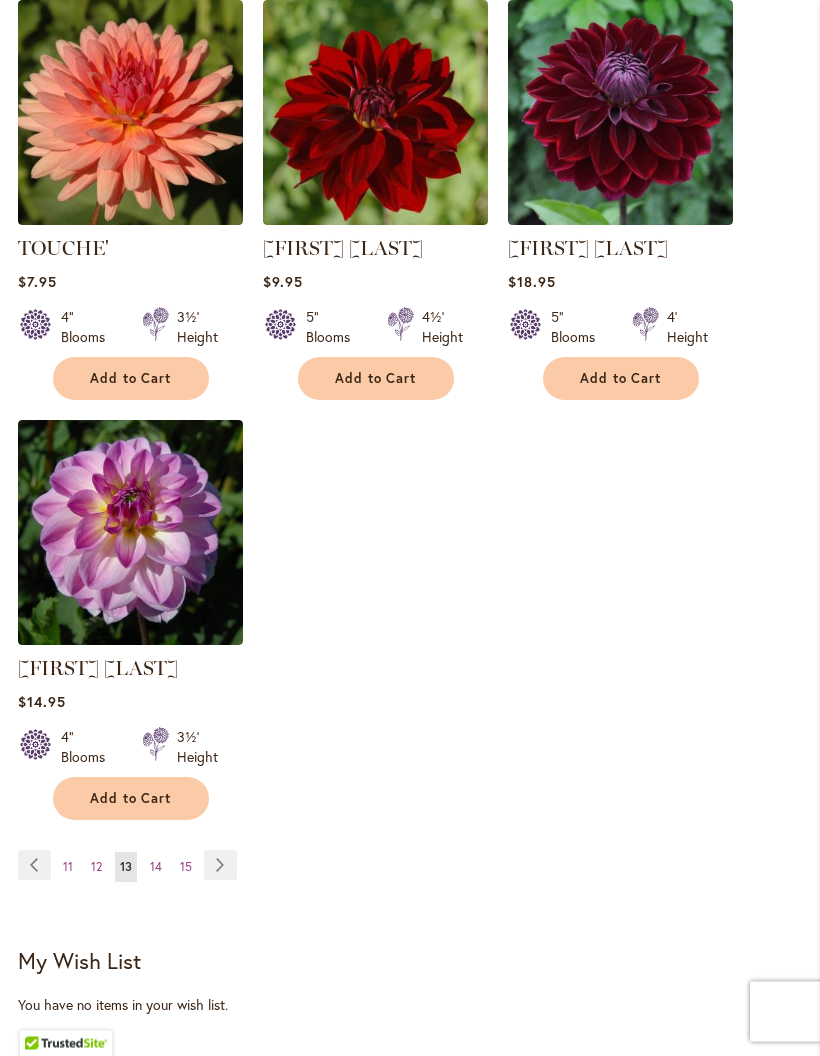 click on "Page
Next" at bounding box center (220, 866) 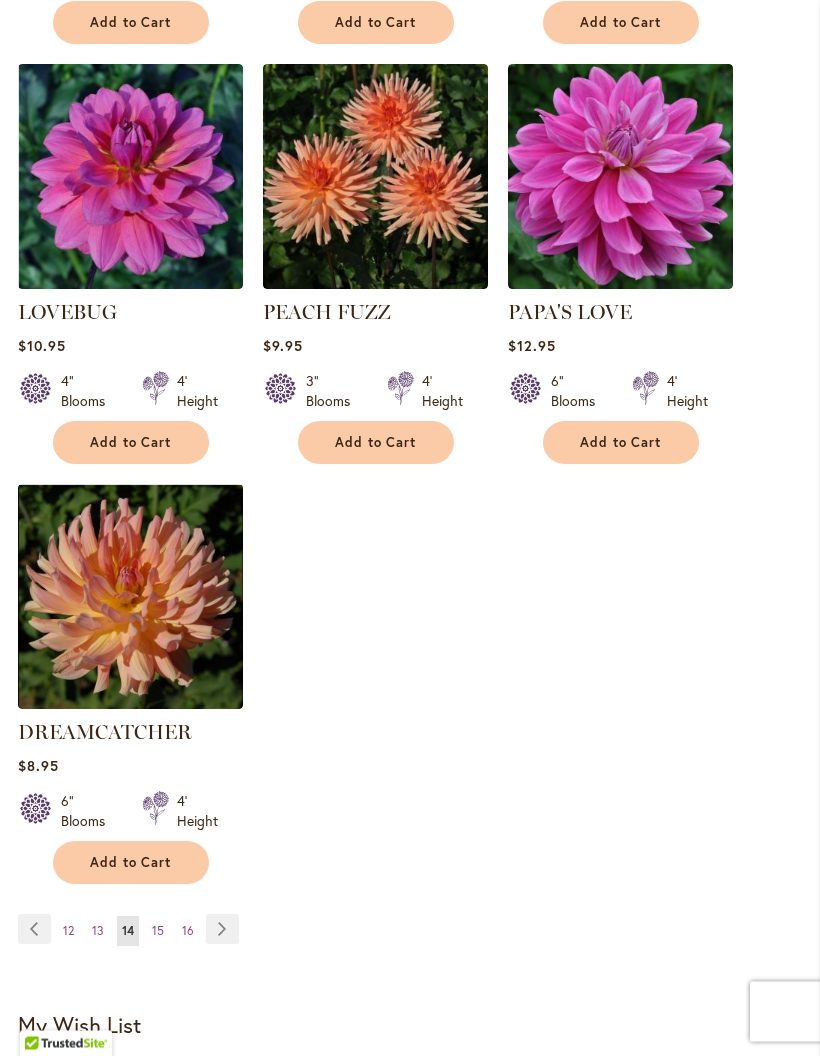 scroll, scrollTop: 2150, scrollLeft: 0, axis: vertical 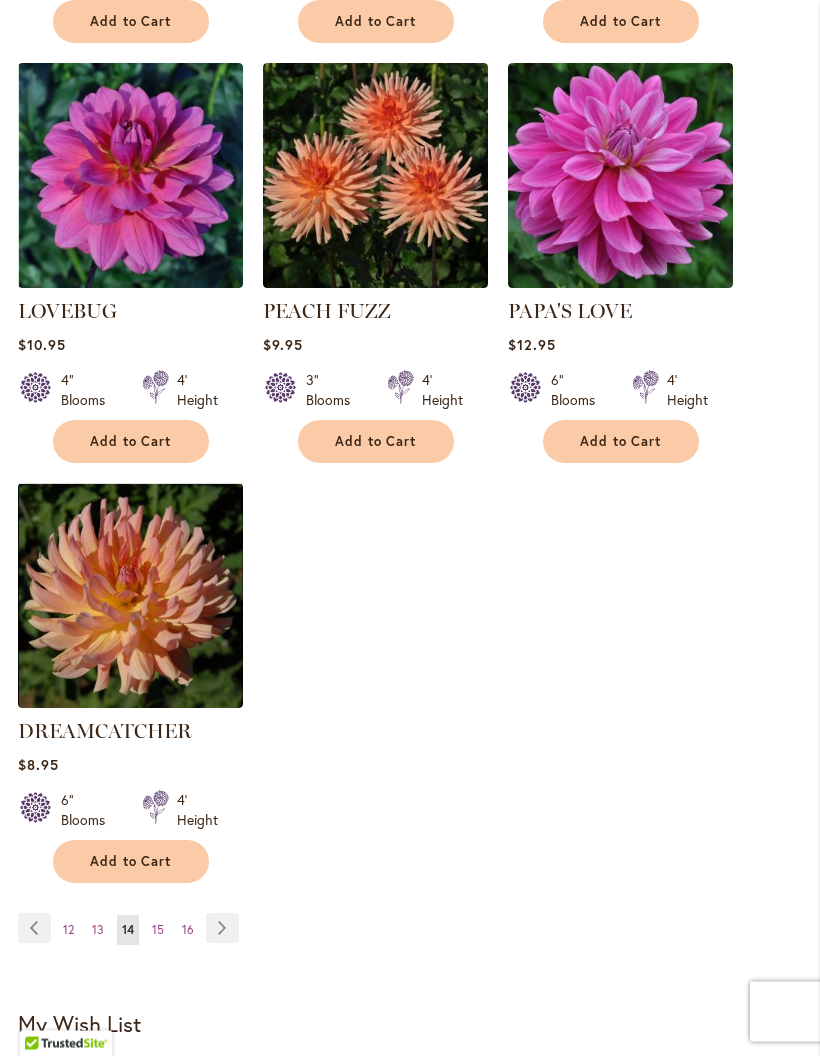 click on "Page
Next" at bounding box center [222, 929] 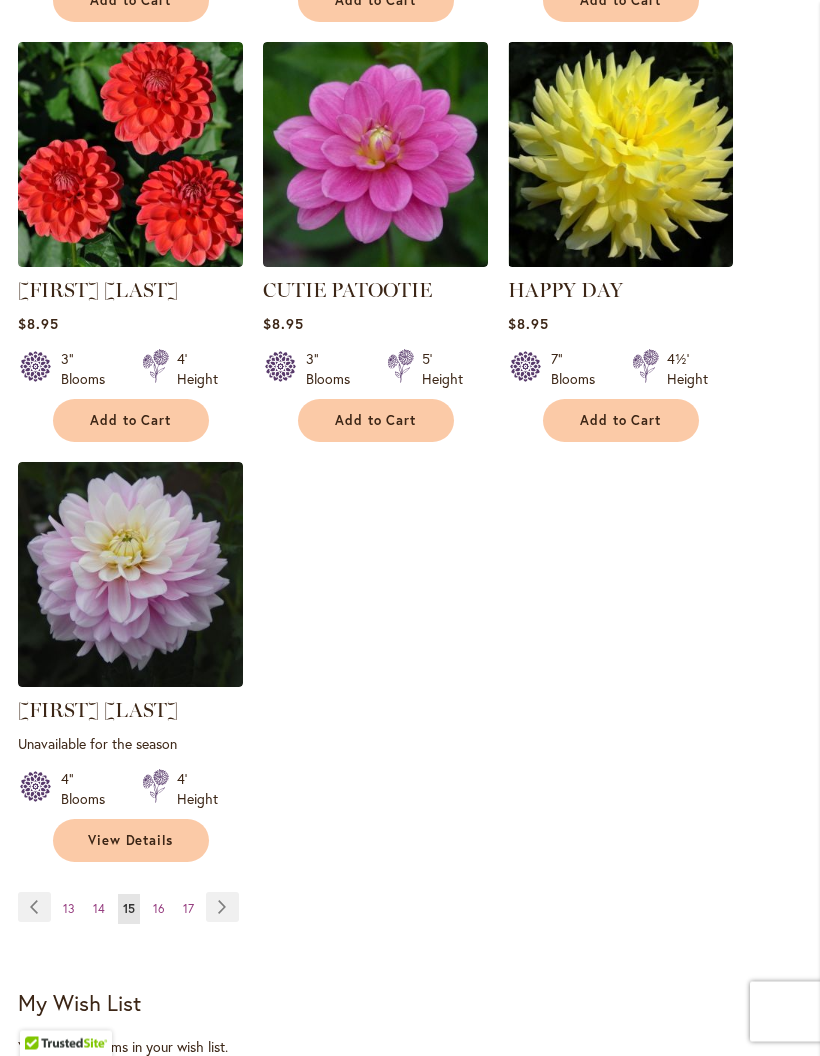 scroll, scrollTop: 2195, scrollLeft: 0, axis: vertical 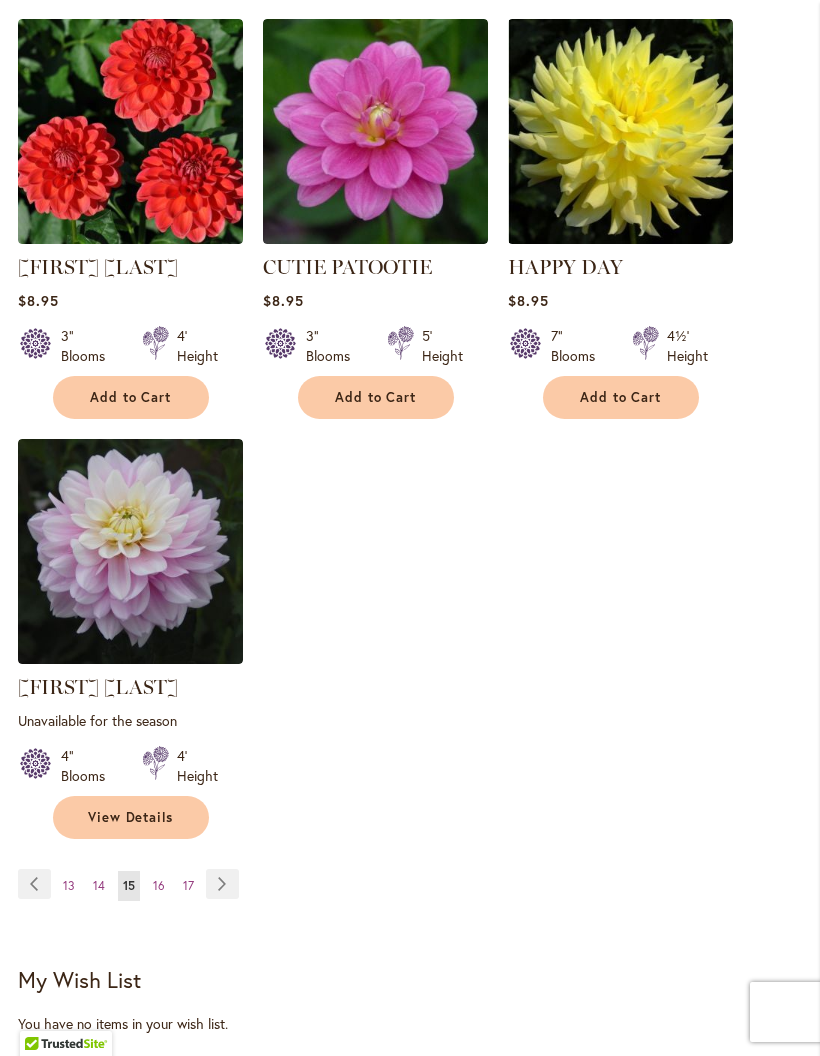 click on "Add to Cart" at bounding box center [621, 397] 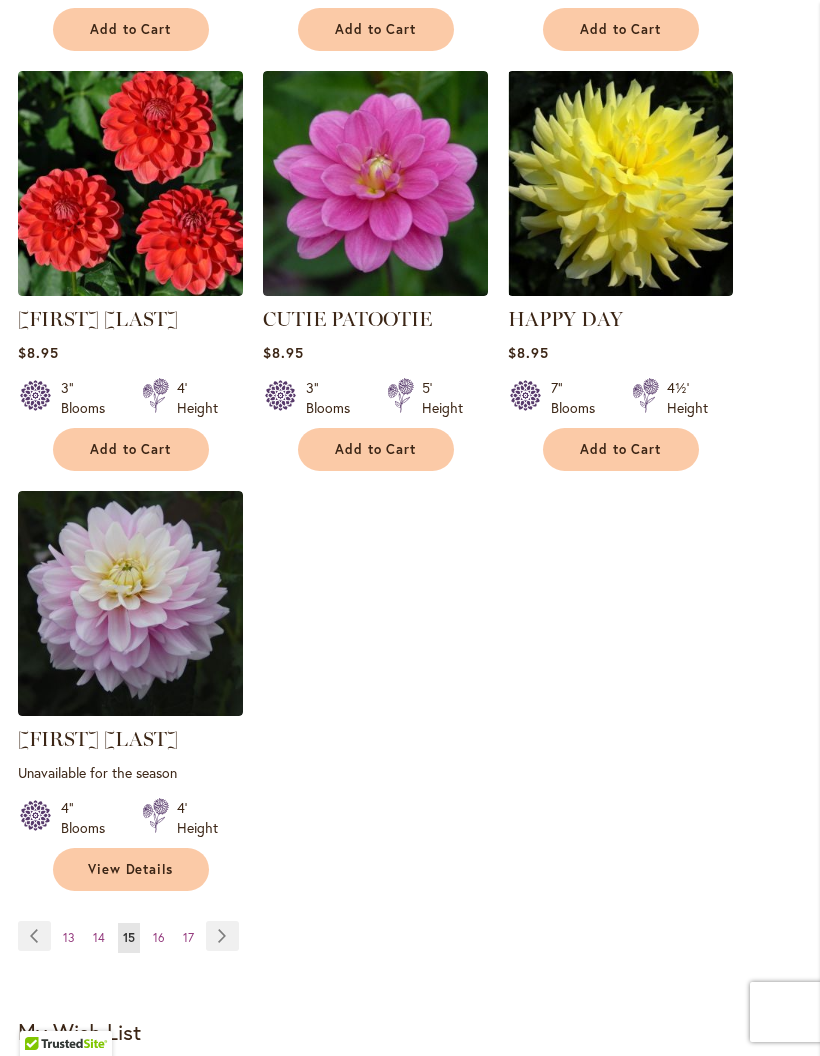 click on "Page
Next" at bounding box center [222, 936] 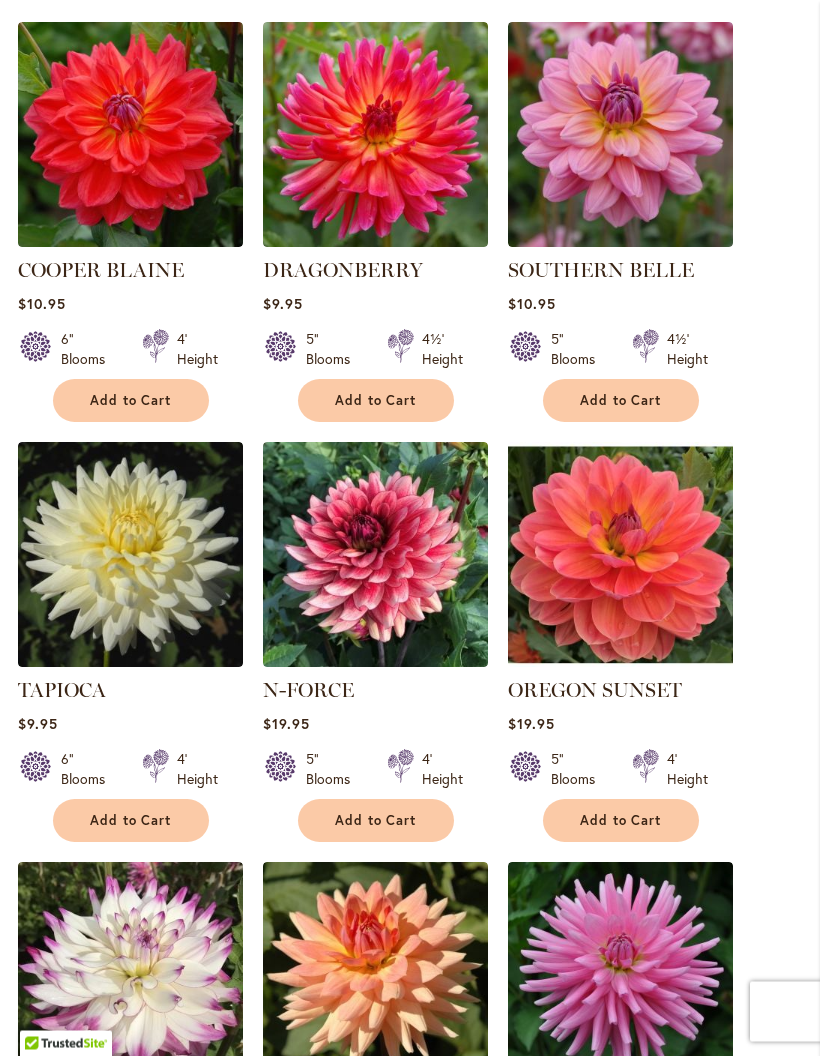 scroll, scrollTop: 559, scrollLeft: 0, axis: vertical 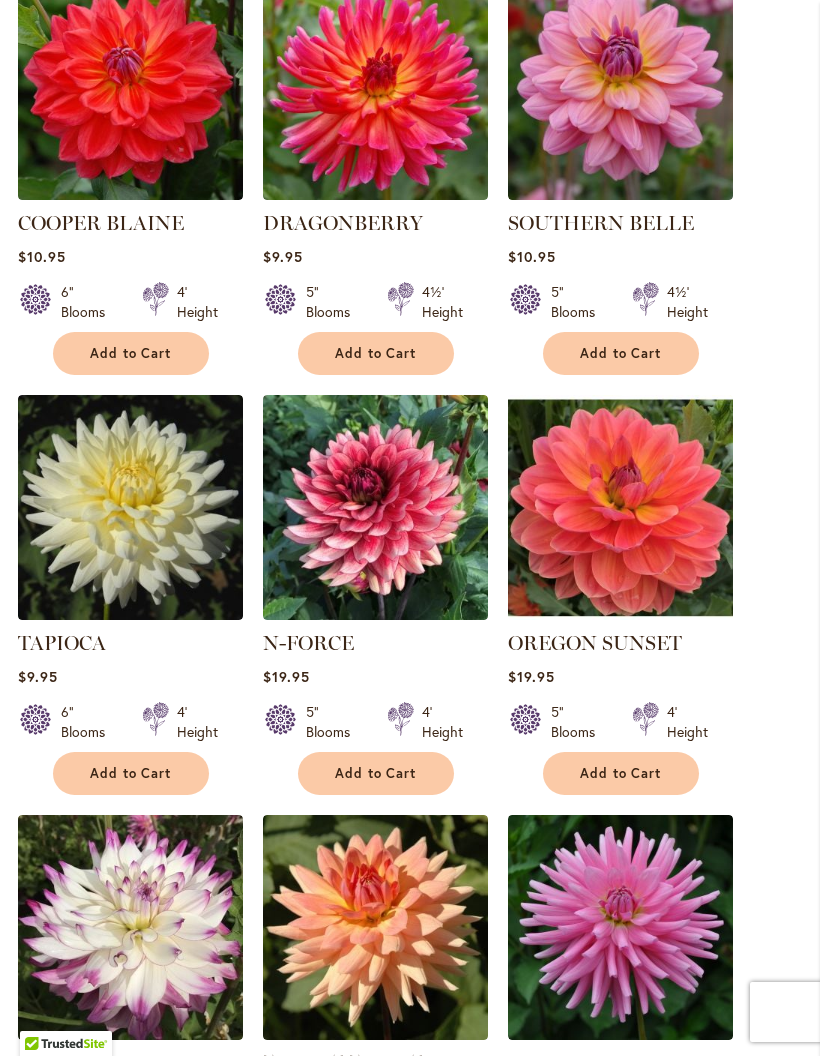 click on "Add to Cart" at bounding box center (131, 353) 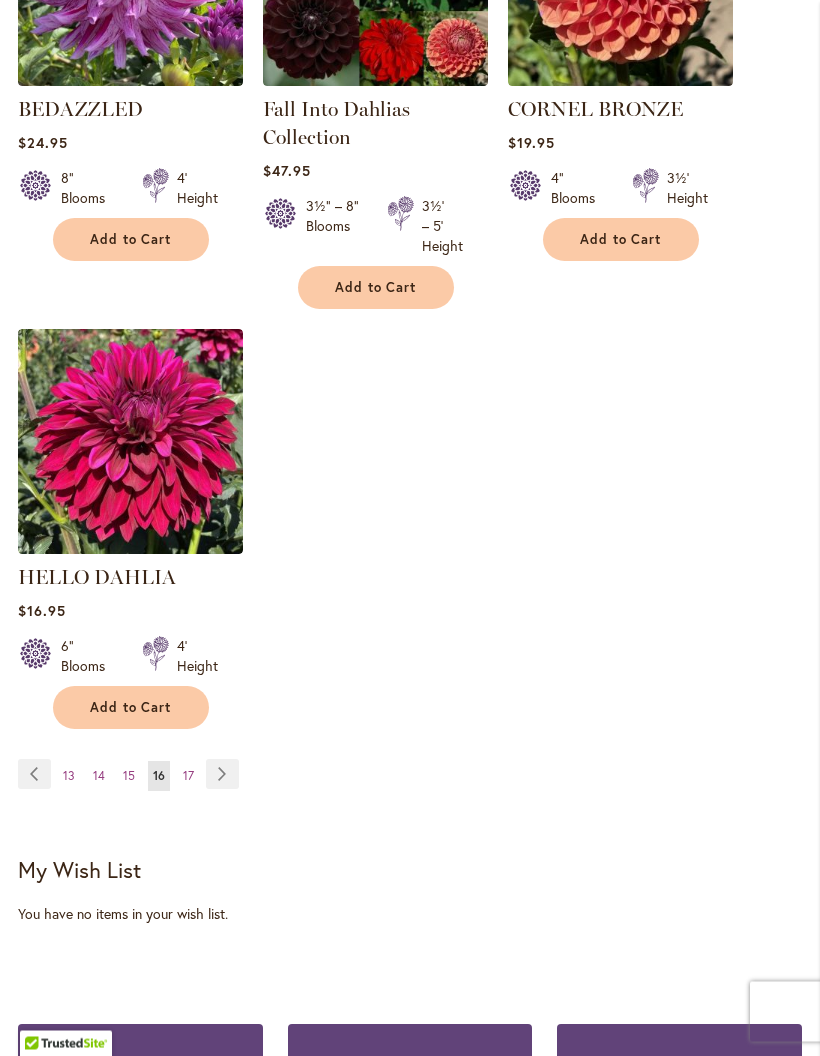 scroll, scrollTop: 2425, scrollLeft: 0, axis: vertical 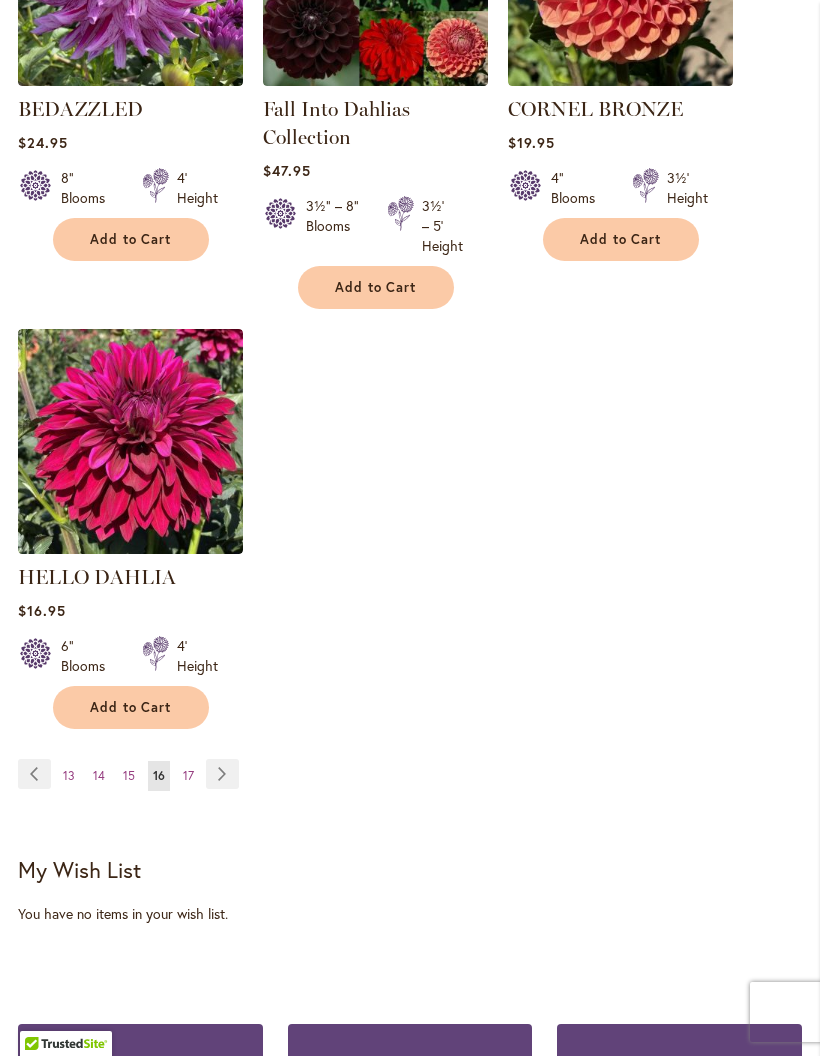 click on "Page
Next" at bounding box center (222, 774) 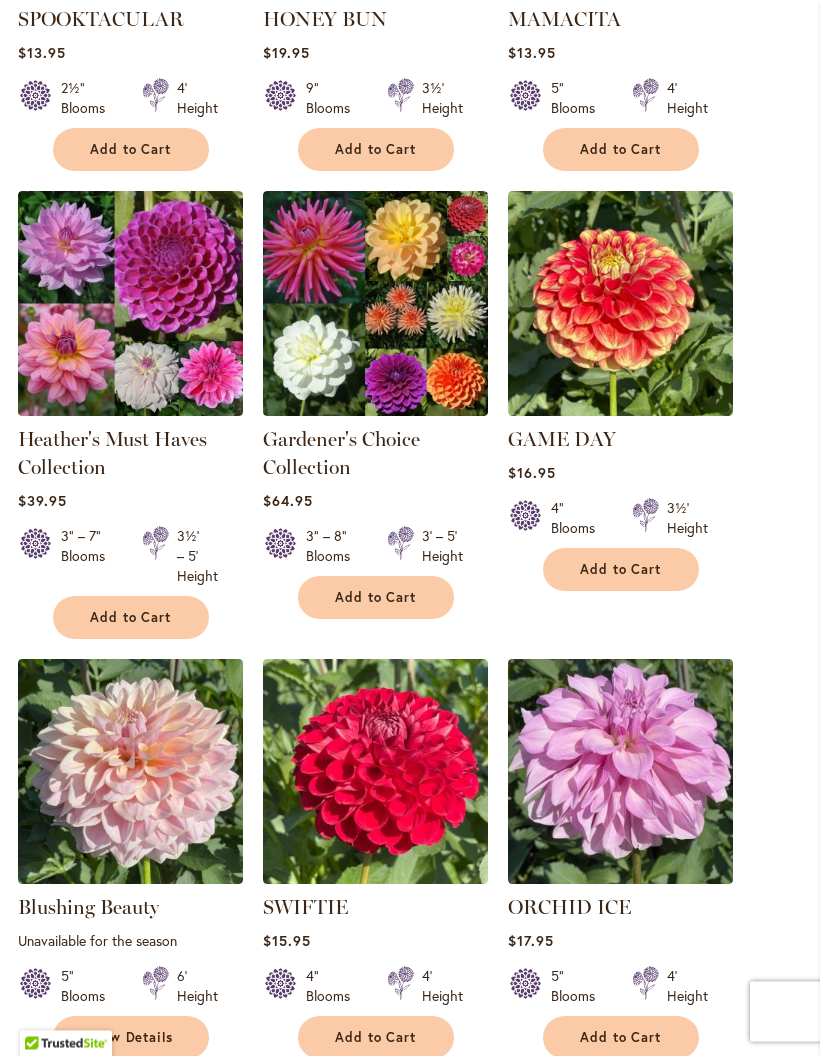 scroll, scrollTop: 1184, scrollLeft: 0, axis: vertical 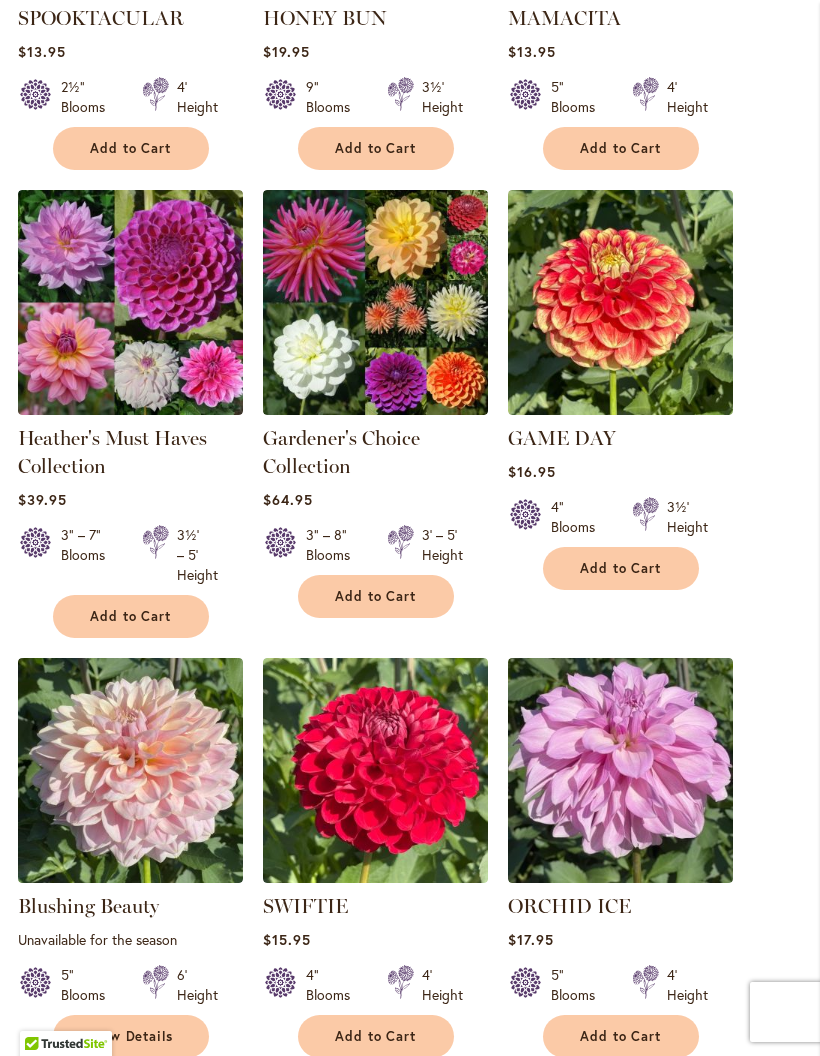 click at bounding box center [375, 302] 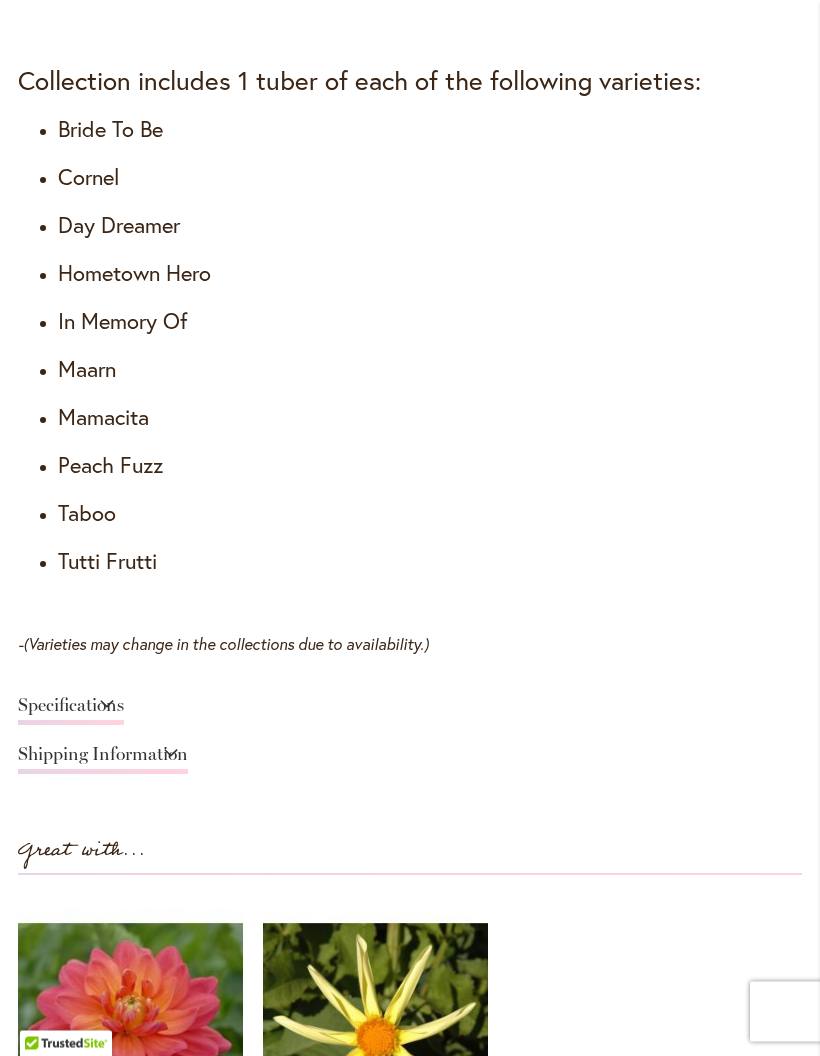 scroll, scrollTop: 1913, scrollLeft: 0, axis: vertical 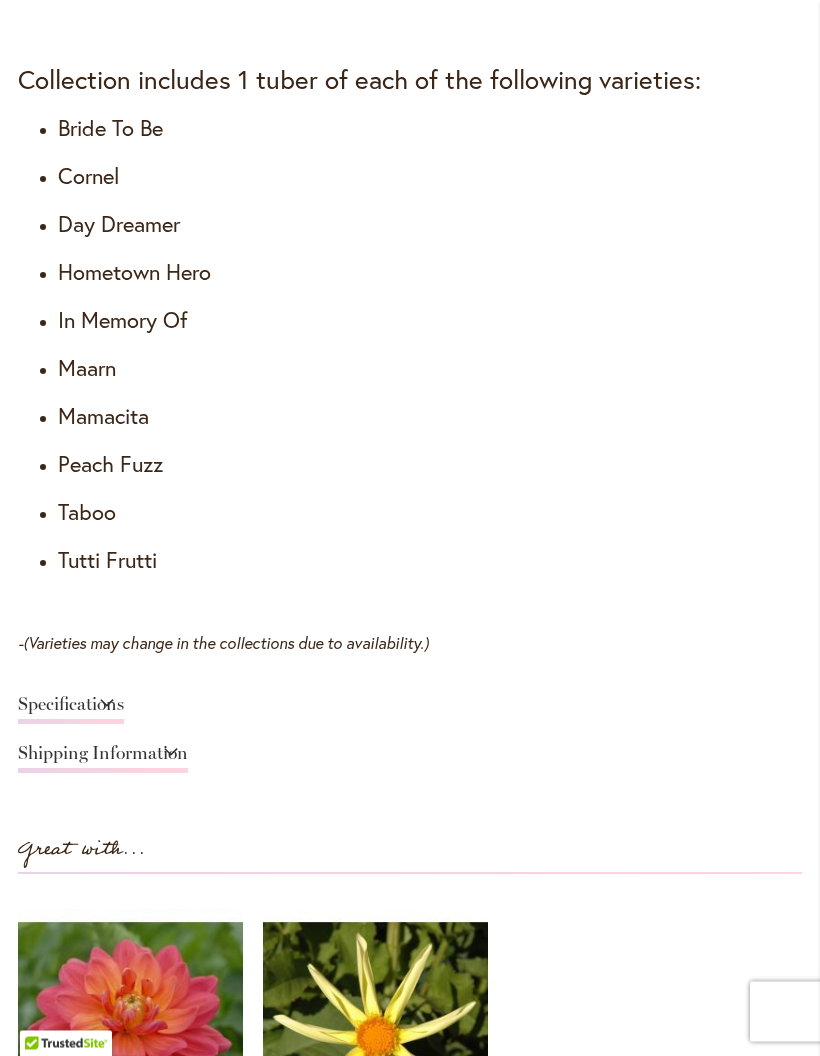 click on "Specifications" at bounding box center [71, 710] 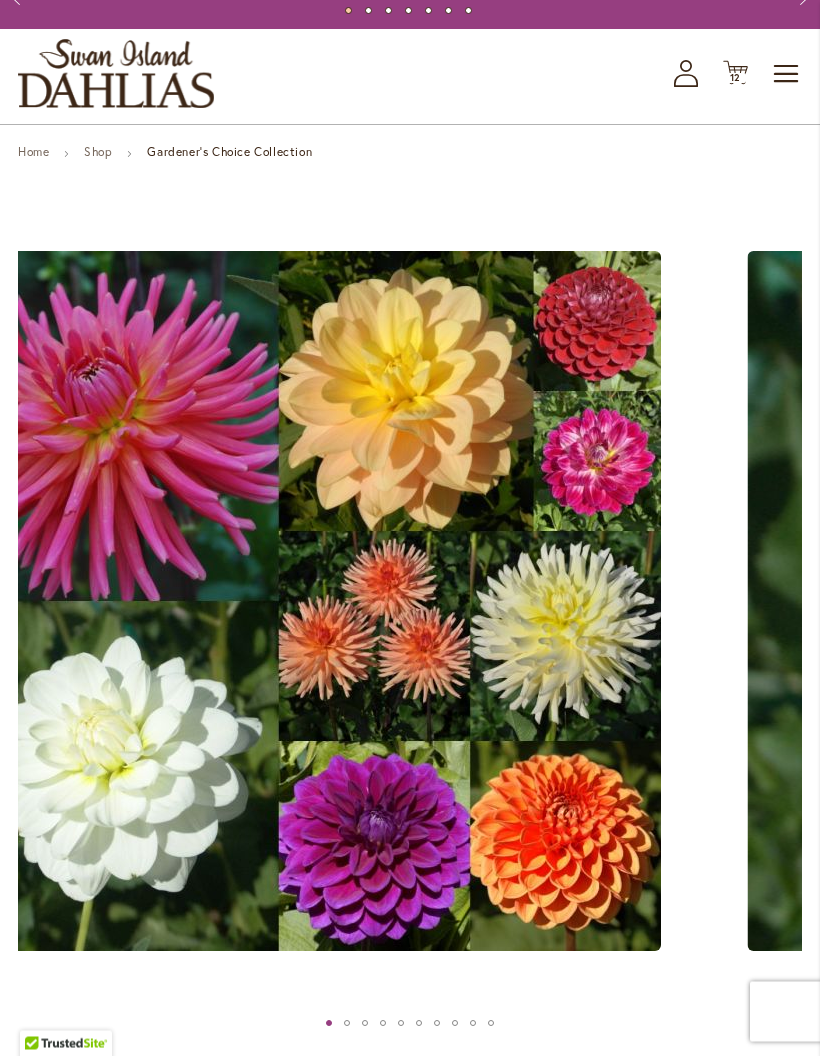 scroll, scrollTop: 0, scrollLeft: 0, axis: both 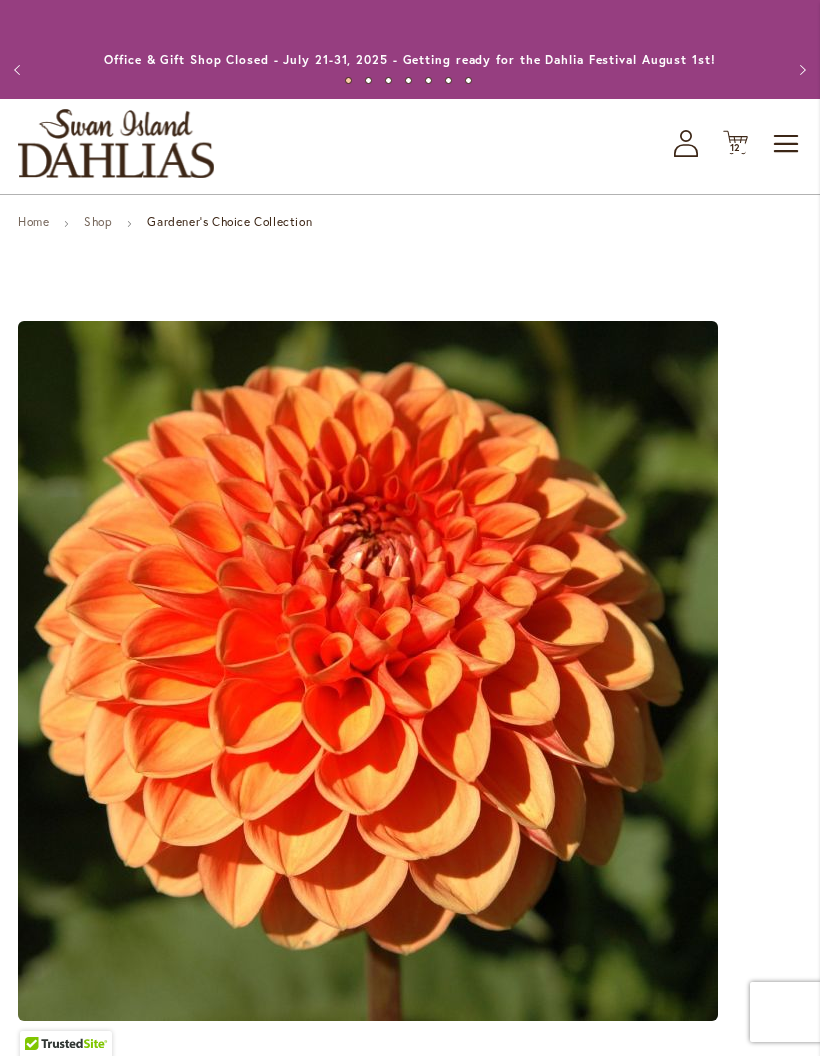 click at bounding box center [1154, 670] 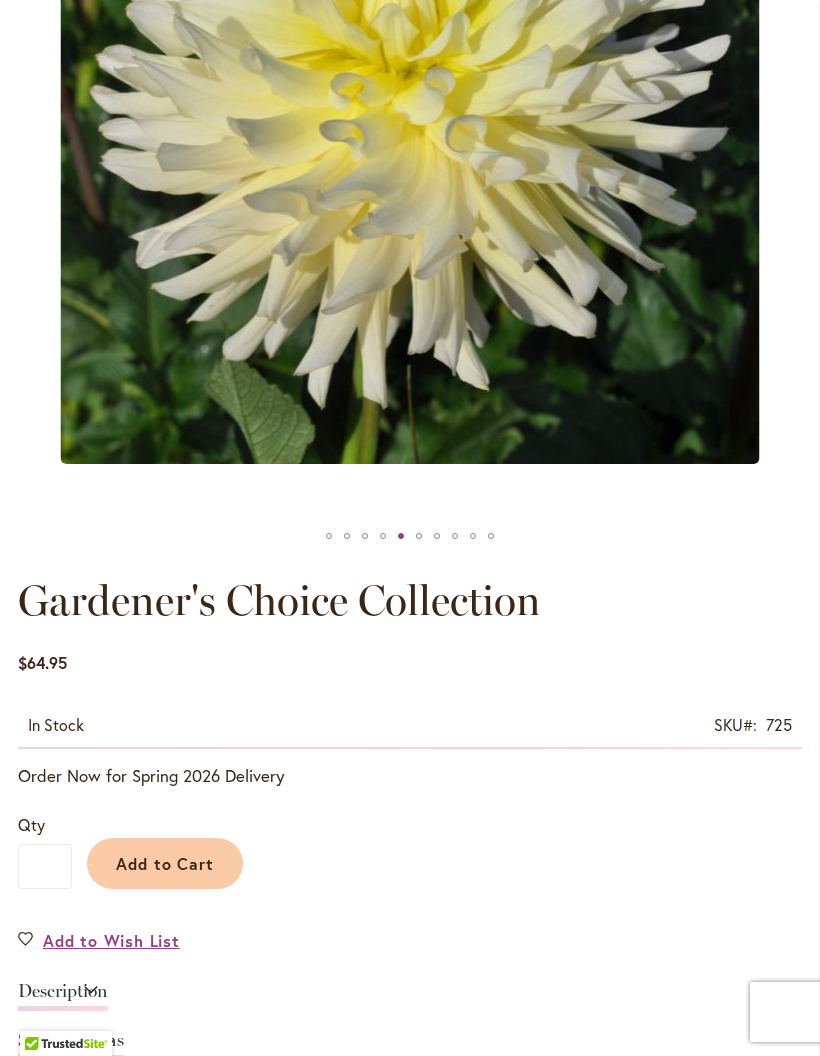 scroll, scrollTop: 528, scrollLeft: 0, axis: vertical 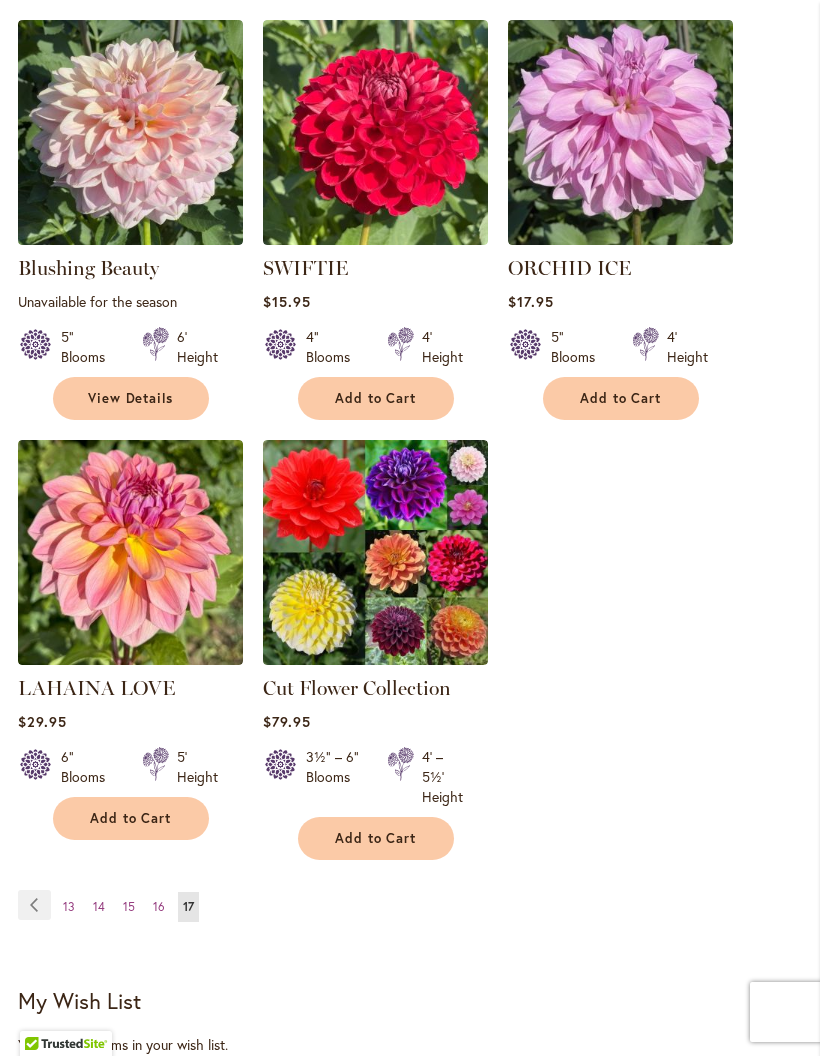 click at bounding box center [375, 552] 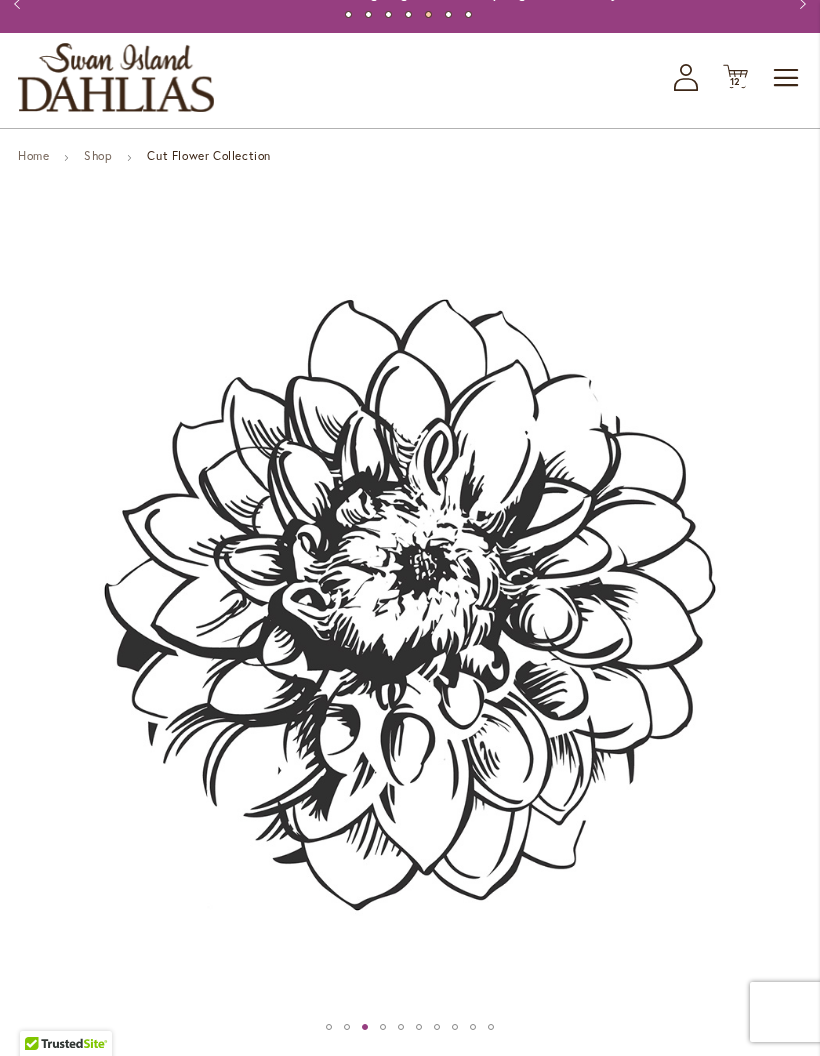 scroll, scrollTop: 0, scrollLeft: 0, axis: both 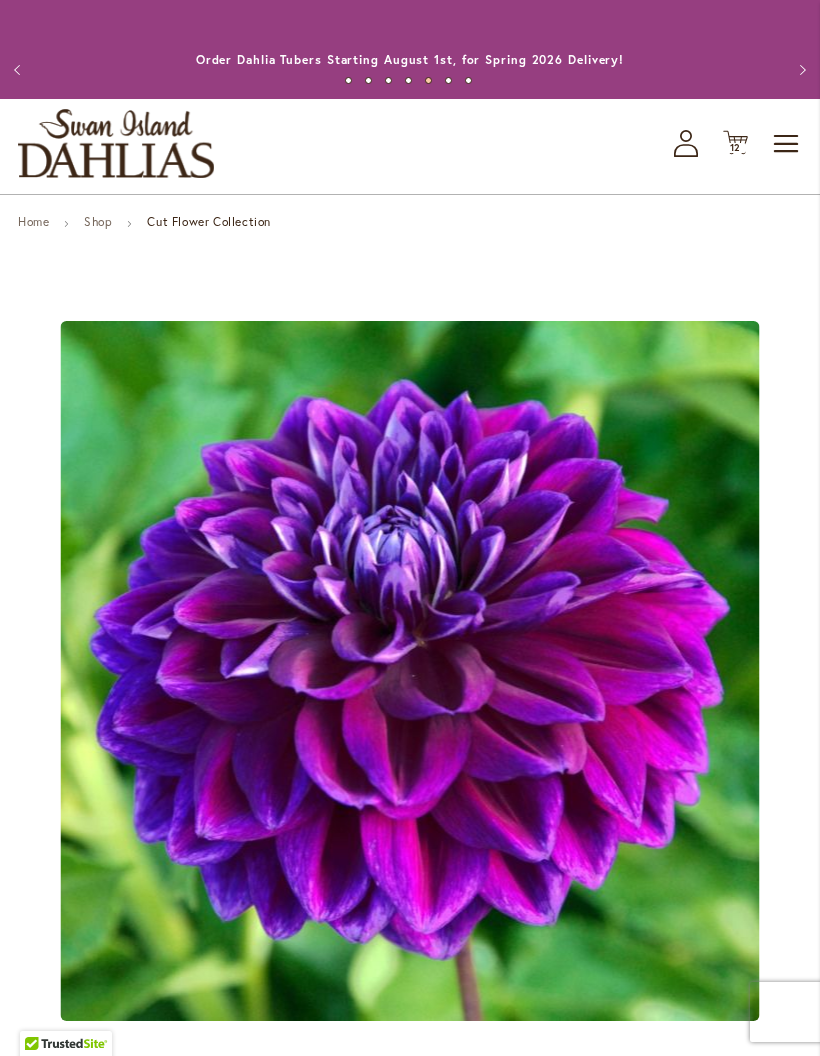 click at bounding box center [1196, 670] 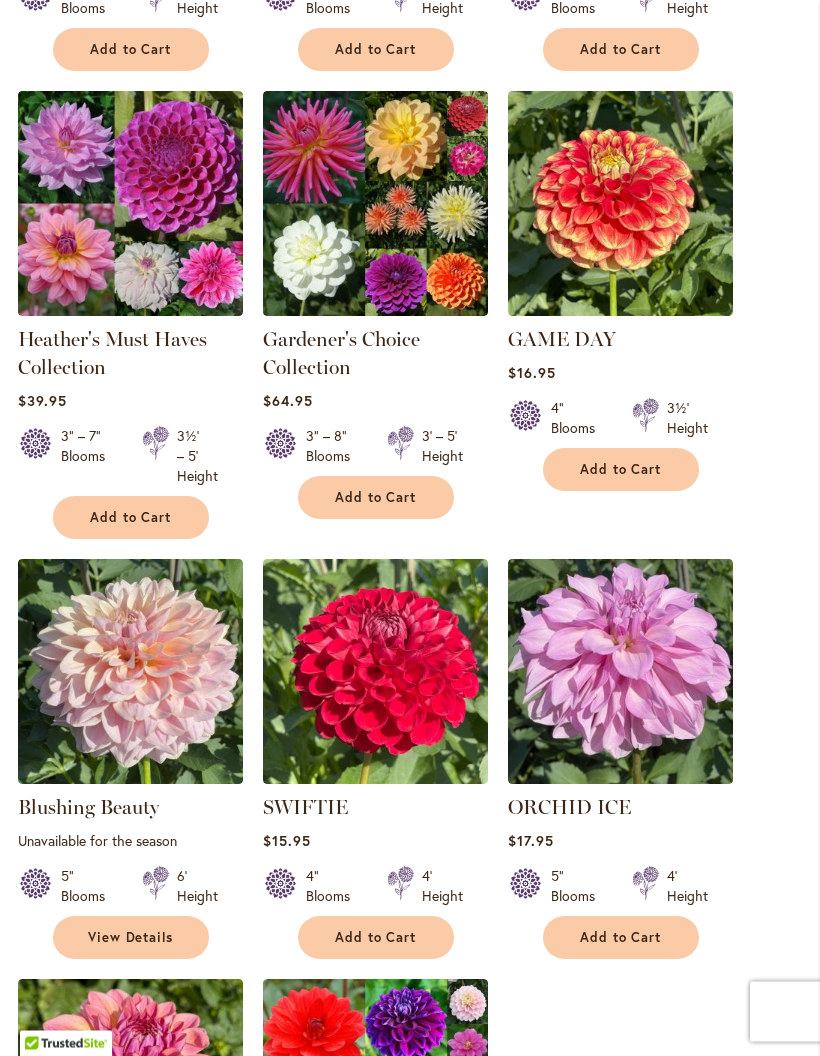 scroll, scrollTop: 1283, scrollLeft: 0, axis: vertical 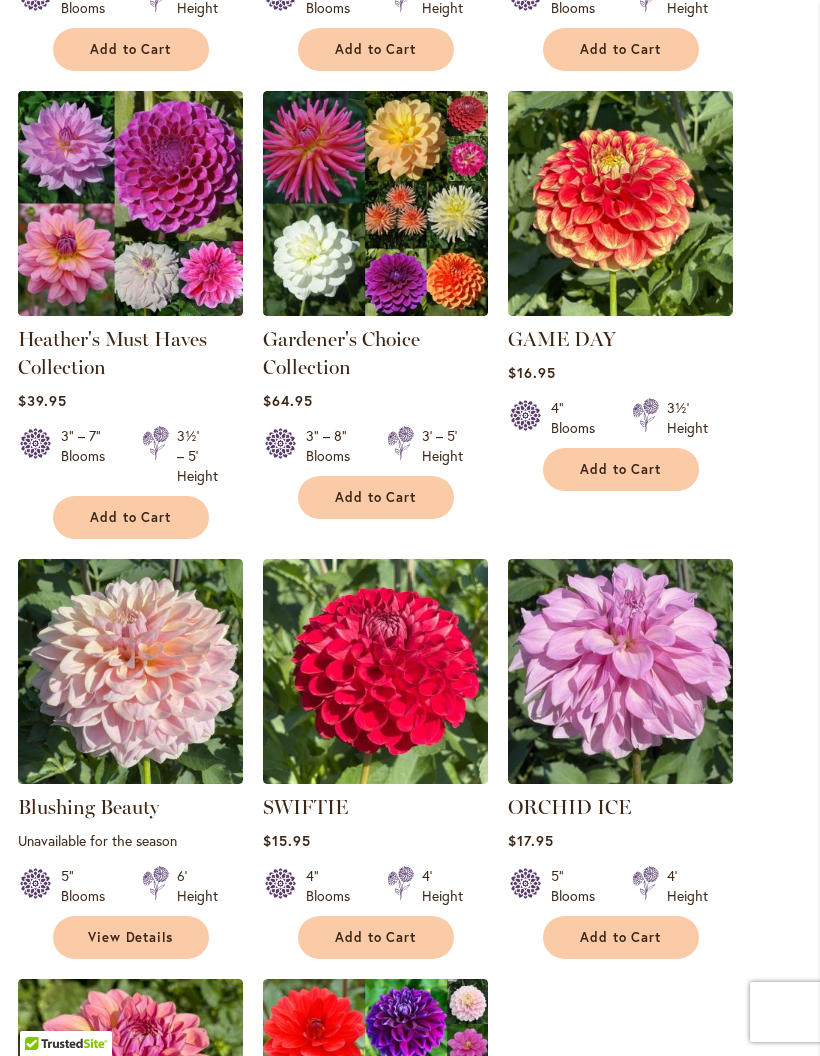 click on "Add to Cart" at bounding box center [376, 497] 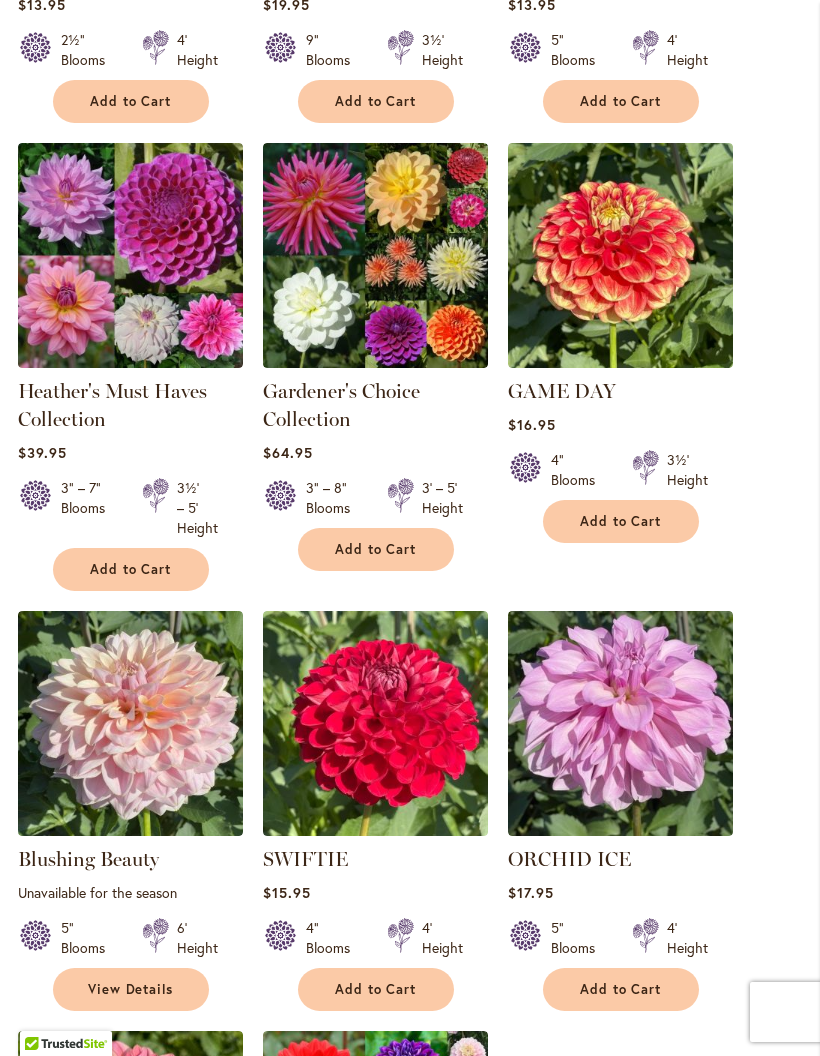 click at bounding box center [375, 255] 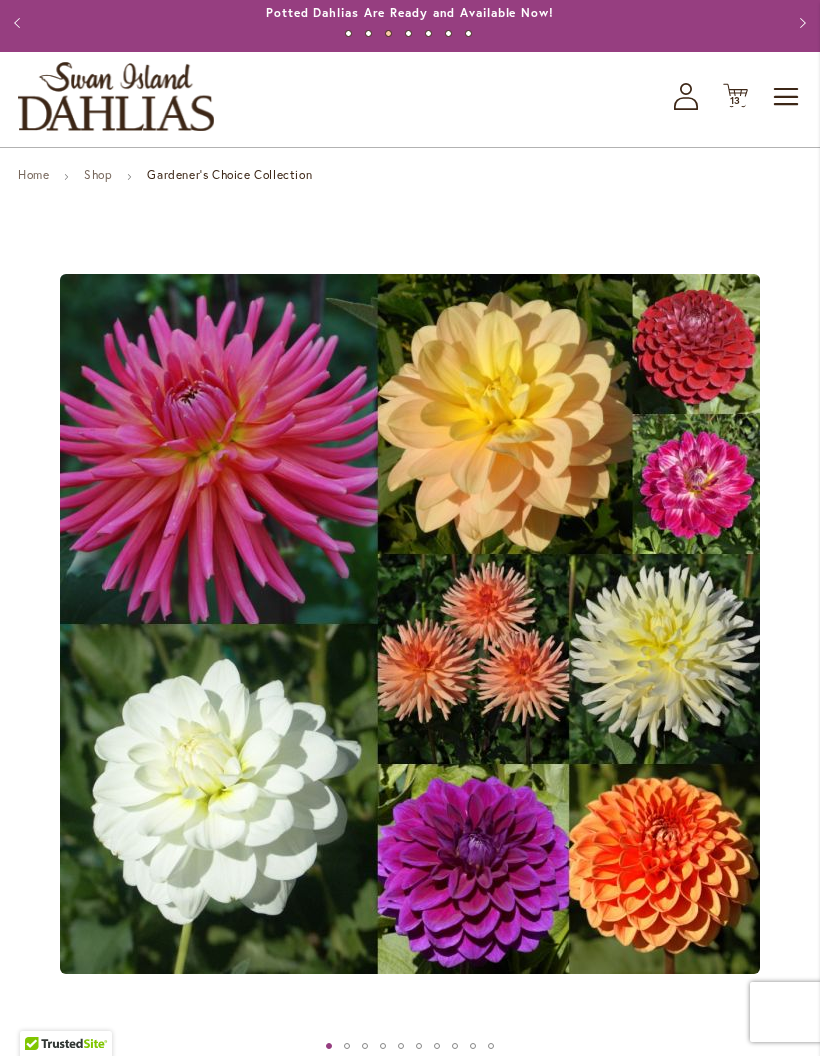 scroll, scrollTop: 0, scrollLeft: 0, axis: both 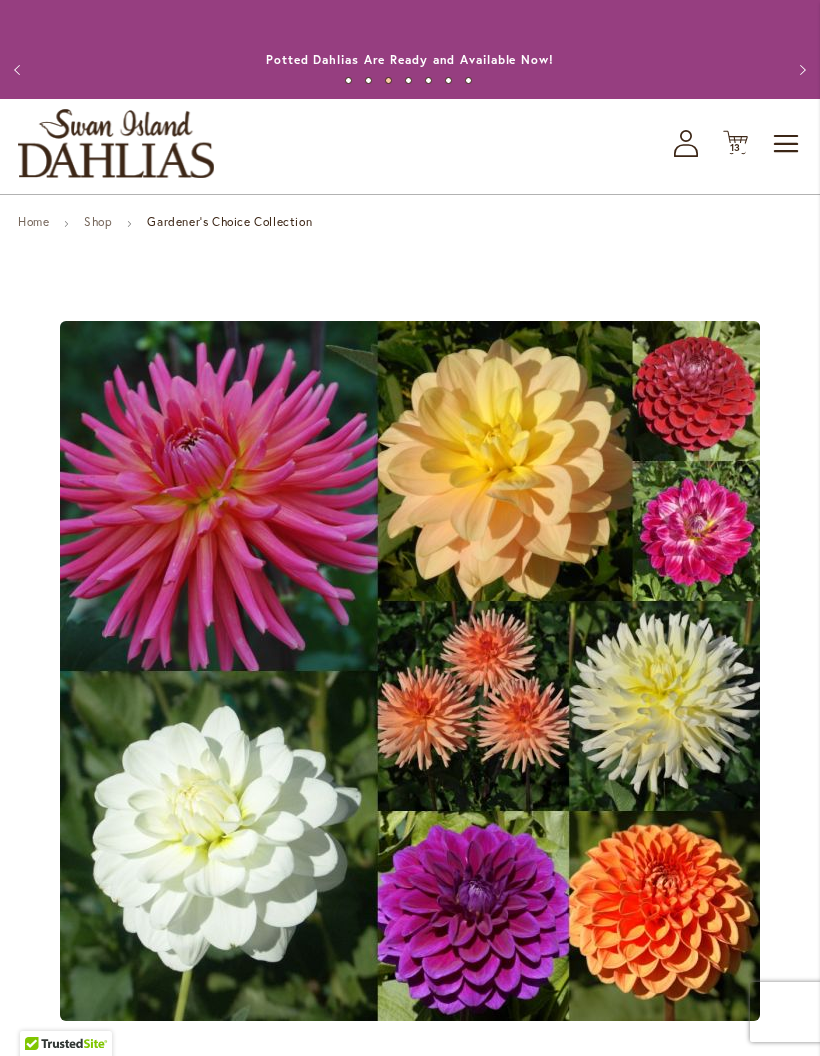 click 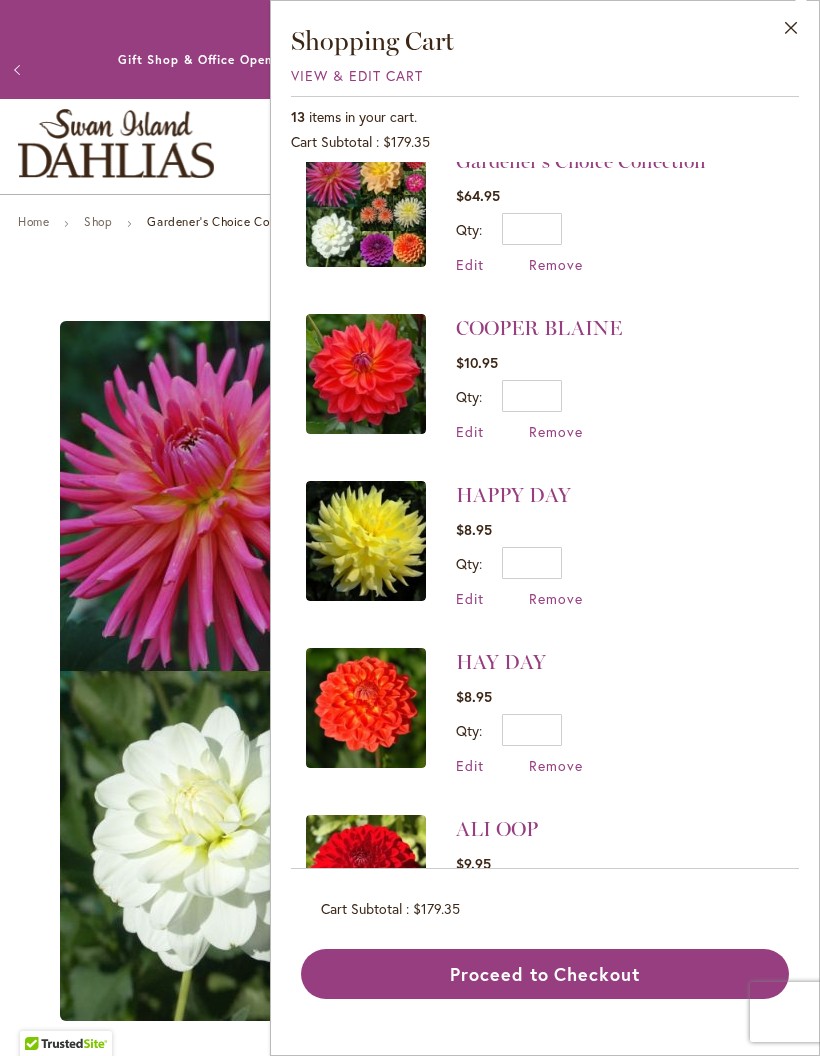scroll, scrollTop: 35, scrollLeft: 0, axis: vertical 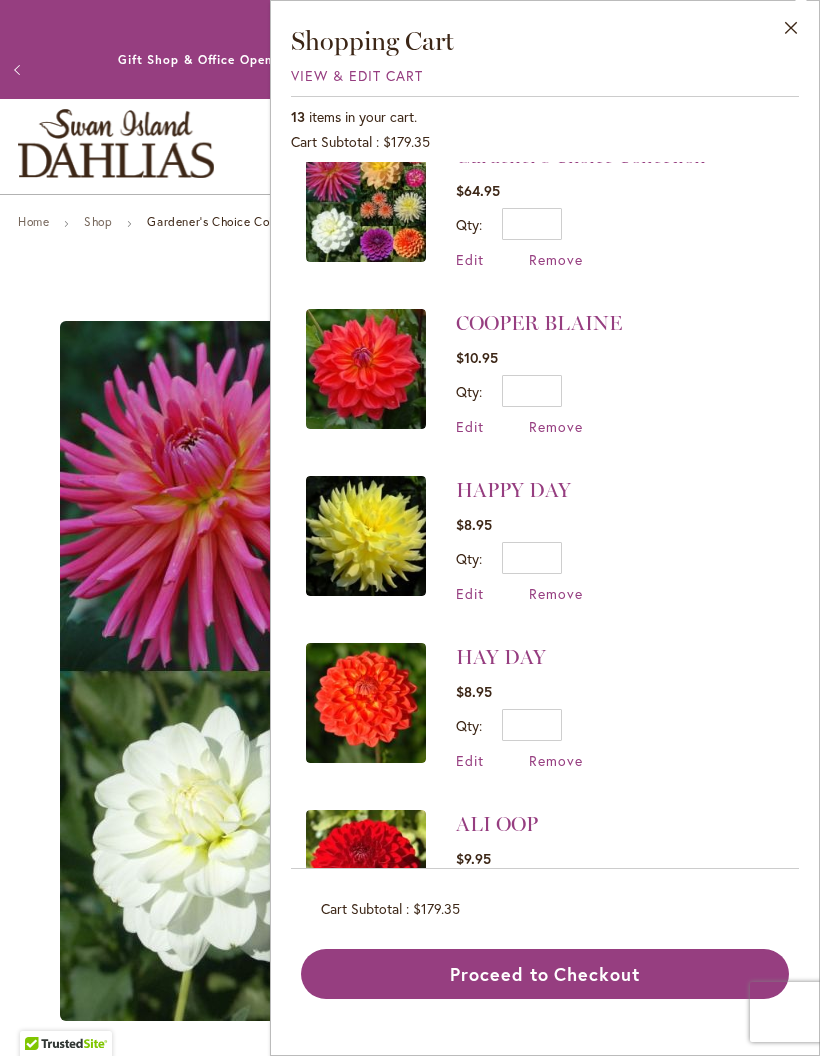 click on "Remove" at bounding box center (556, 593) 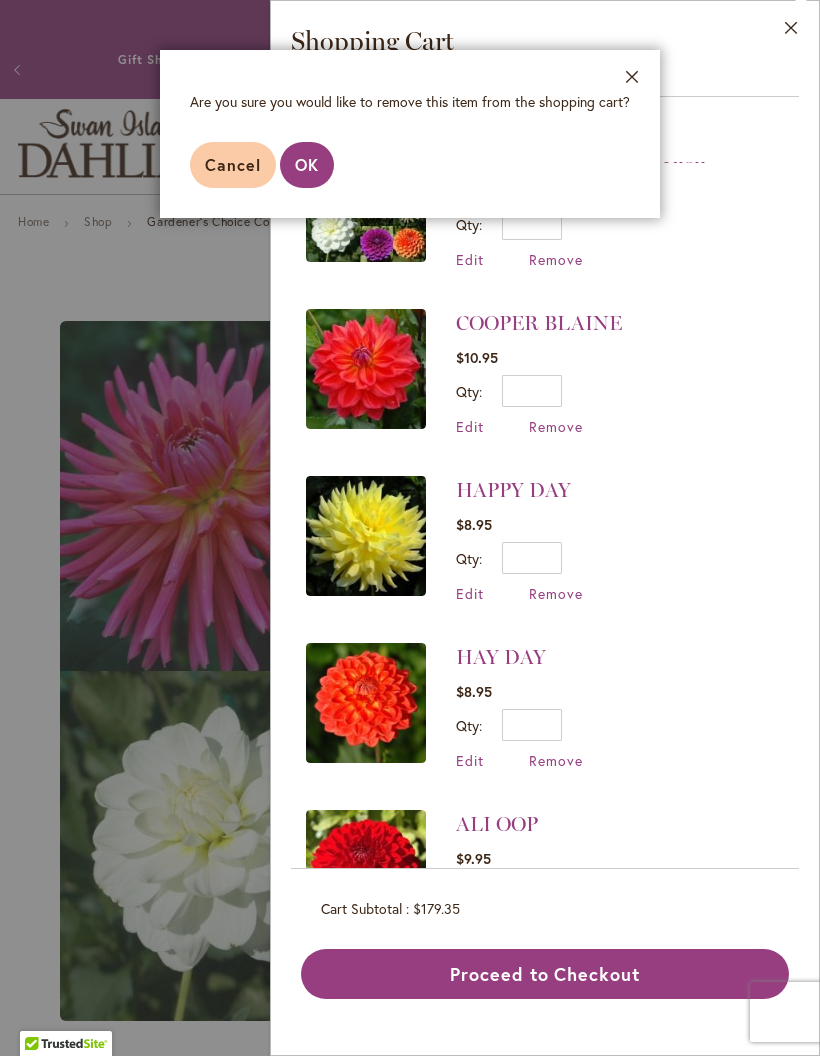 click on "OK" at bounding box center [307, 164] 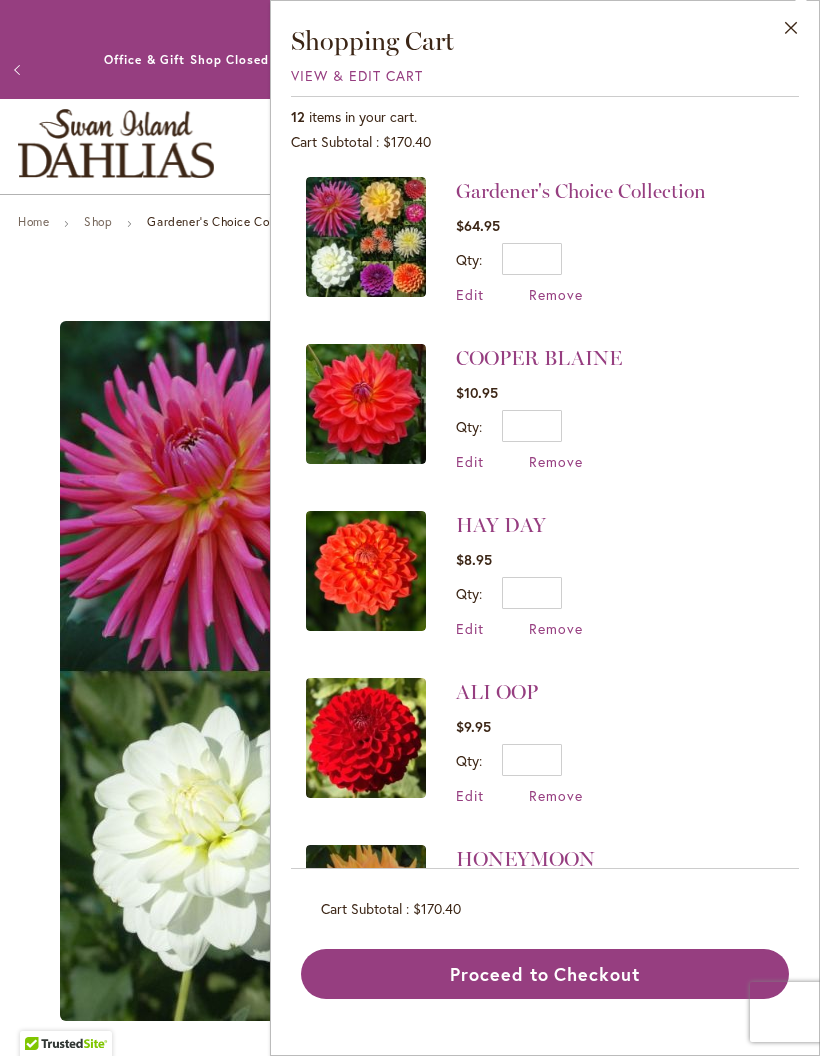 scroll, scrollTop: 0, scrollLeft: 0, axis: both 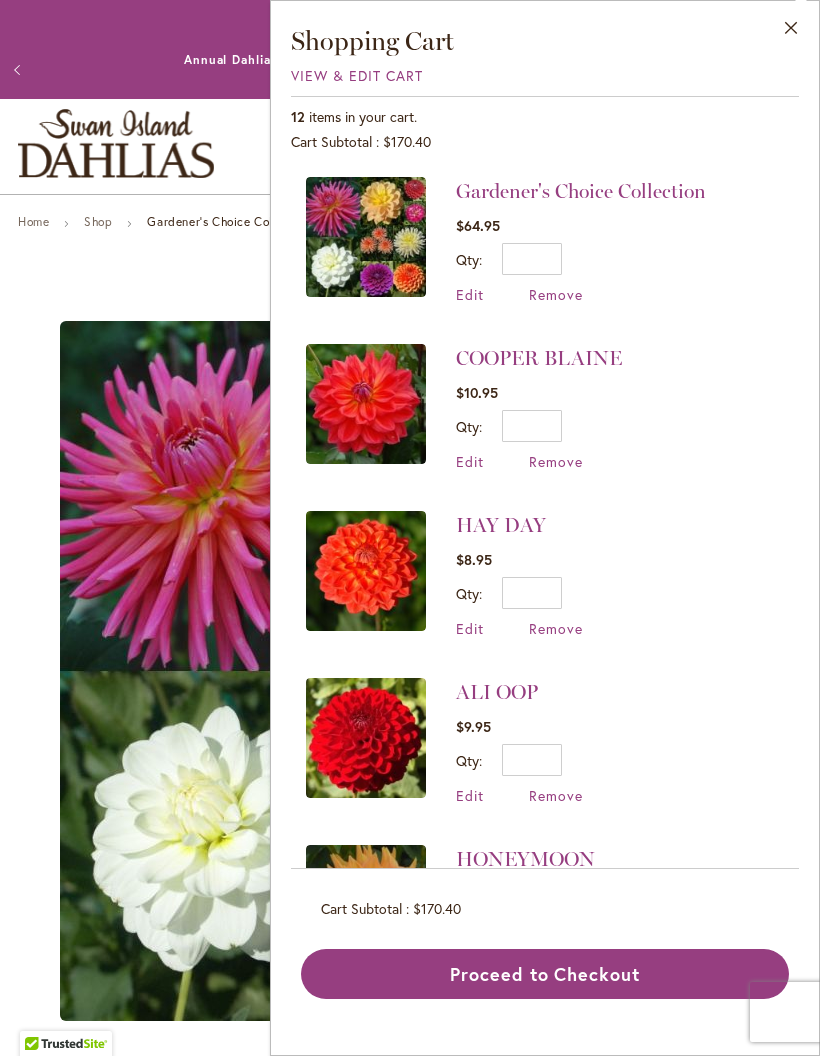 click on "Remove" at bounding box center [556, 294] 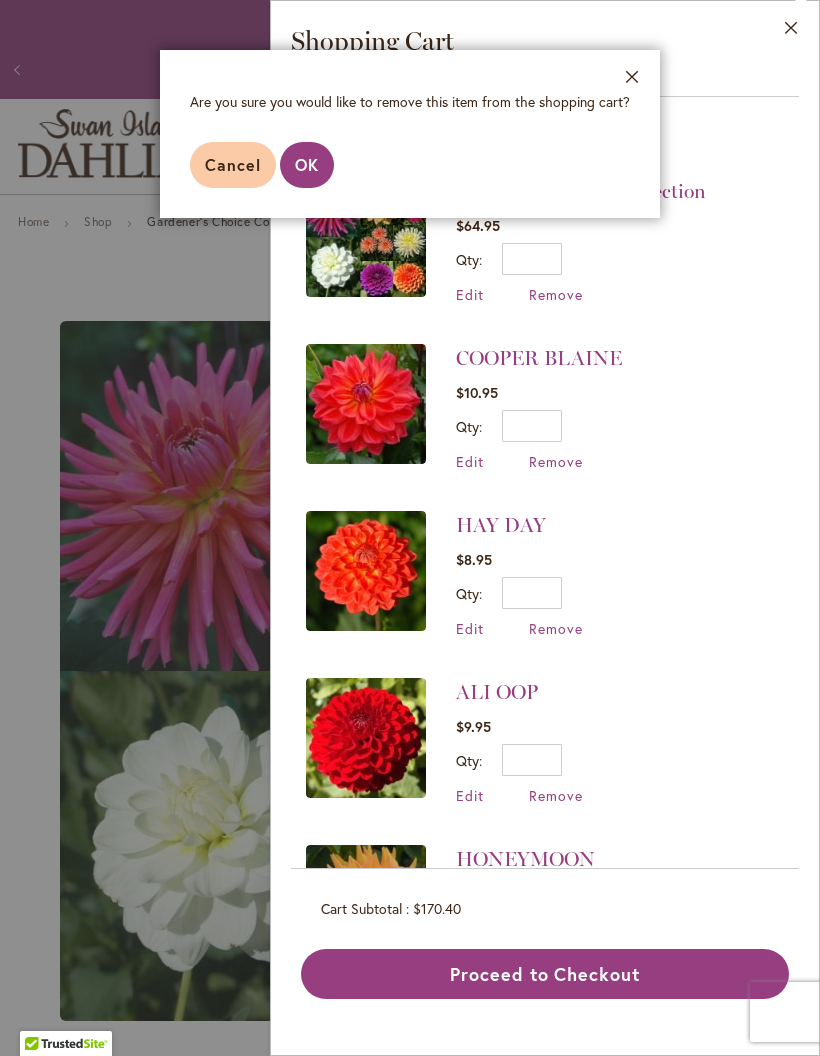 click on "OK" at bounding box center (307, 164) 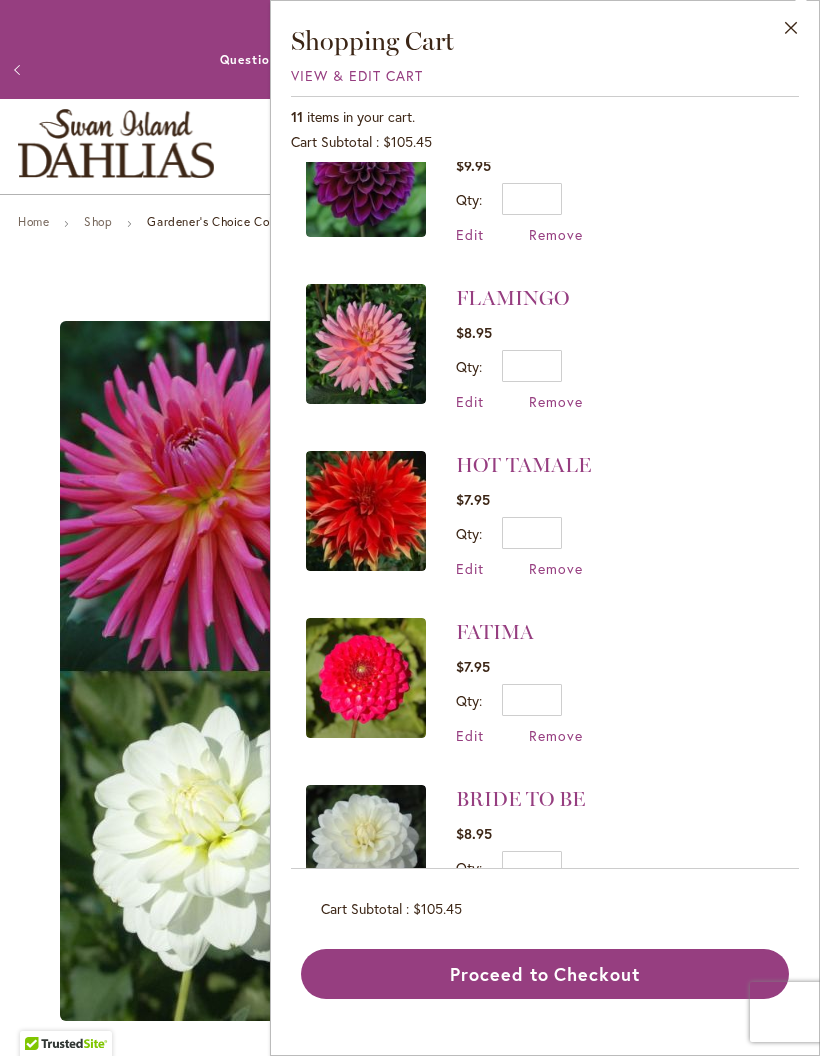 scroll, scrollTop: 727, scrollLeft: 0, axis: vertical 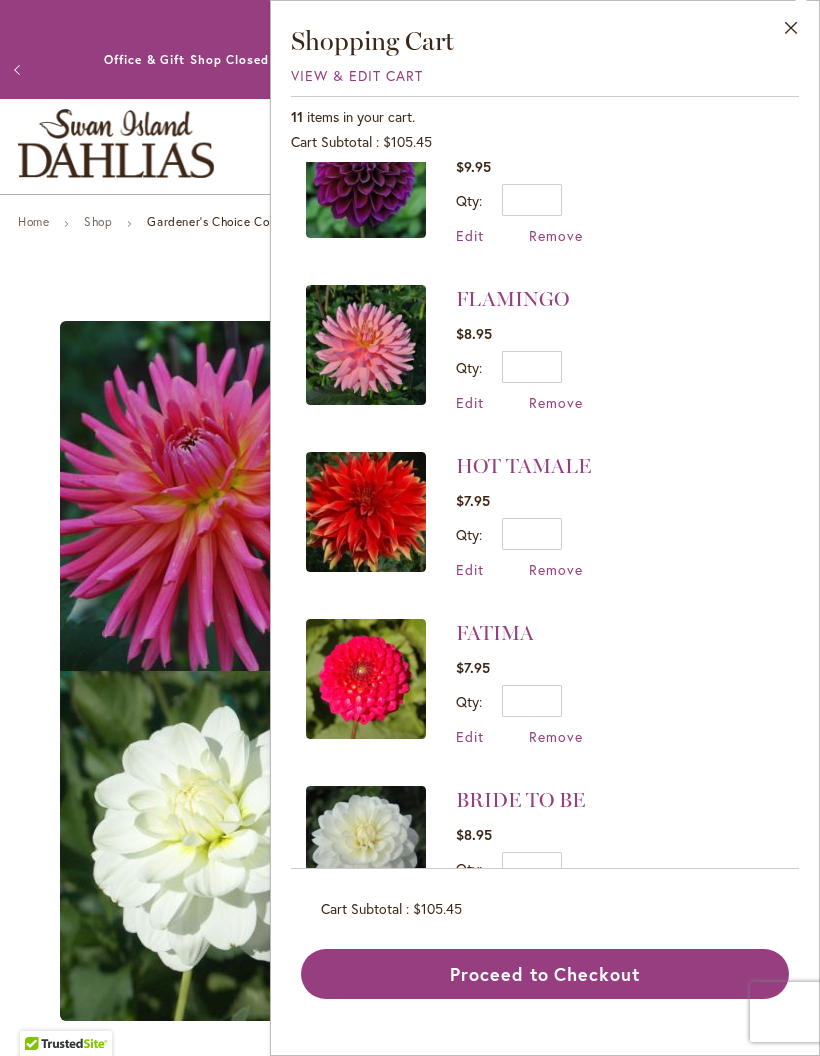 click on "Close" at bounding box center [791, 32] 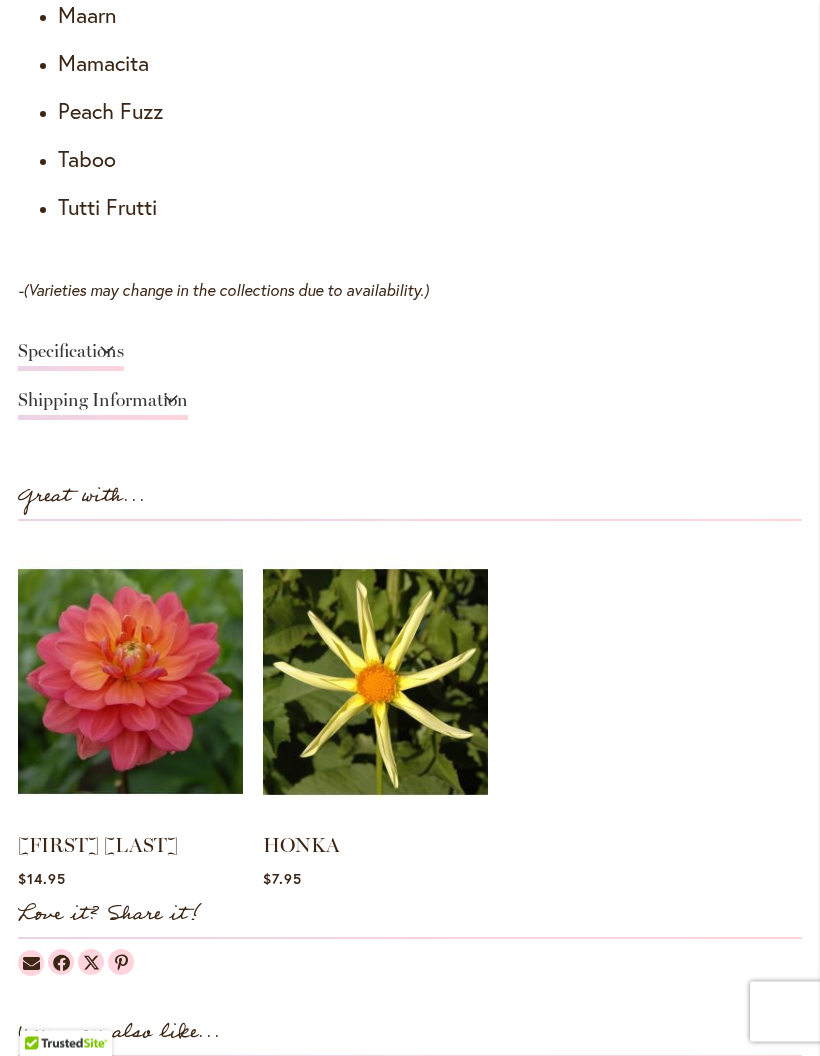 scroll, scrollTop: 2270, scrollLeft: 0, axis: vertical 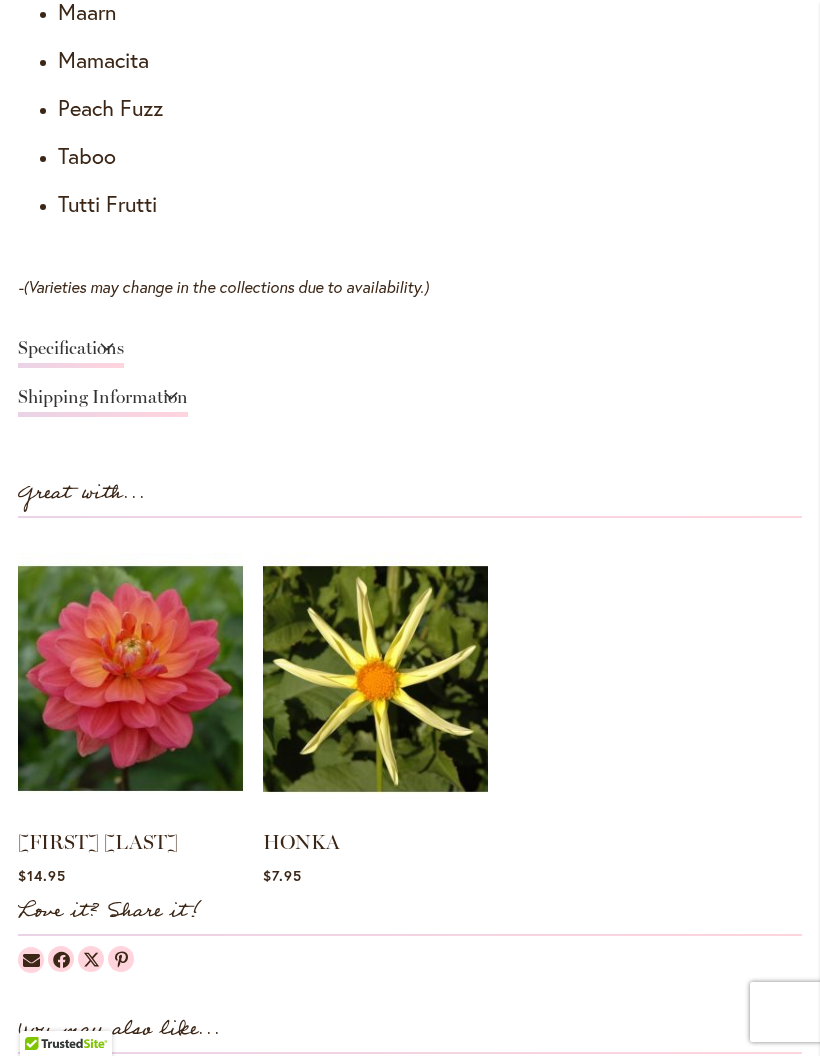 click at bounding box center (130, 678) 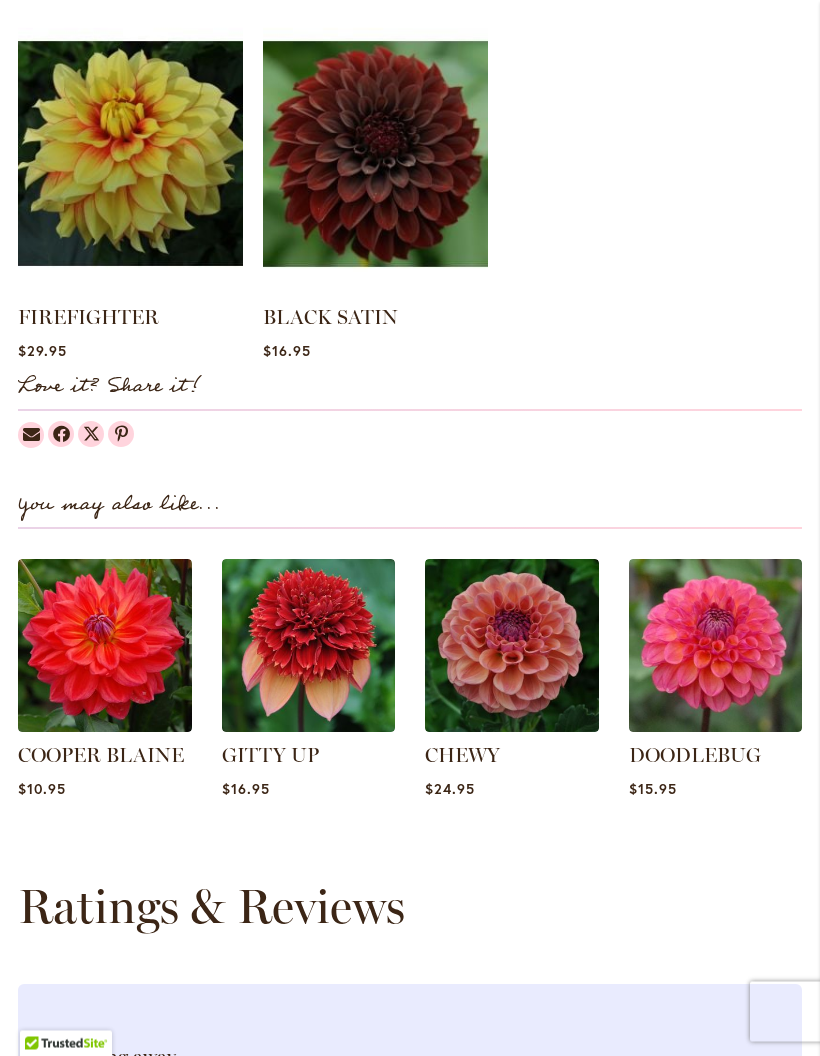 scroll, scrollTop: 1862, scrollLeft: 0, axis: vertical 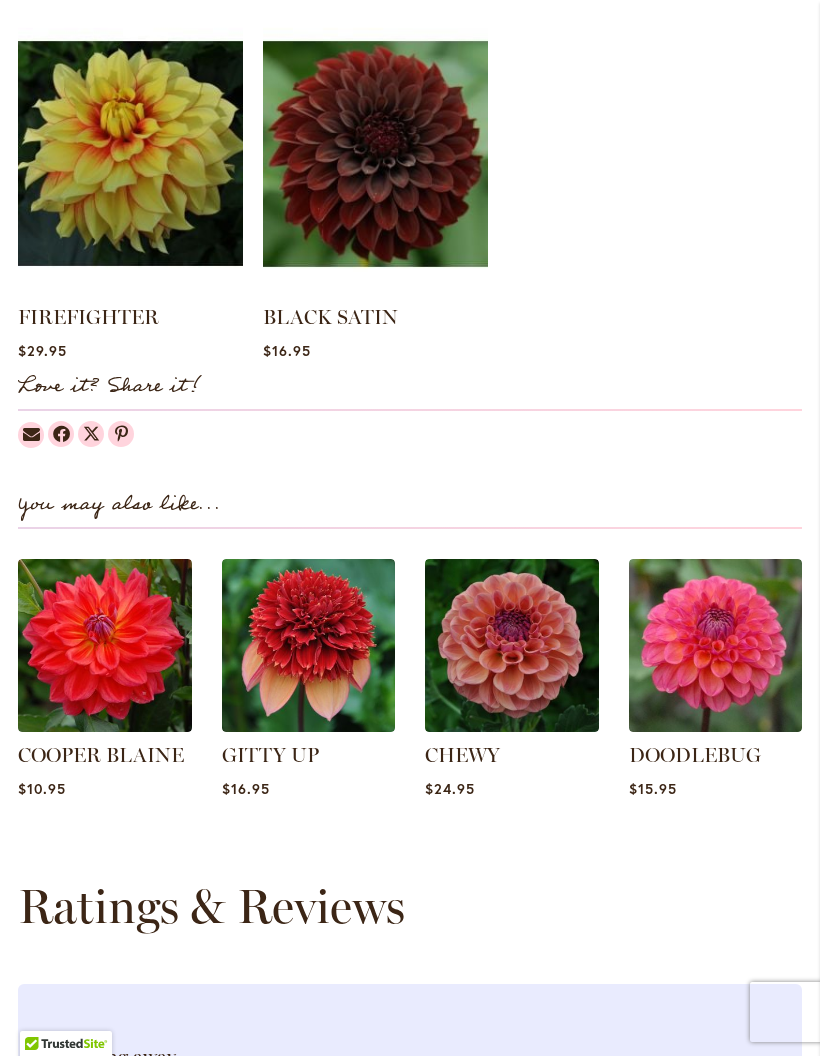 click at bounding box center (716, 646) 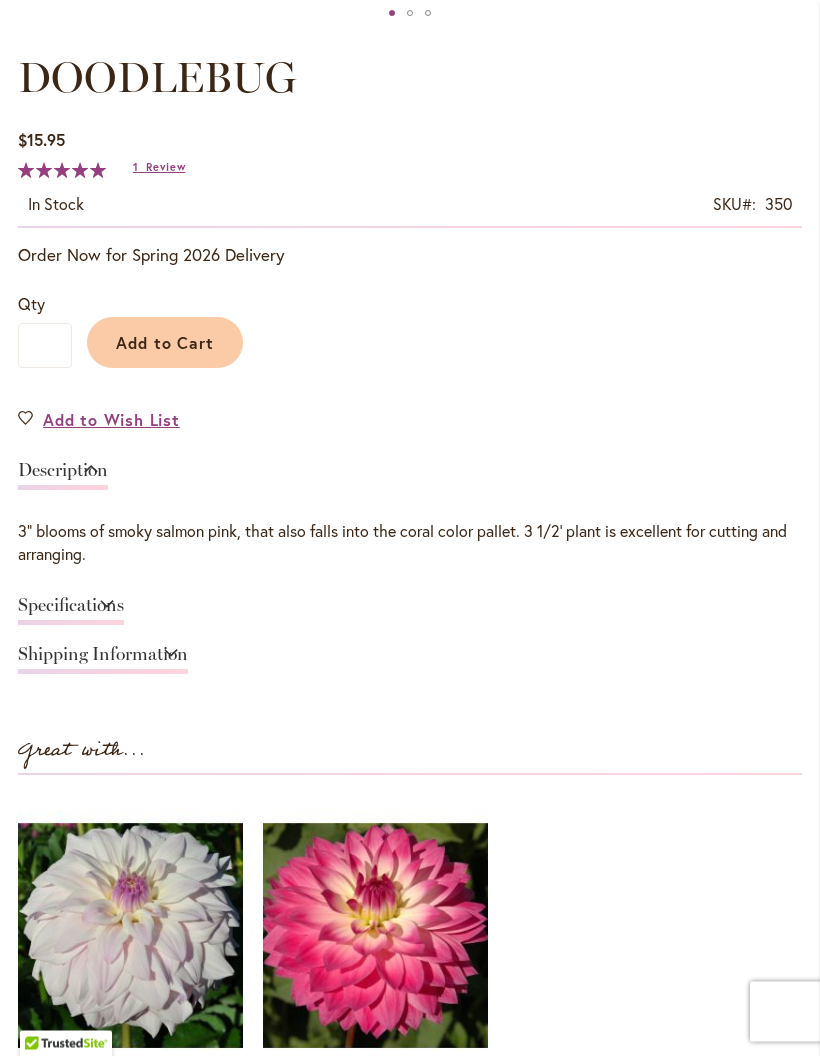scroll, scrollTop: 1128, scrollLeft: 0, axis: vertical 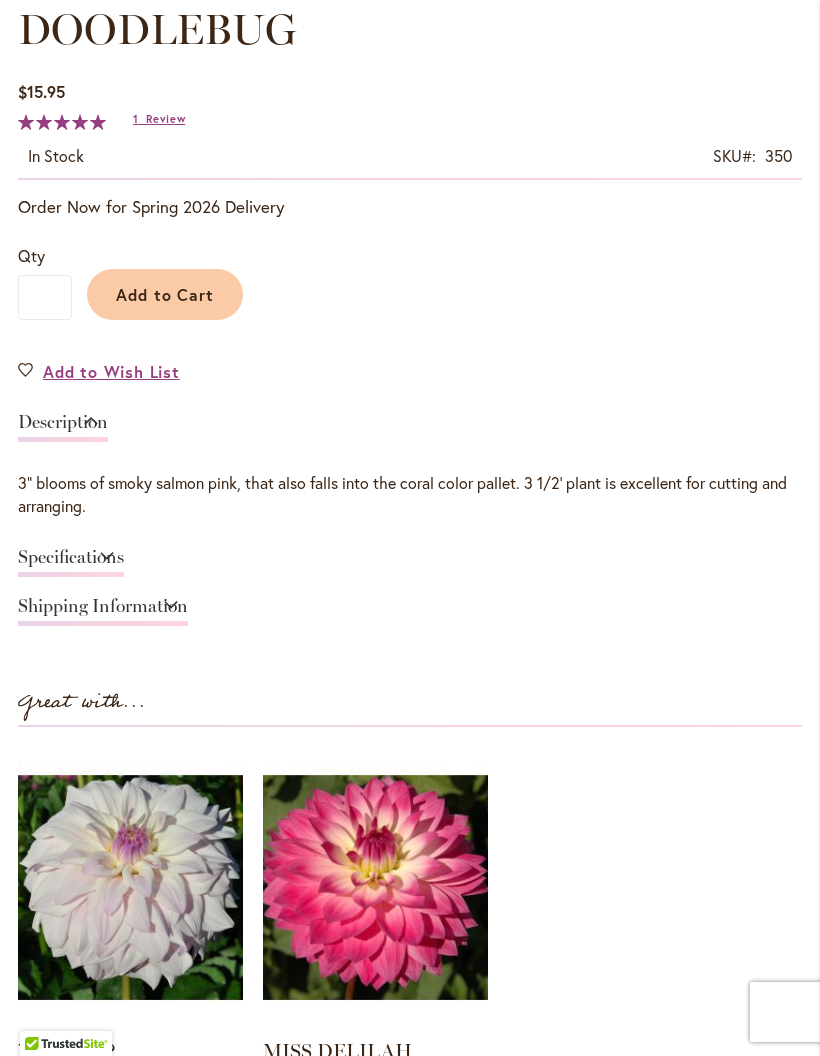 click on "Specifications" at bounding box center (71, 562) 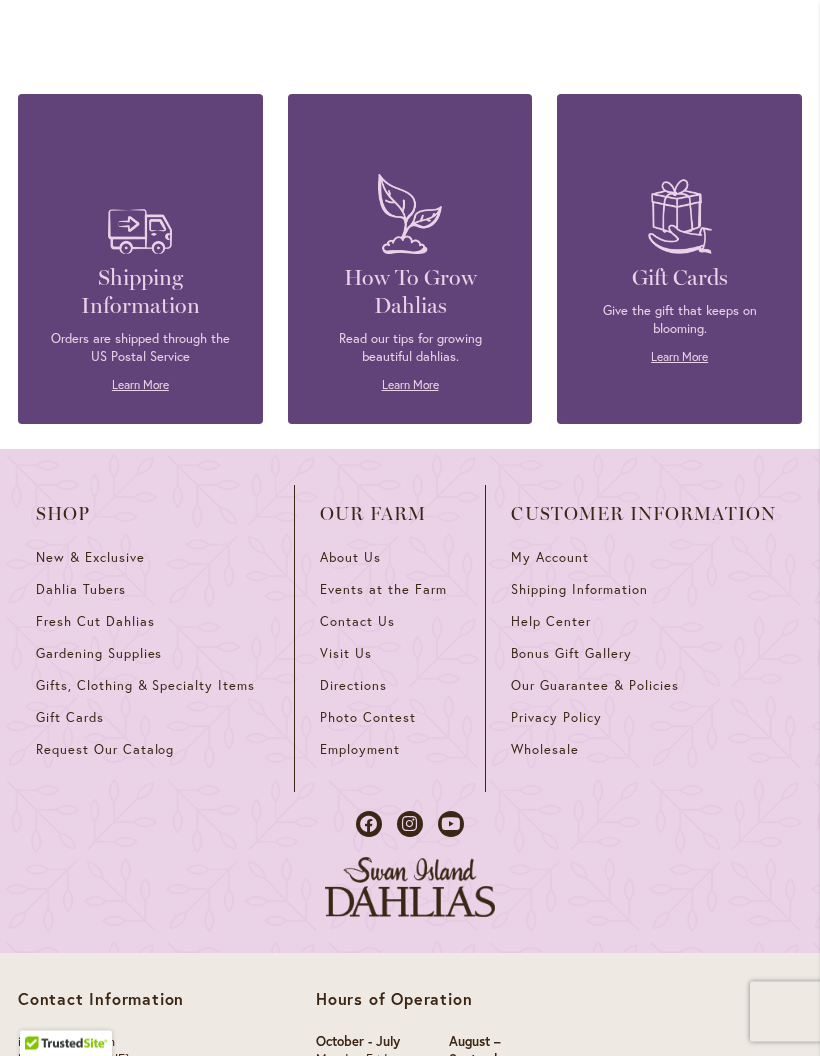 scroll, scrollTop: 3518, scrollLeft: 0, axis: vertical 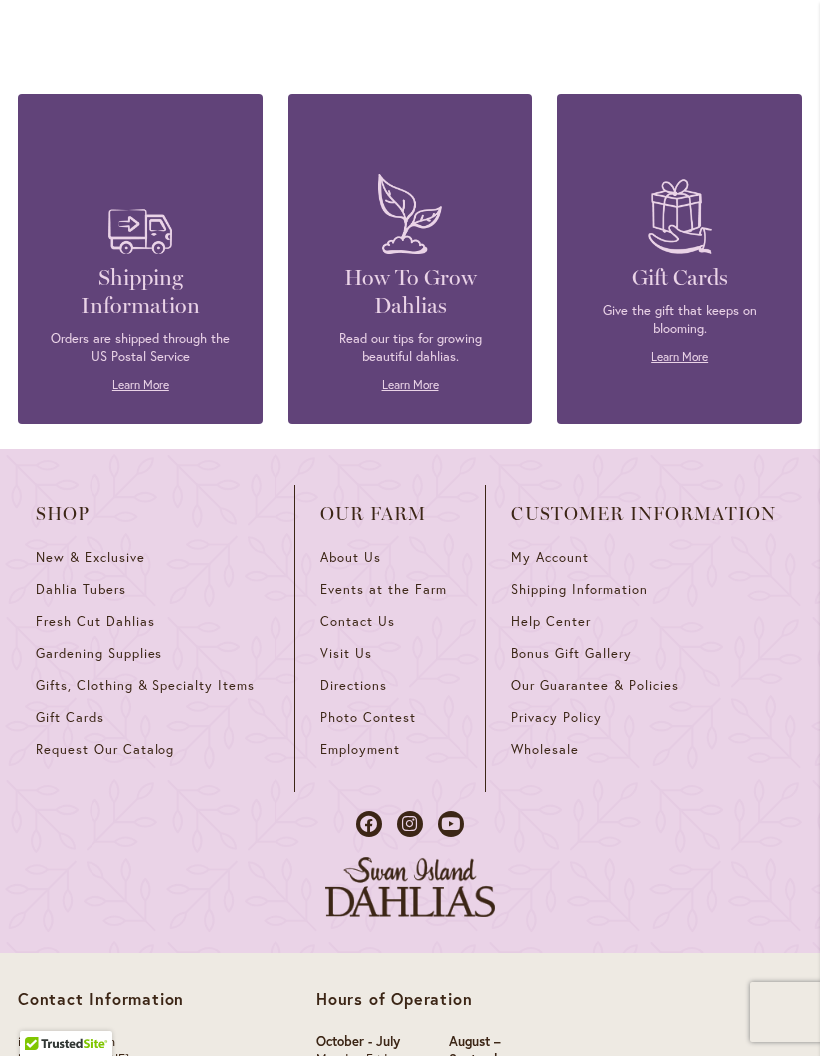 click on "Learn More" at bounding box center [410, 384] 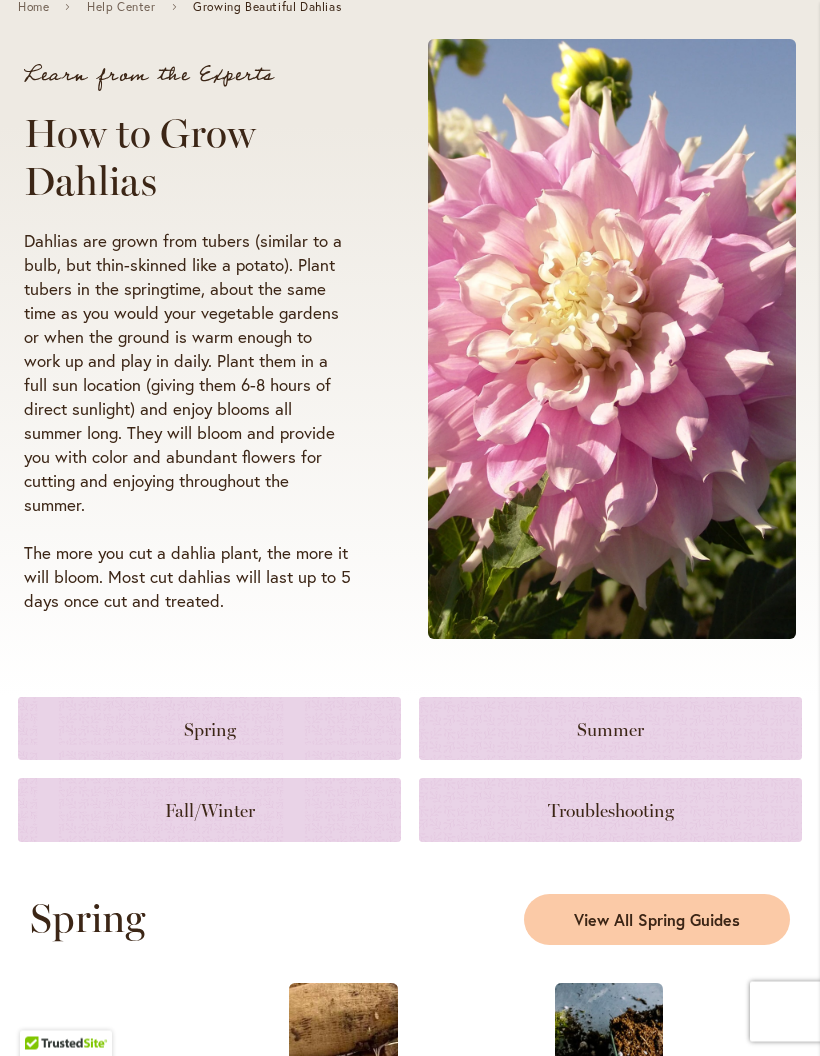 scroll, scrollTop: 214, scrollLeft: 0, axis: vertical 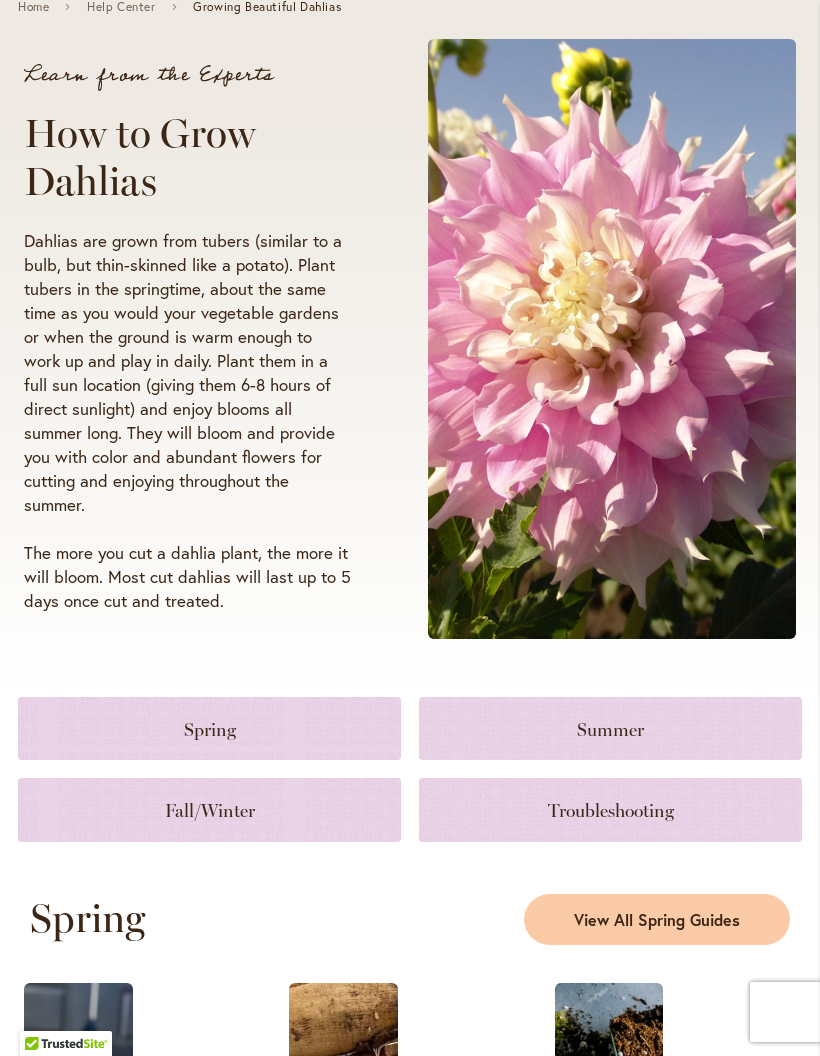 click at bounding box center [612, 339] 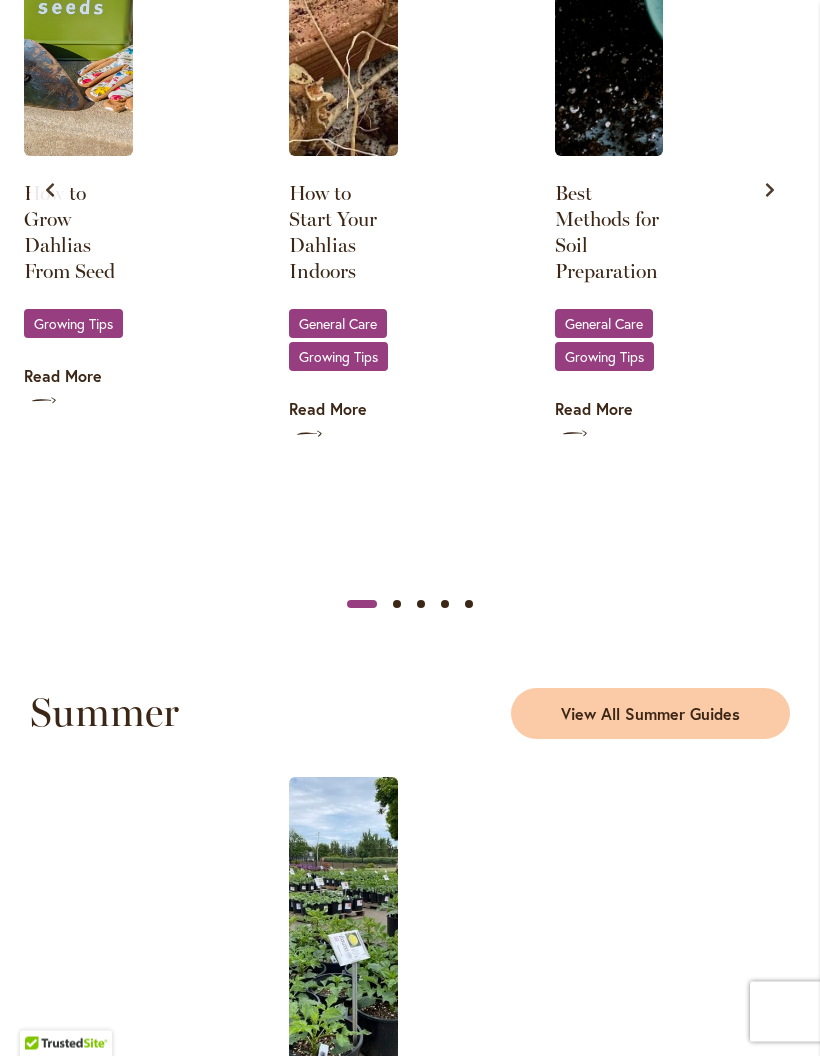 scroll, scrollTop: 1391, scrollLeft: 0, axis: vertical 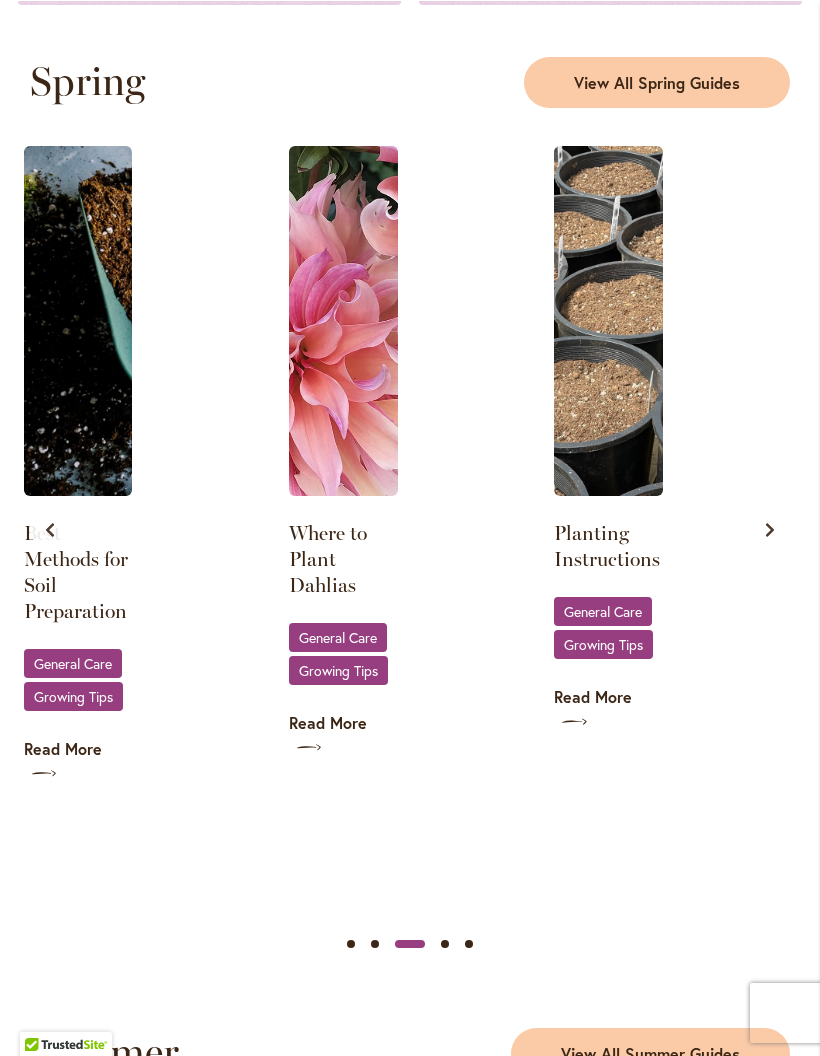click at bounding box center [608, 320] 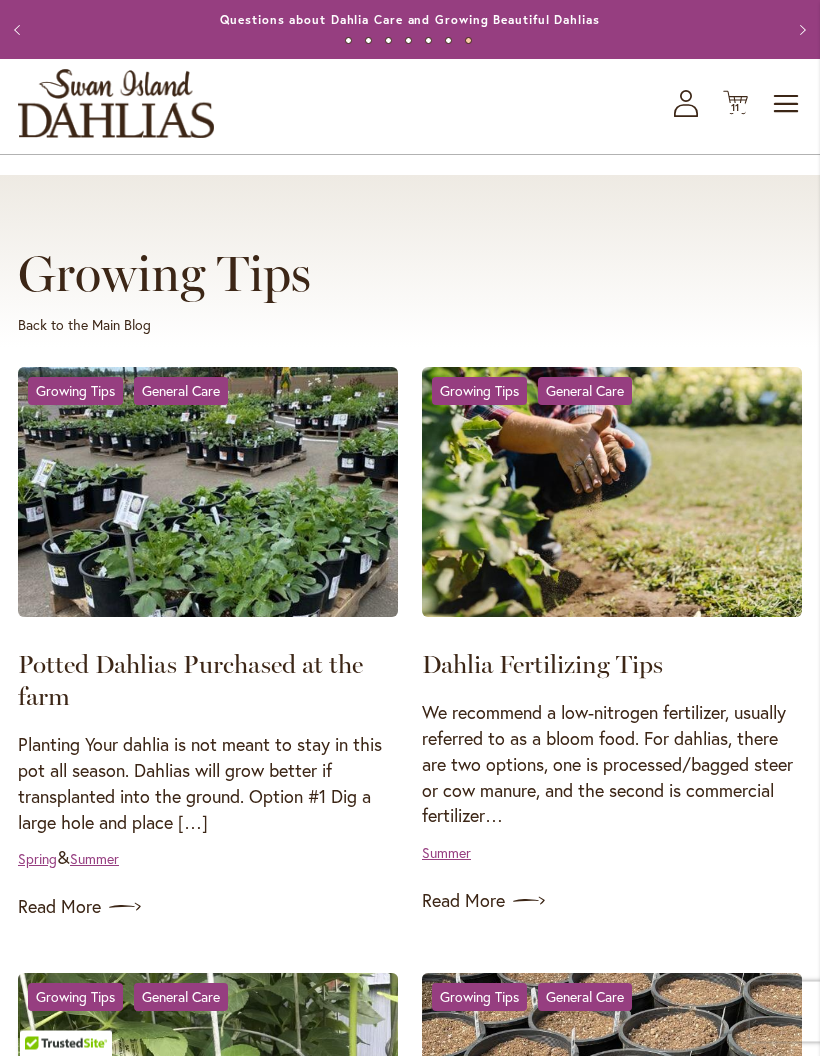 scroll, scrollTop: 0, scrollLeft: 0, axis: both 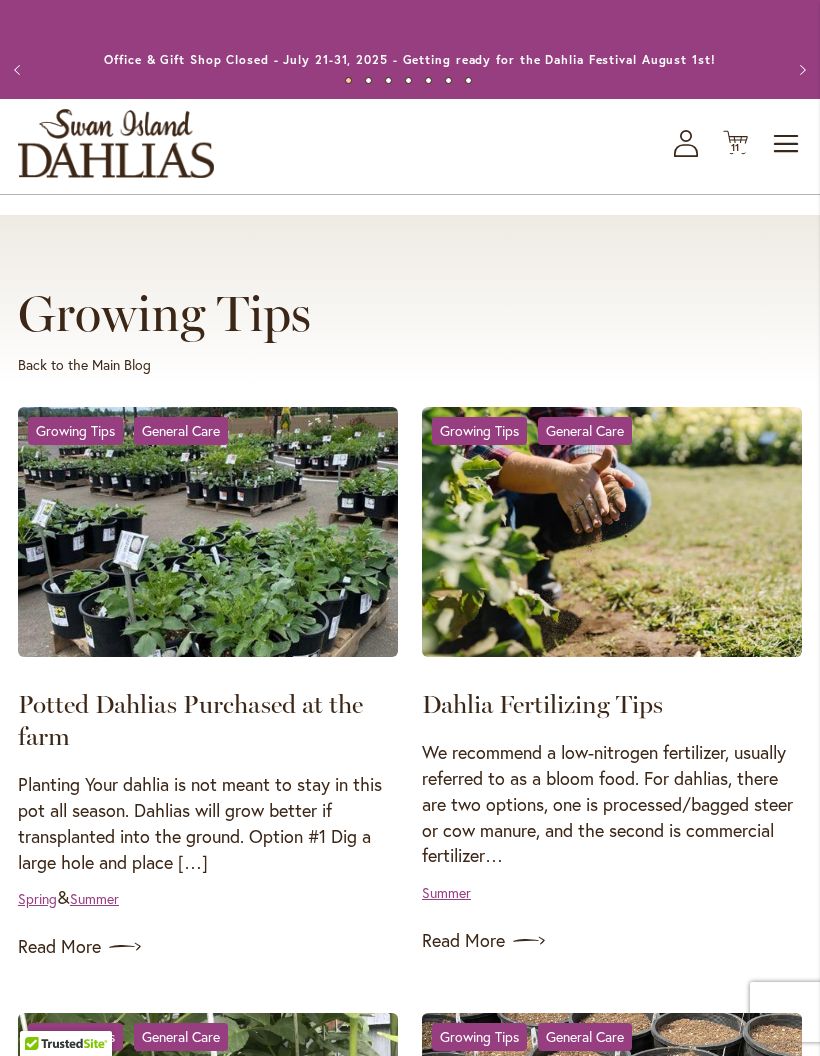 click on "Toggle Nav" at bounding box center (787, 144) 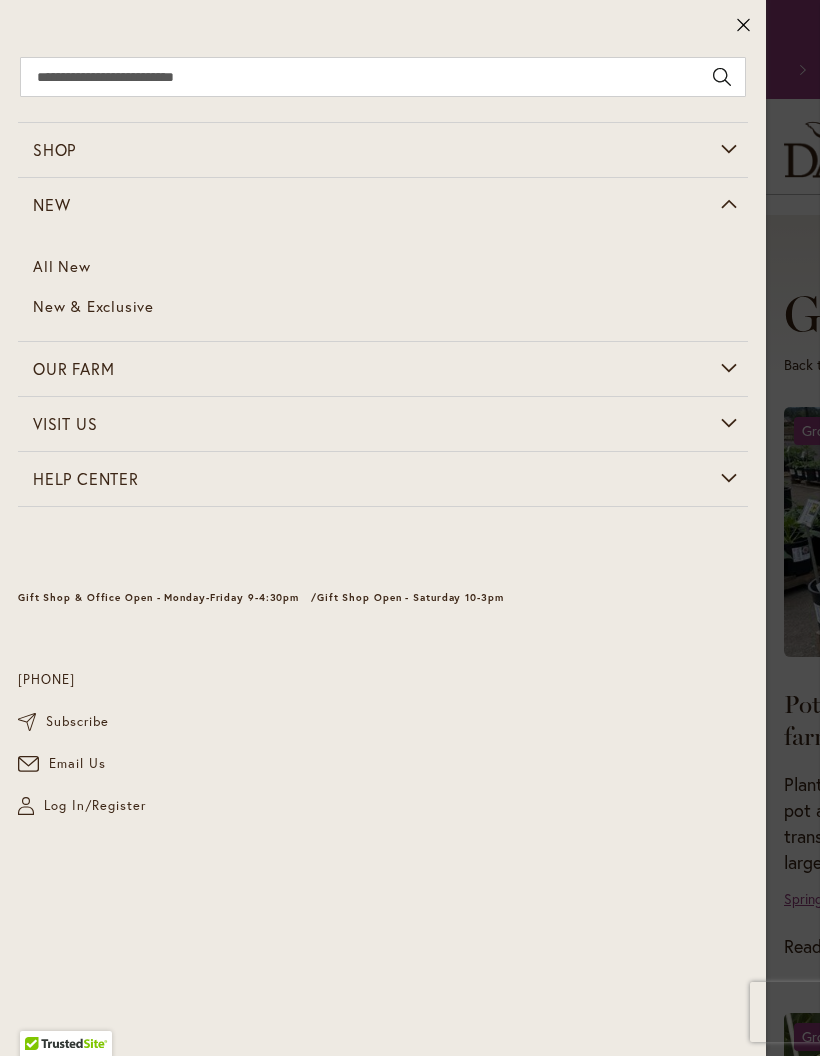 click on "All New" at bounding box center [383, 267] 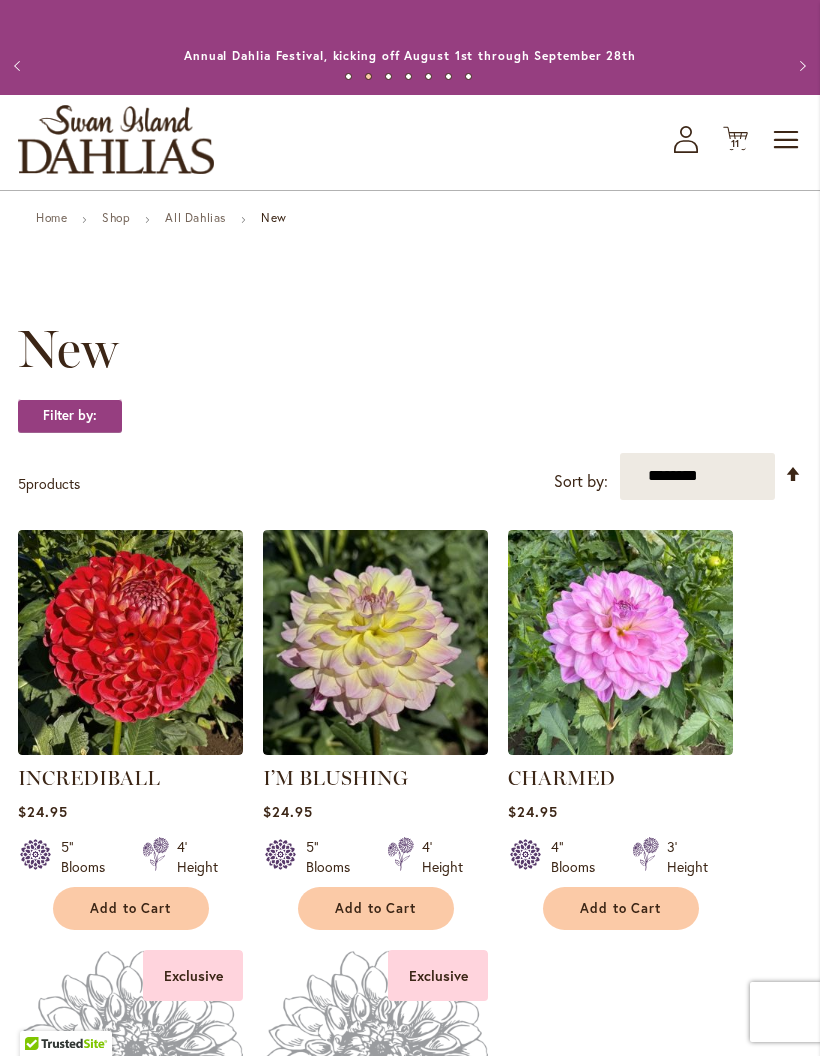 scroll, scrollTop: 0, scrollLeft: 0, axis: both 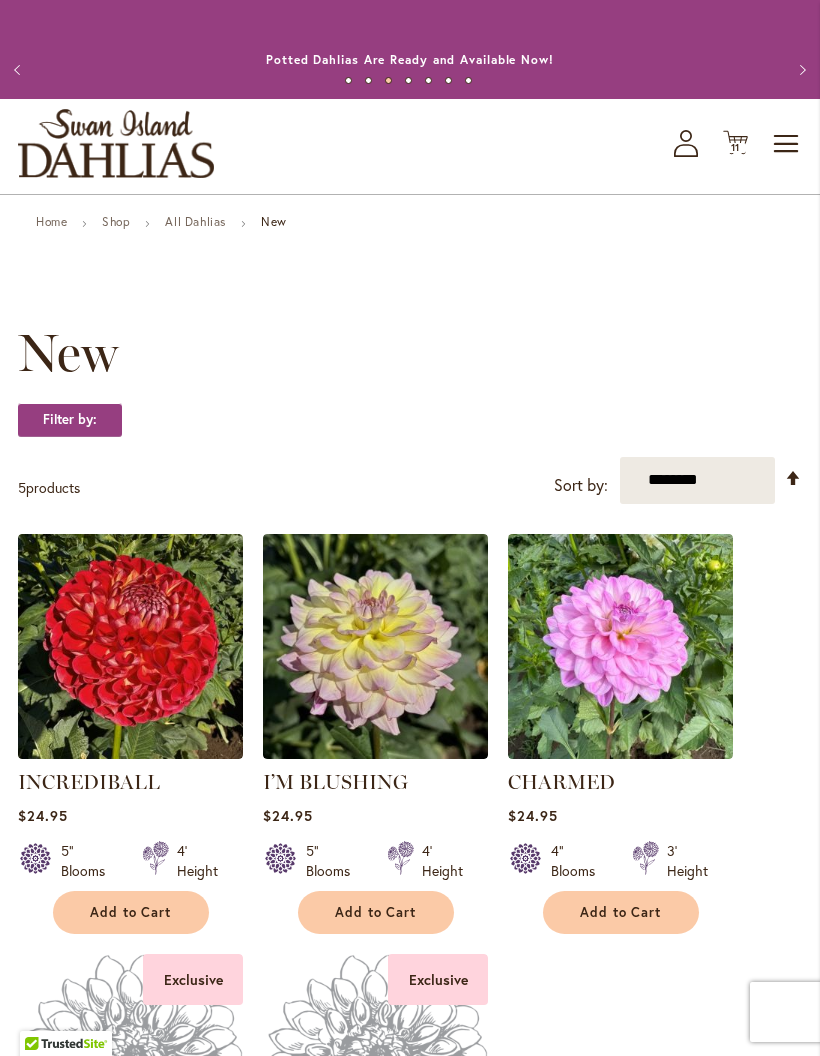 click on "11" at bounding box center (736, 147) 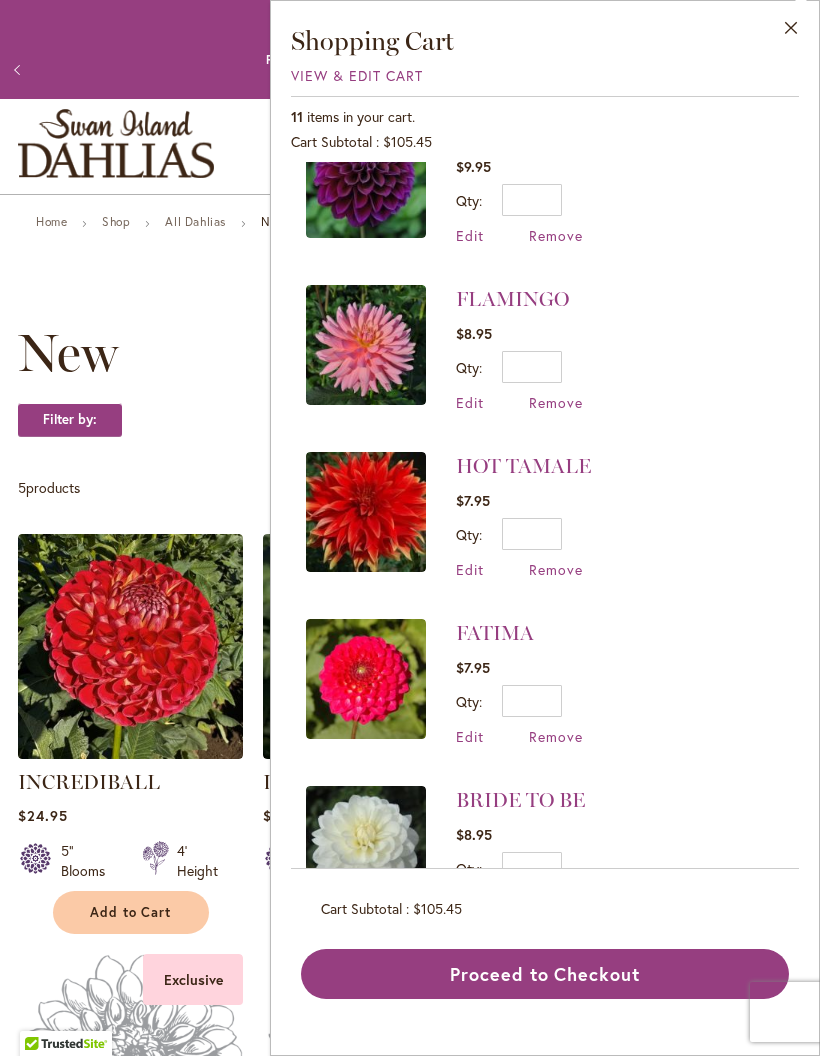 scroll, scrollTop: 727, scrollLeft: 0, axis: vertical 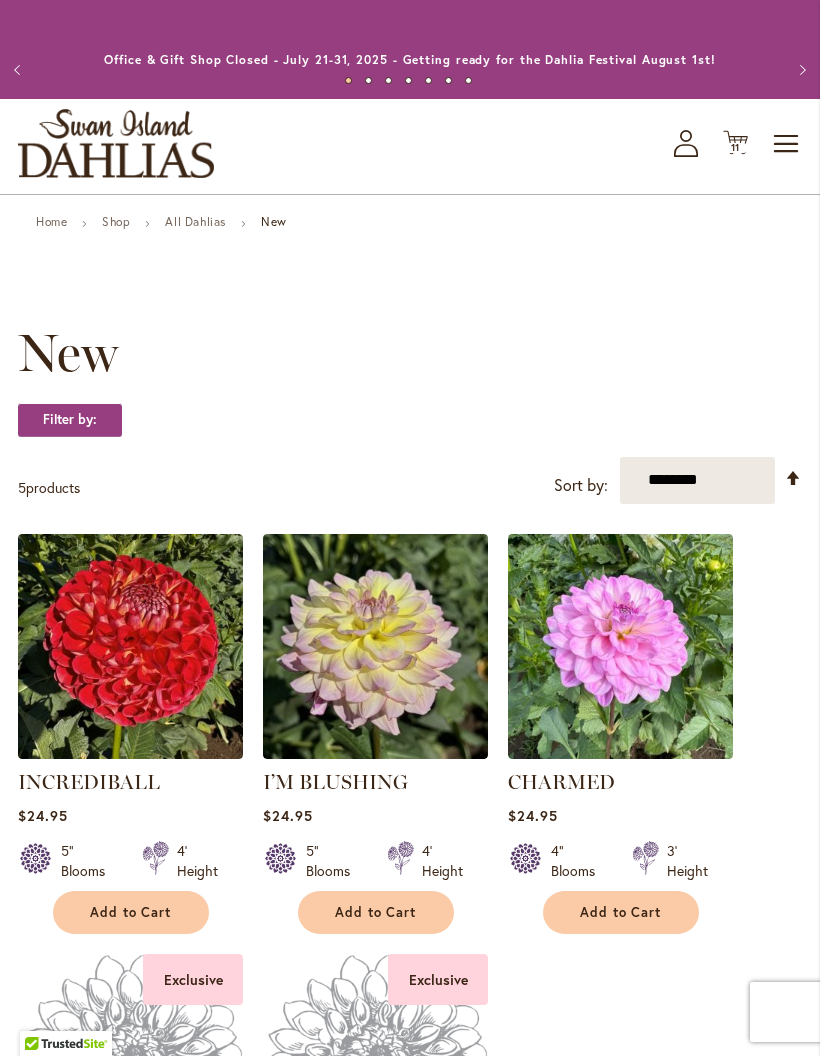 click on "11" at bounding box center (736, 147) 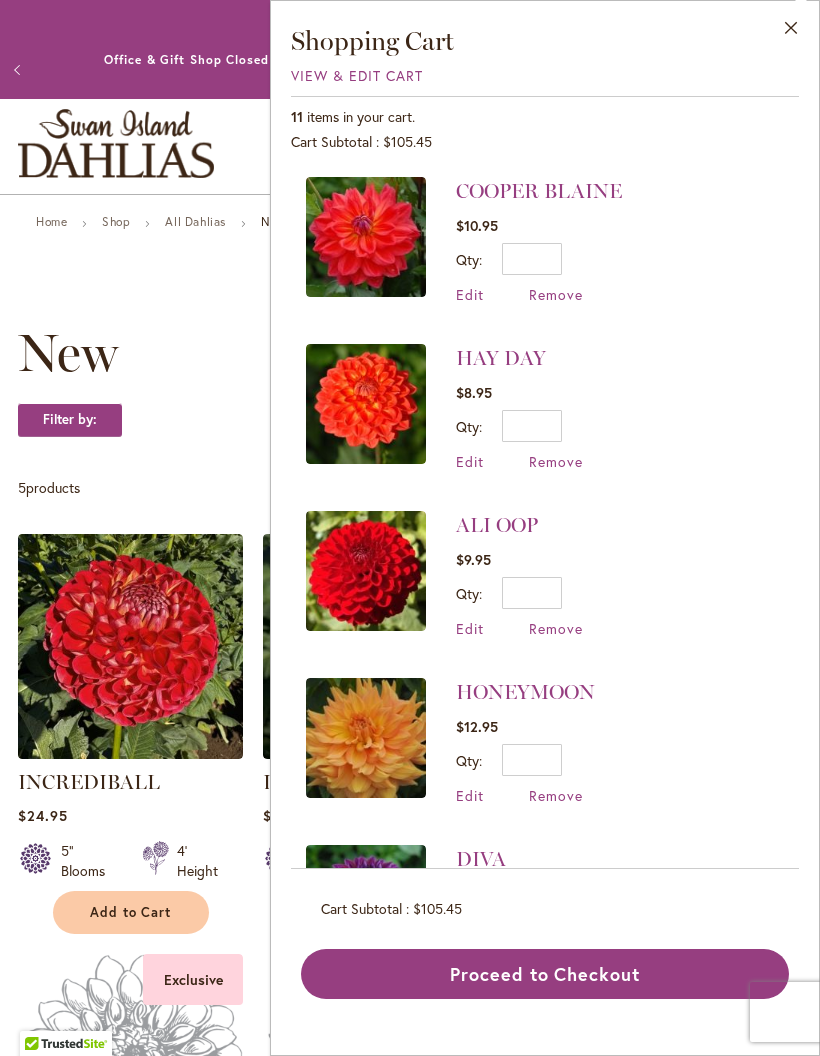 click on "COOPER BLAINE" at bounding box center [539, 191] 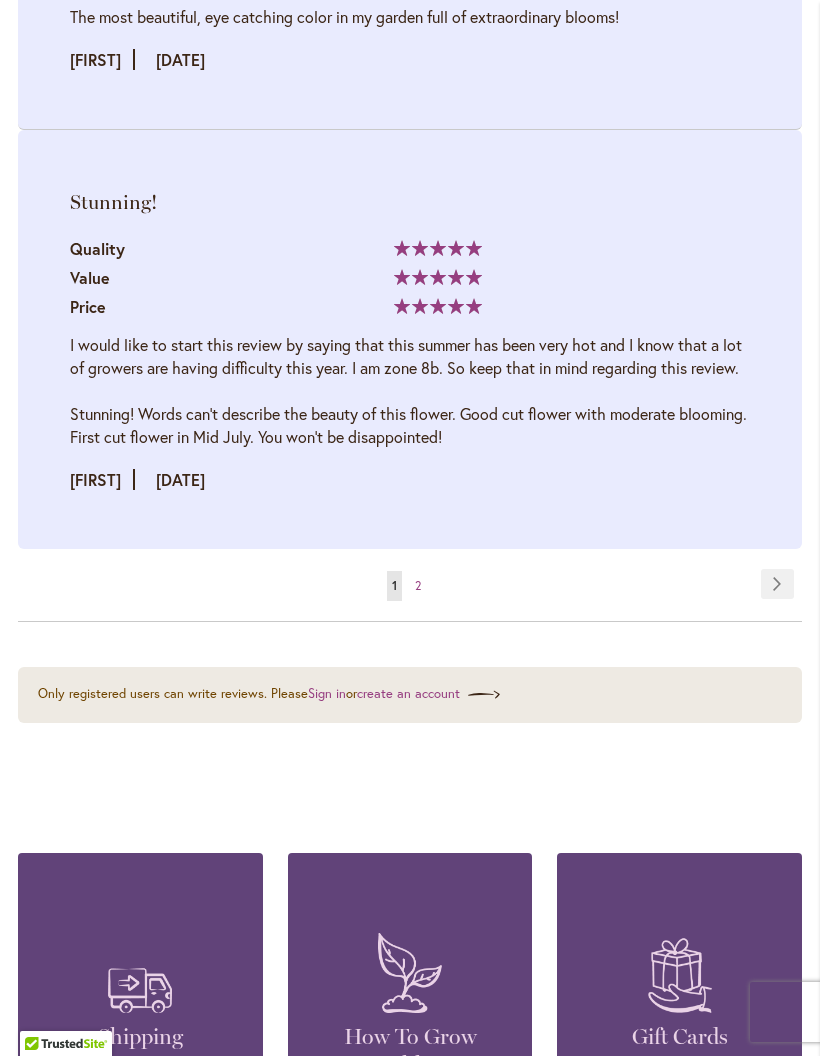 scroll, scrollTop: 5839, scrollLeft: 0, axis: vertical 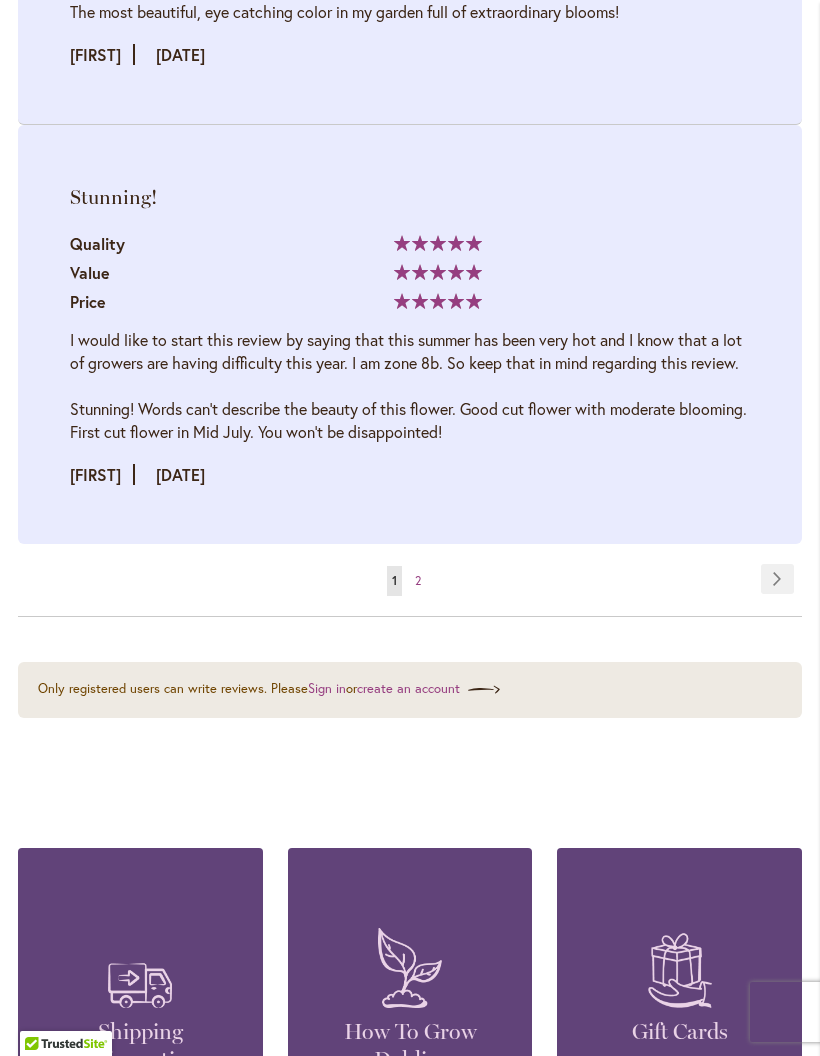 click on "Page
Next" at bounding box center [777, 579] 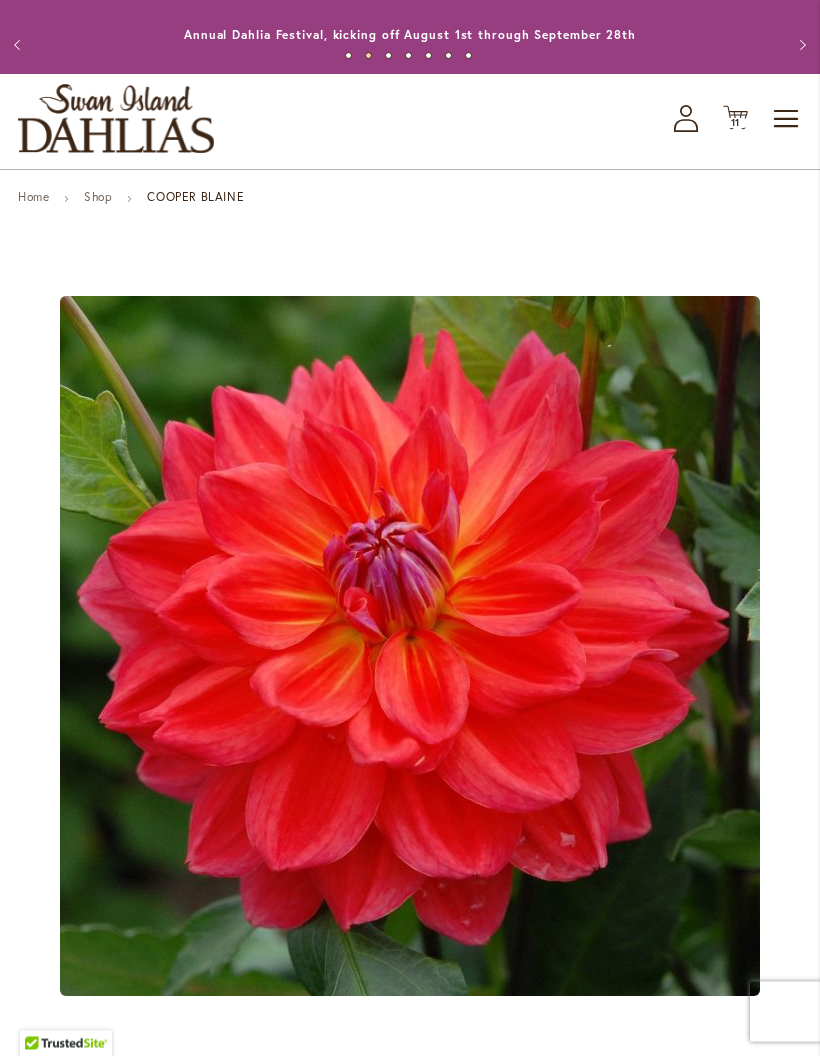 scroll, scrollTop: 0, scrollLeft: 0, axis: both 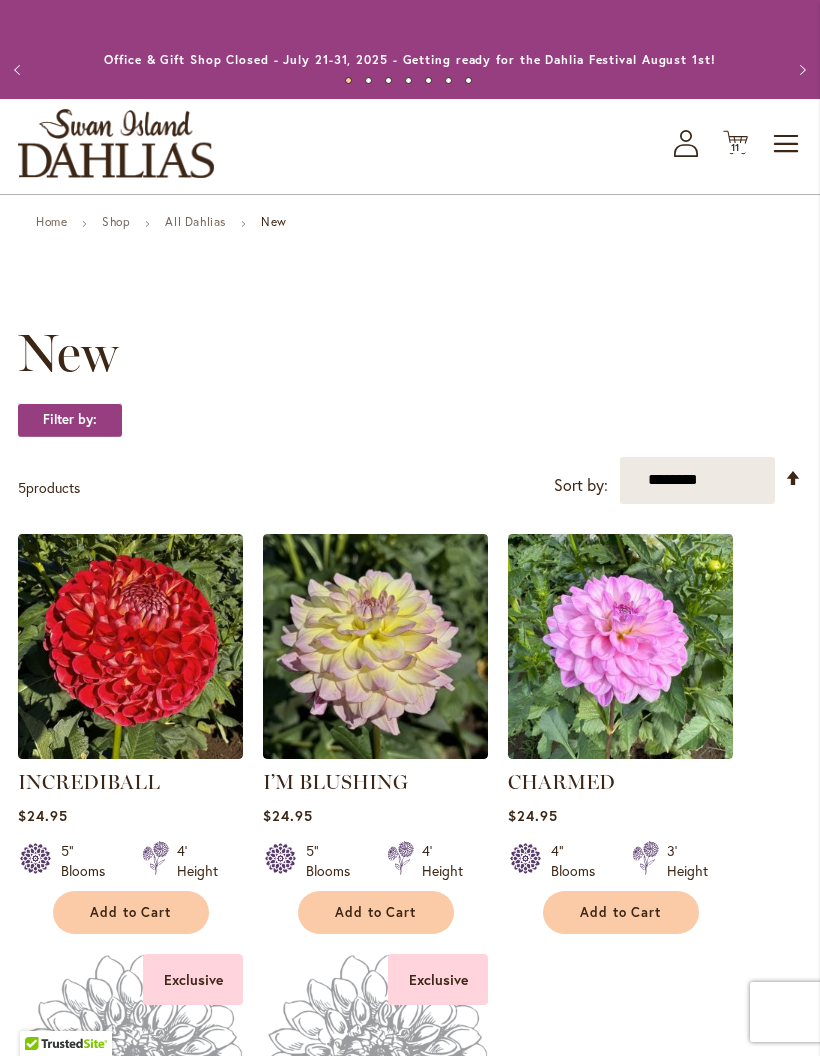 click on "Cart
.cls-1 {
fill: #231f20;
}" 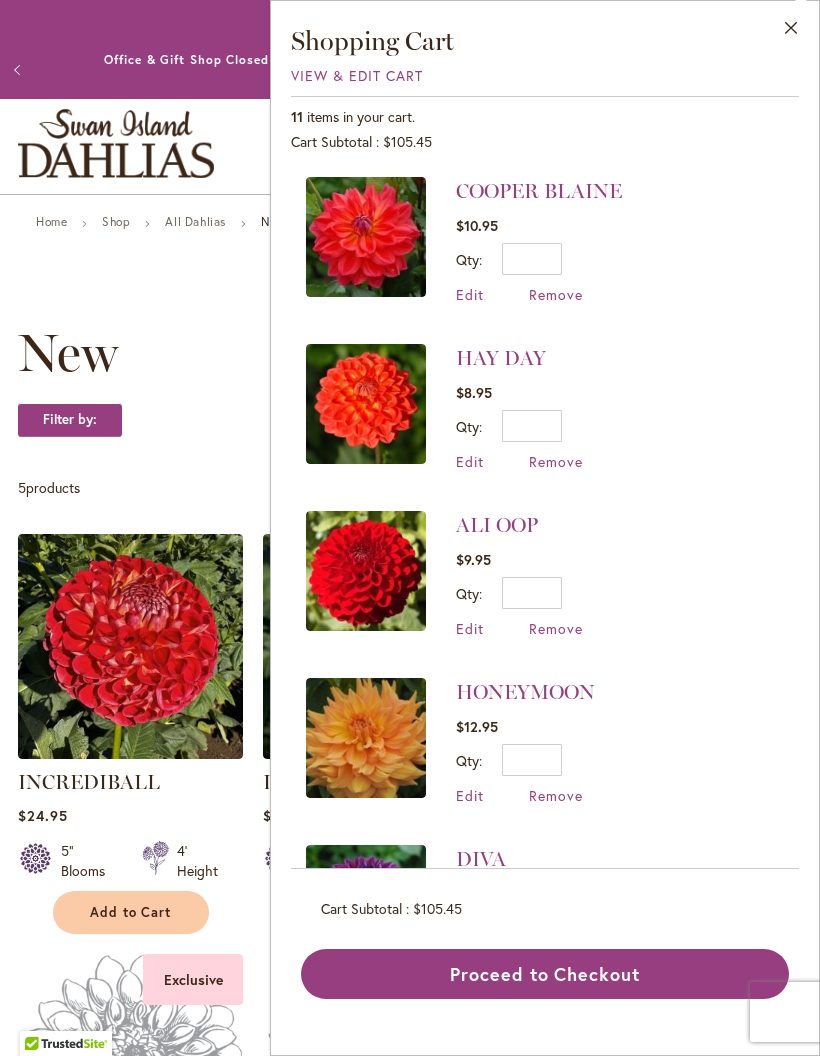 click on "HAY DAY" at bounding box center (501, 358) 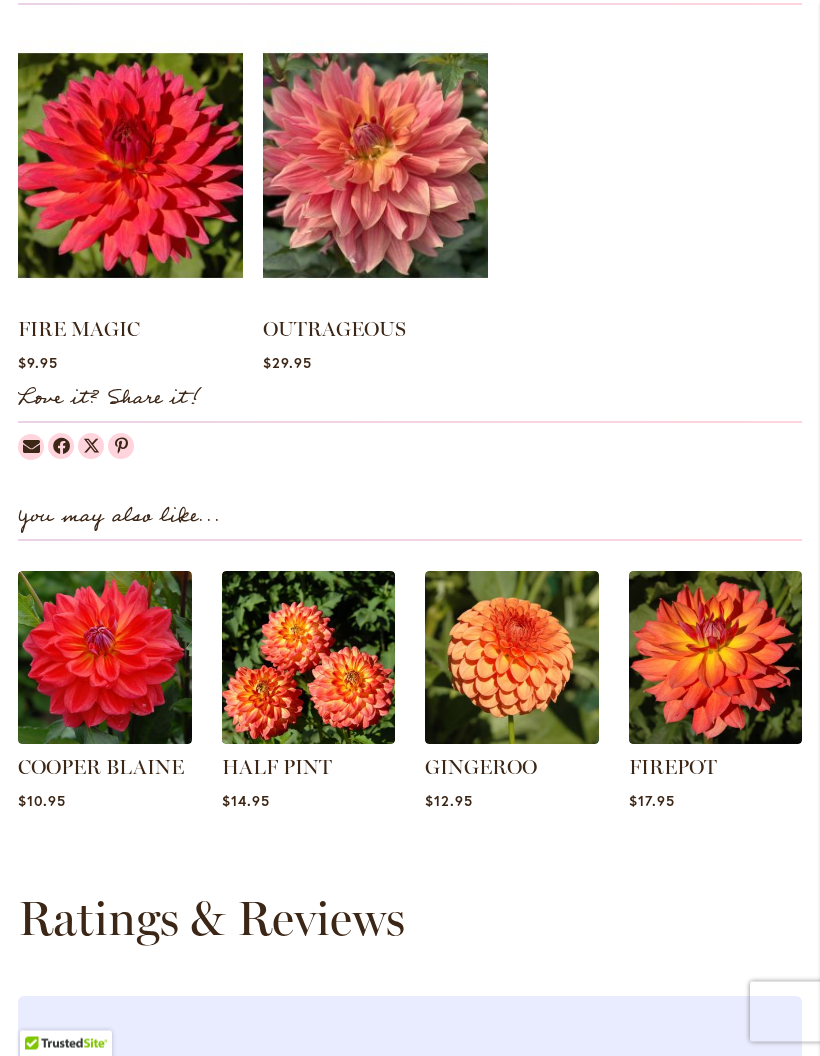 scroll, scrollTop: 1834, scrollLeft: 0, axis: vertical 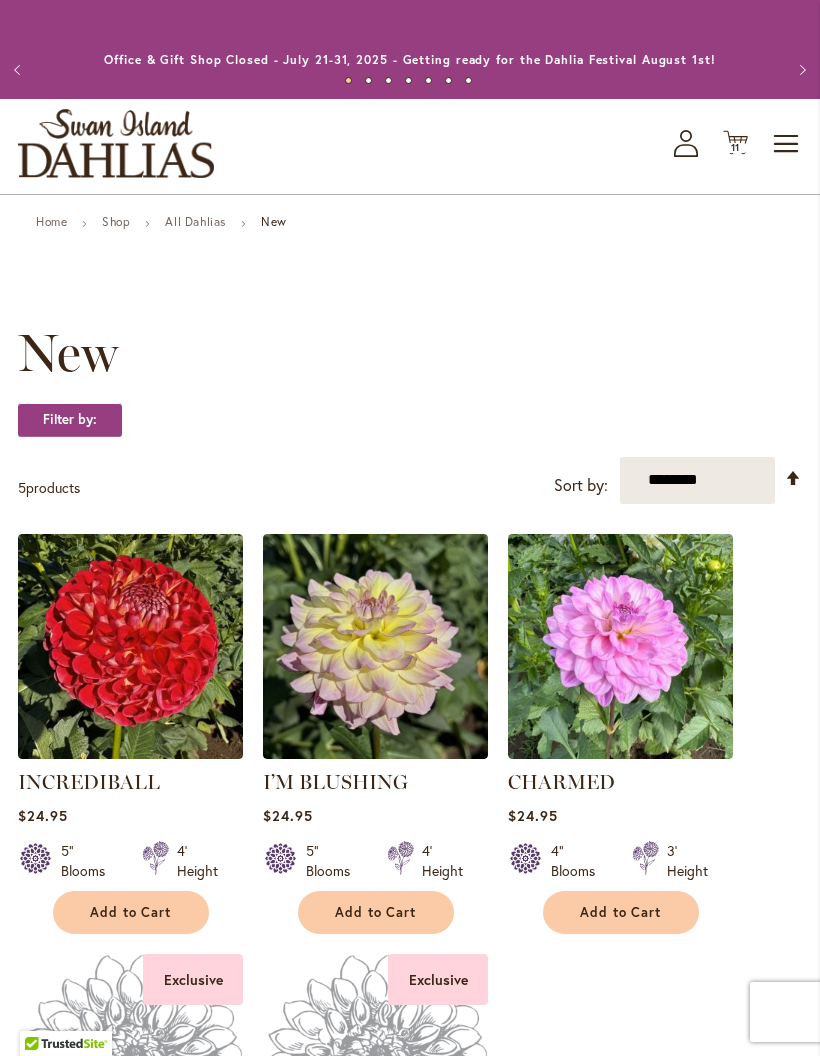 click on "11" at bounding box center [736, 147] 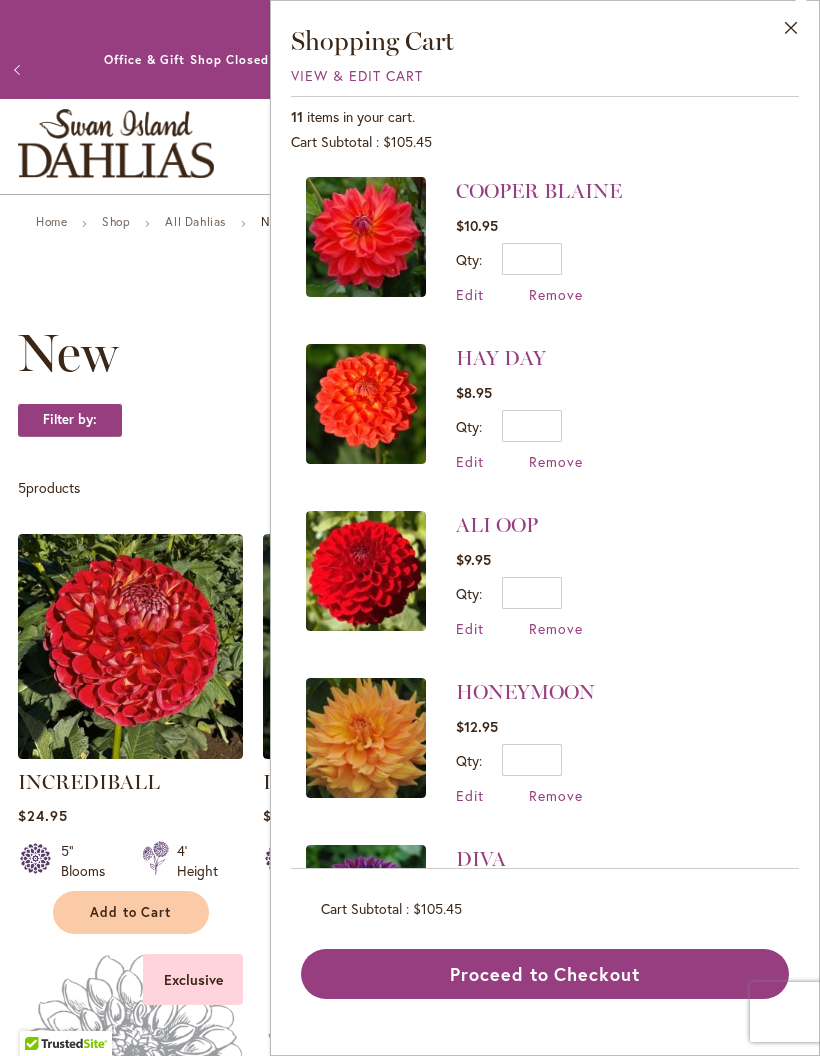 click on "ALI OOP" at bounding box center [497, 525] 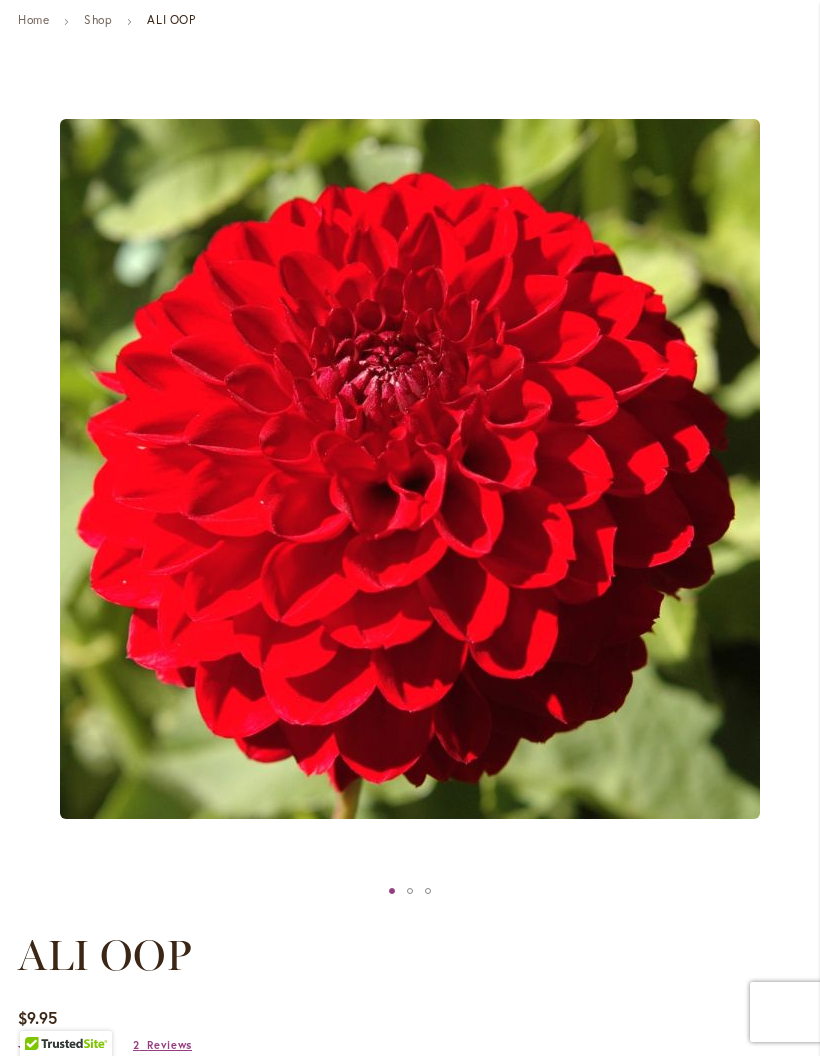 scroll, scrollTop: 0, scrollLeft: 0, axis: both 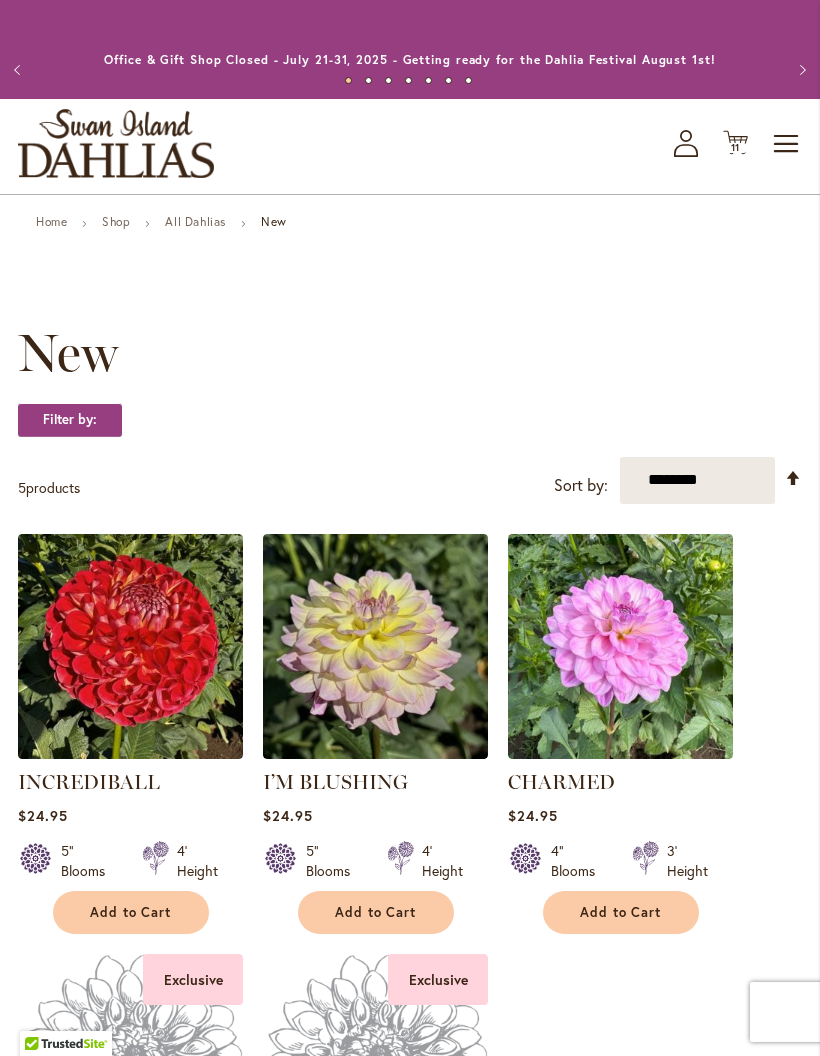 click on "11
11
items" at bounding box center [736, 148] 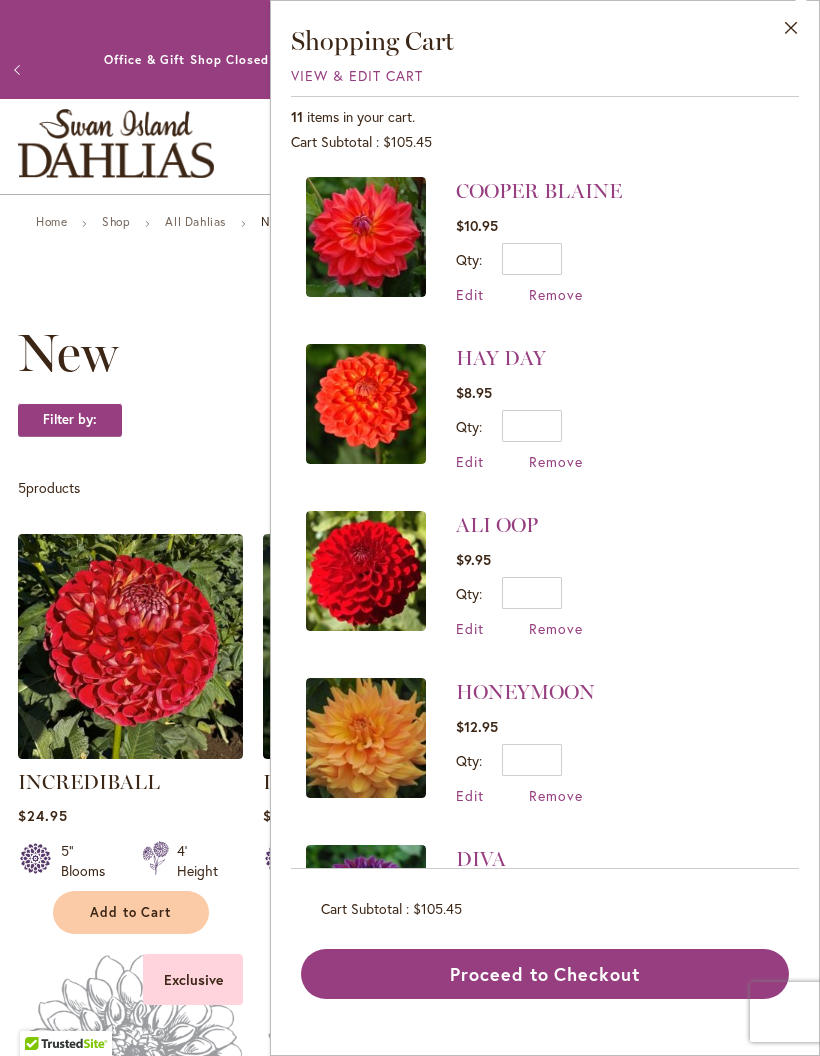 click on "Remove" at bounding box center [556, 628] 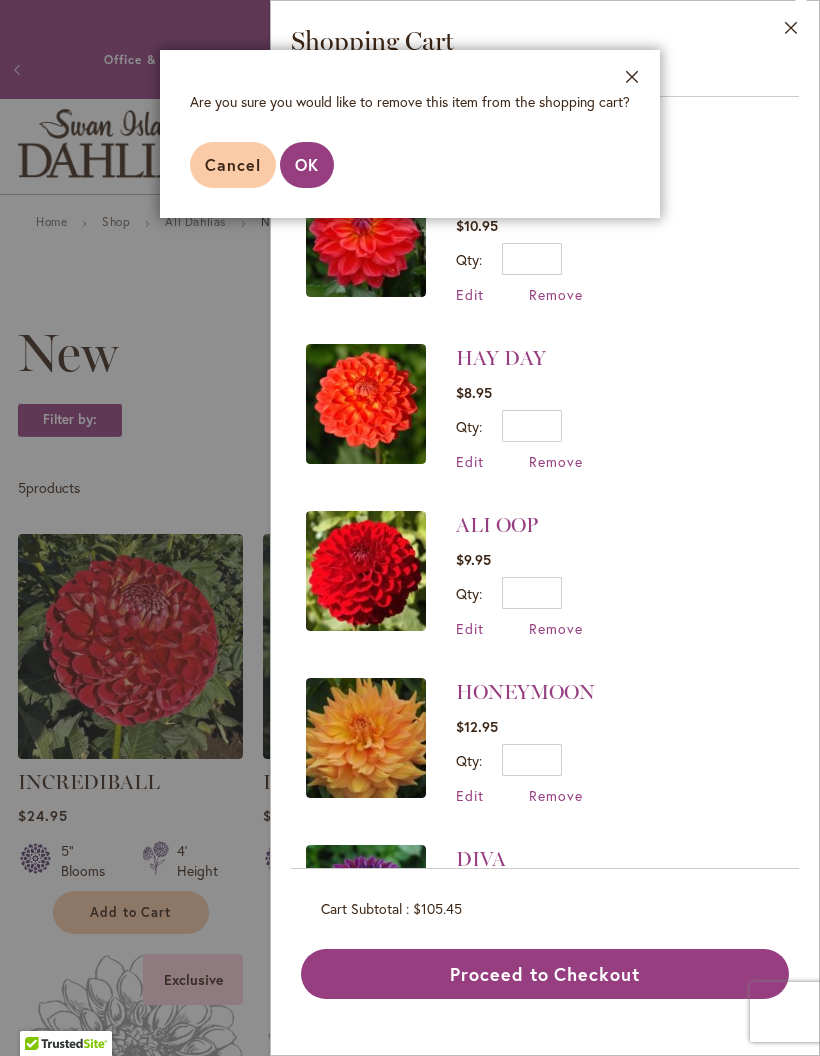 click on "OK" at bounding box center (307, 164) 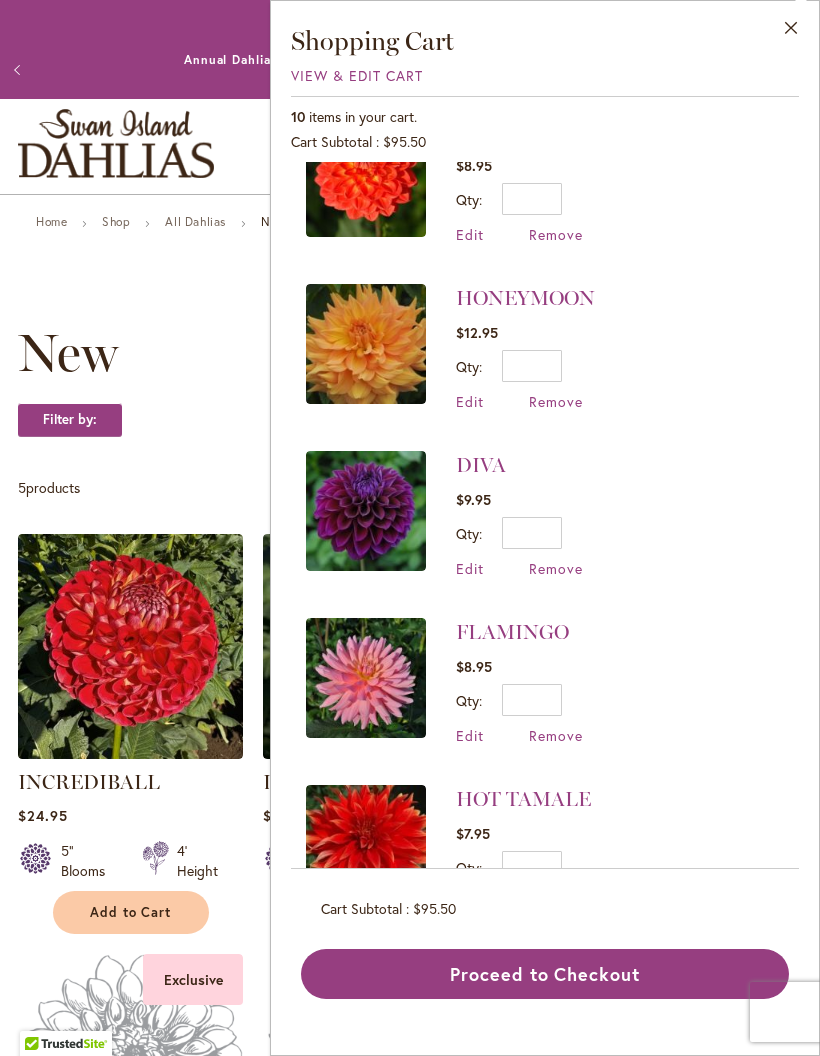 scroll, scrollTop: 229, scrollLeft: 0, axis: vertical 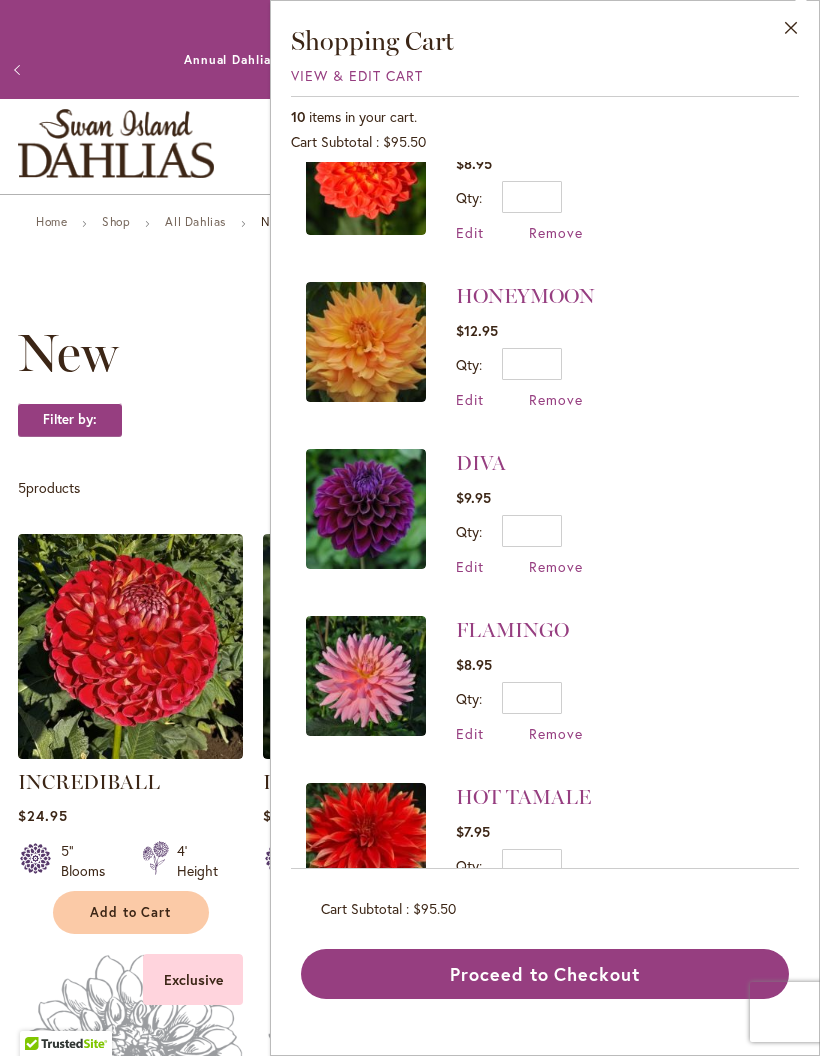 click on "HONEYMOON" at bounding box center [525, 296] 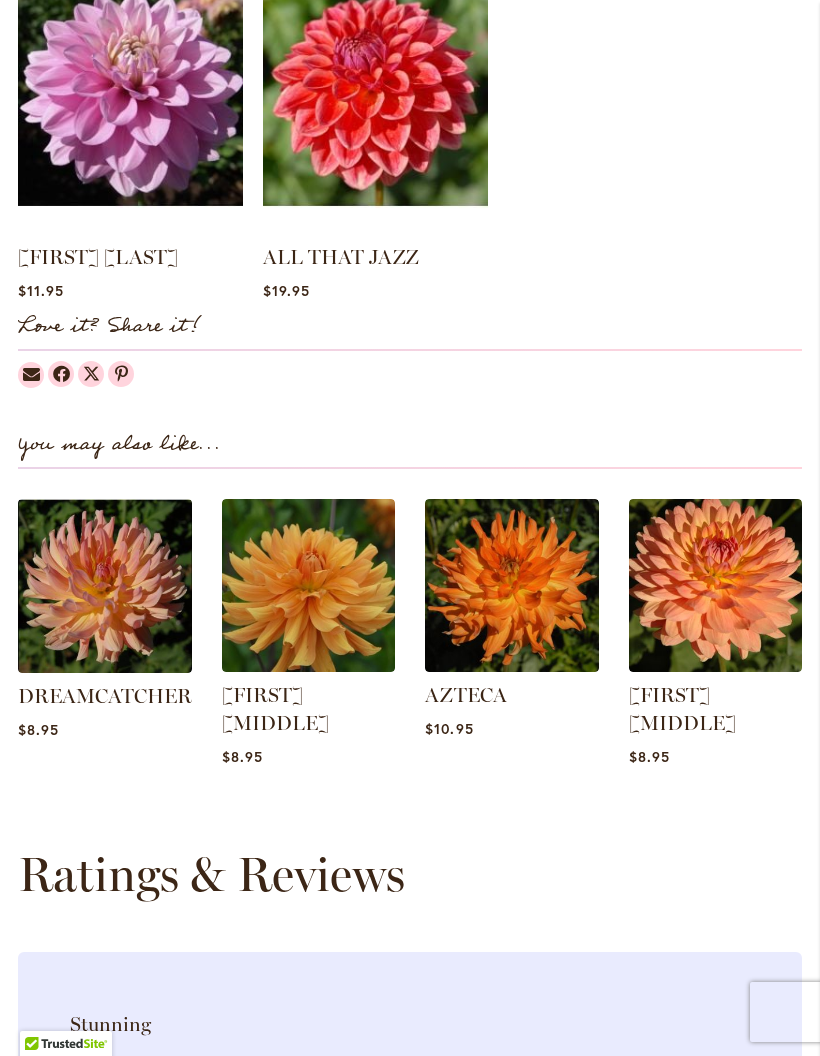 scroll, scrollTop: 1876, scrollLeft: 0, axis: vertical 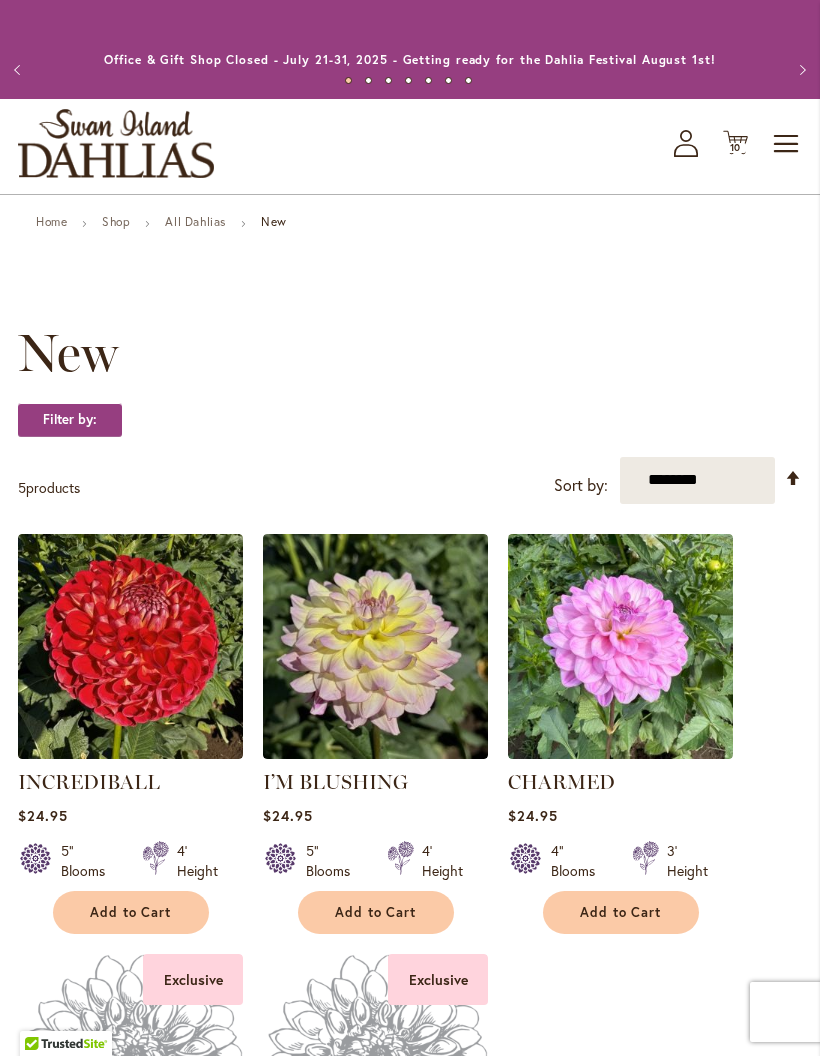 click on "10" at bounding box center (736, 147) 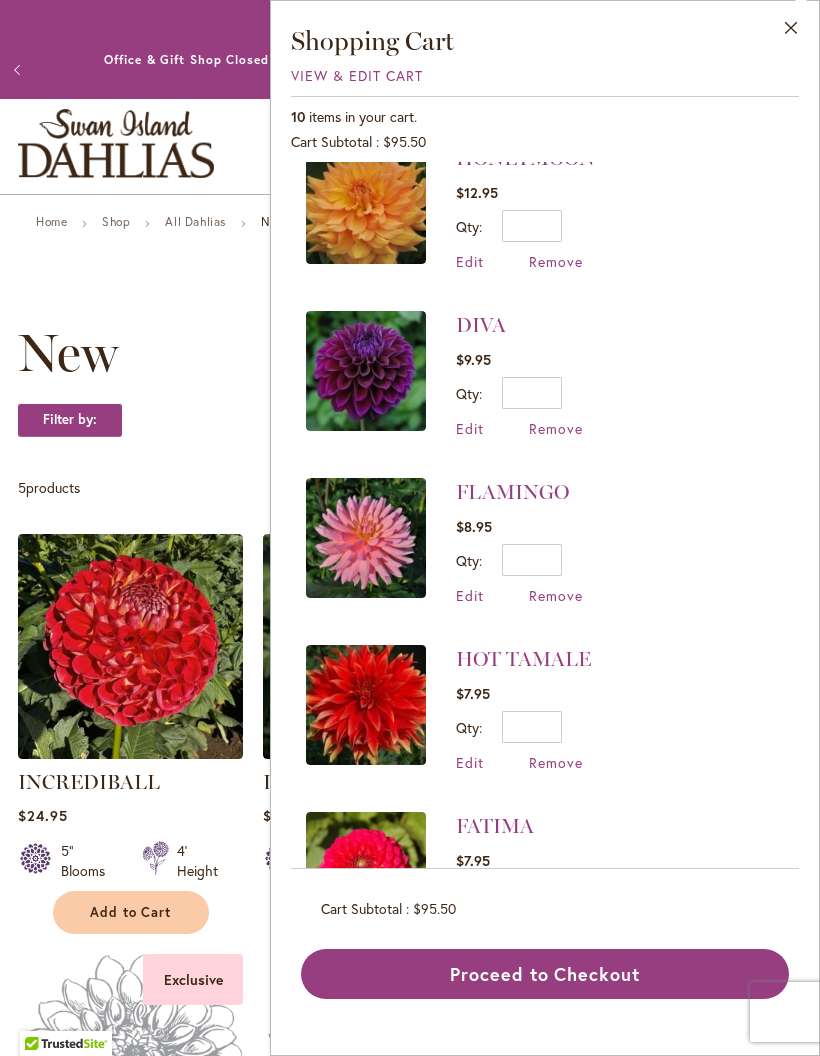scroll, scrollTop: 371, scrollLeft: 0, axis: vertical 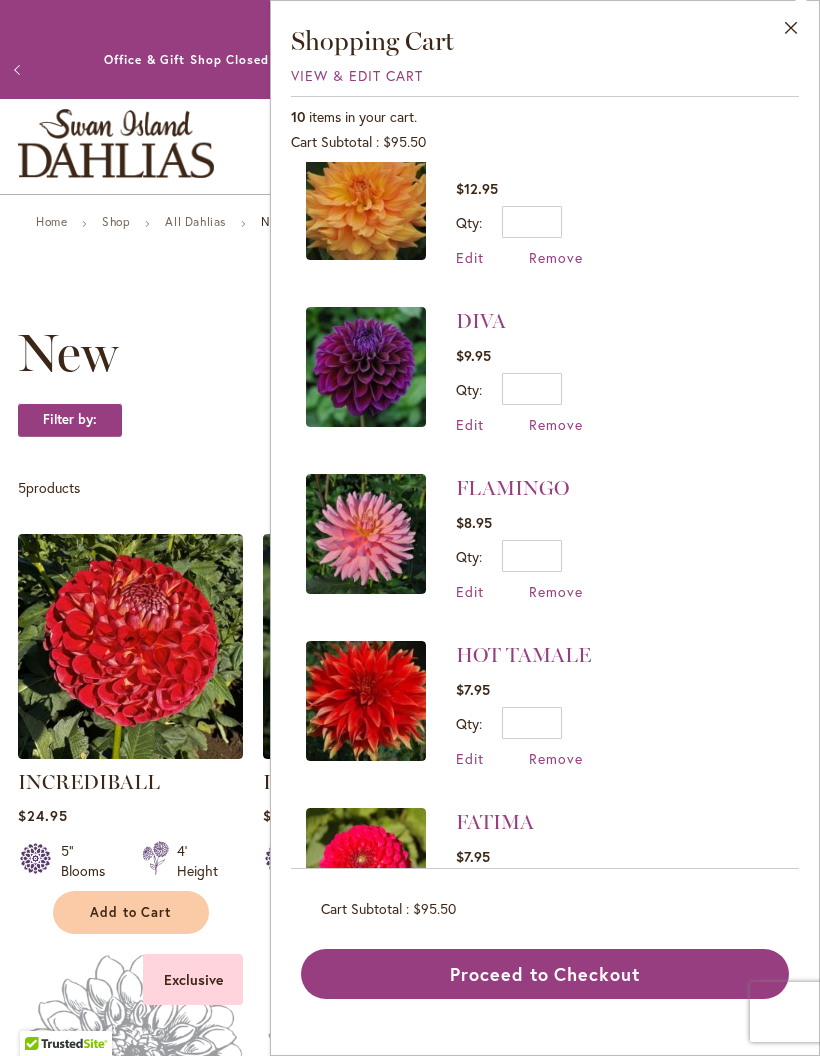 click at bounding box center (366, 367) 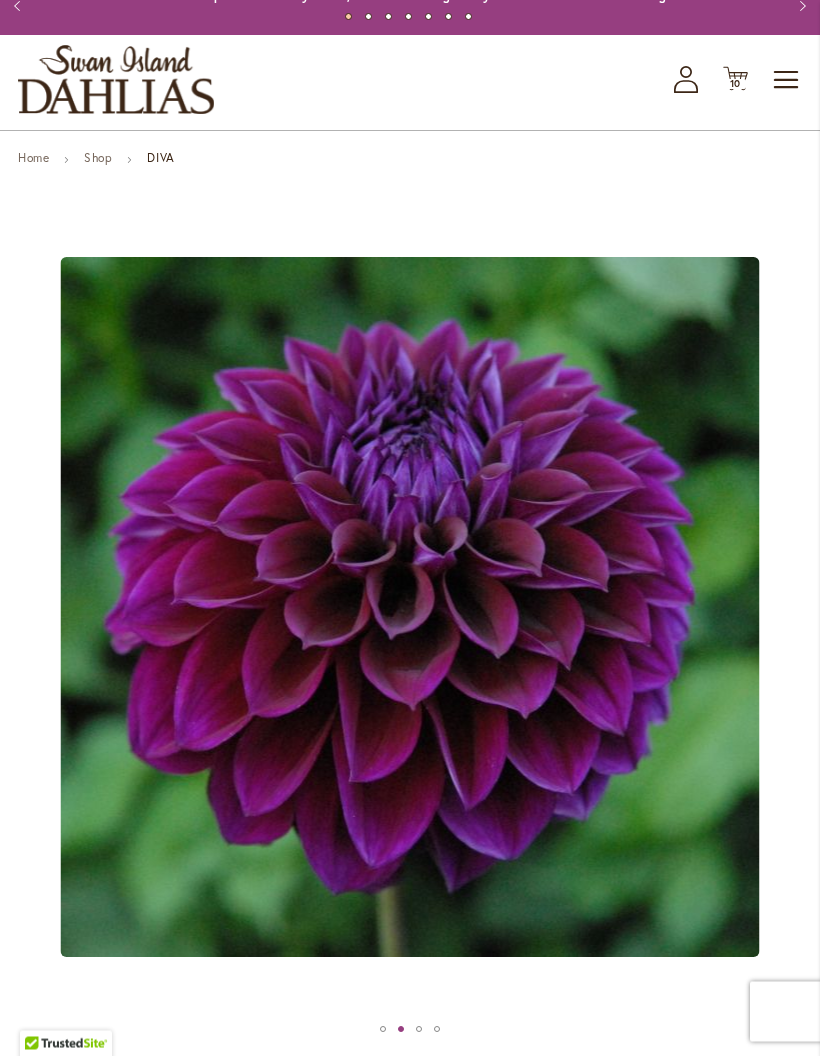 scroll, scrollTop: 0, scrollLeft: 0, axis: both 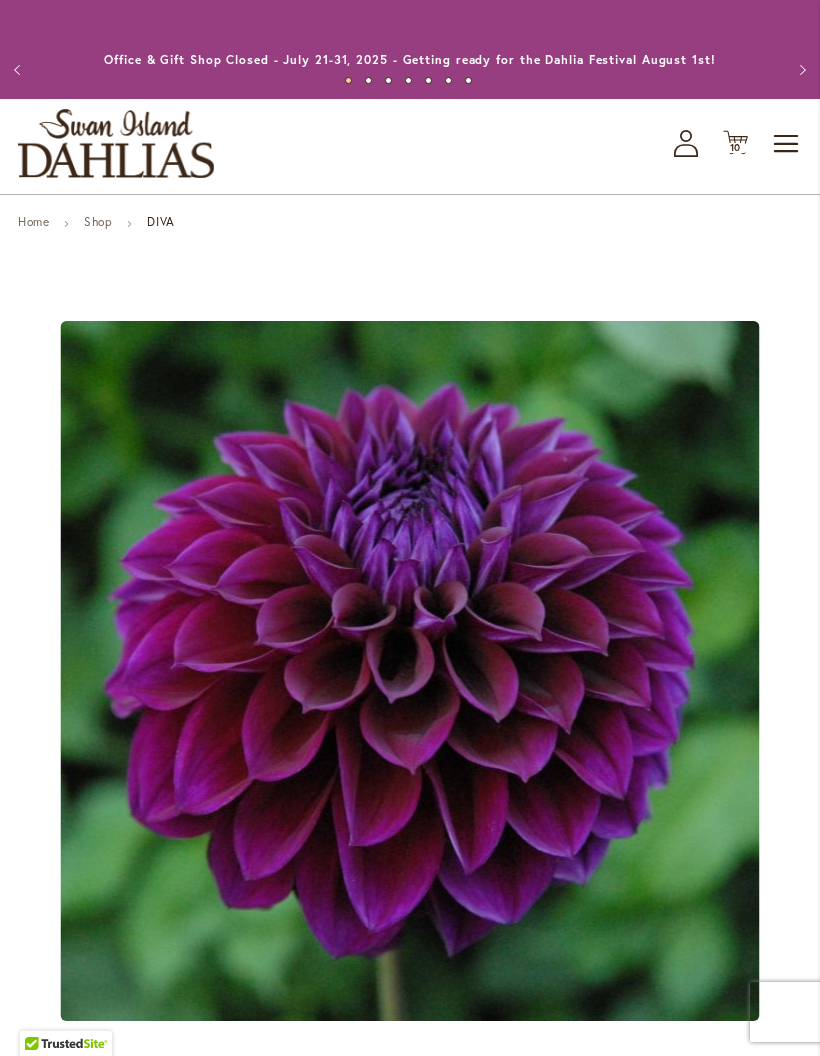 click on "10" at bounding box center (736, 147) 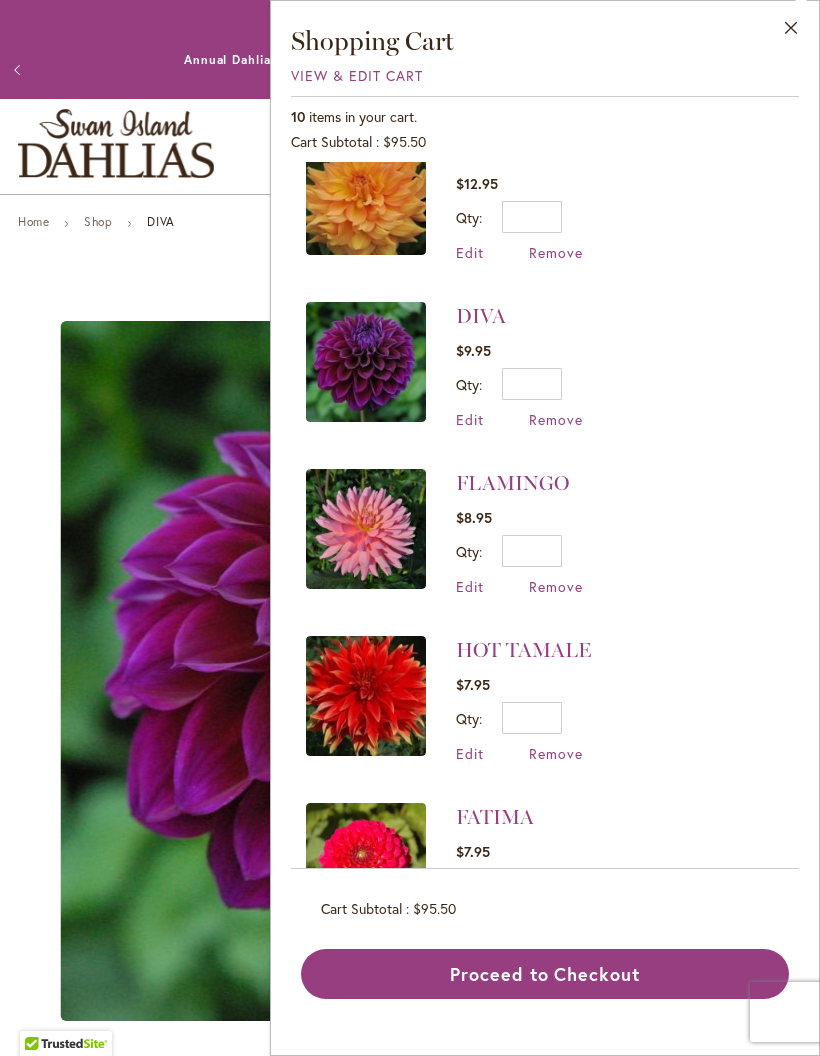 scroll, scrollTop: 394, scrollLeft: 0, axis: vertical 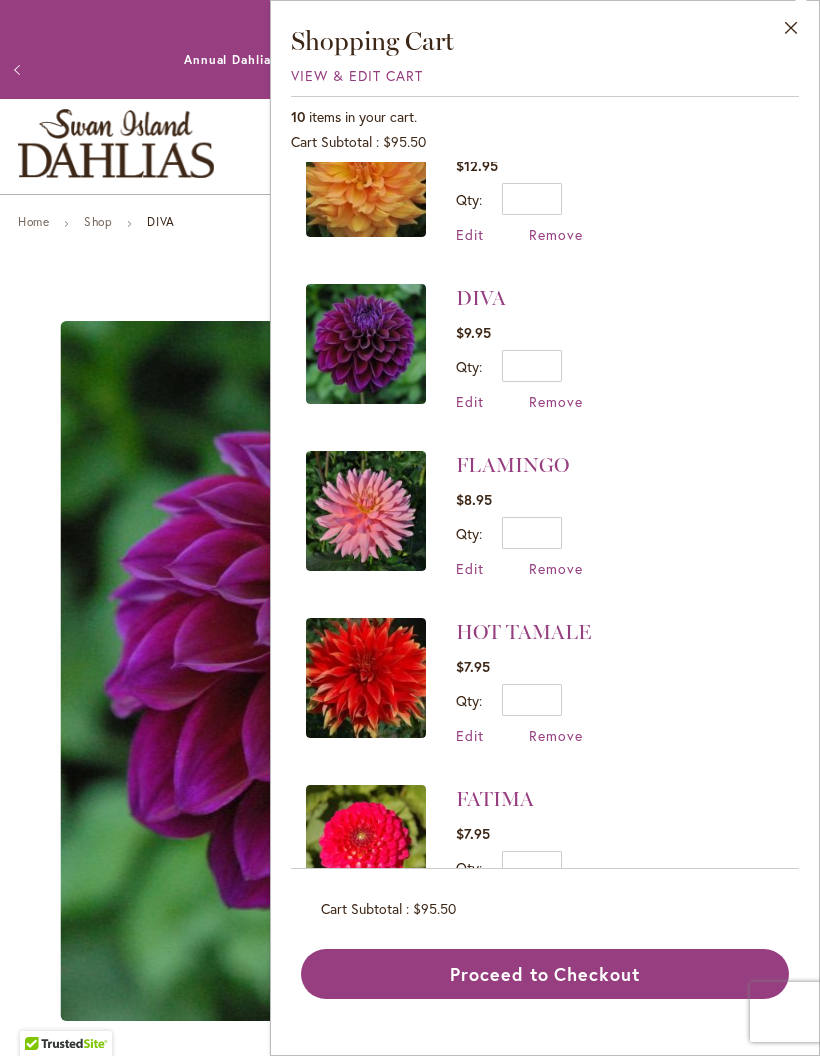 click on "FLAMINGO" at bounding box center [512, 465] 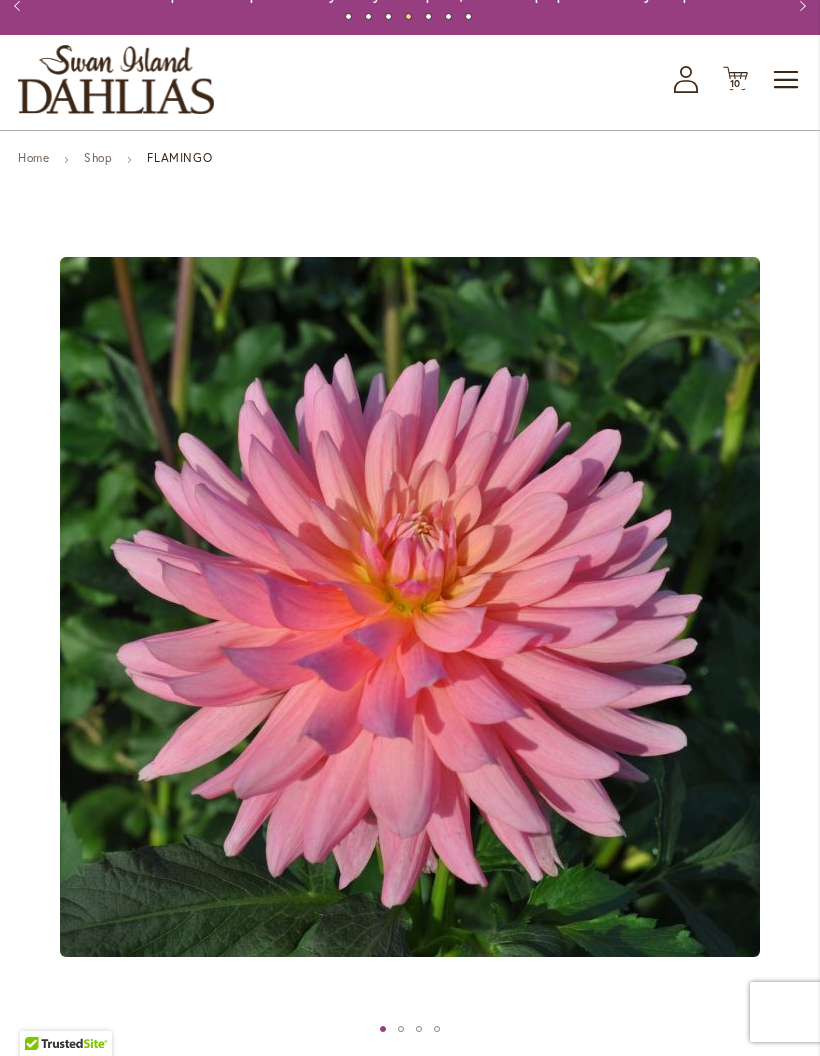 scroll, scrollTop: 0, scrollLeft: 0, axis: both 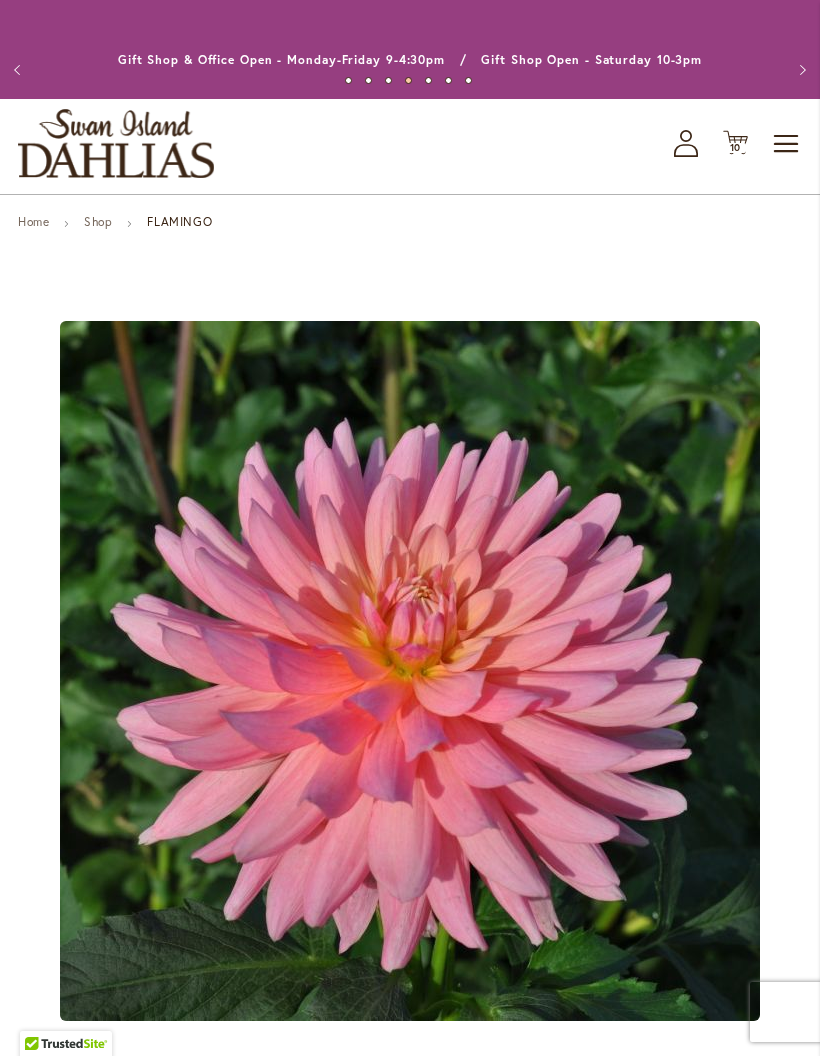click on "Cart
.cls-1 {
fill: #231f20;
}" 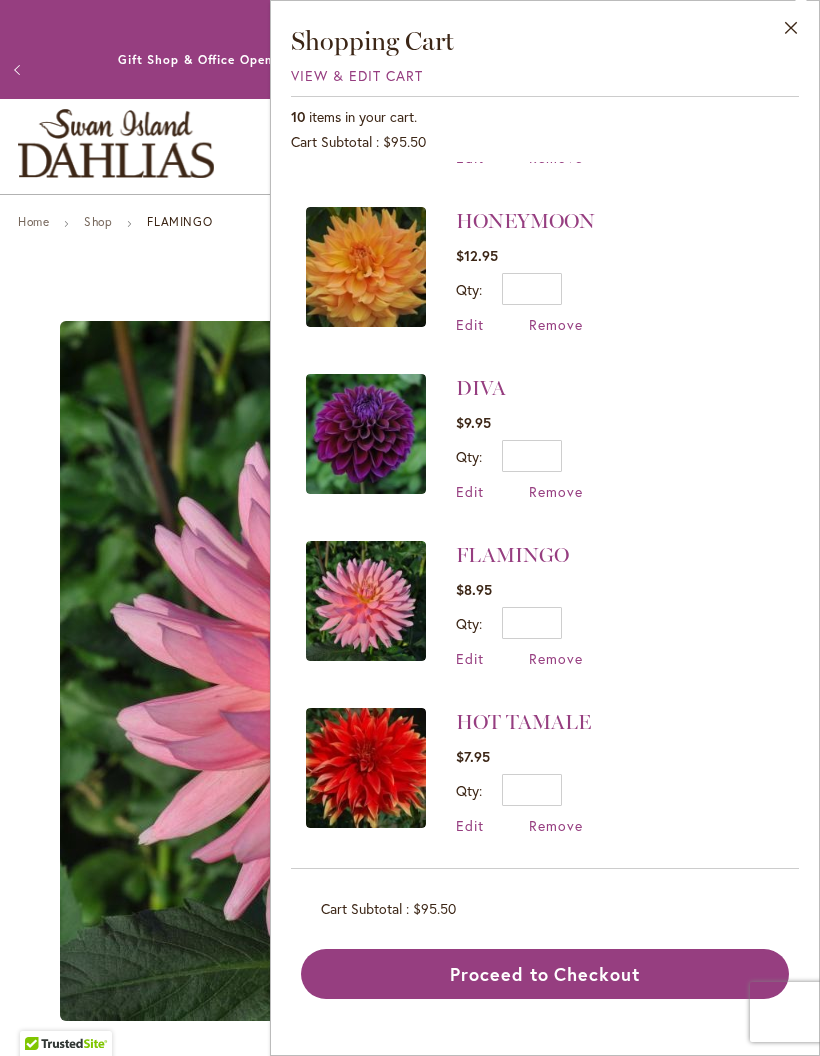 scroll, scrollTop: 305, scrollLeft: 0, axis: vertical 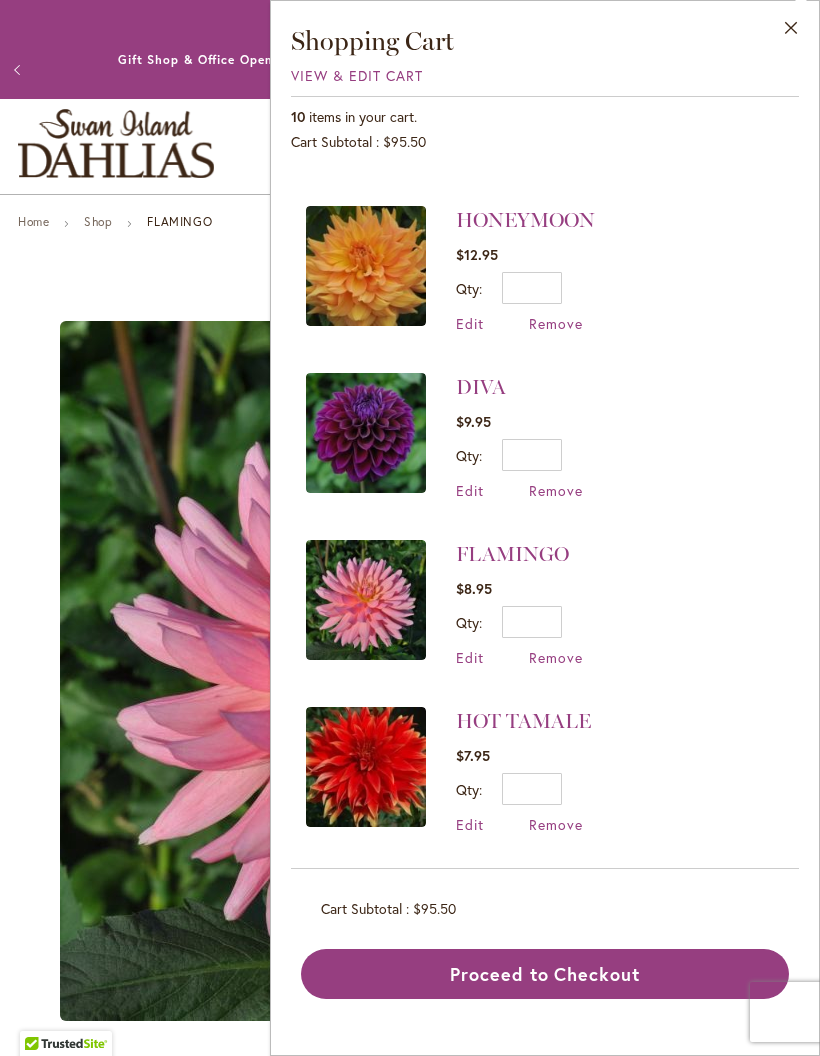 click on "Remove" at bounding box center [556, 657] 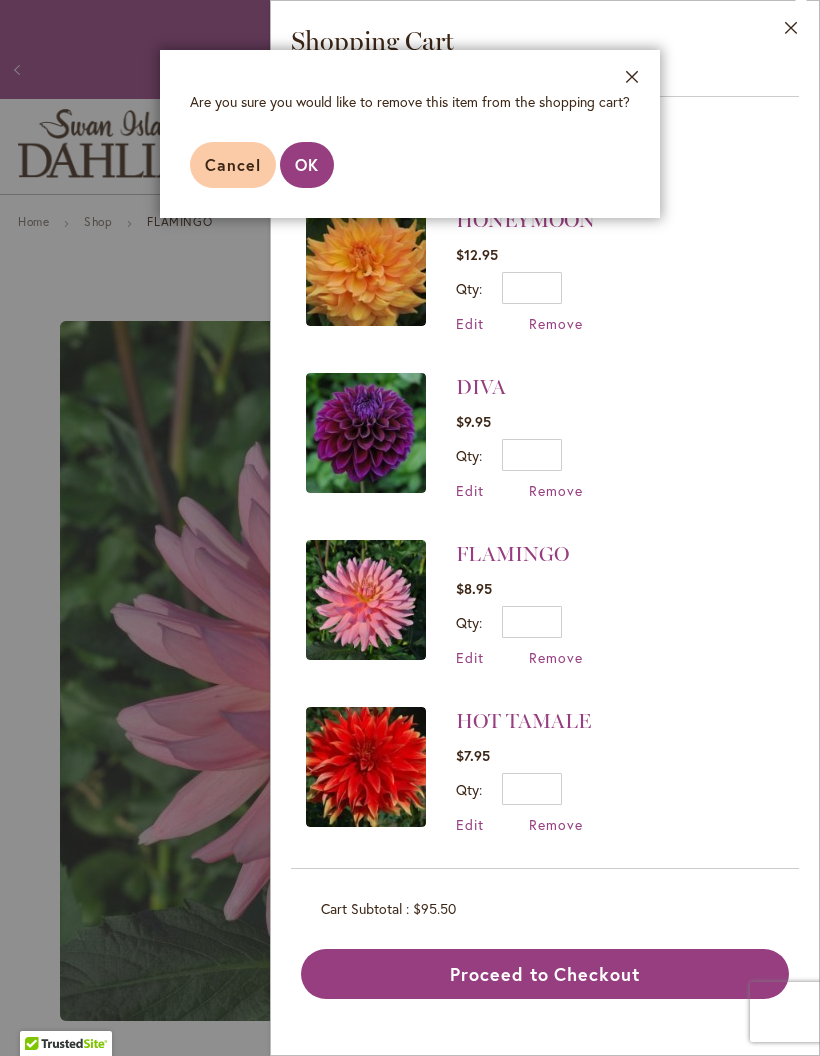 click on "OK" at bounding box center [307, 164] 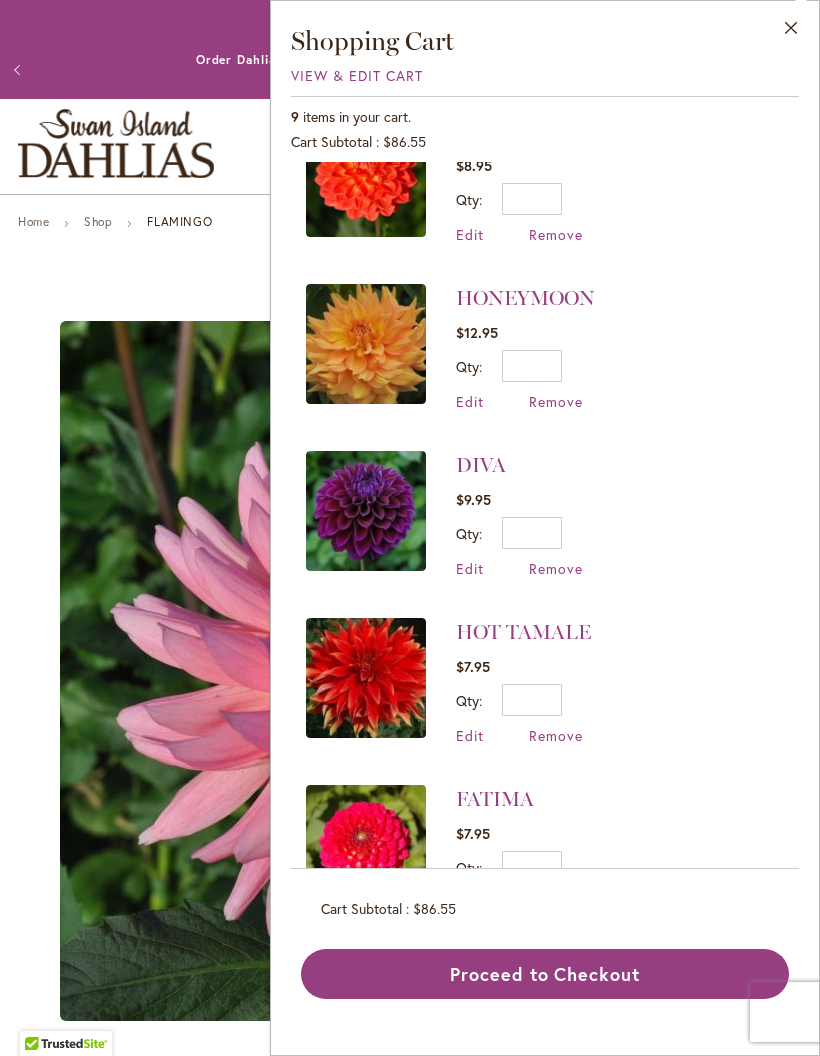 scroll, scrollTop: 231, scrollLeft: 0, axis: vertical 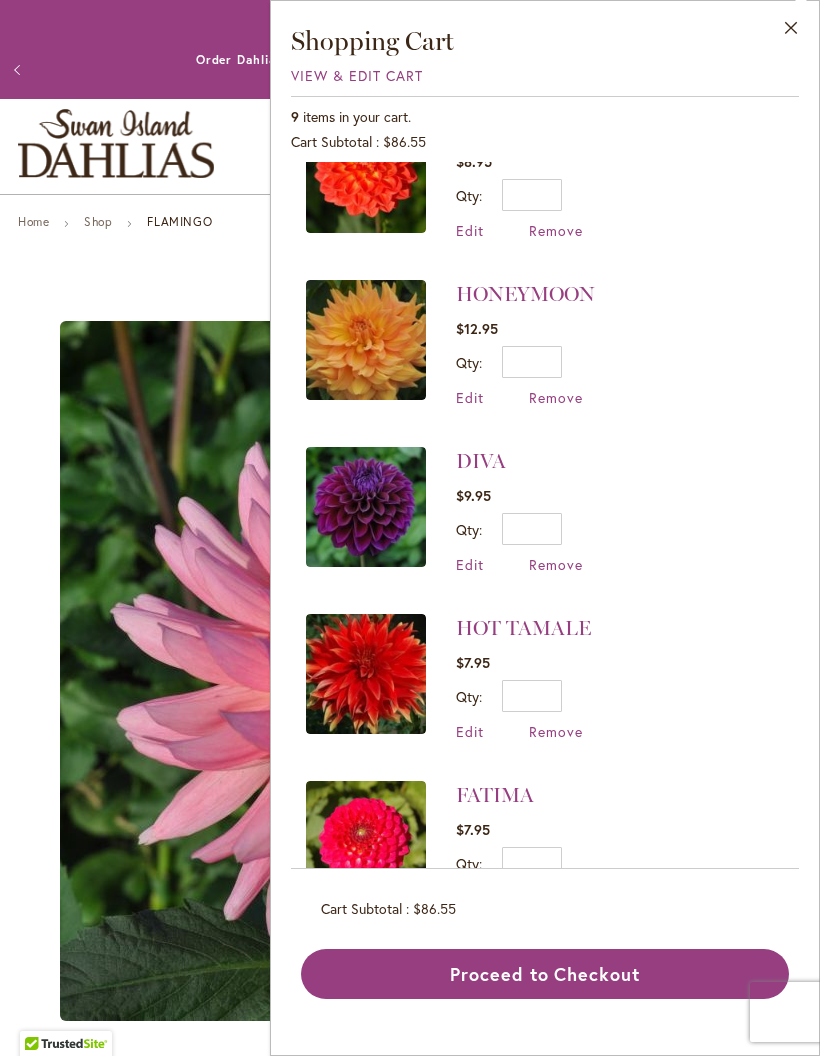 click at bounding box center (366, 507) 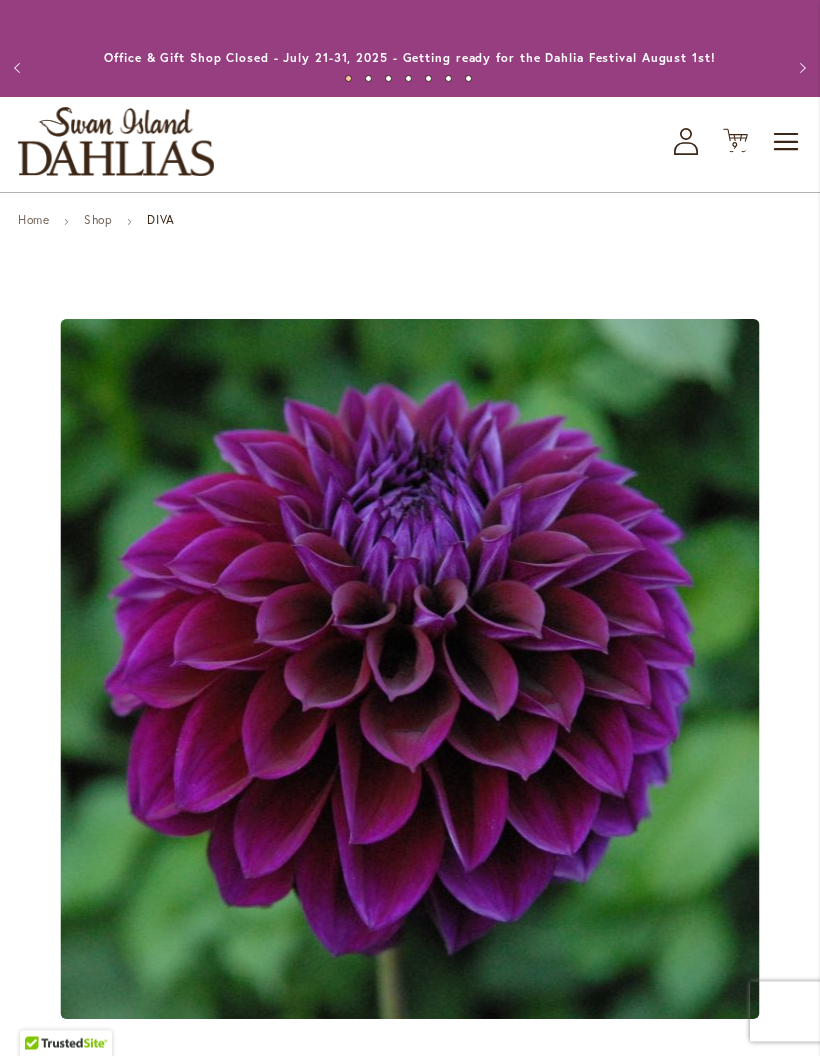 scroll, scrollTop: 0, scrollLeft: 0, axis: both 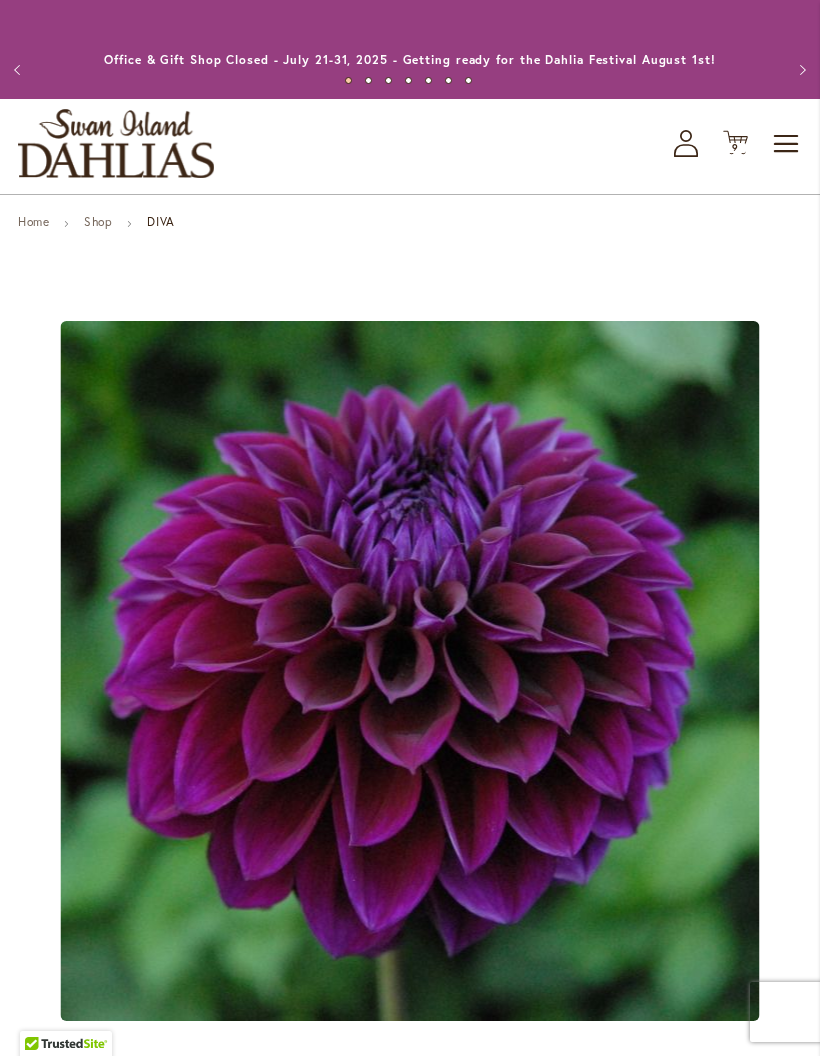 click on "9" at bounding box center [735, 147] 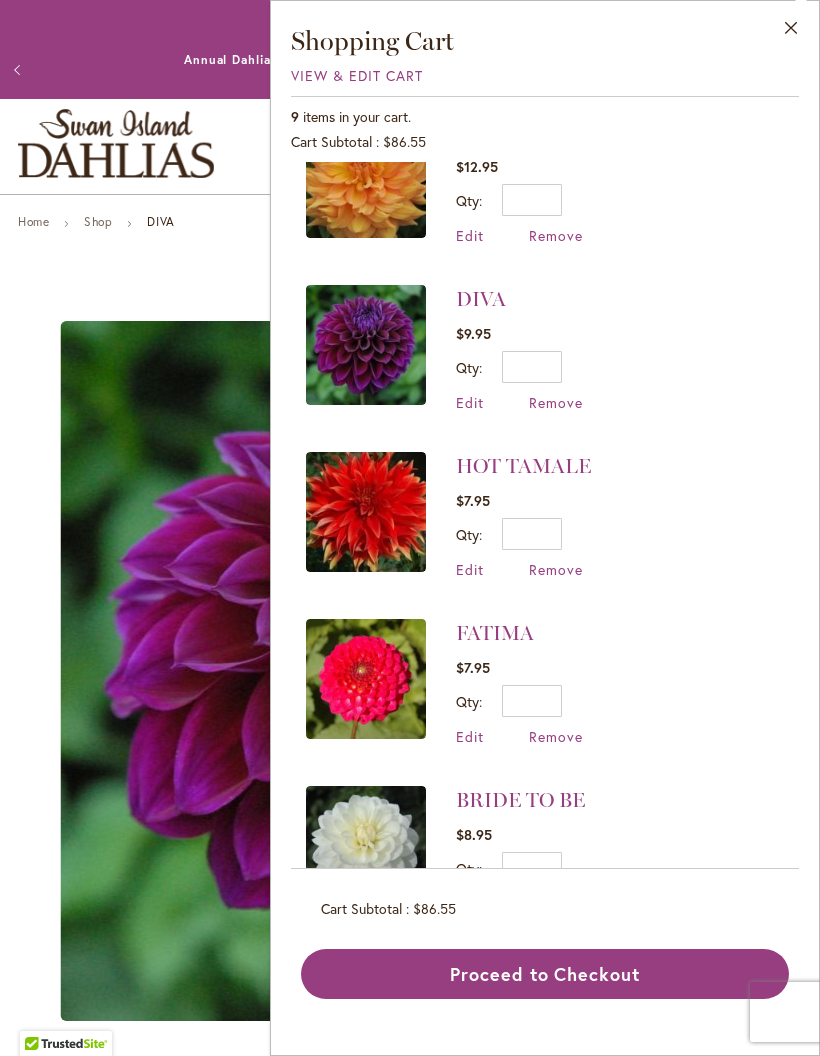 scroll, scrollTop: 393, scrollLeft: 0, axis: vertical 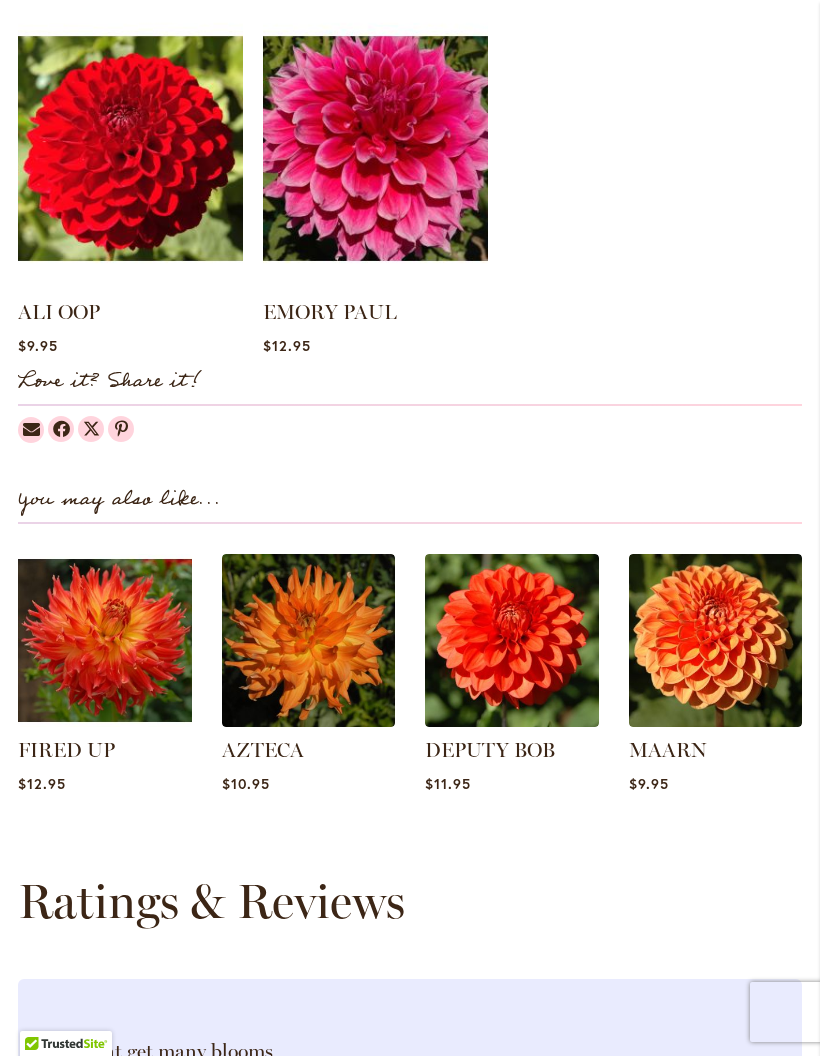 click at bounding box center (512, 641) 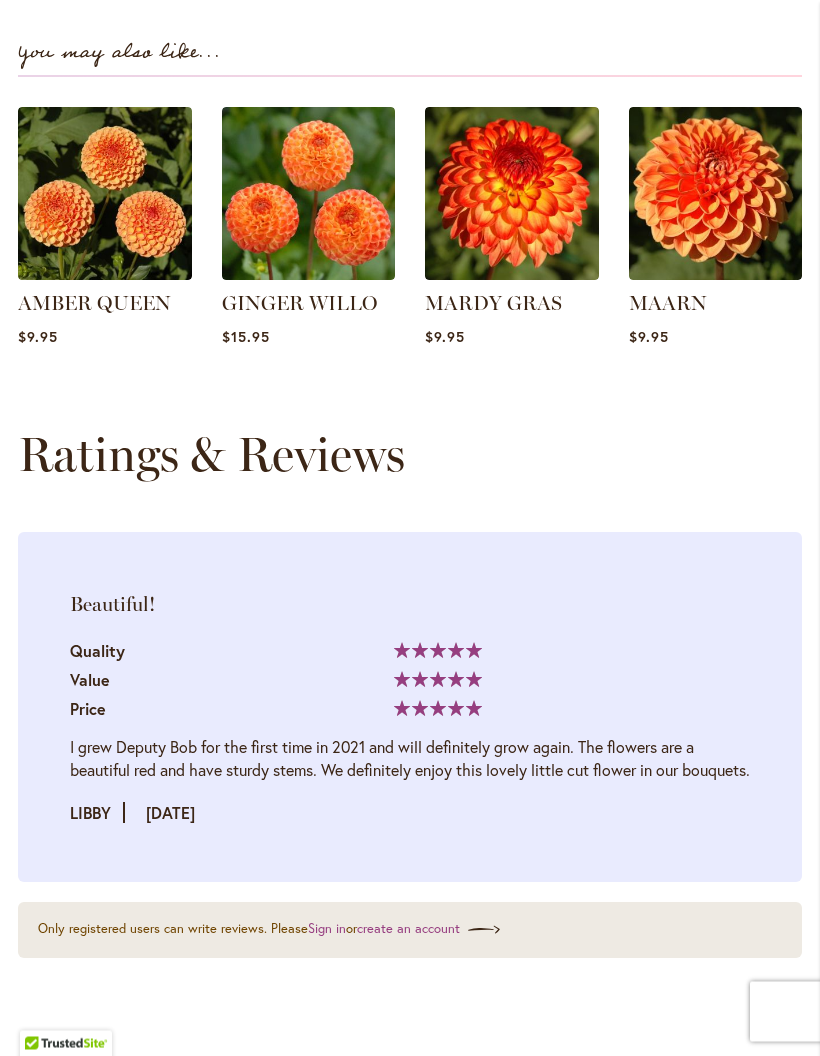 scroll, scrollTop: 2342, scrollLeft: 0, axis: vertical 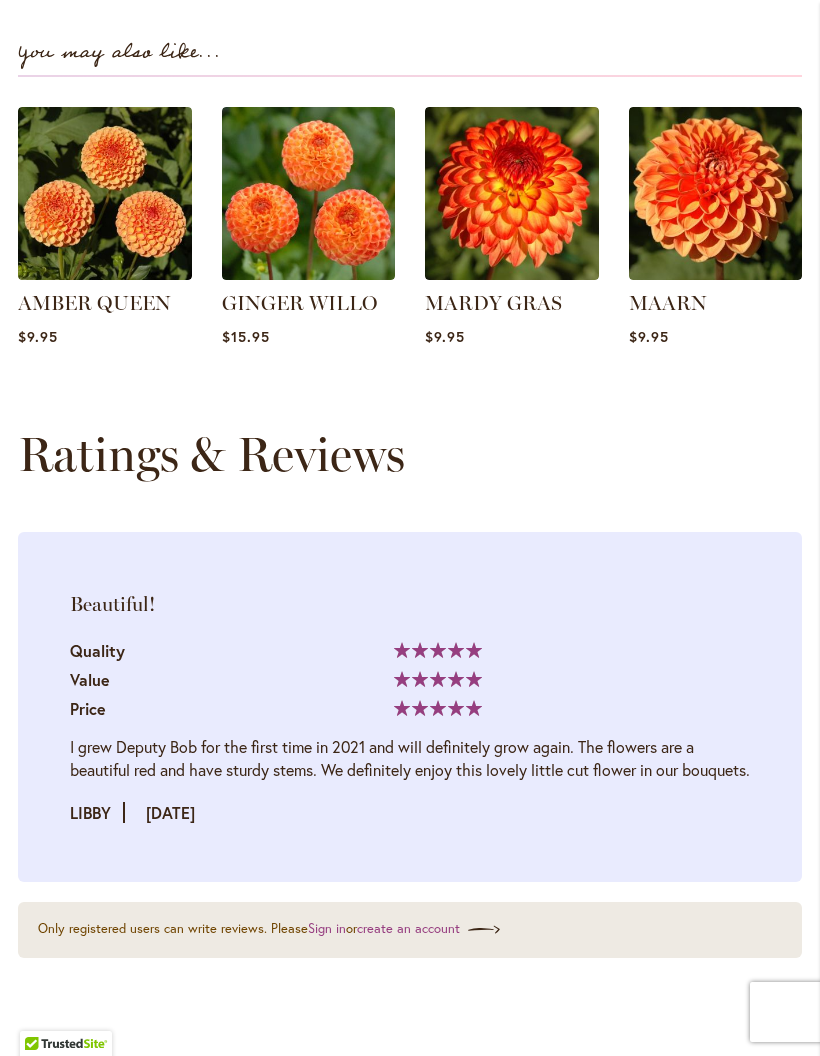 click at bounding box center (512, 194) 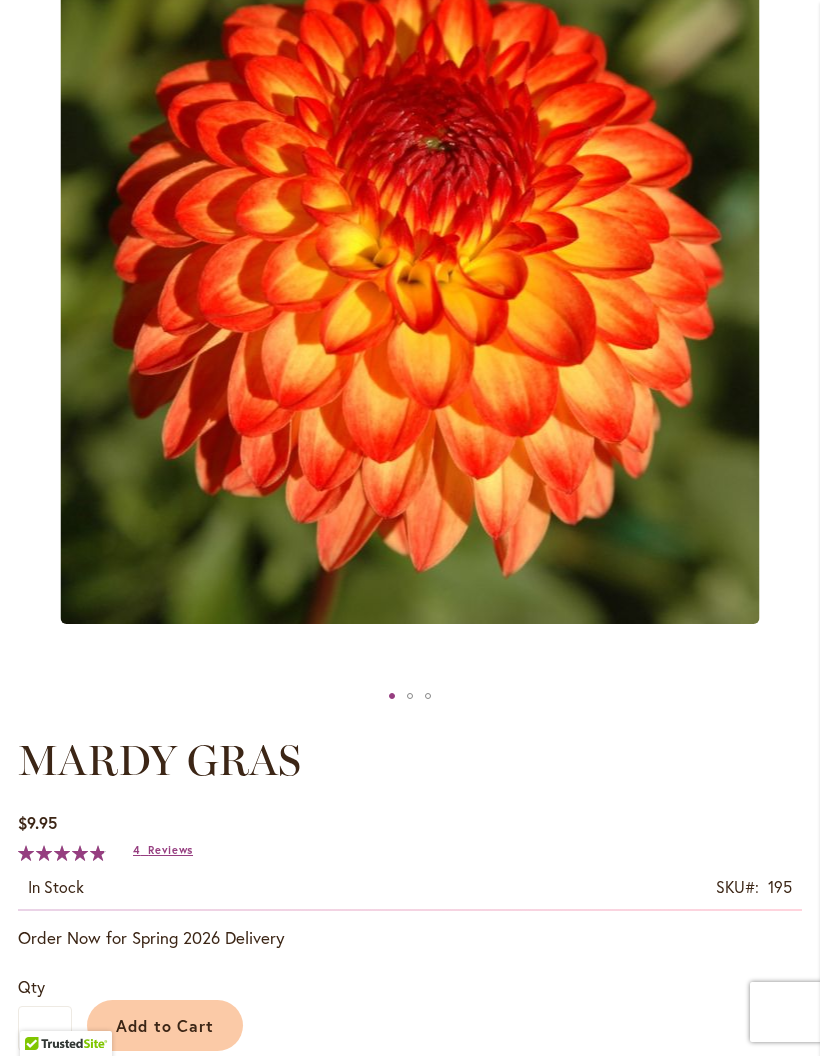 scroll, scrollTop: 367, scrollLeft: 0, axis: vertical 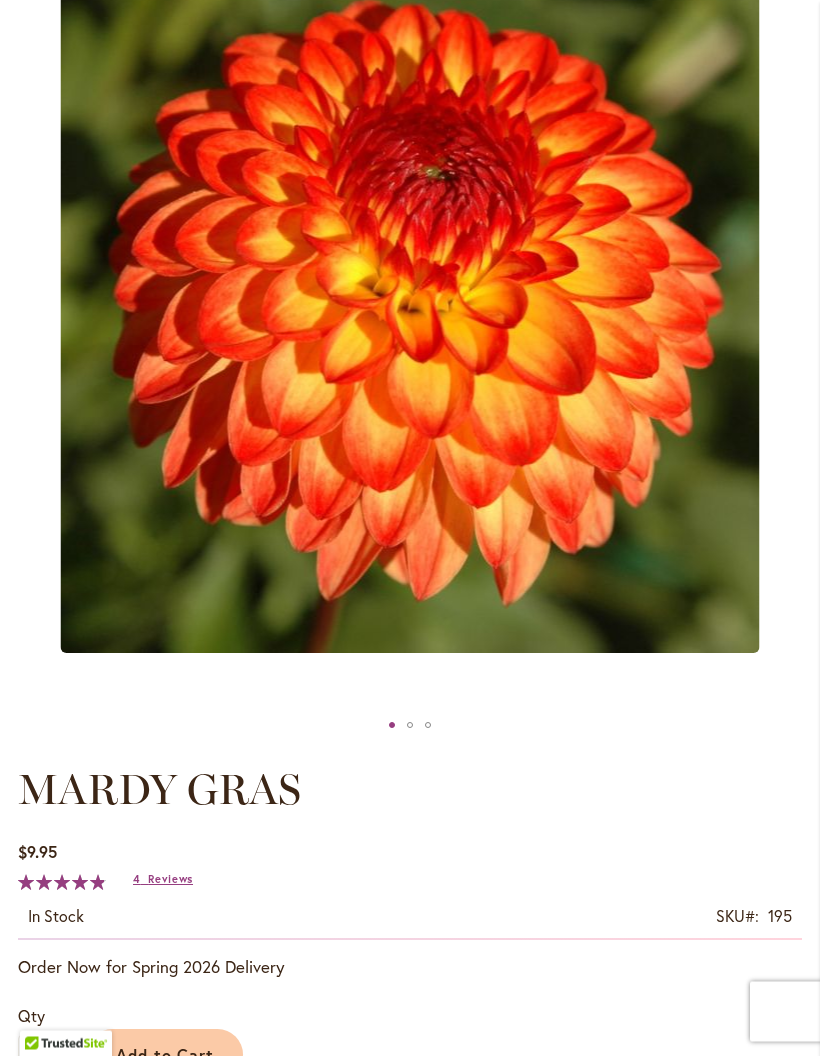 click at bounding box center (1196, 303) 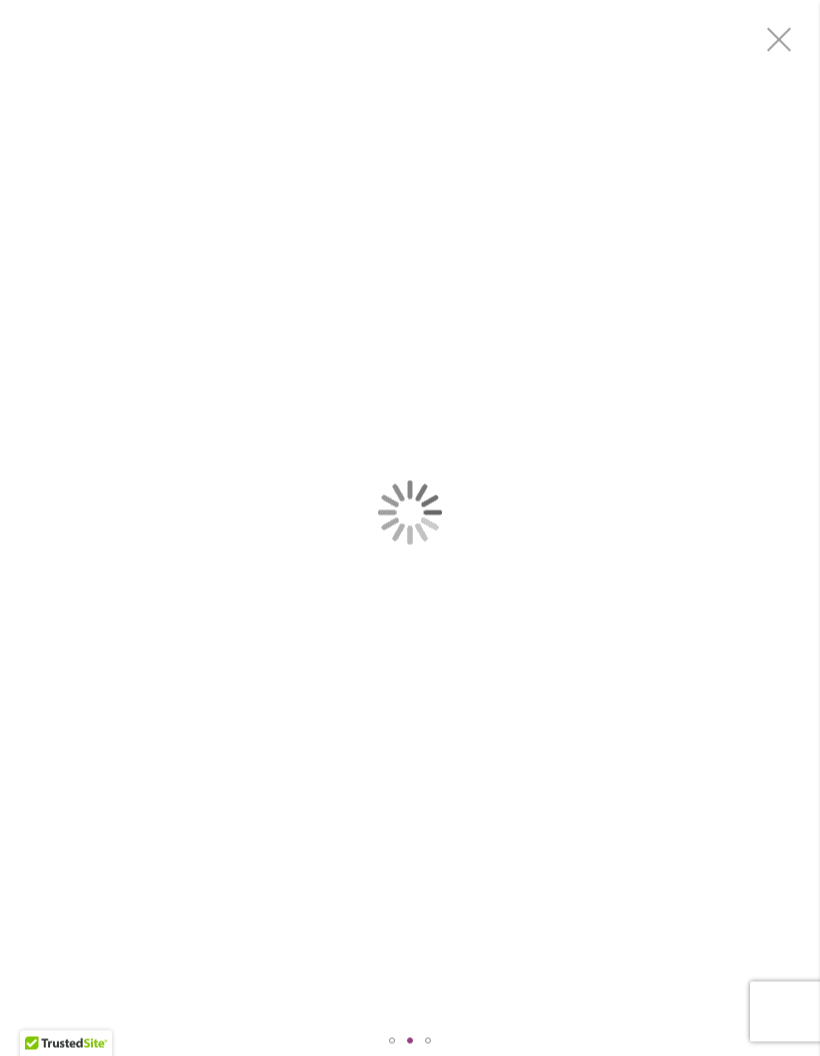 scroll, scrollTop: 0, scrollLeft: 0, axis: both 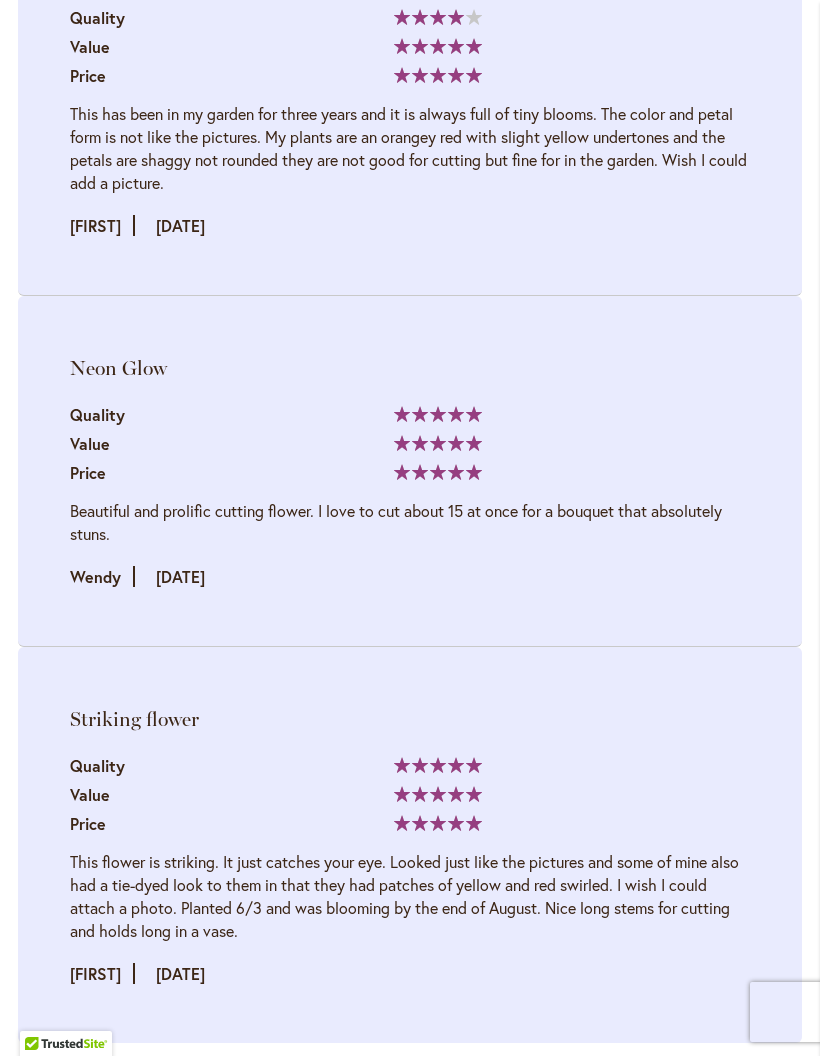 click on "Home
Shop
MARDY GRAS
Skip to the end of the images gallery
Skip to the beginning of the images gallery
MARDY GRAS
$9.95
In stock
SKU
195
100" at bounding box center [410, -778] 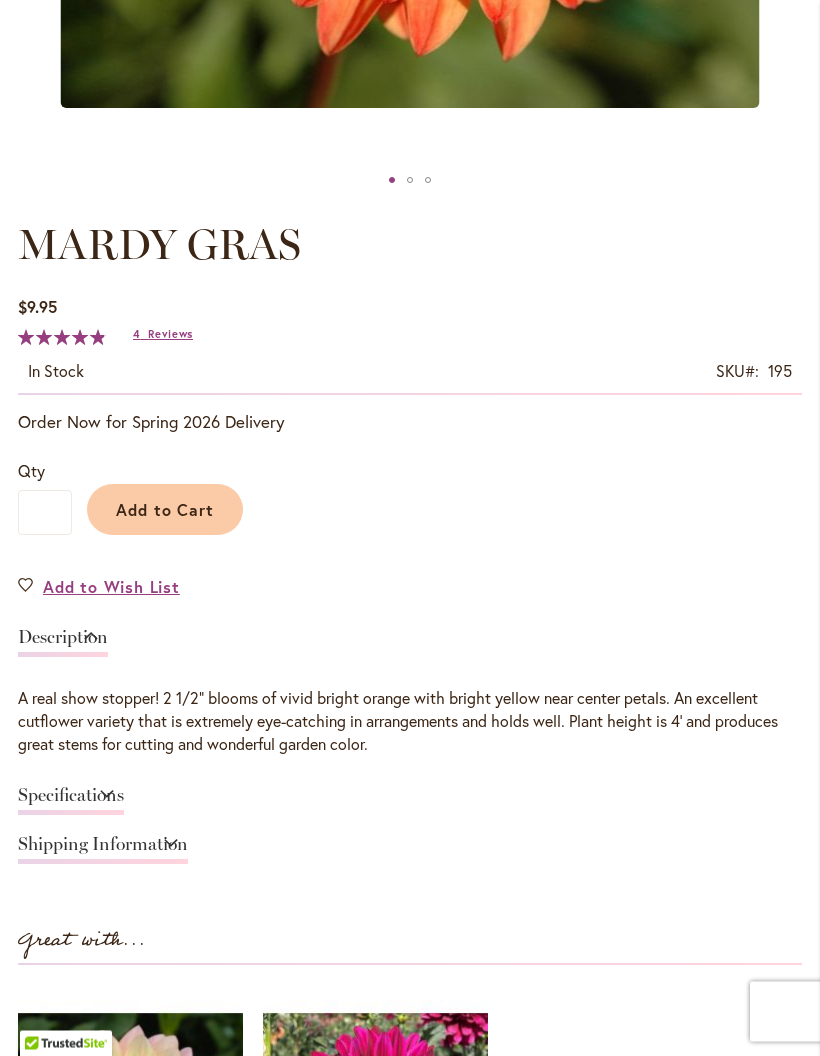 scroll, scrollTop: 913, scrollLeft: 0, axis: vertical 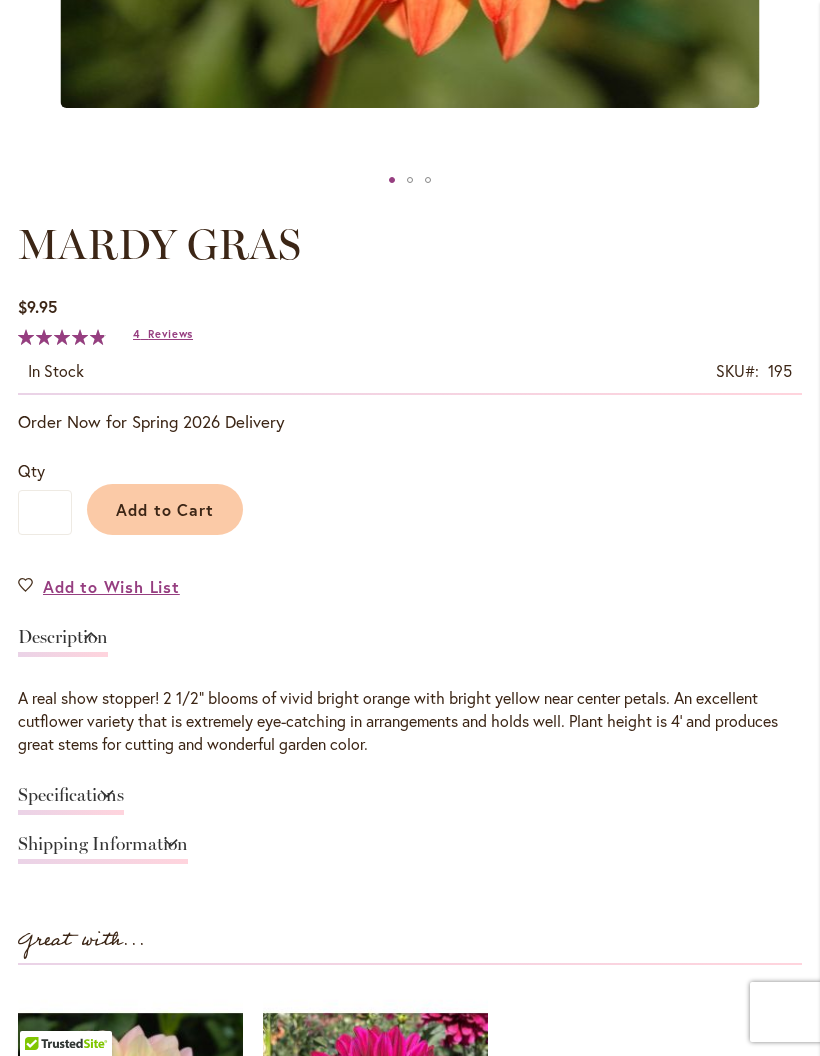 click on "Specifications" at bounding box center (71, 800) 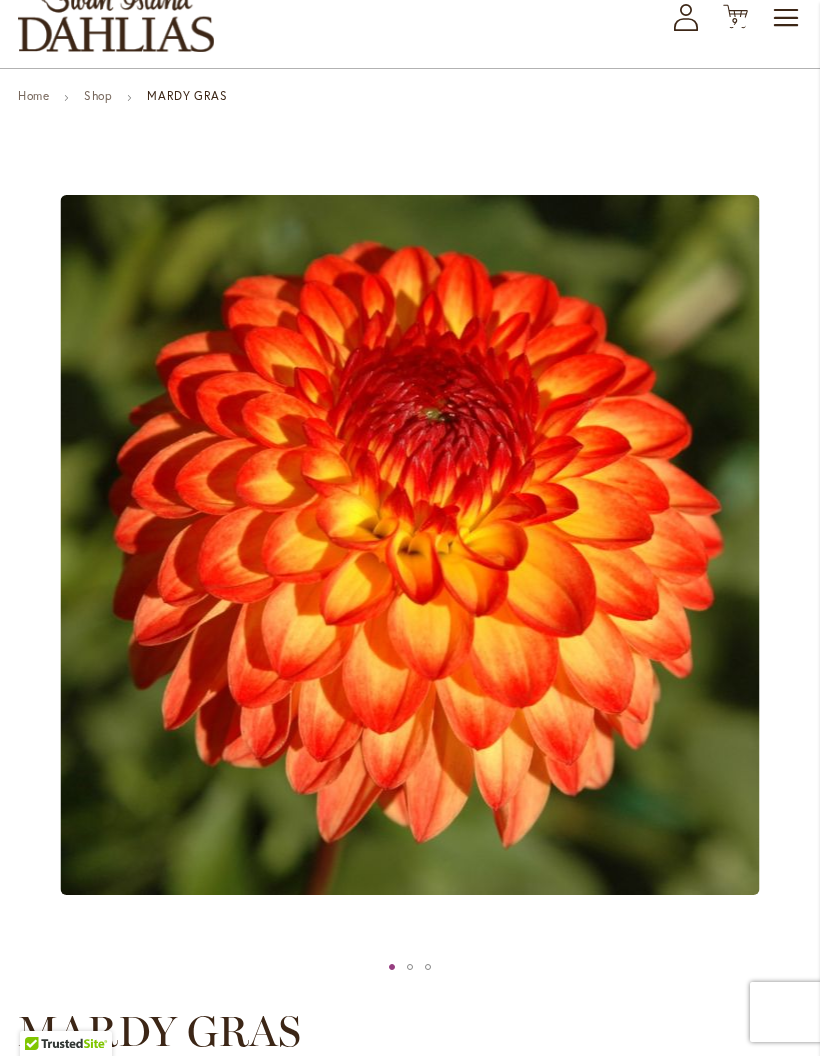 scroll, scrollTop: 0, scrollLeft: 0, axis: both 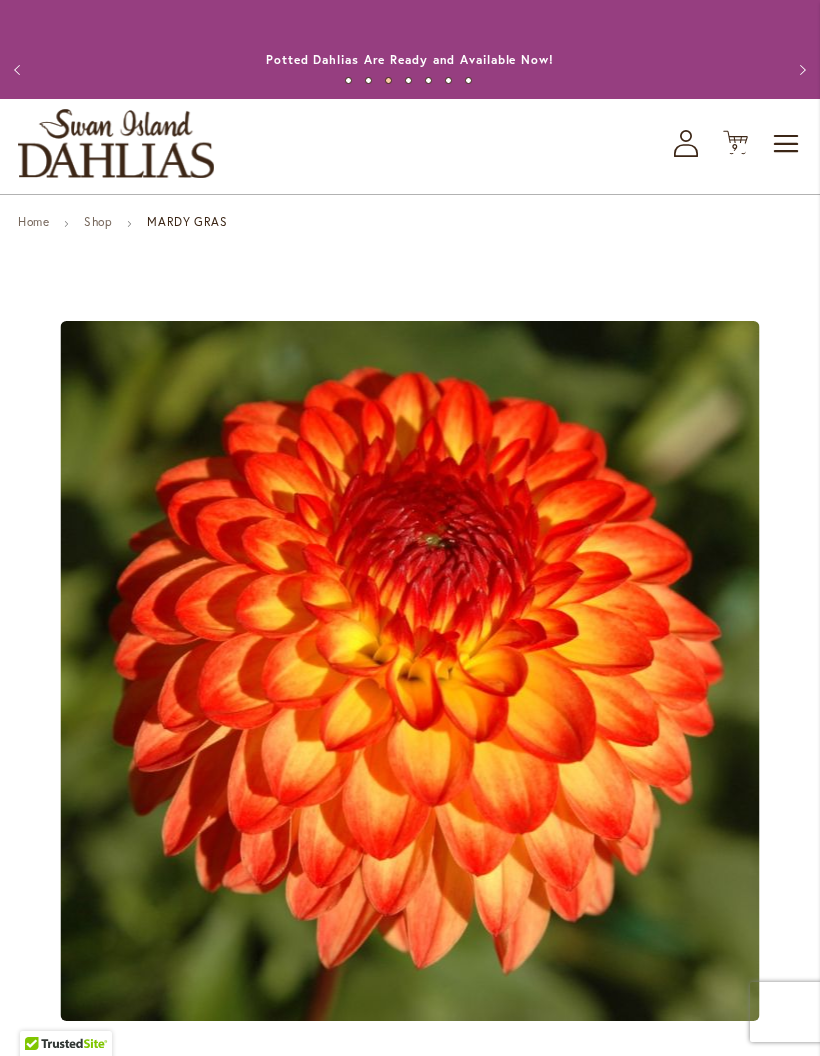 click on "Cart
.cls-1 {
fill: #231f20;
}" 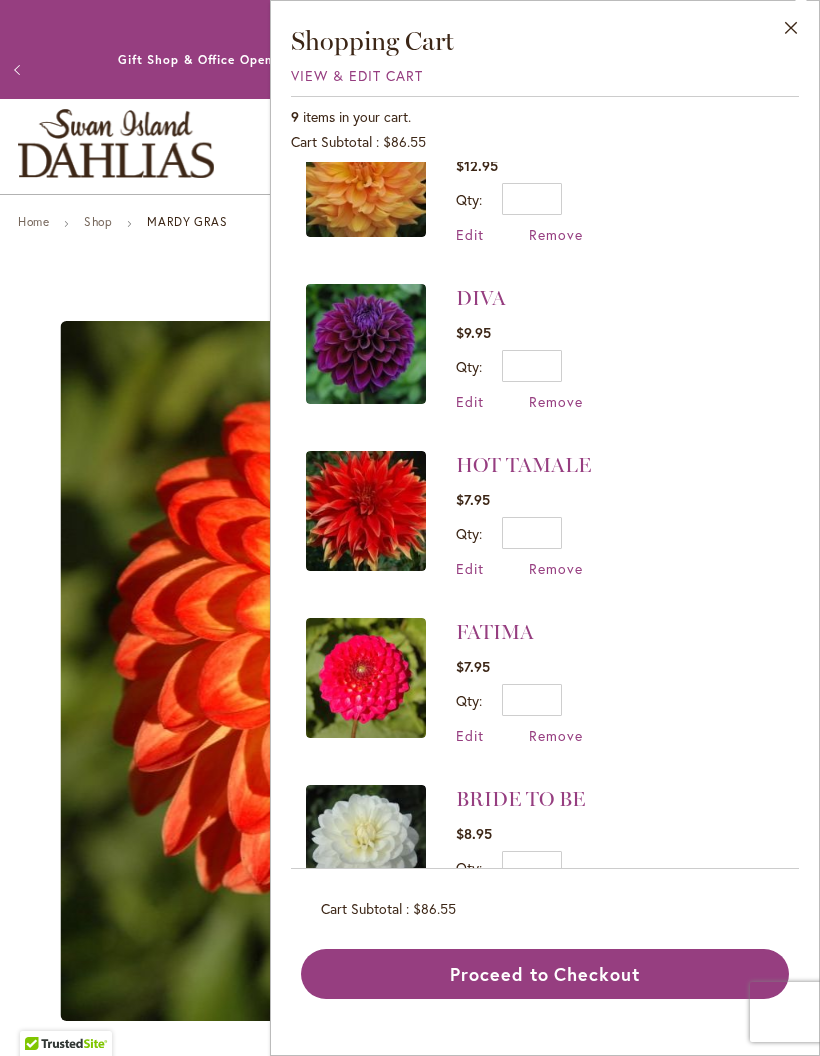 scroll, scrollTop: 393, scrollLeft: 0, axis: vertical 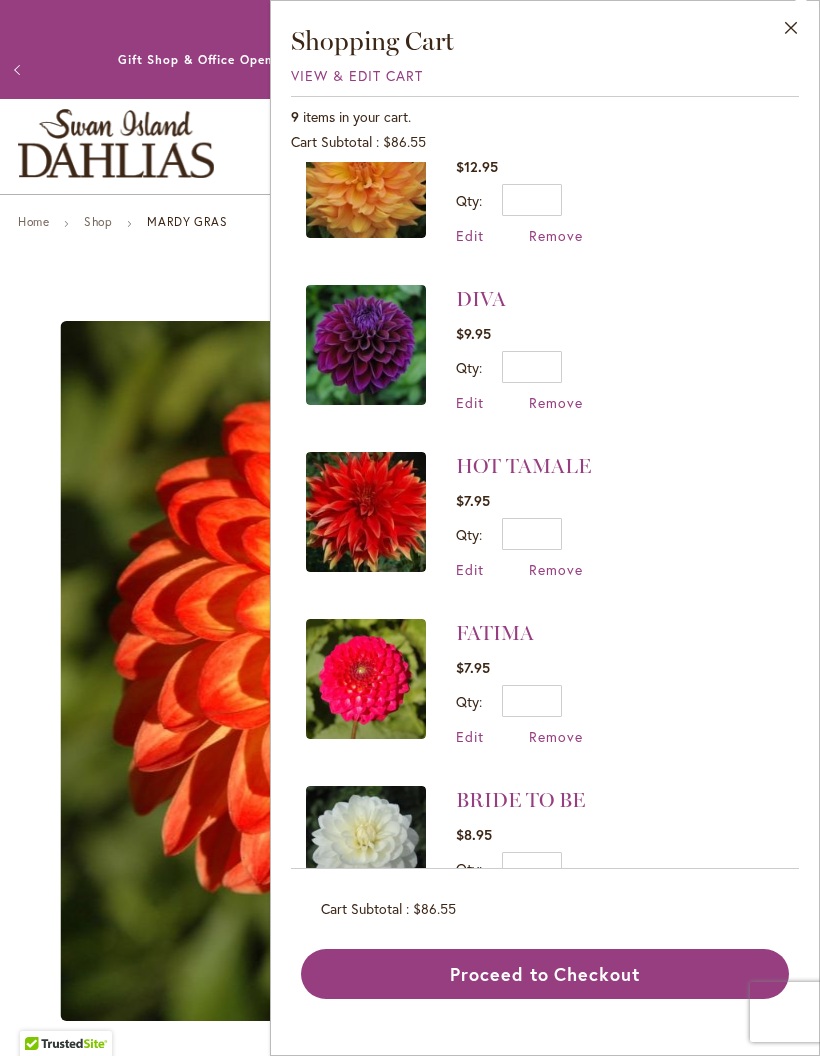 click on "FATIMA" at bounding box center [495, 633] 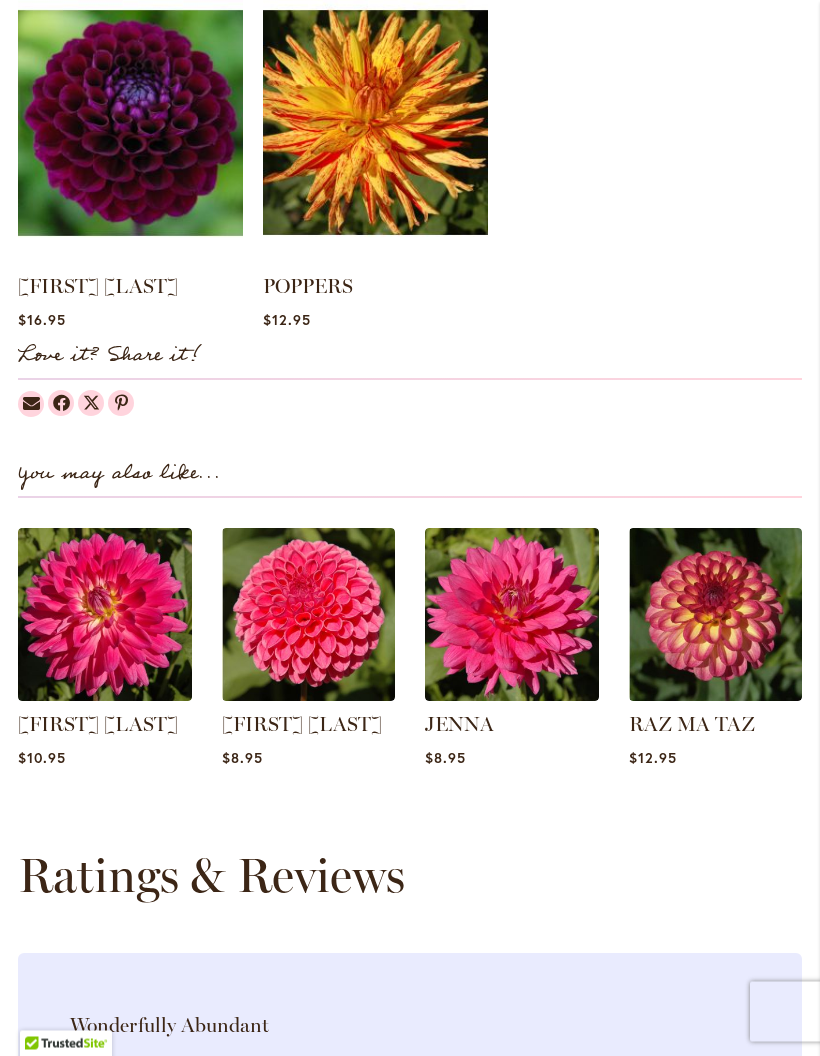 scroll, scrollTop: 1893, scrollLeft: 0, axis: vertical 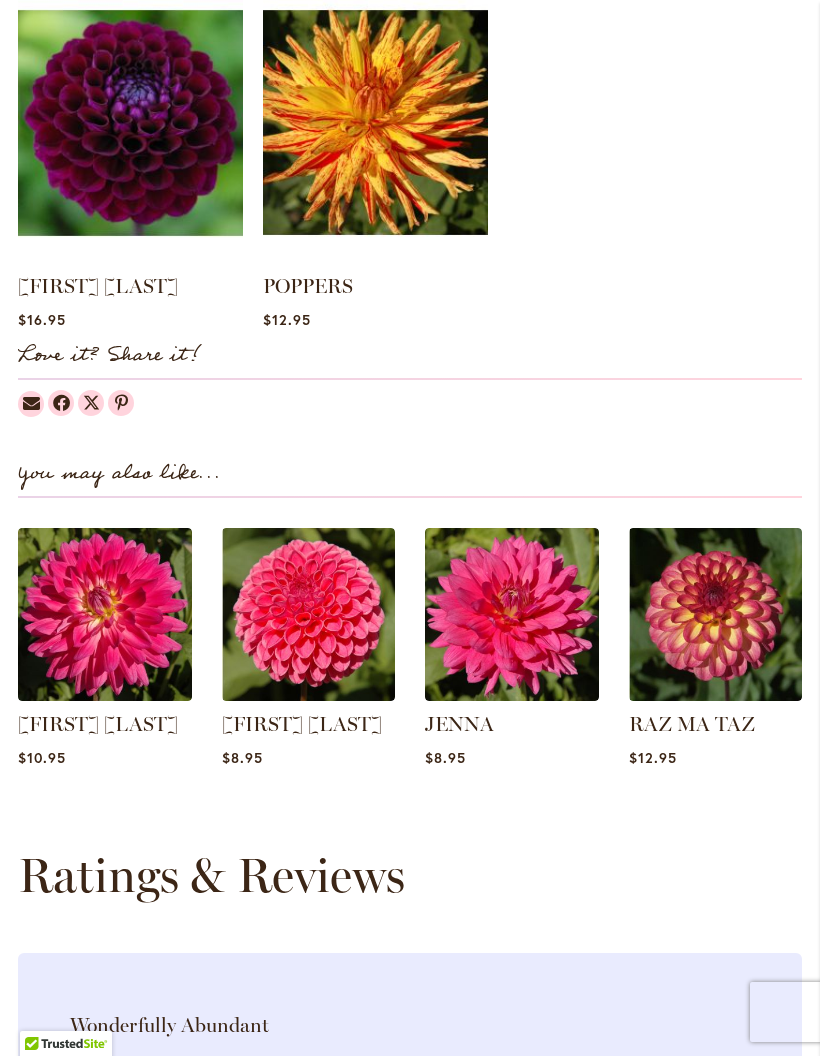 click at bounding box center (309, 615) 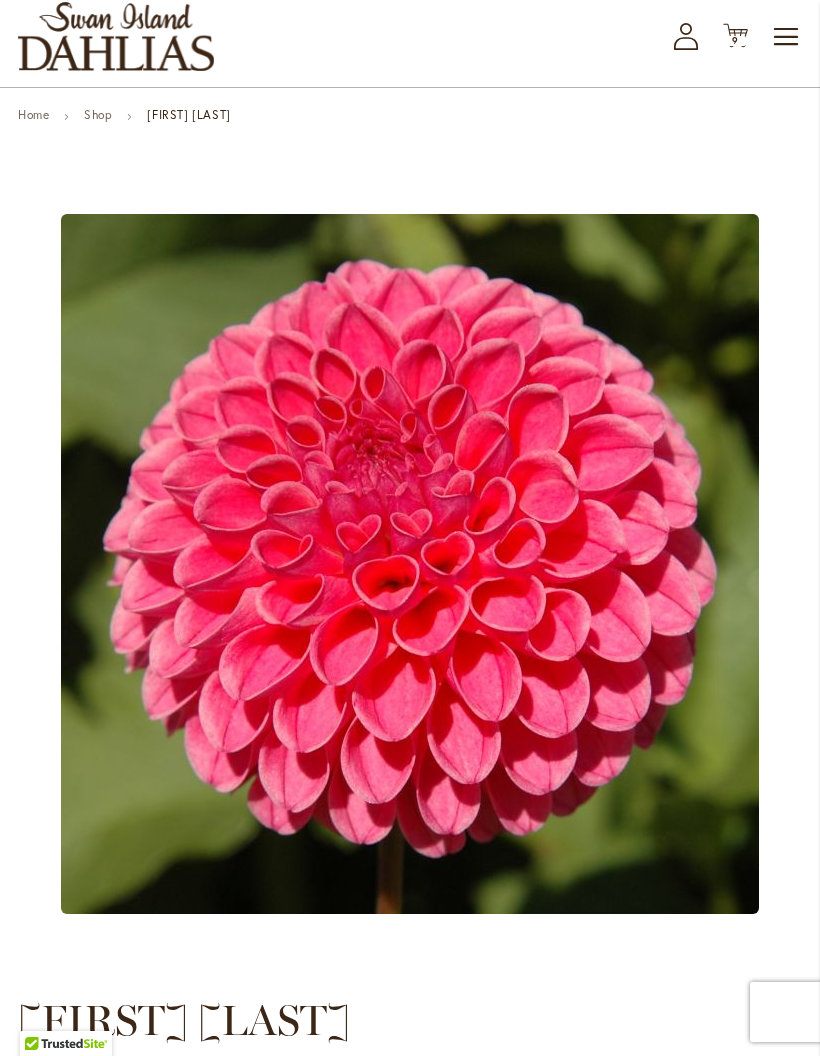 scroll, scrollTop: 0, scrollLeft: 0, axis: both 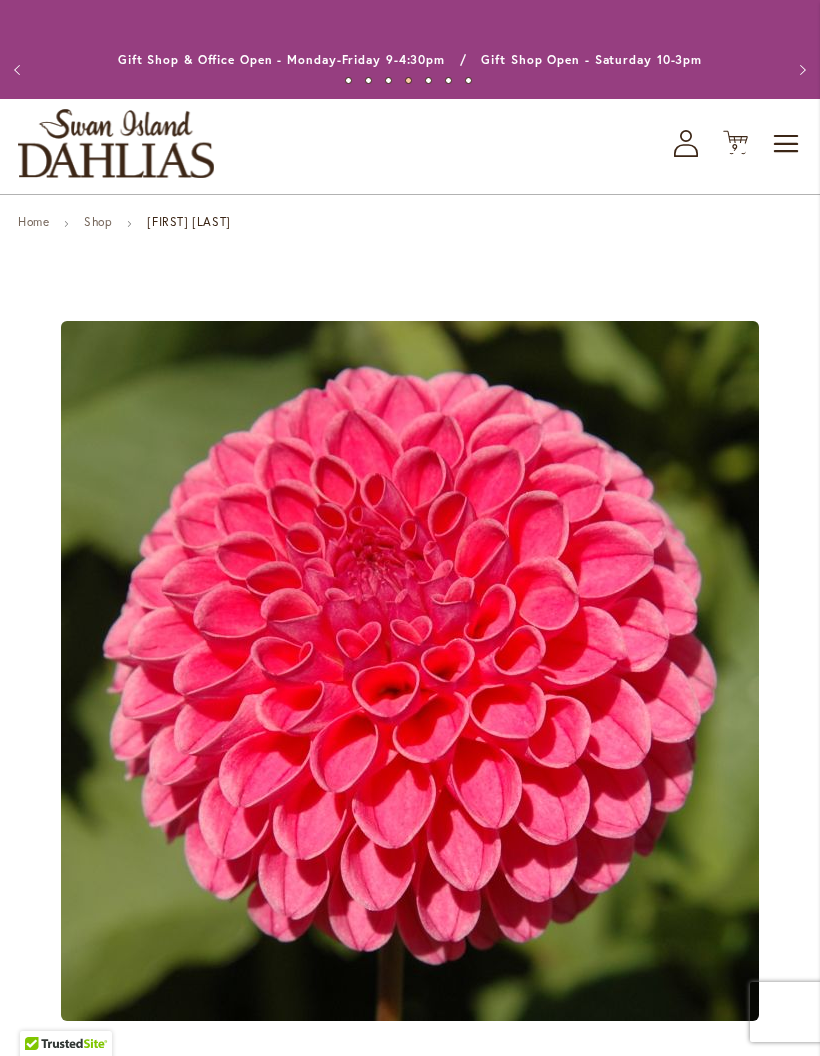 click on "9" at bounding box center [735, 147] 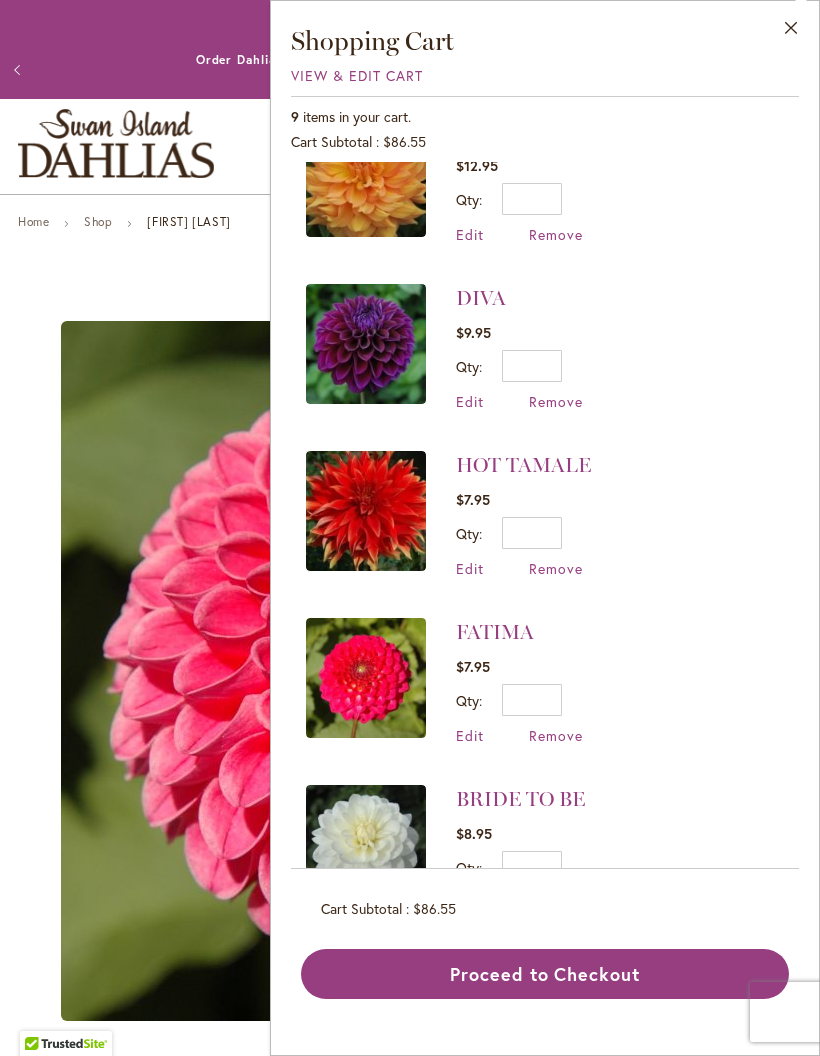 scroll, scrollTop: 393, scrollLeft: 0, axis: vertical 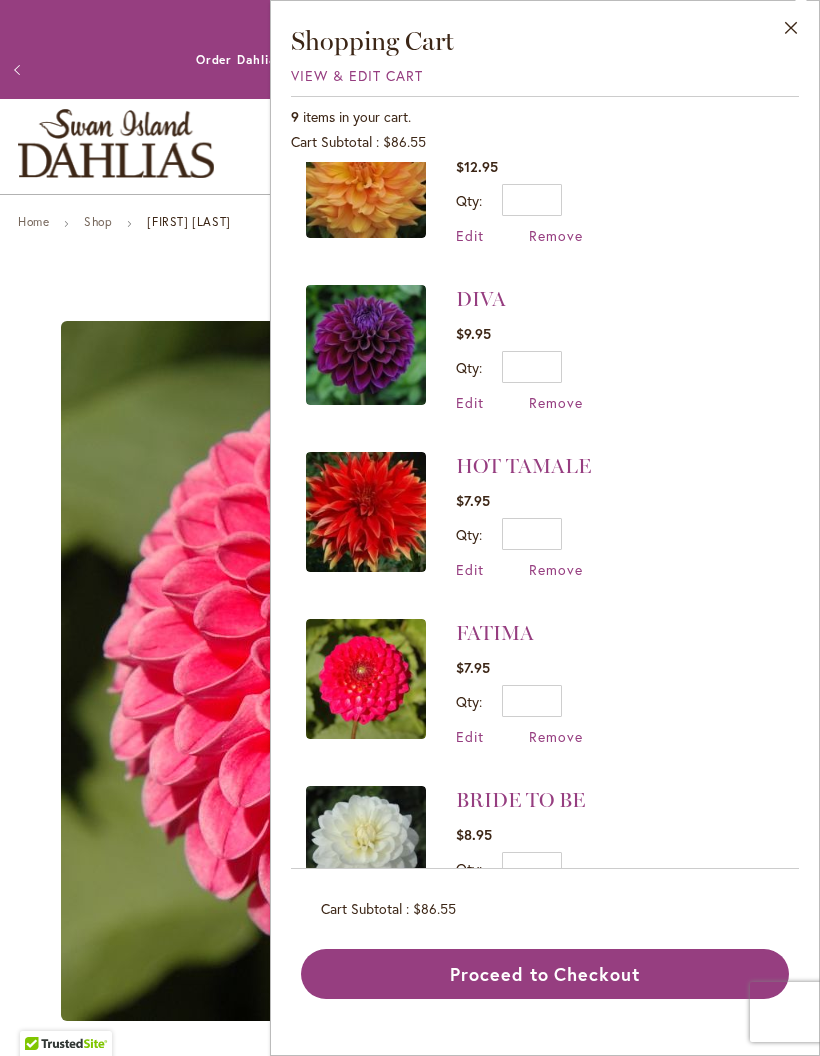 click on "BRIDE TO BE" at bounding box center [520, 800] 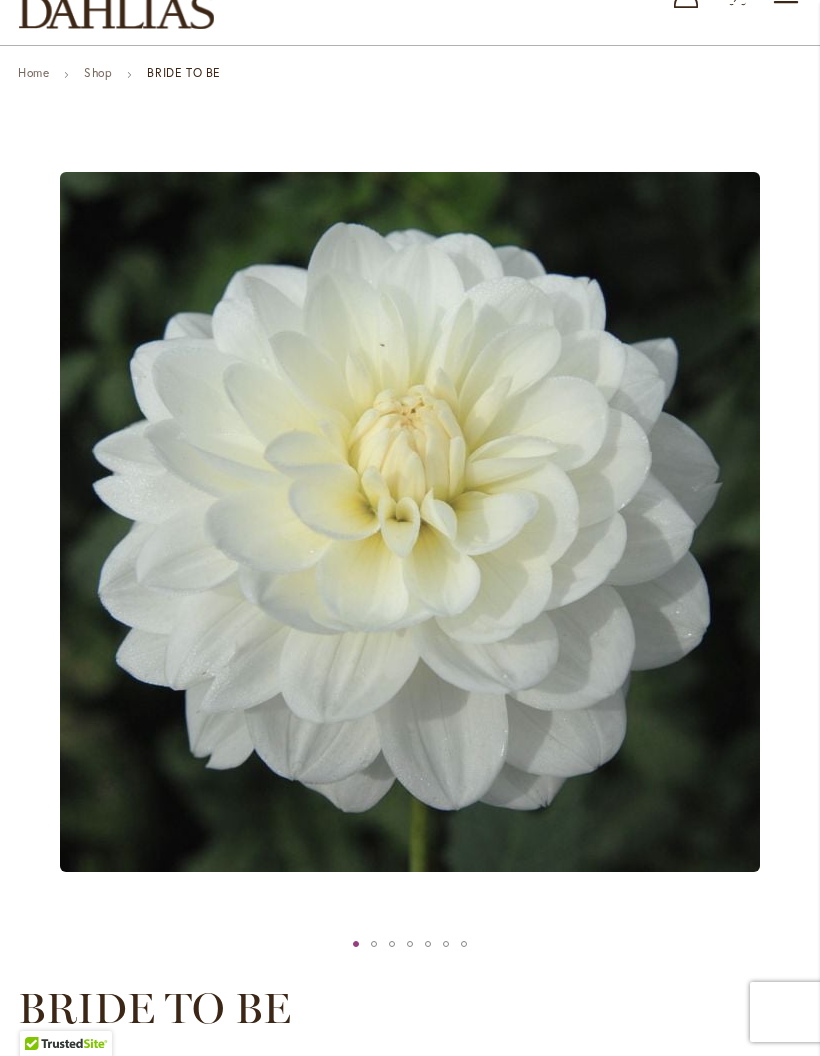 scroll, scrollTop: 0, scrollLeft: 0, axis: both 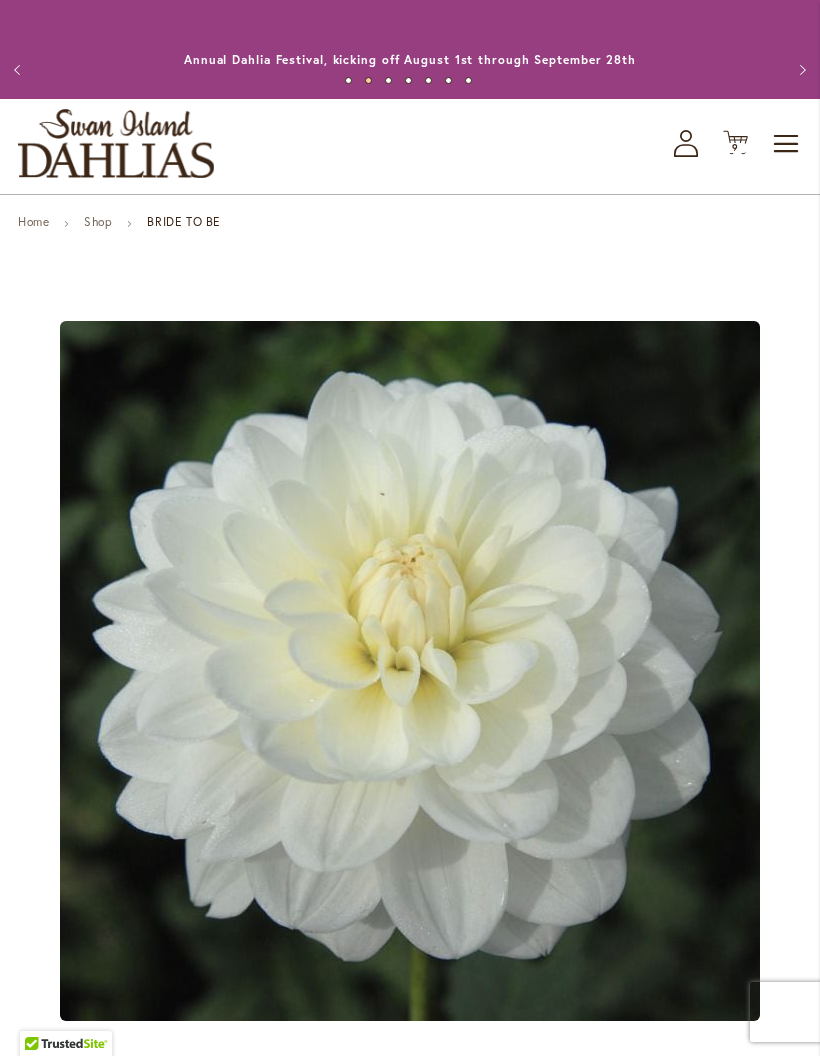 click on "Shop" at bounding box center [98, 221] 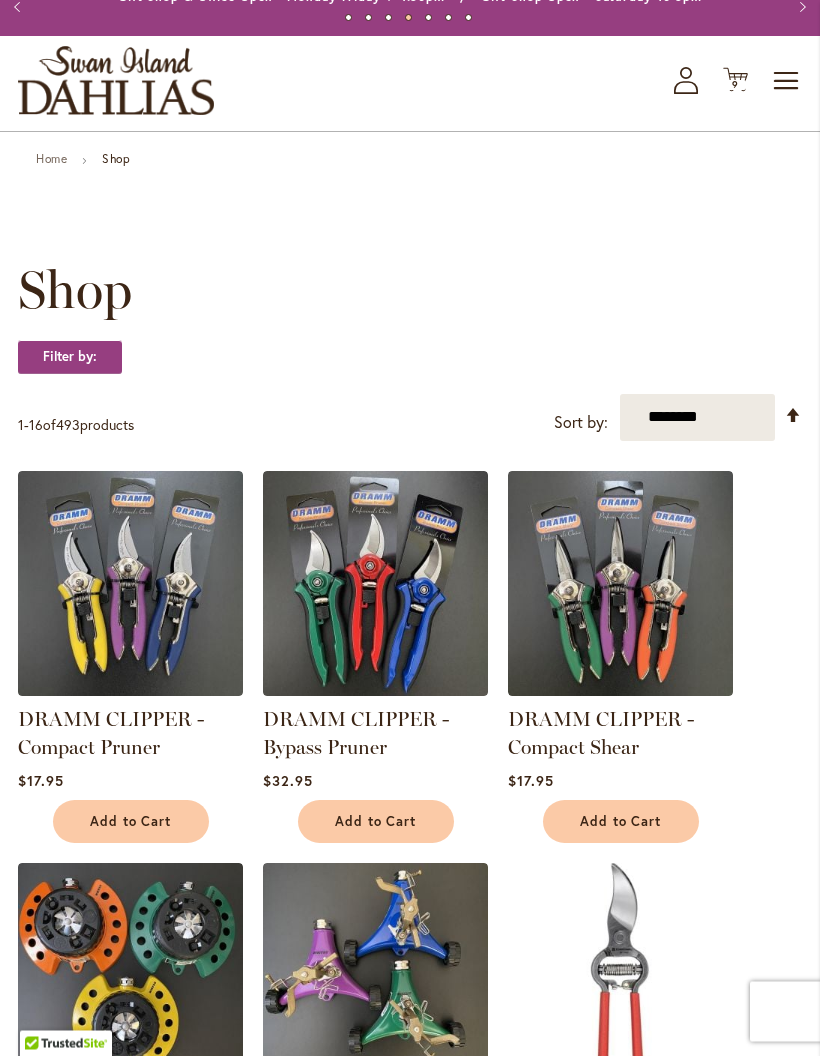 scroll, scrollTop: 0, scrollLeft: 0, axis: both 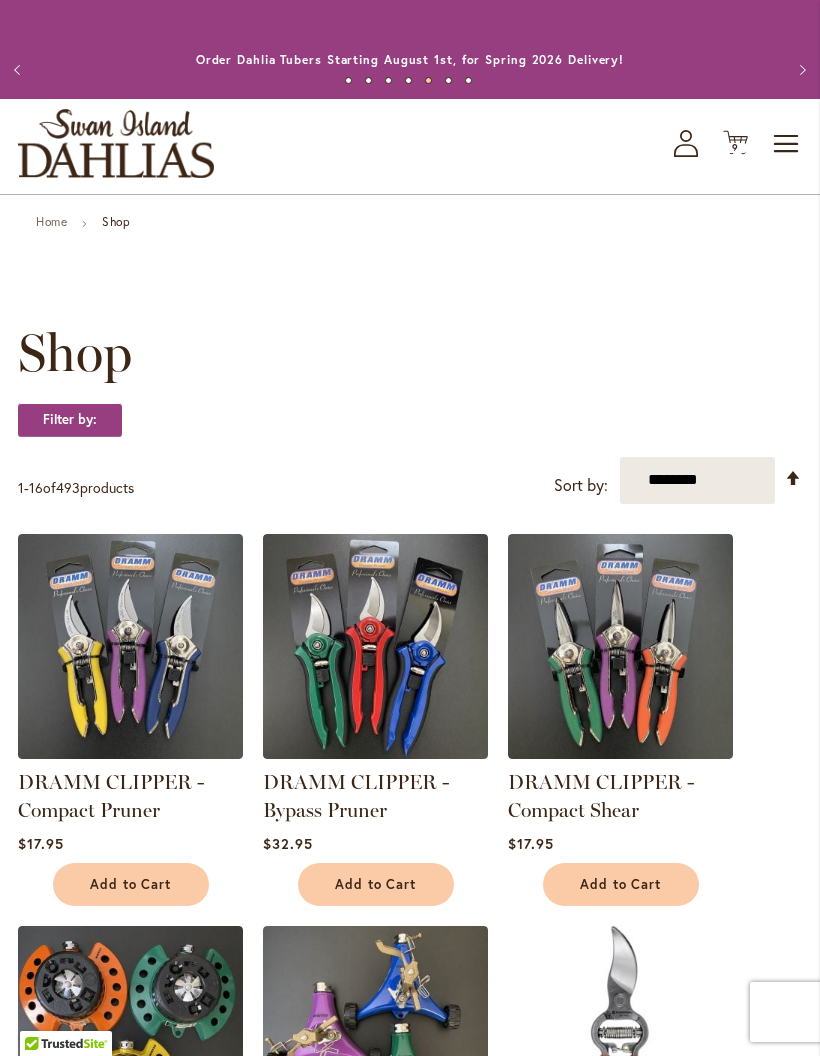 click on "Toggle Nav" at bounding box center [787, 144] 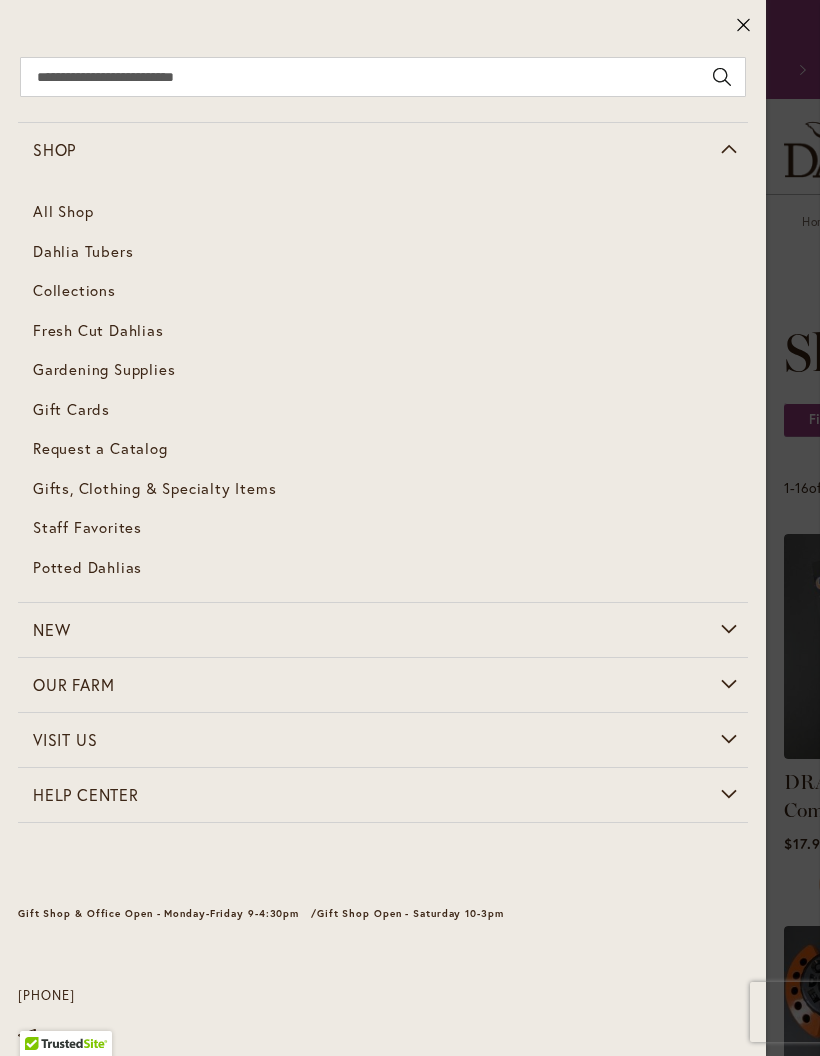 click on "Collections" at bounding box center [74, 290] 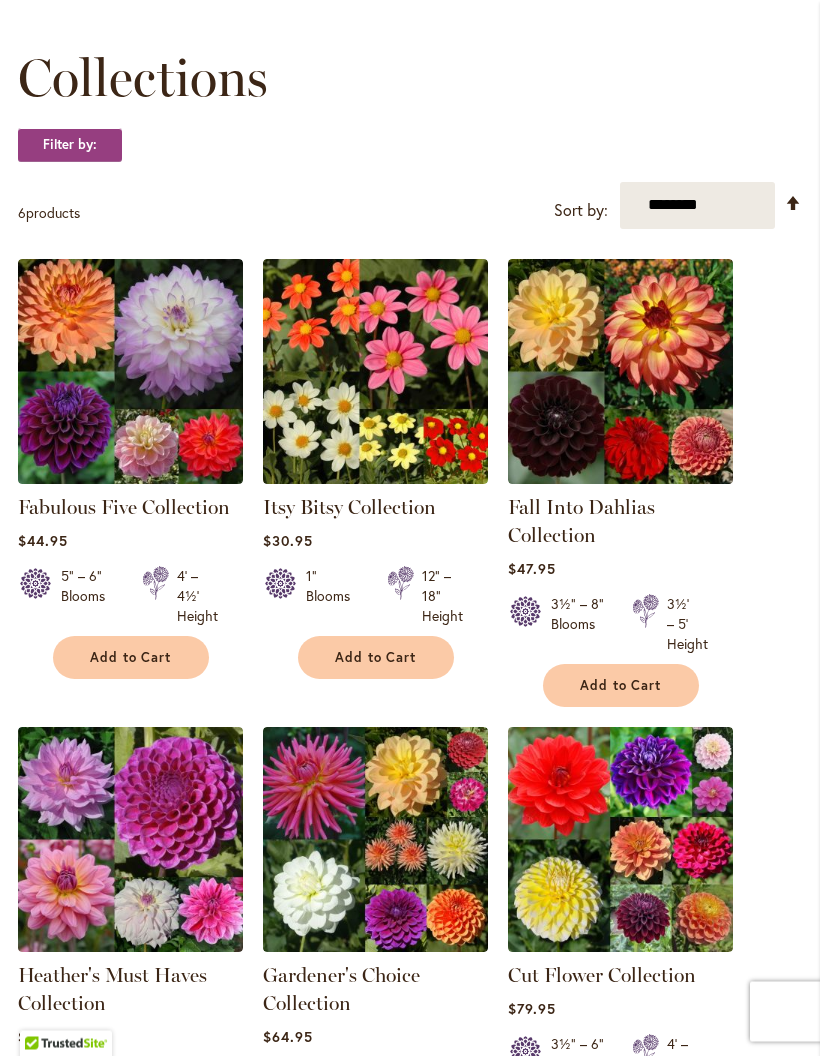 scroll, scrollTop: 258, scrollLeft: 0, axis: vertical 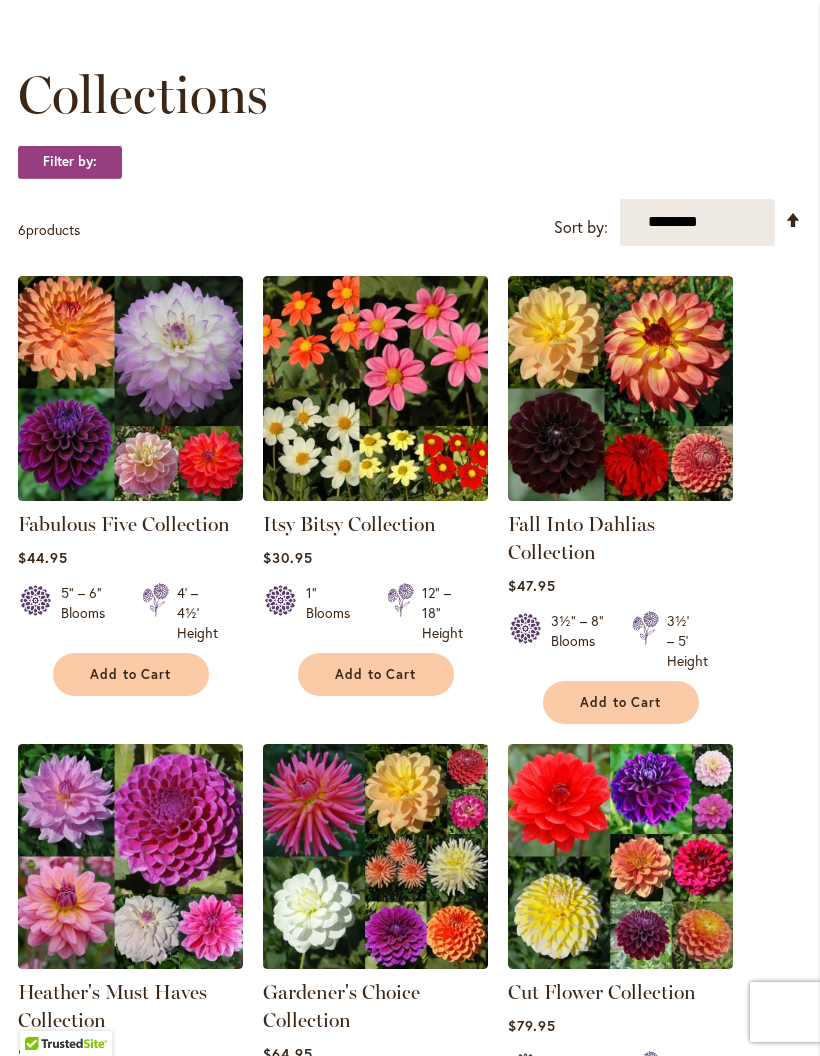 click on "Itsy Bitsy Collection" at bounding box center [349, 524] 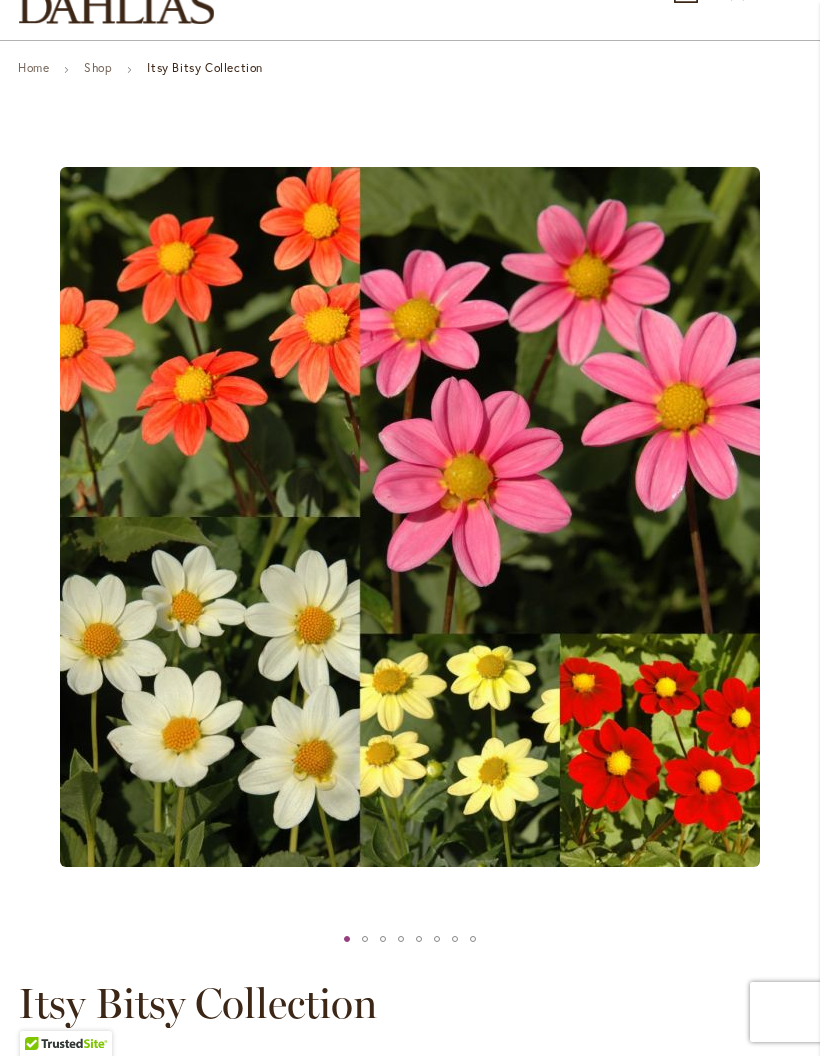 scroll, scrollTop: 0, scrollLeft: 0, axis: both 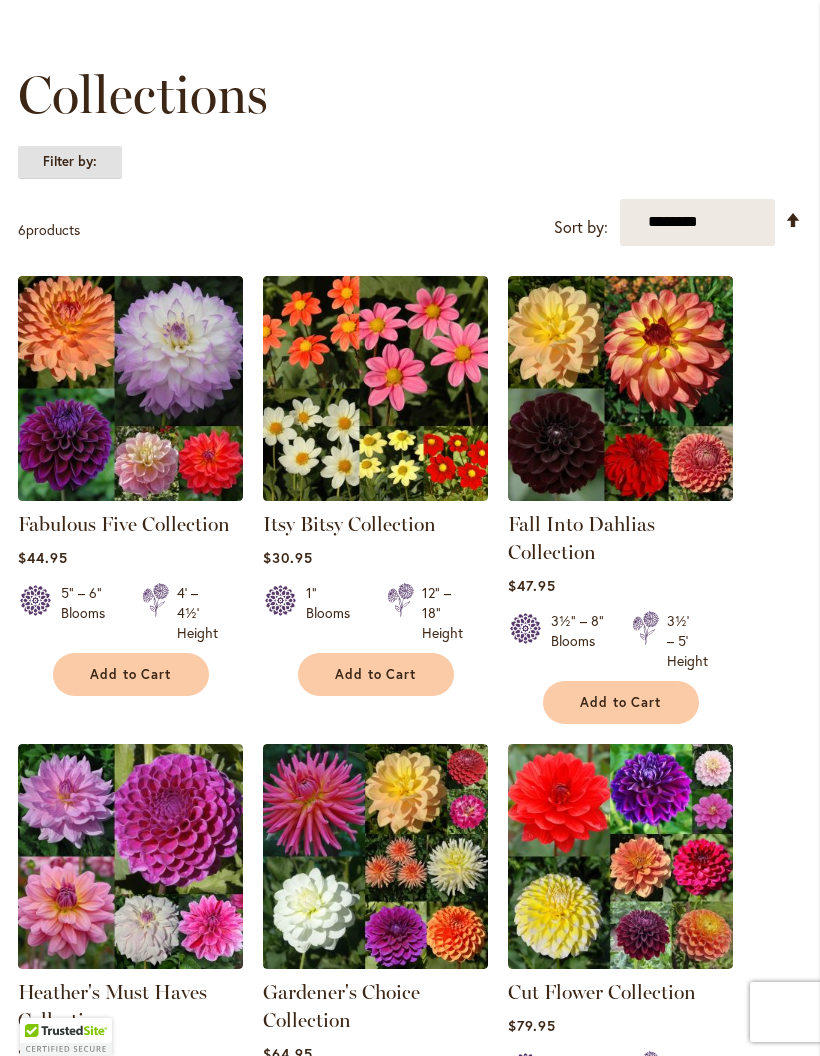 click on "Filter by:" at bounding box center [70, 162] 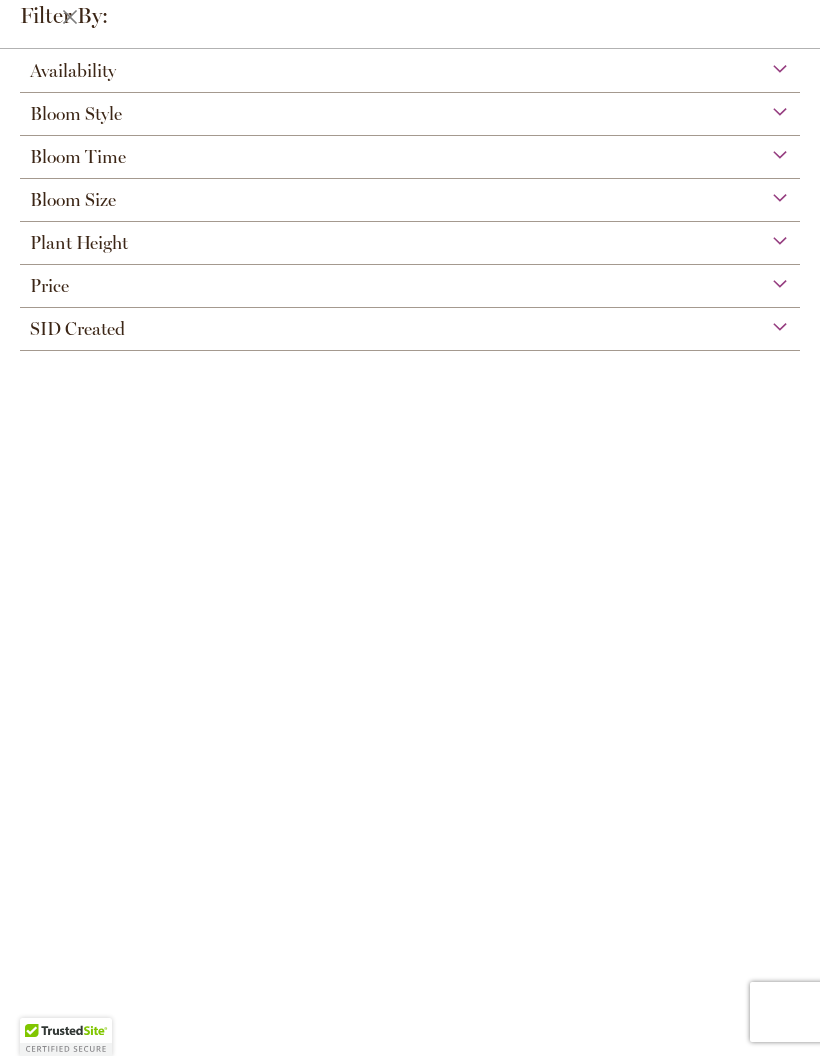 scroll, scrollTop: 179, scrollLeft: 0, axis: vertical 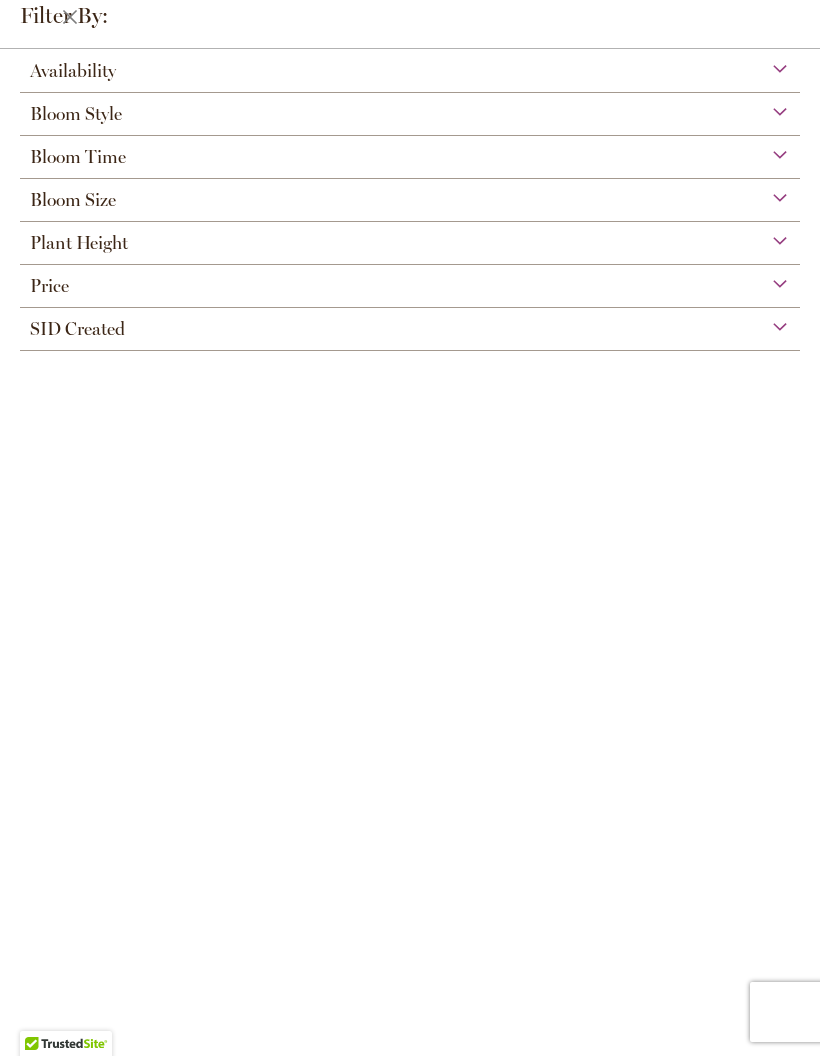 click on "Bloom Size" at bounding box center (410, 195) 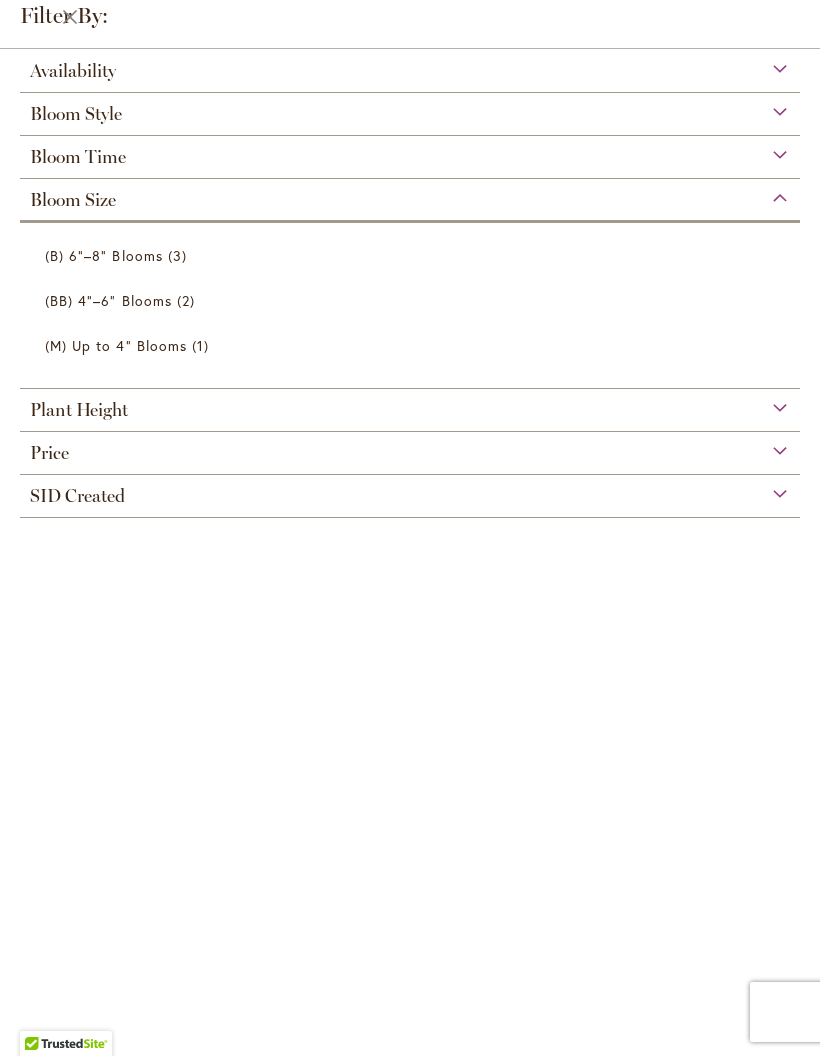 click on "Bloom Size" at bounding box center (410, 195) 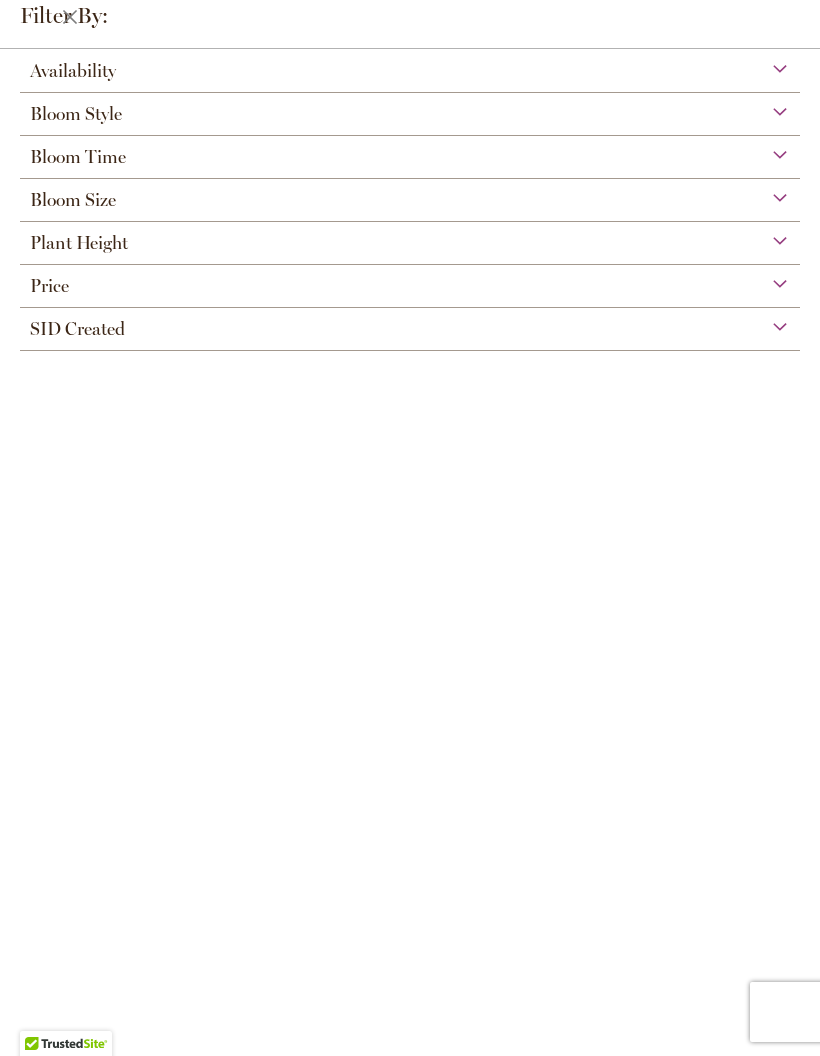 click on "Bloom Time" at bounding box center [410, 152] 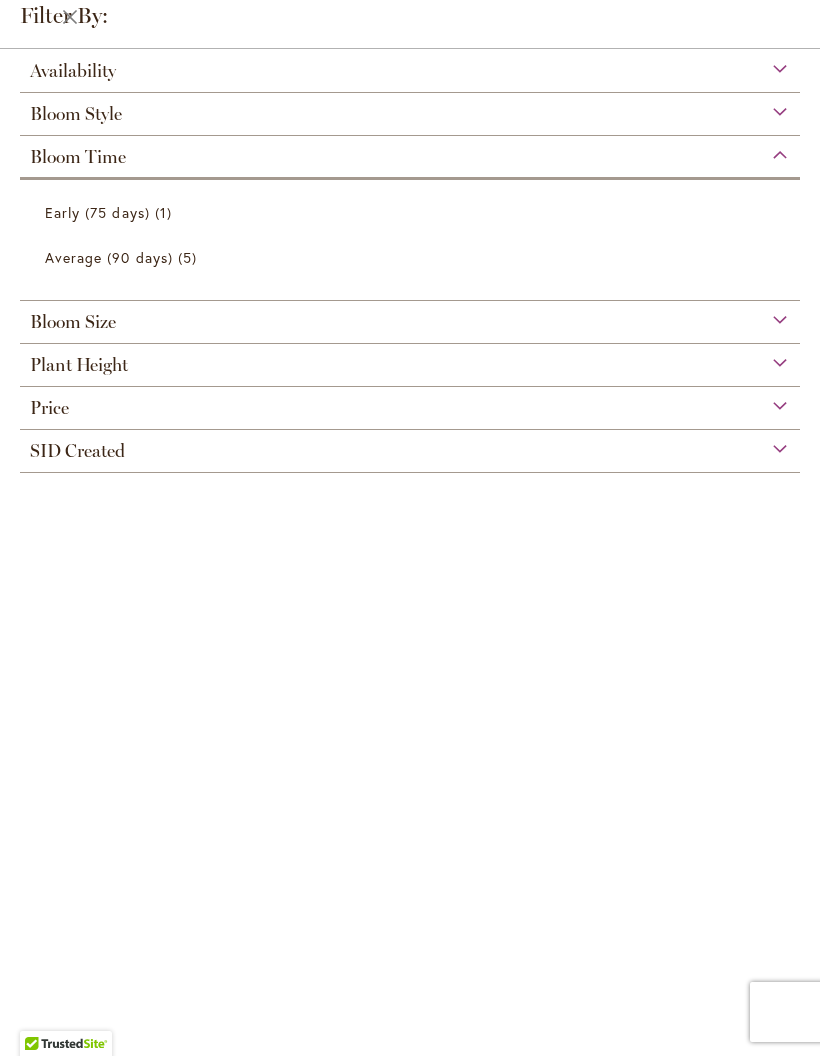 click on "Bloom Time" at bounding box center (410, 152) 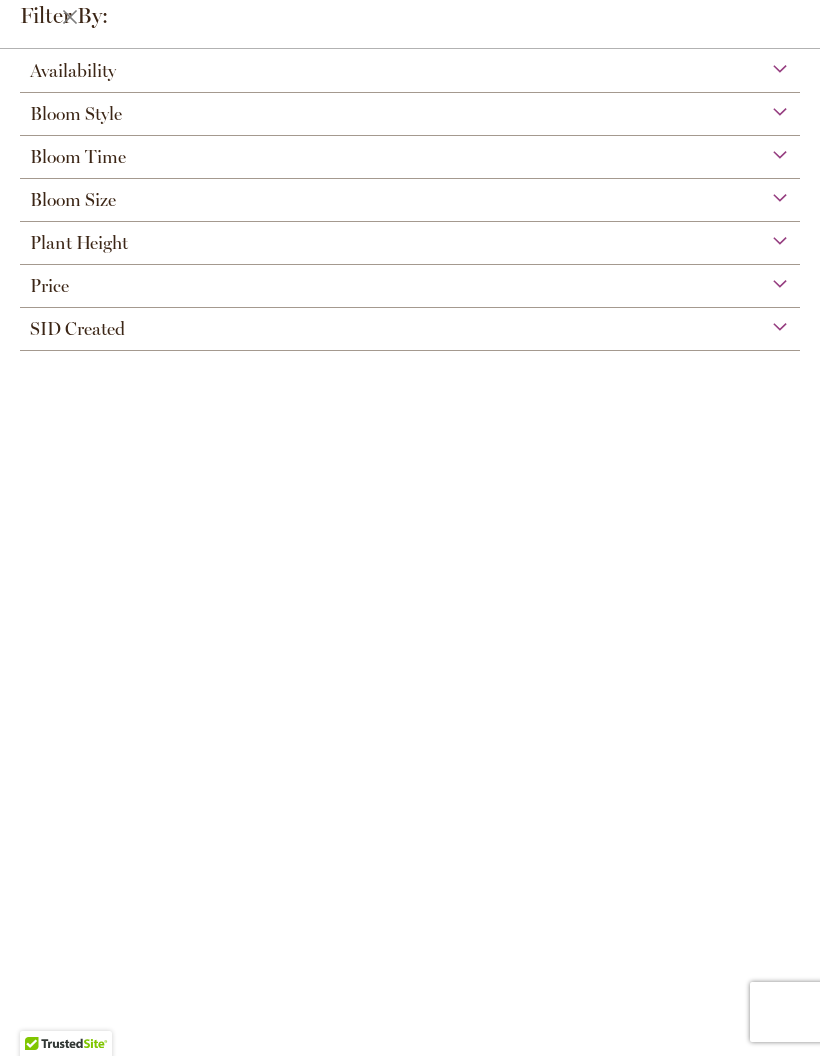 click on "Bloom Style" at bounding box center [410, 109] 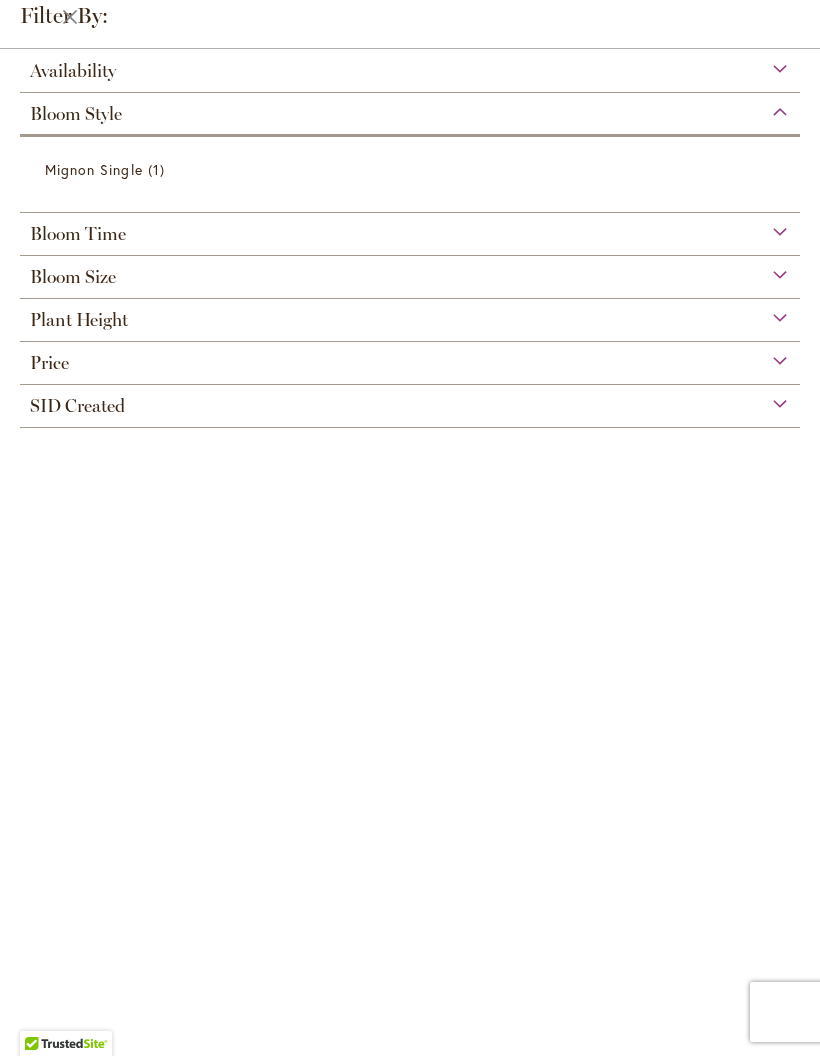 click on "Bloom Style" at bounding box center (410, 109) 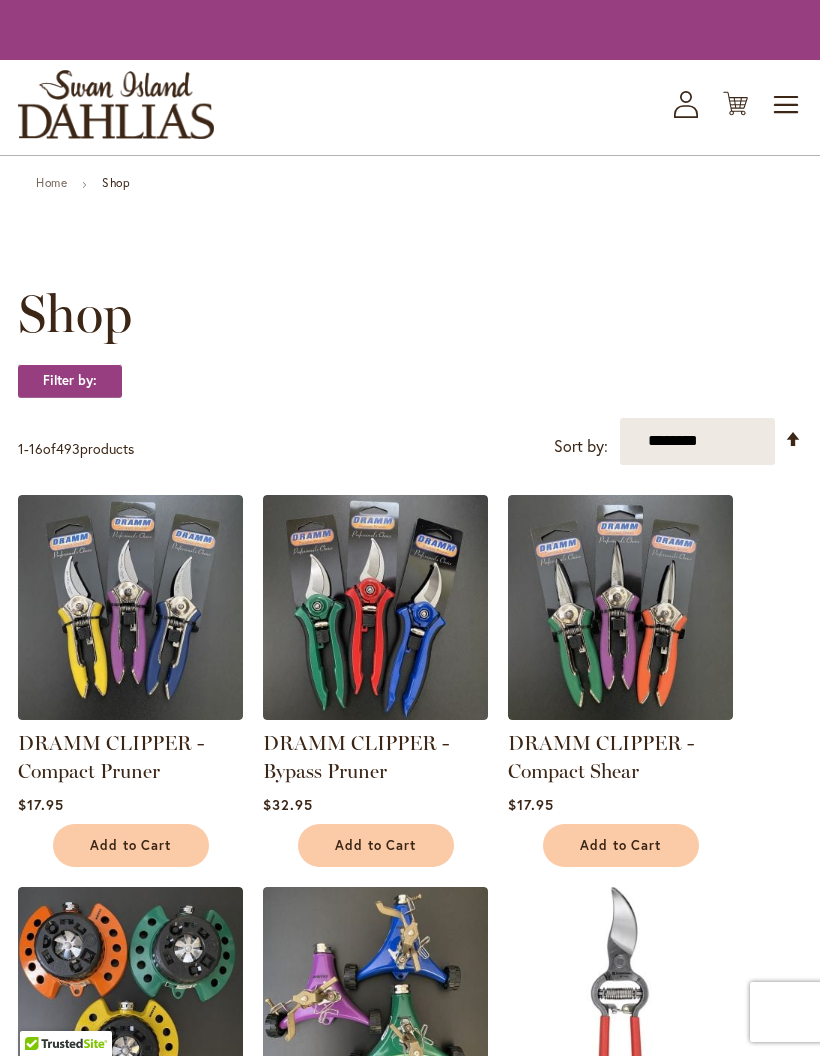 scroll, scrollTop: 0, scrollLeft: 0, axis: both 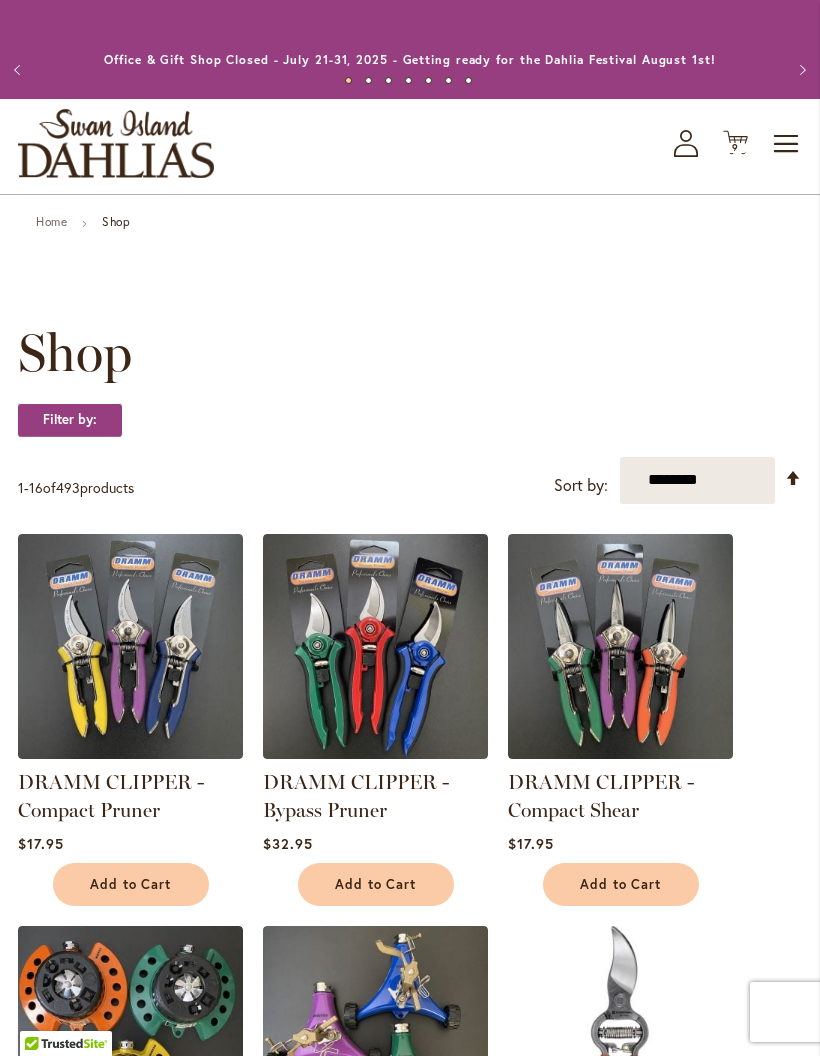 click on "Toggle Nav" at bounding box center [787, 144] 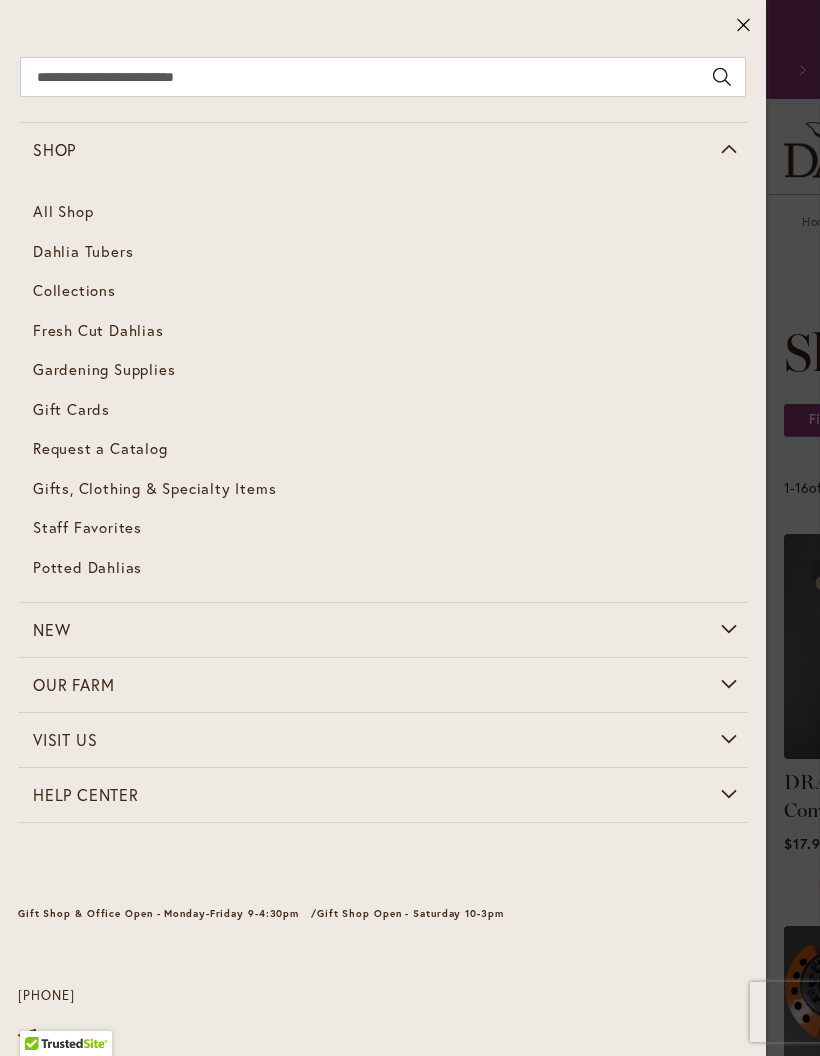 click on "Dahlia Tubers" at bounding box center (83, 251) 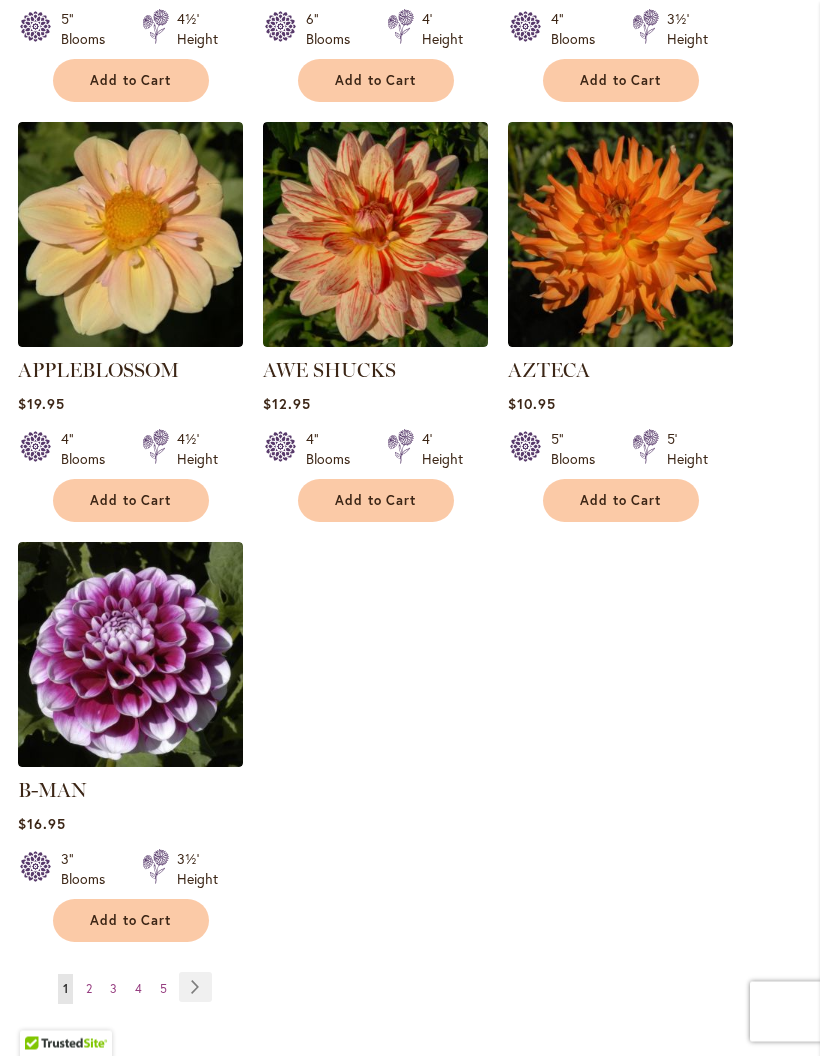 scroll, scrollTop: 2375, scrollLeft: 0, axis: vertical 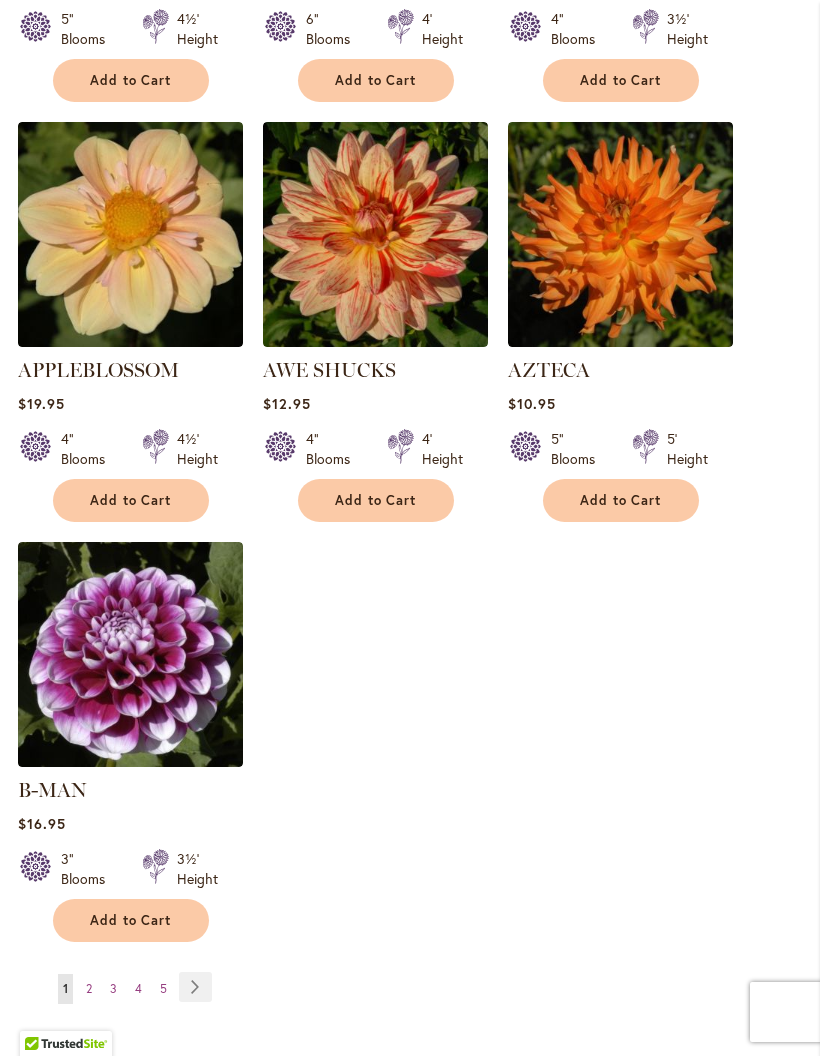 click on "Page
Next" at bounding box center (195, 987) 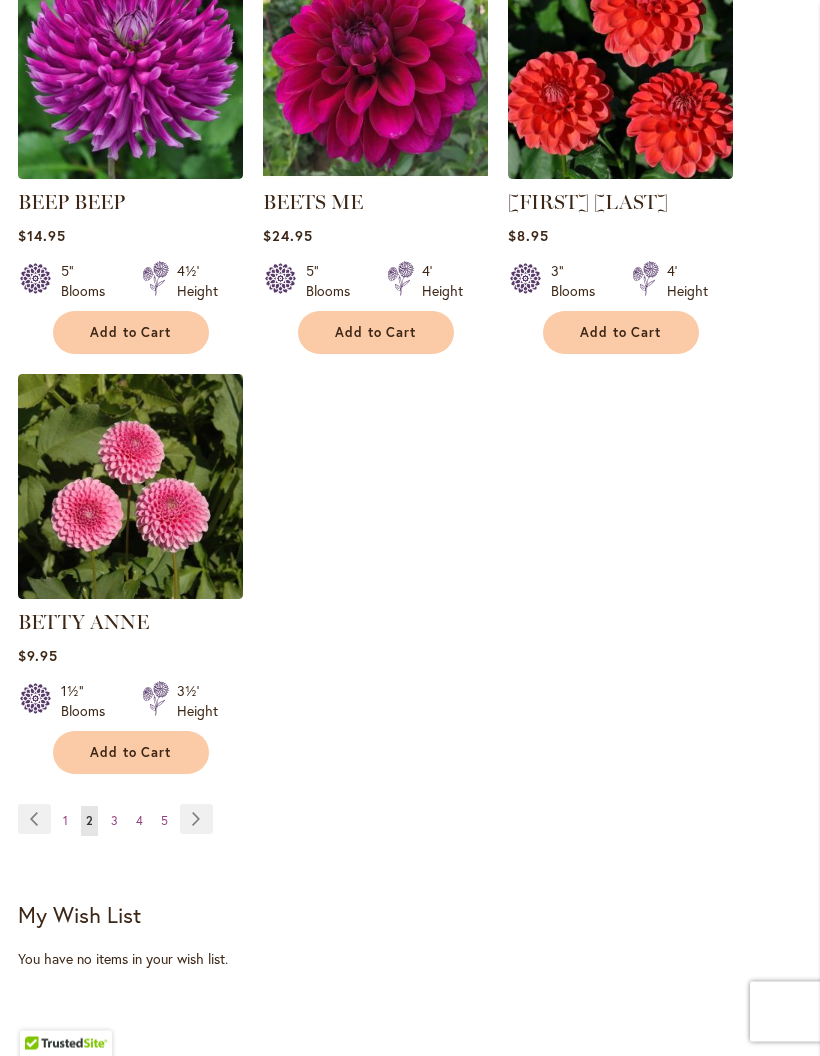 scroll, scrollTop: 2574, scrollLeft: 0, axis: vertical 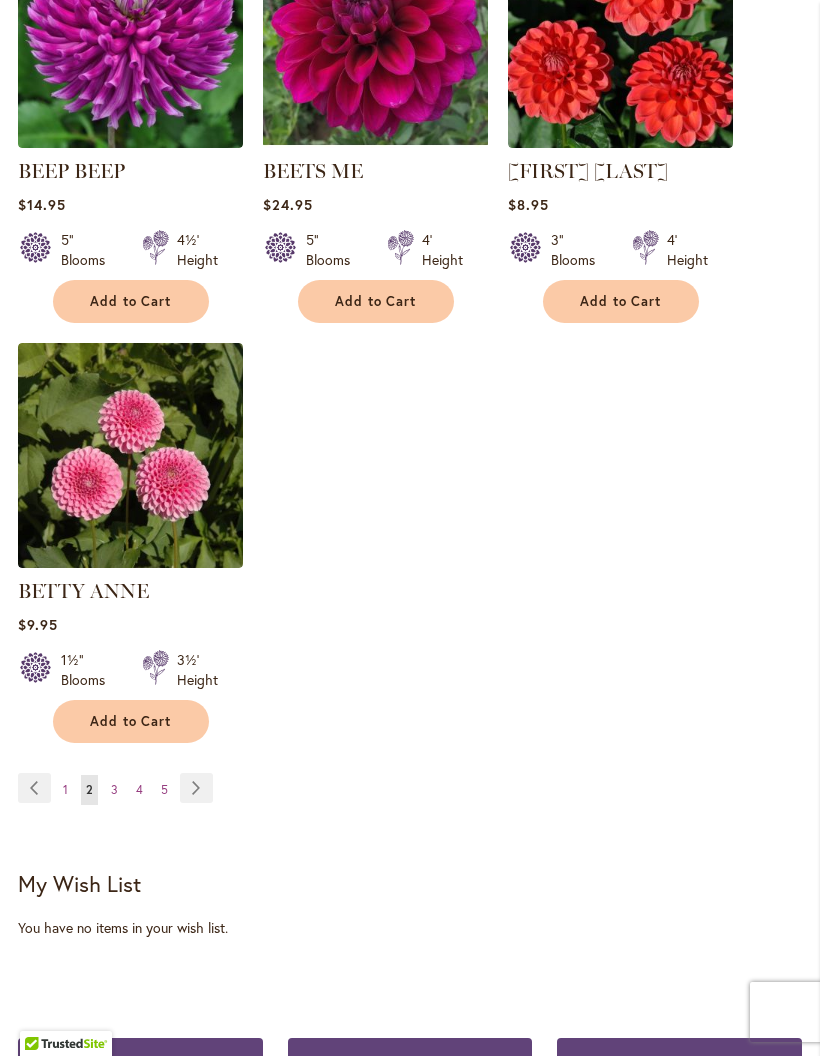 click on "Page
Next" at bounding box center (196, 788) 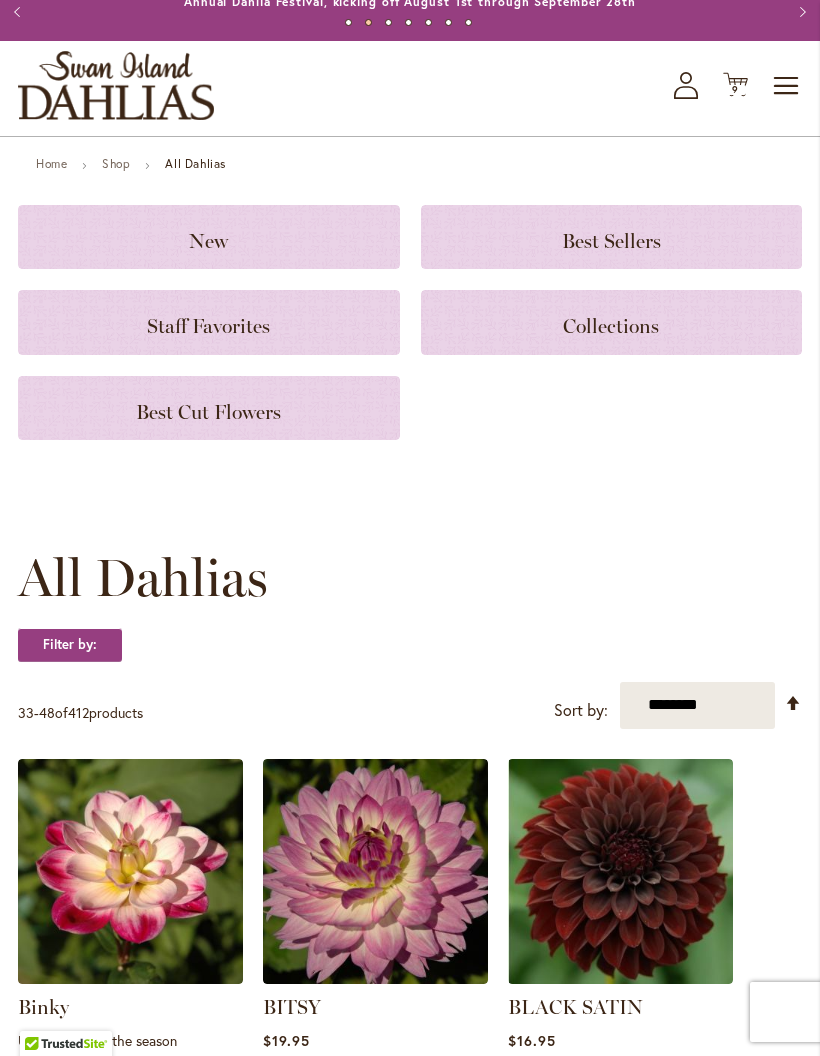 scroll, scrollTop: 0, scrollLeft: 0, axis: both 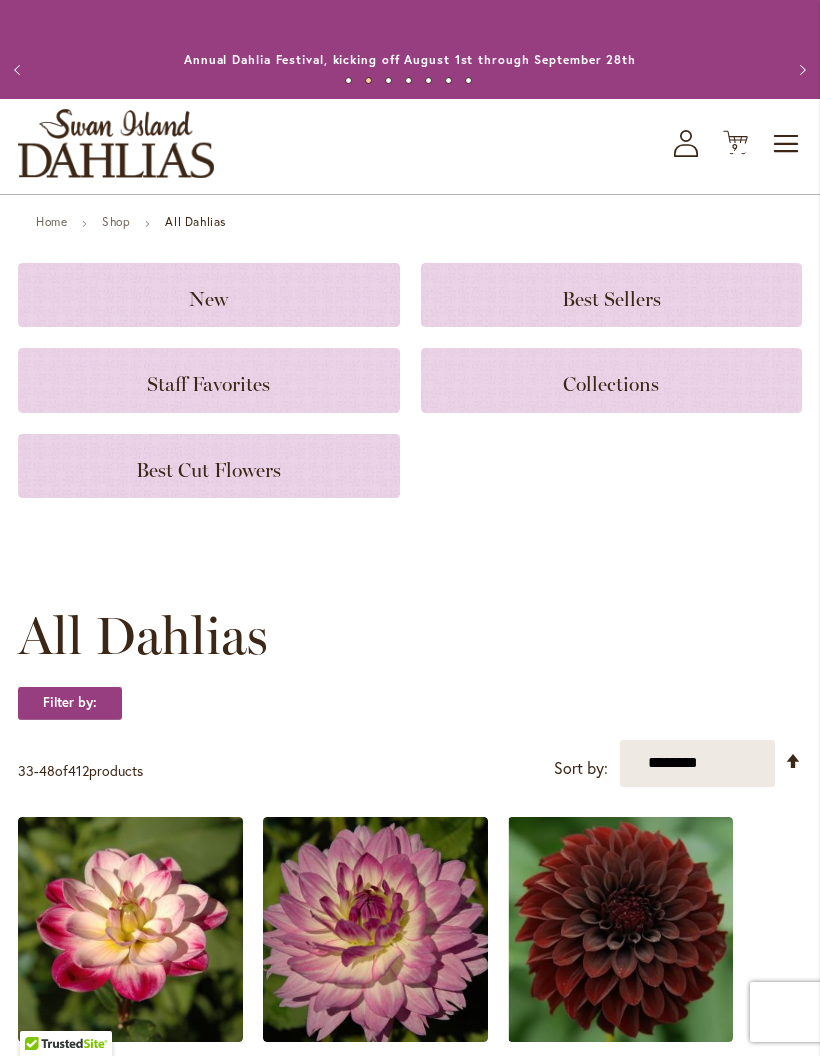 click on "9
9
items" at bounding box center [736, 148] 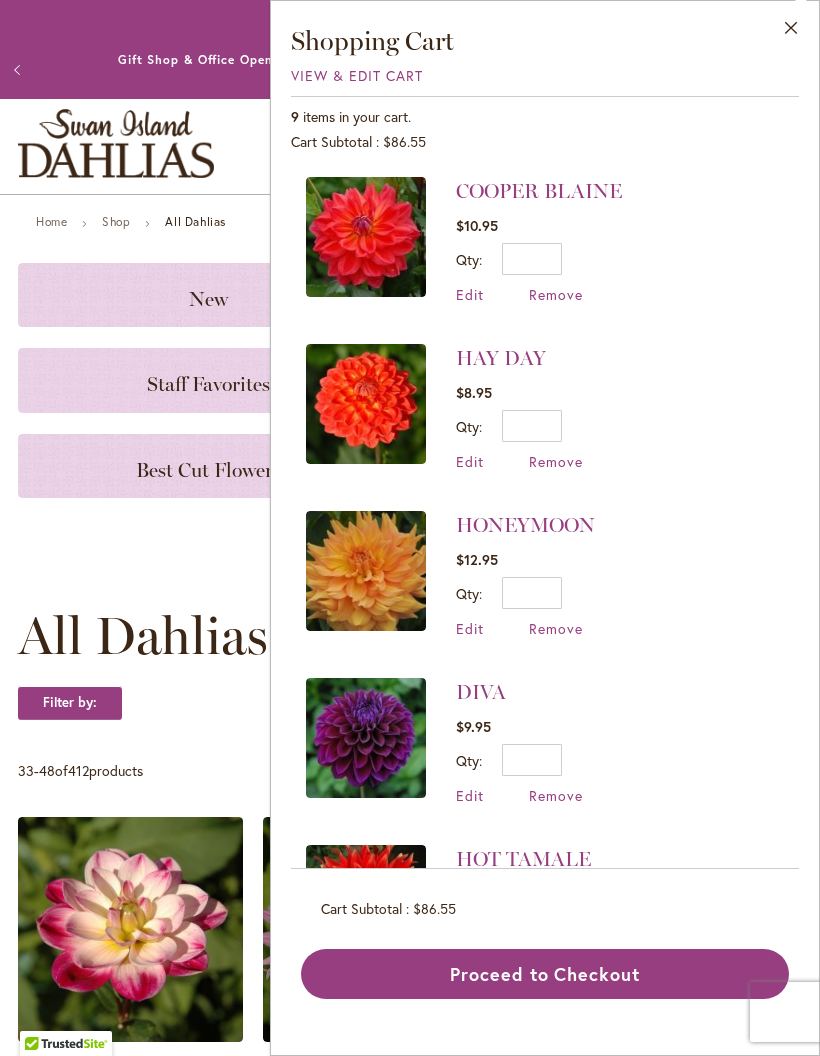 scroll, scrollTop: 0, scrollLeft: 0, axis: both 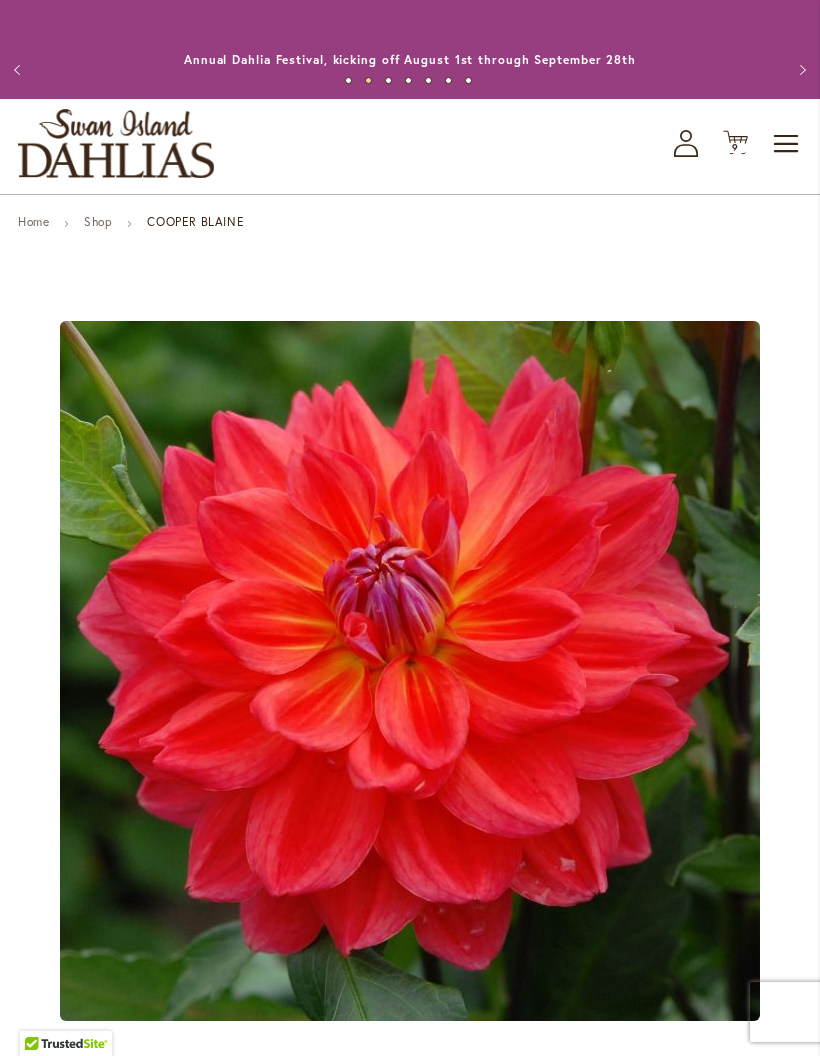 click on "9" at bounding box center [735, 147] 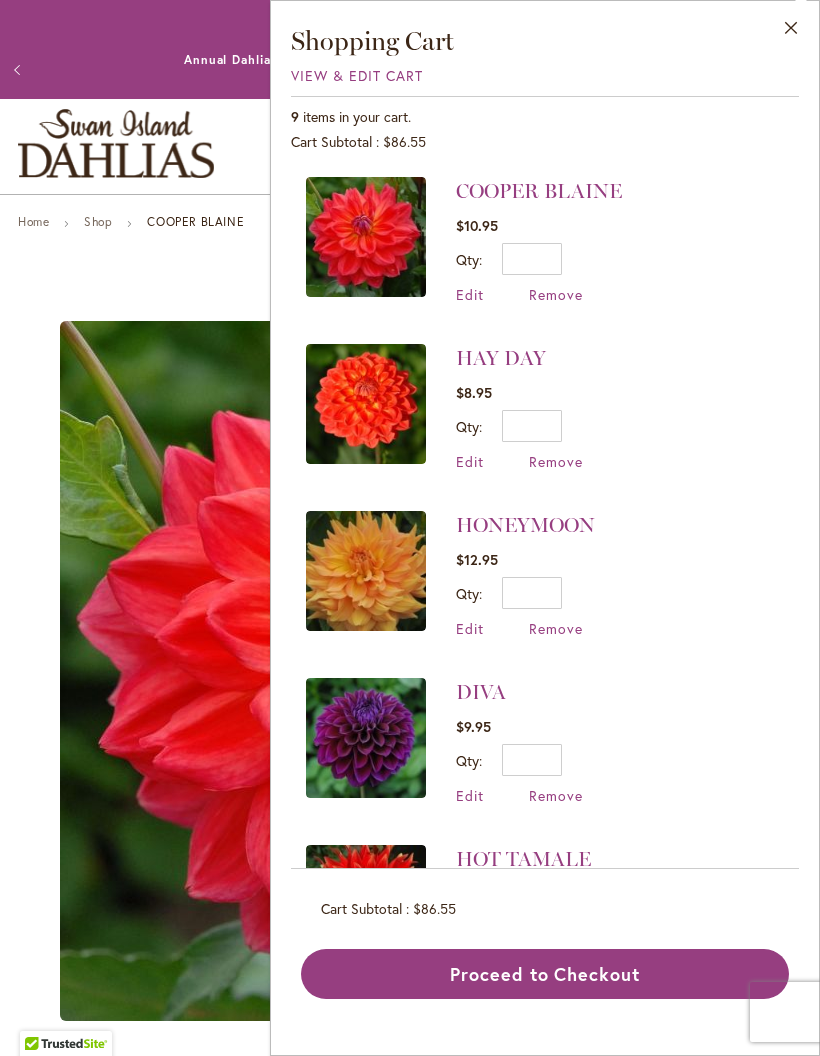 click on "HAY DAY" at bounding box center (501, 358) 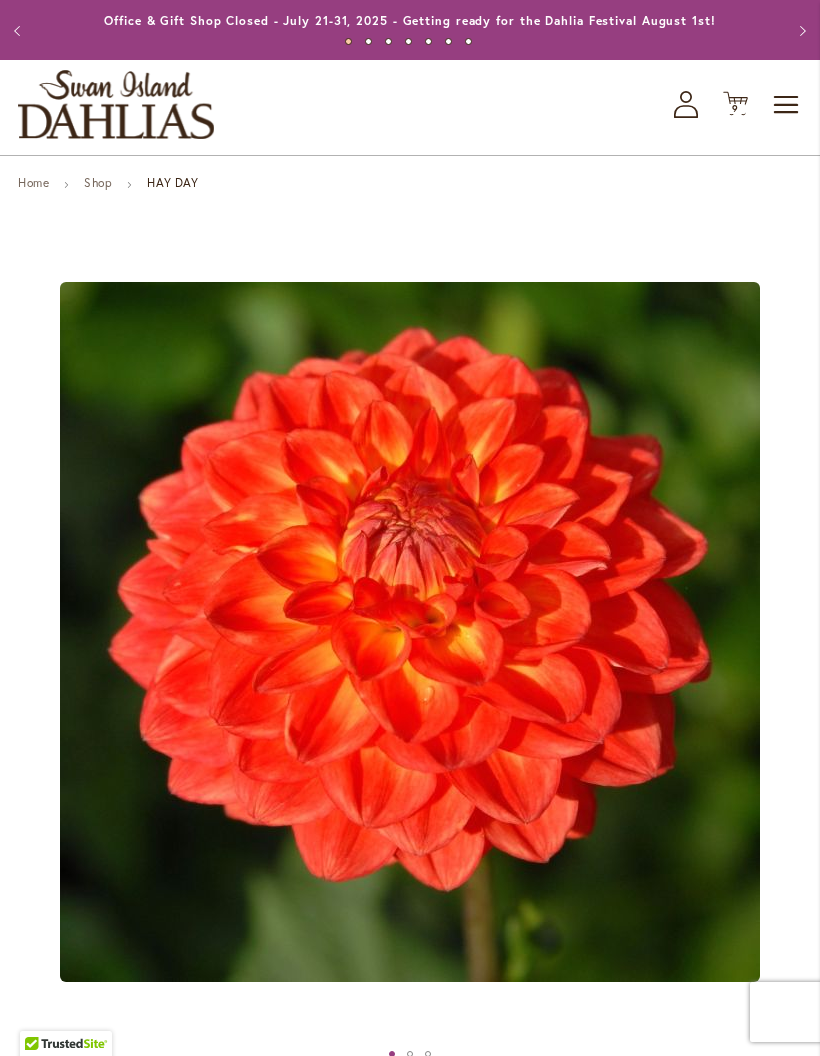 scroll, scrollTop: 0, scrollLeft: 0, axis: both 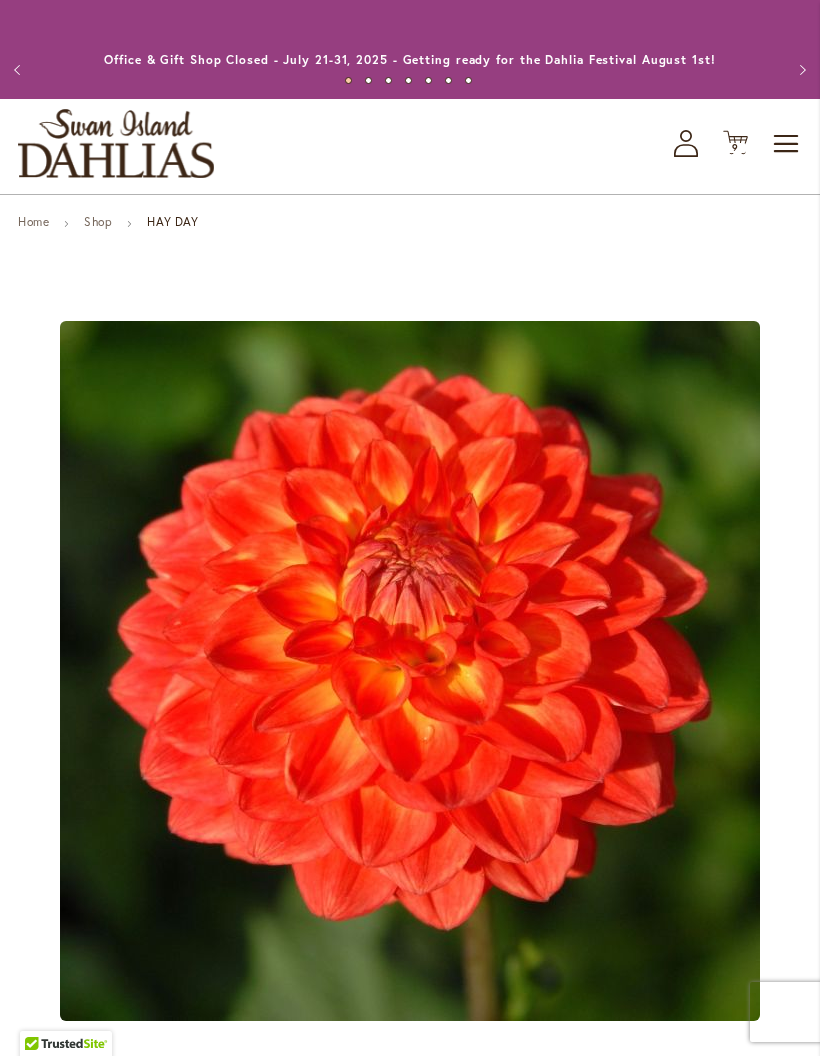 click on "9" at bounding box center [735, 147] 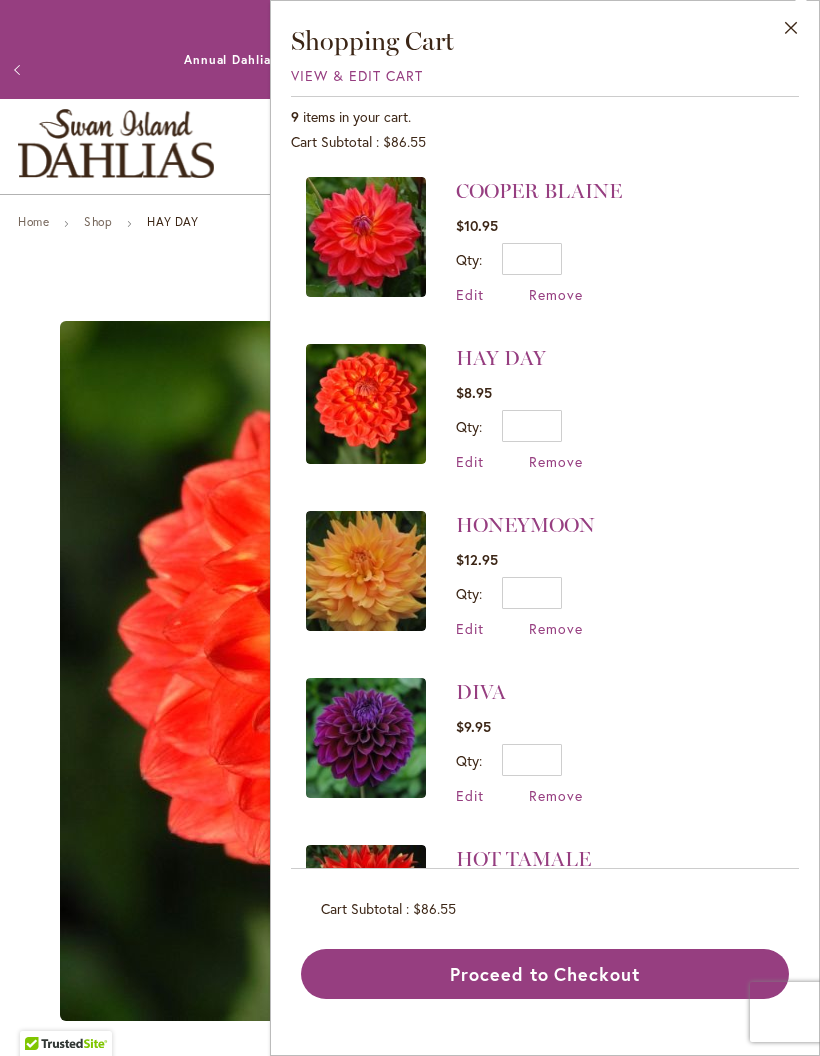 click on "Remove" at bounding box center [556, 461] 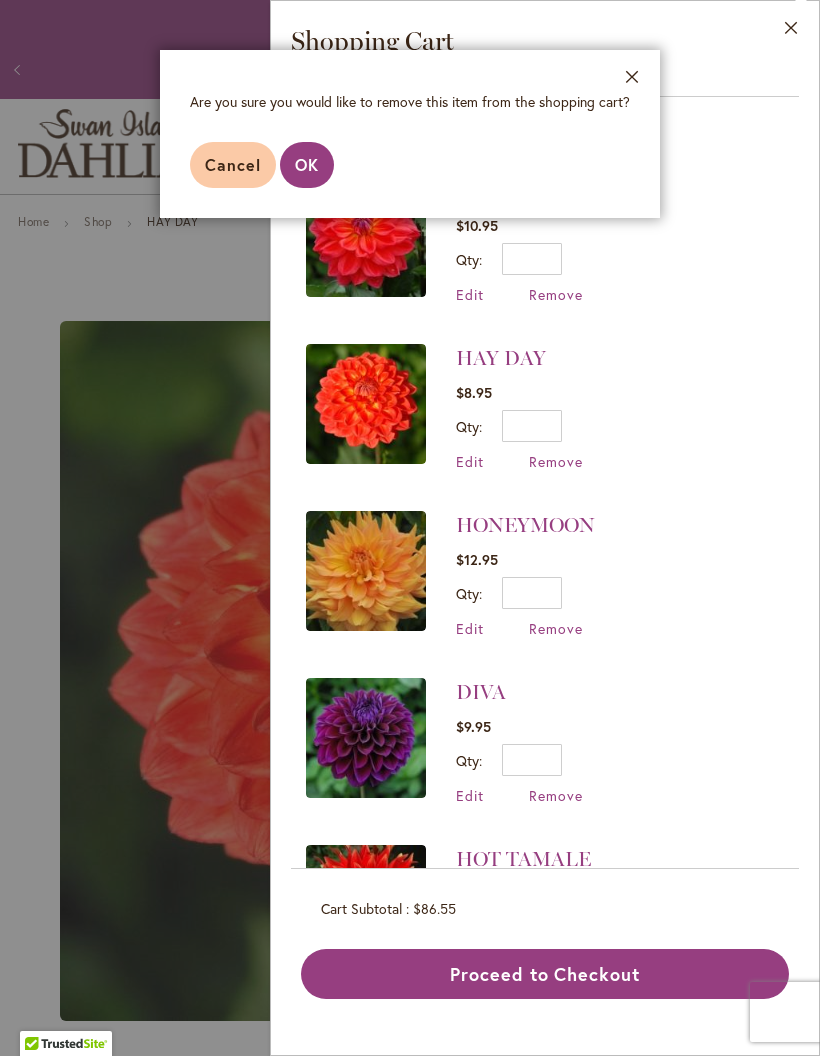 click on "OK" at bounding box center (307, 164) 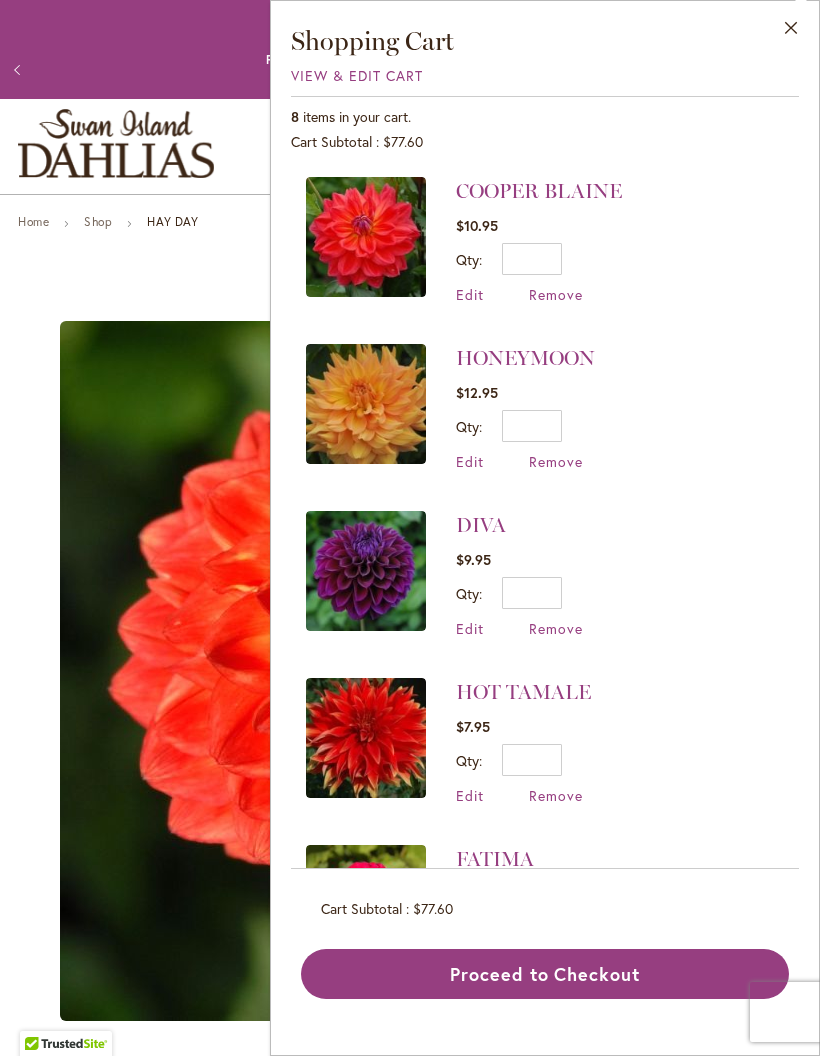 scroll, scrollTop: 0, scrollLeft: 0, axis: both 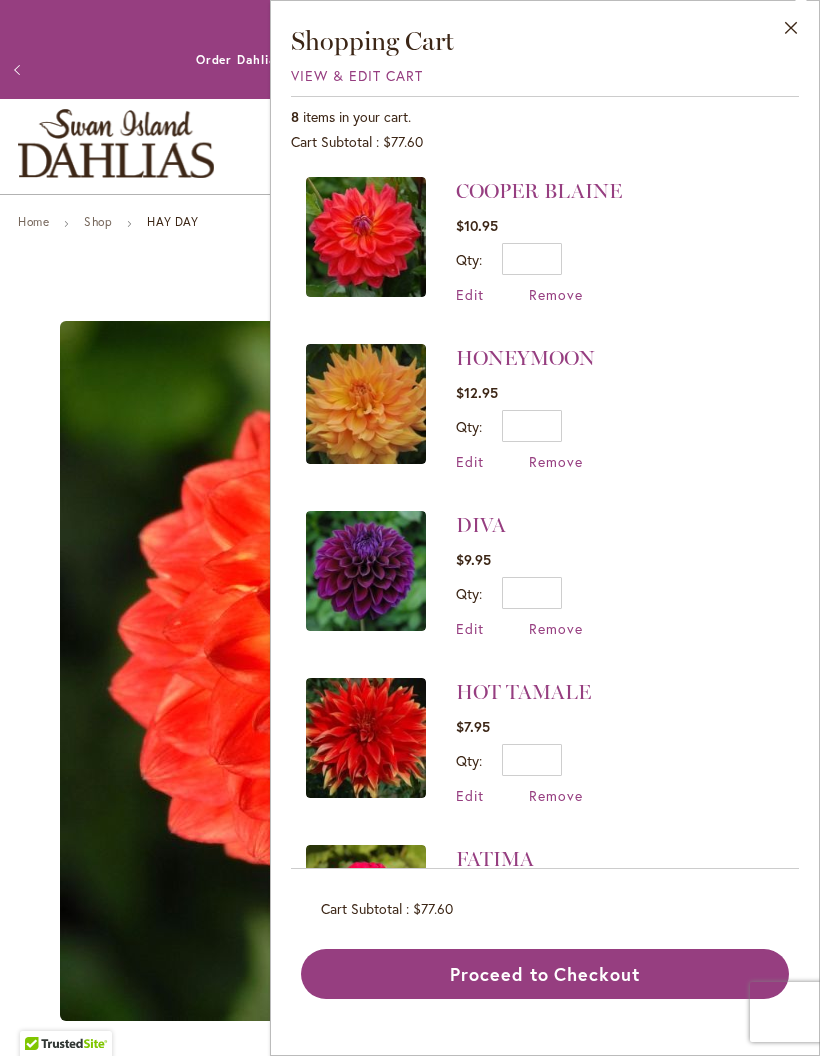 click on "HOT TAMALE" at bounding box center [523, 692] 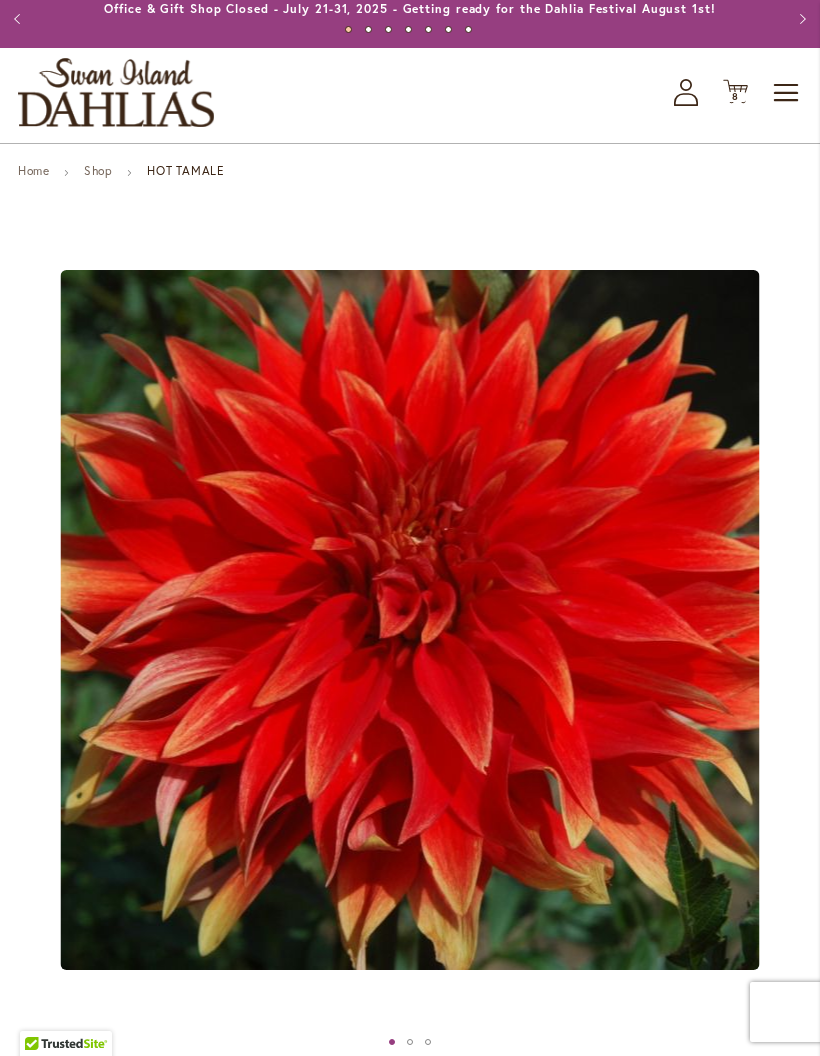 scroll, scrollTop: 0, scrollLeft: 0, axis: both 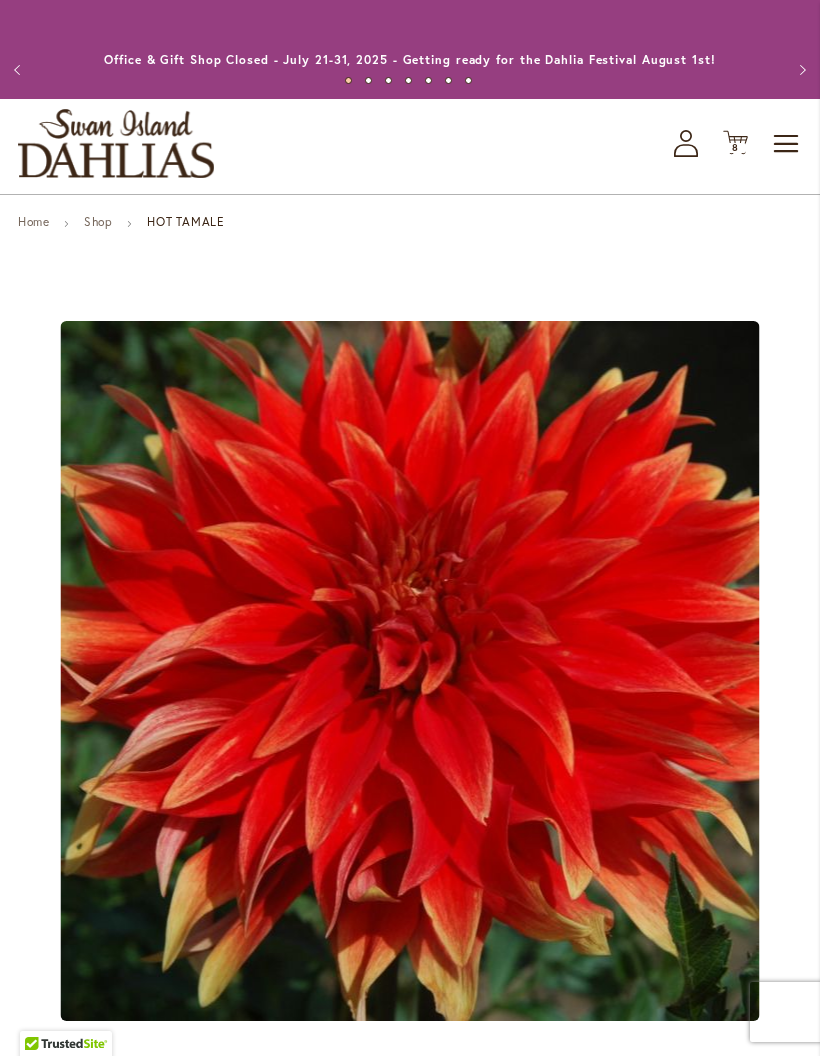 click on "8" at bounding box center (735, 147) 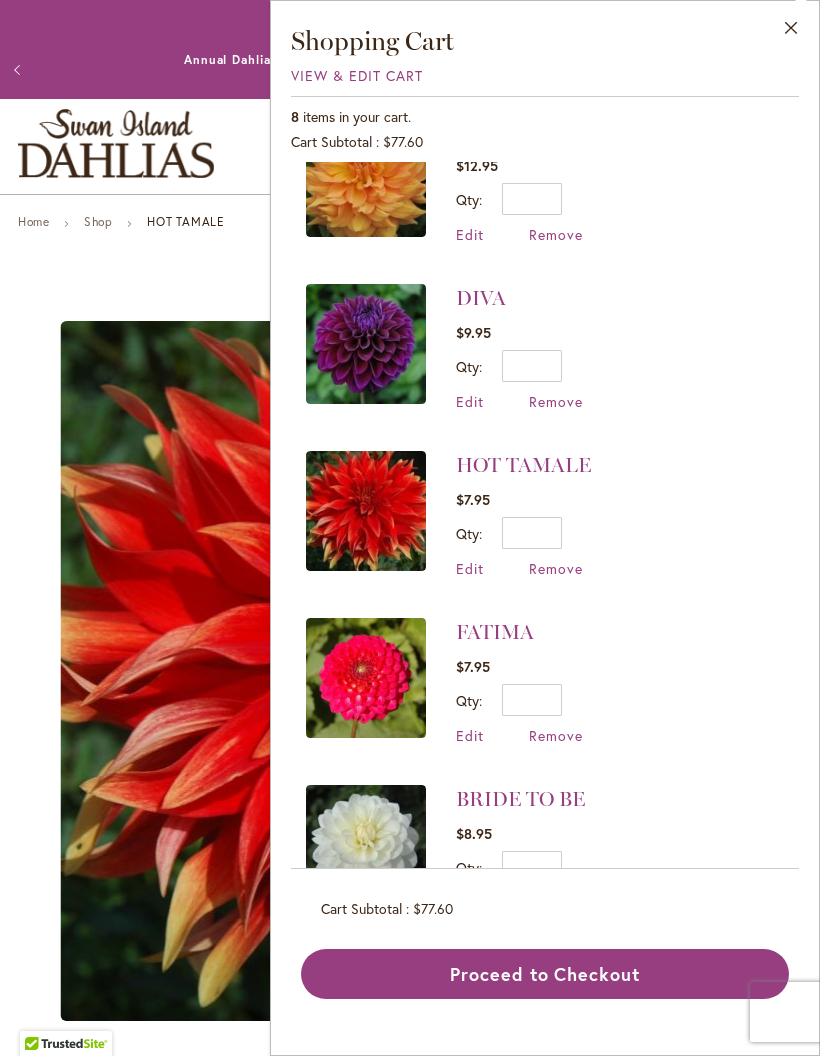 scroll, scrollTop: 226, scrollLeft: 0, axis: vertical 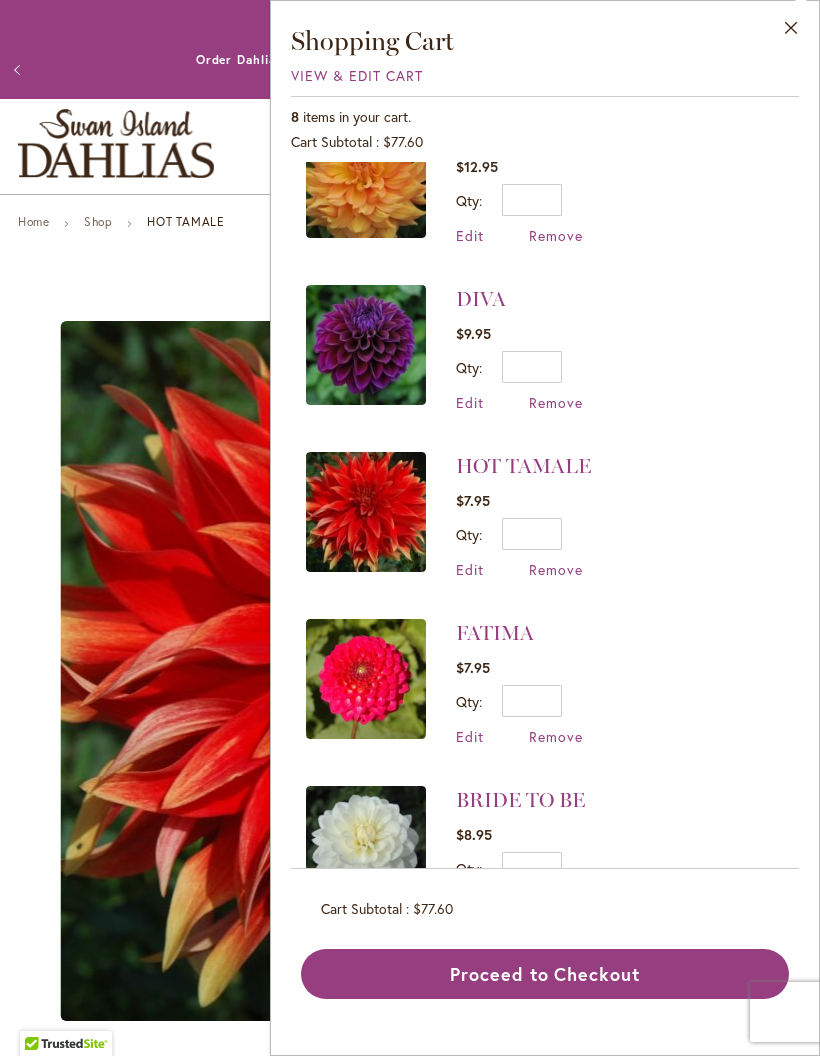 click on "Remove" at bounding box center (556, 235) 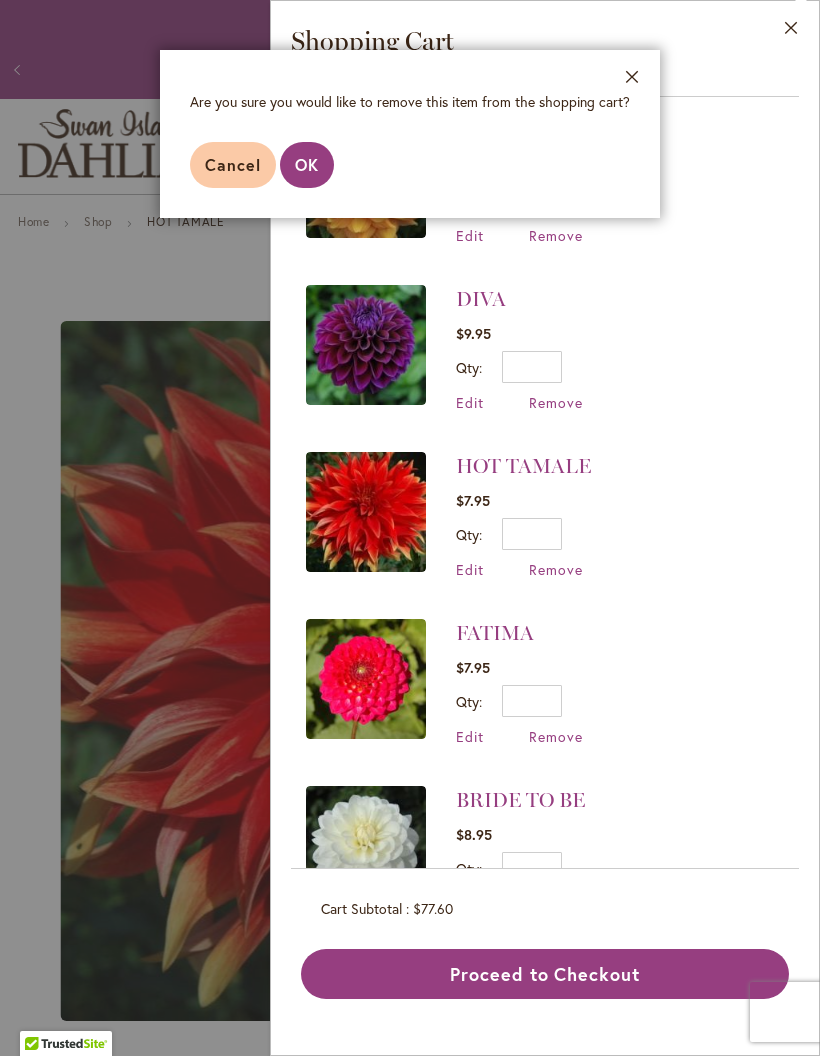 click on "OK" at bounding box center (307, 164) 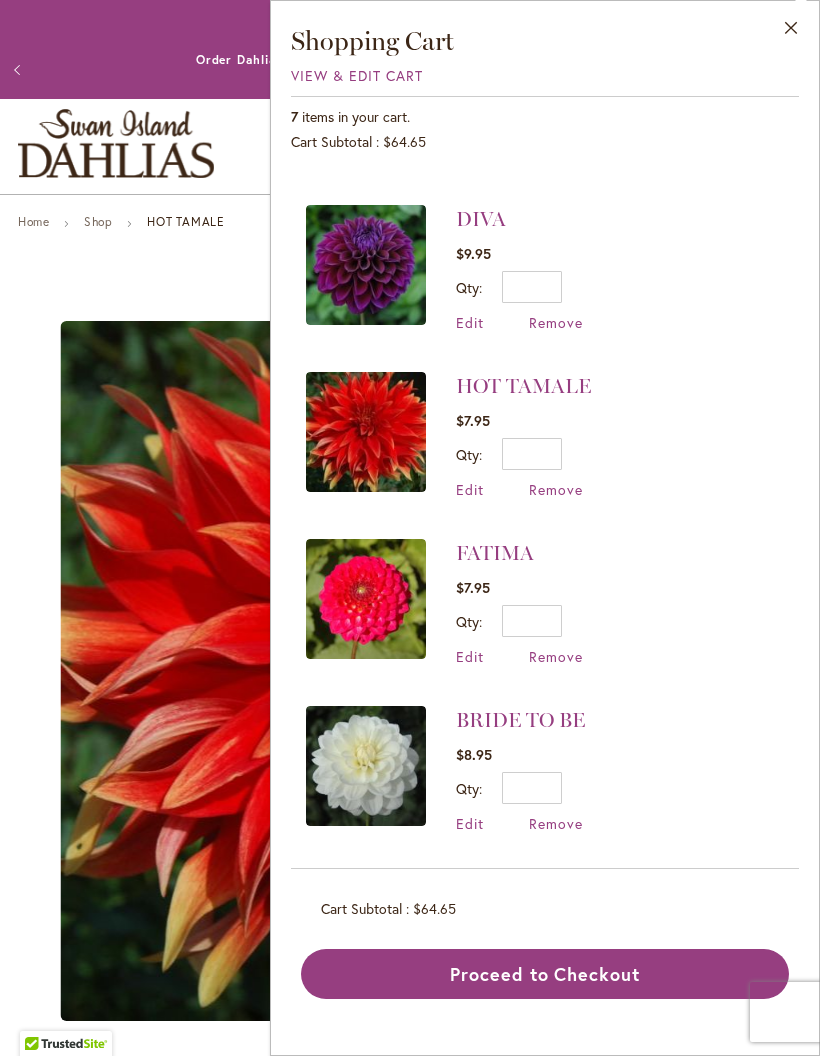 scroll, scrollTop: 0, scrollLeft: 0, axis: both 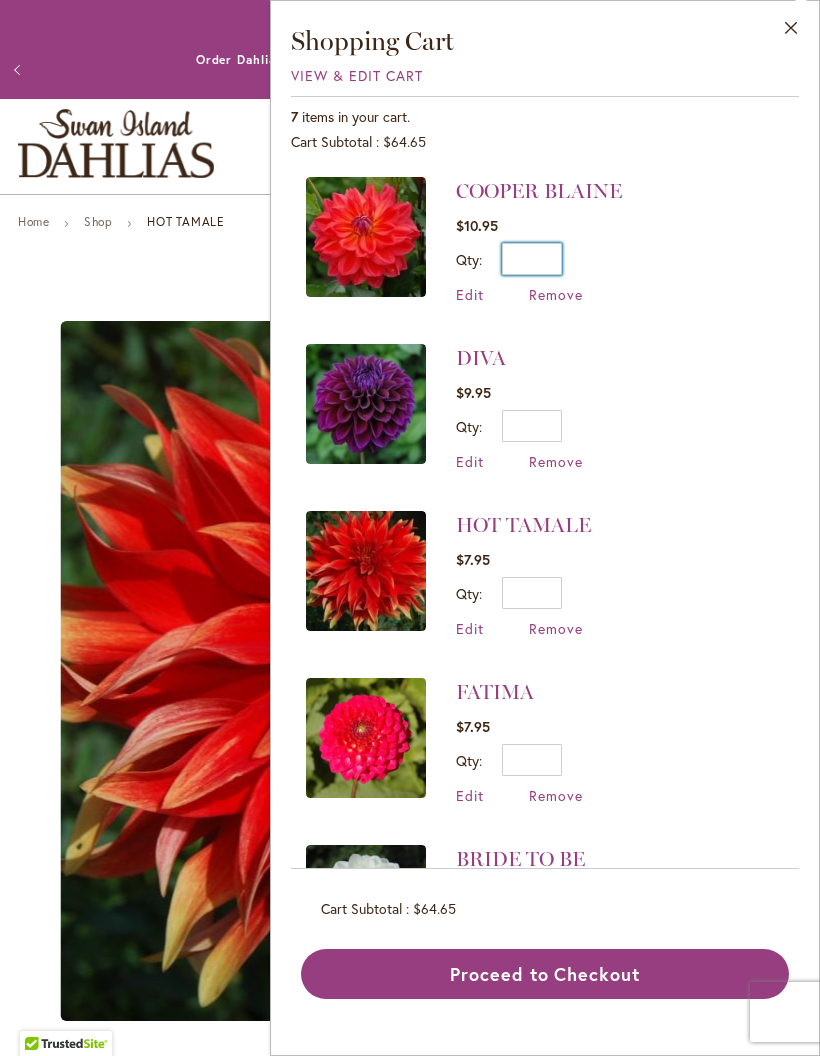 click on "*" at bounding box center (532, 259) 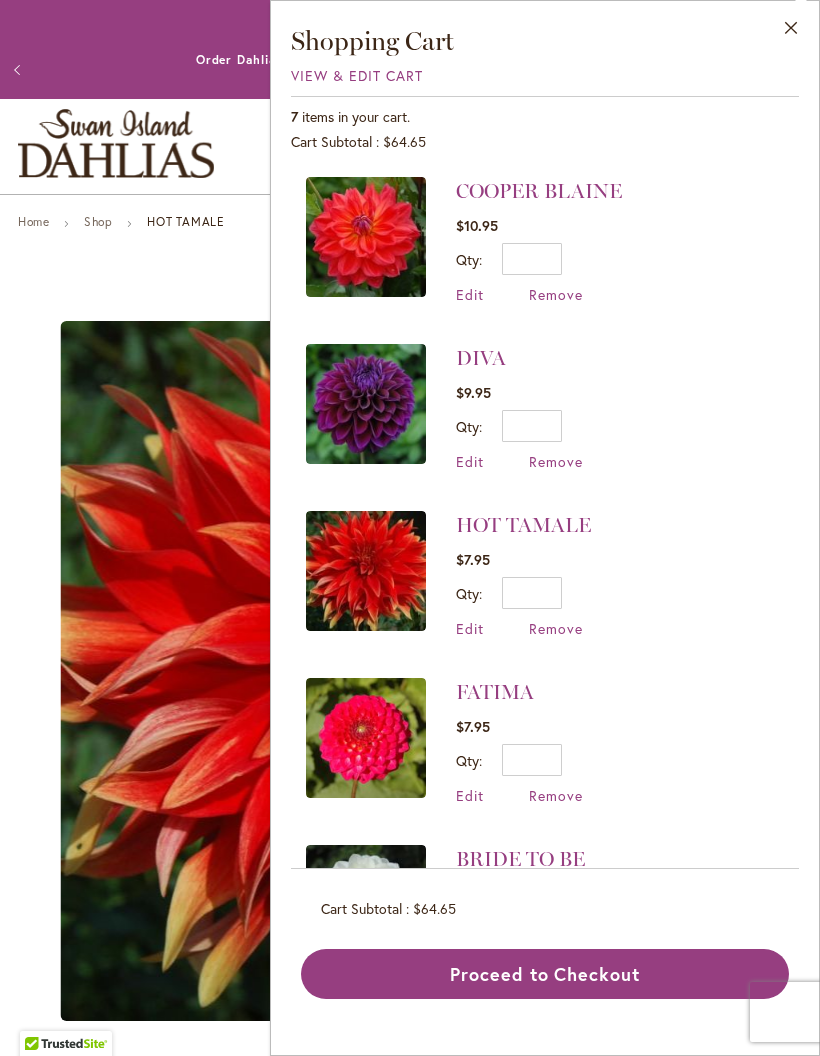 click on "Remove" at bounding box center (556, 294) 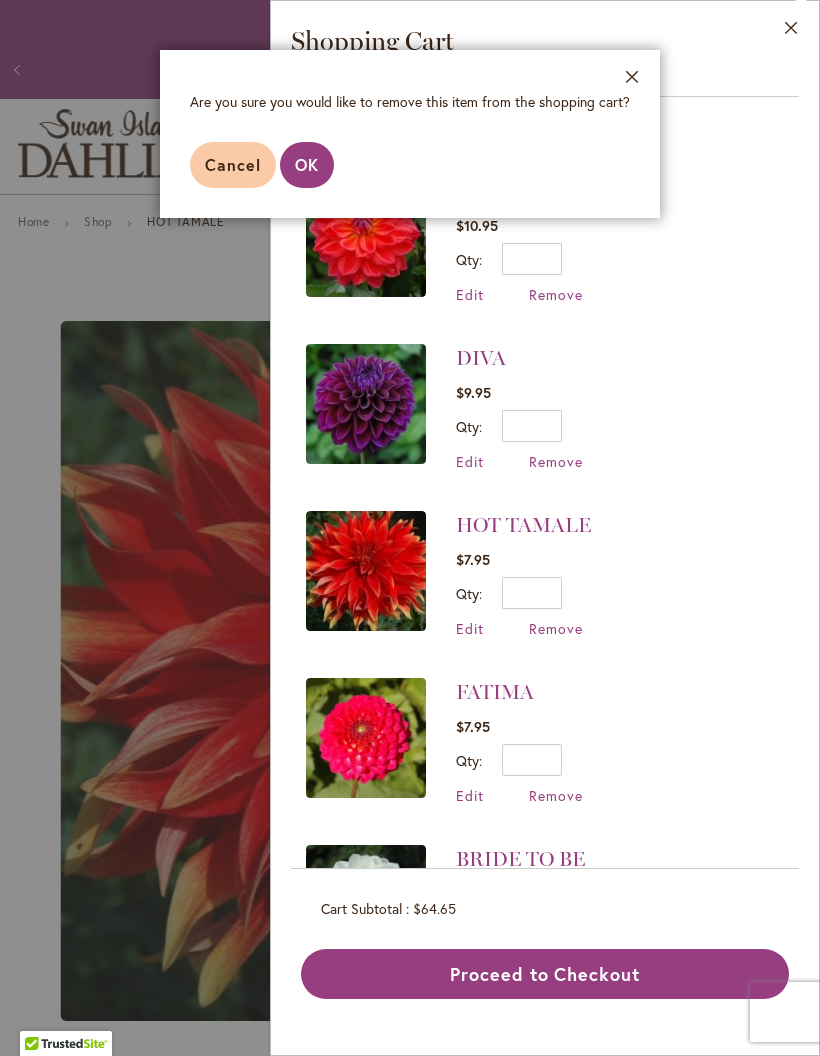 click on "OK" at bounding box center [307, 165] 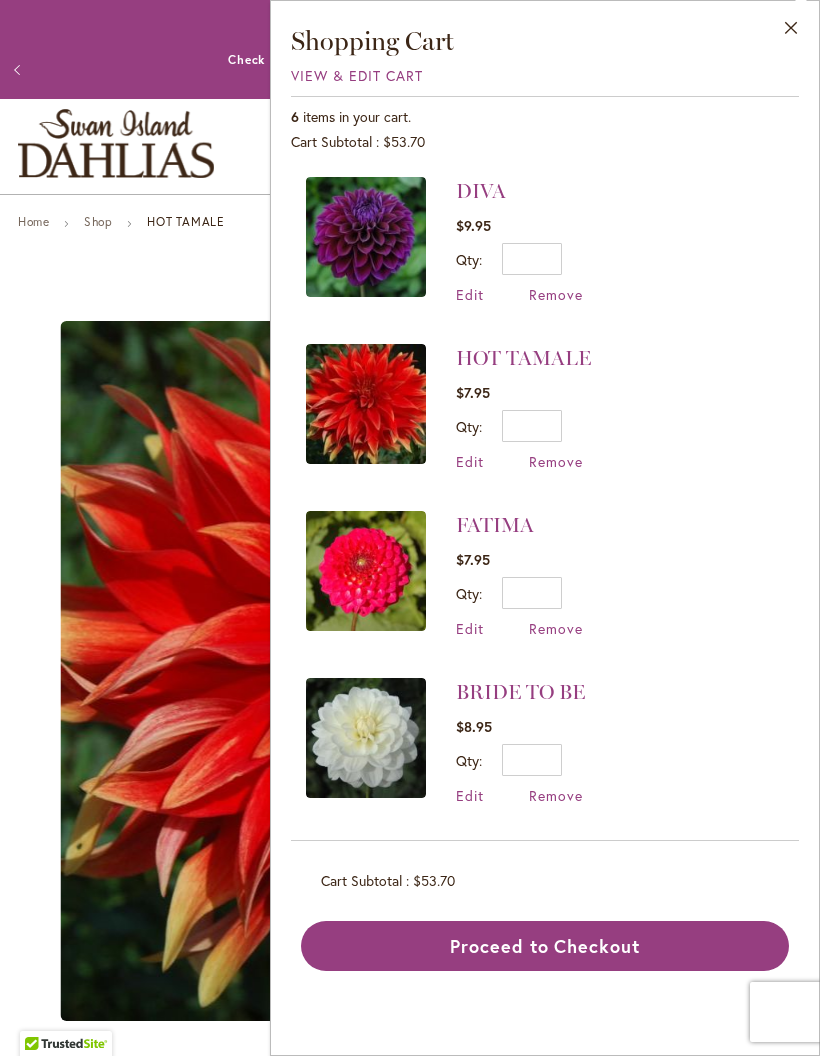 click on "Remove" at bounding box center (556, 294) 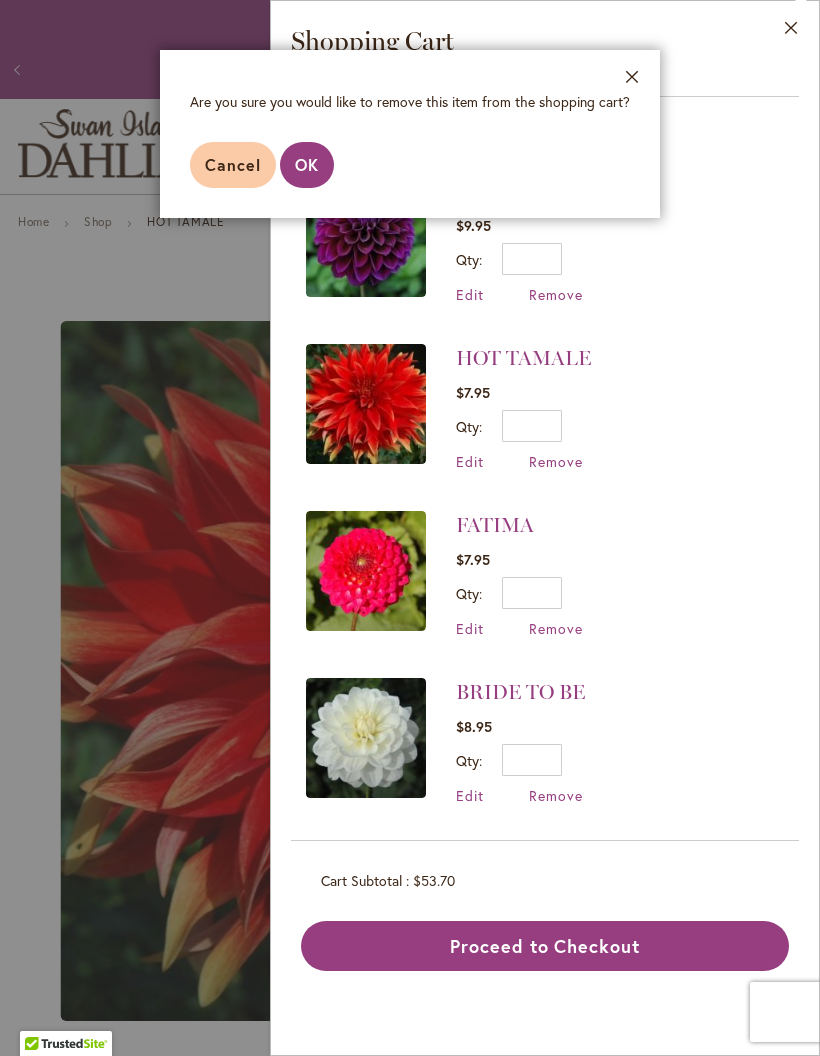 click on "OK" at bounding box center (307, 165) 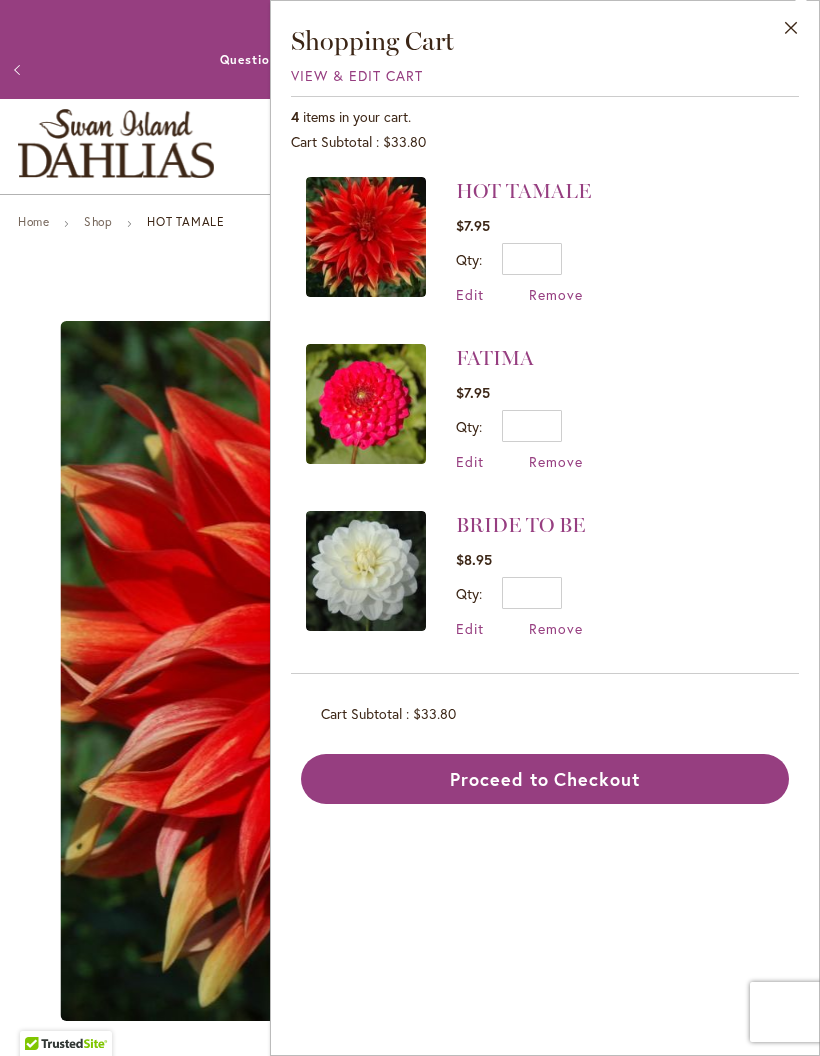 click on "Remove" at bounding box center [556, 294] 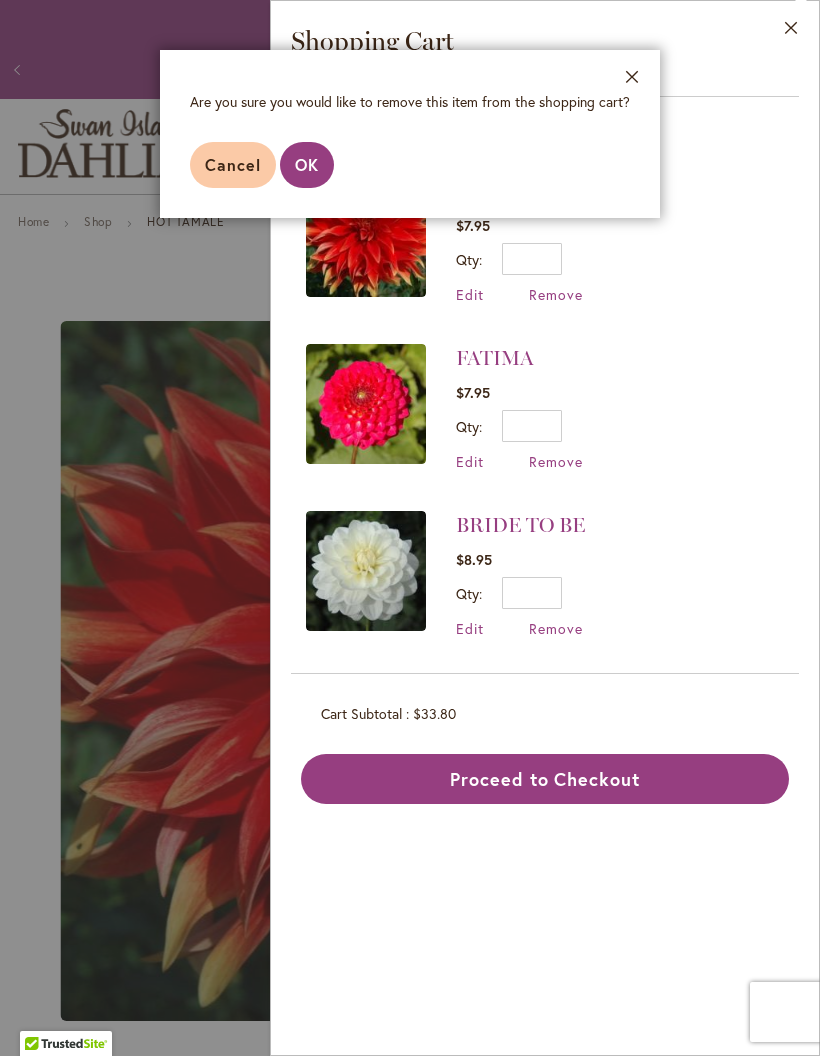 click on "OK" at bounding box center (307, 164) 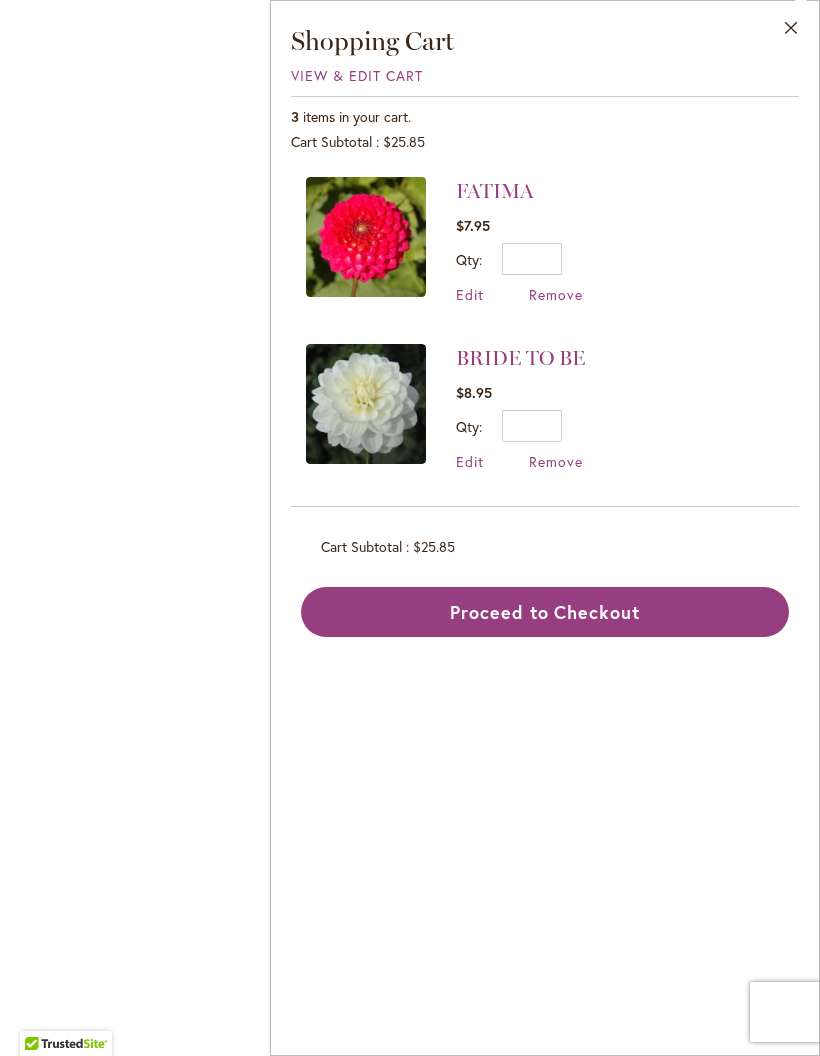 click at bounding box center [410, 513] 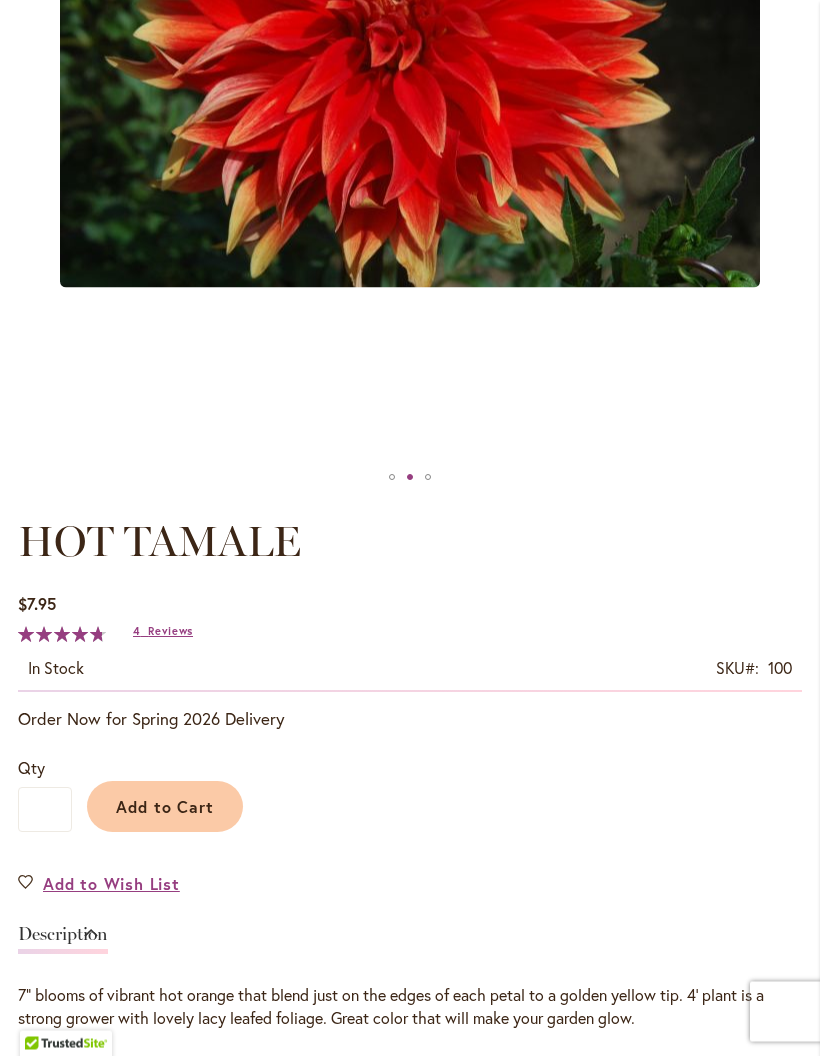scroll, scrollTop: 618, scrollLeft: 0, axis: vertical 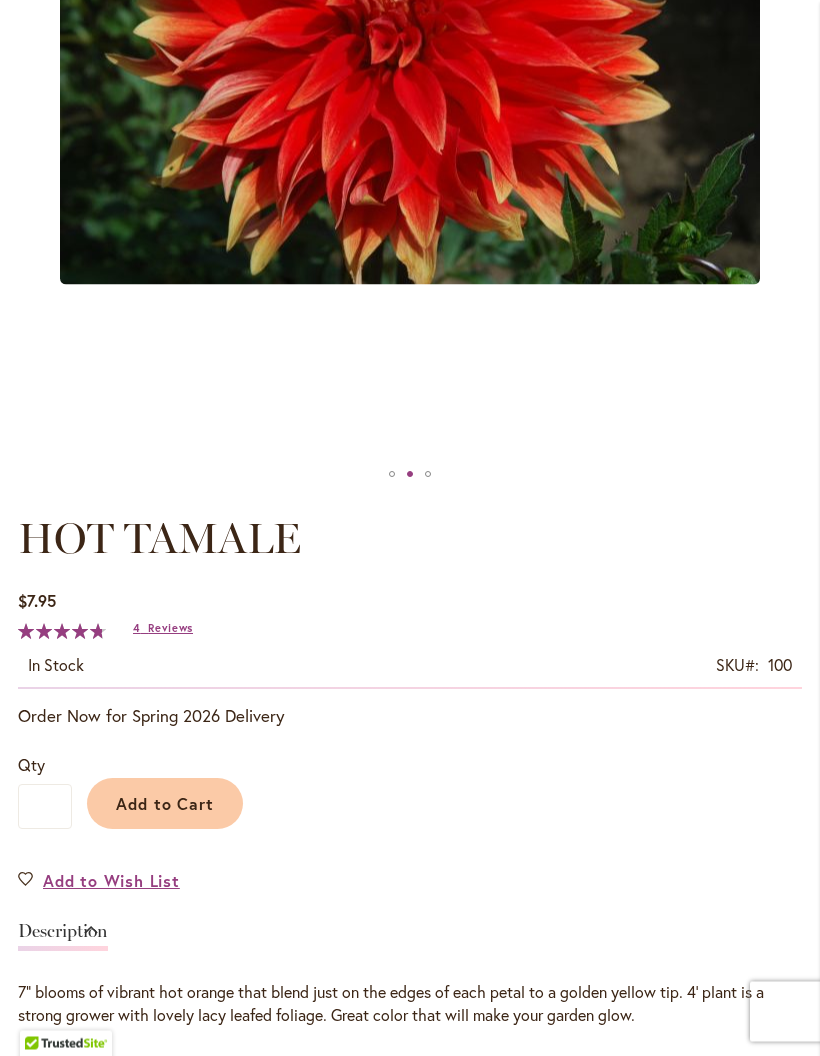 click on "Add to Cart" at bounding box center [165, 804] 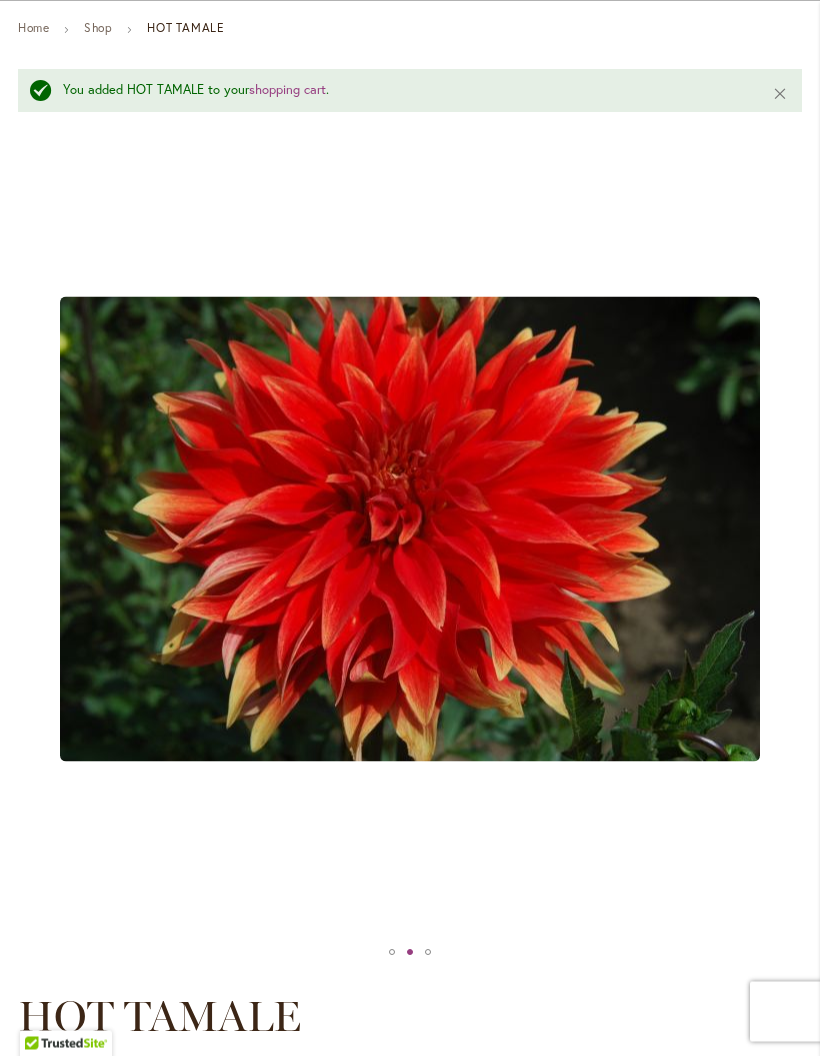 scroll, scrollTop: 0, scrollLeft: 0, axis: both 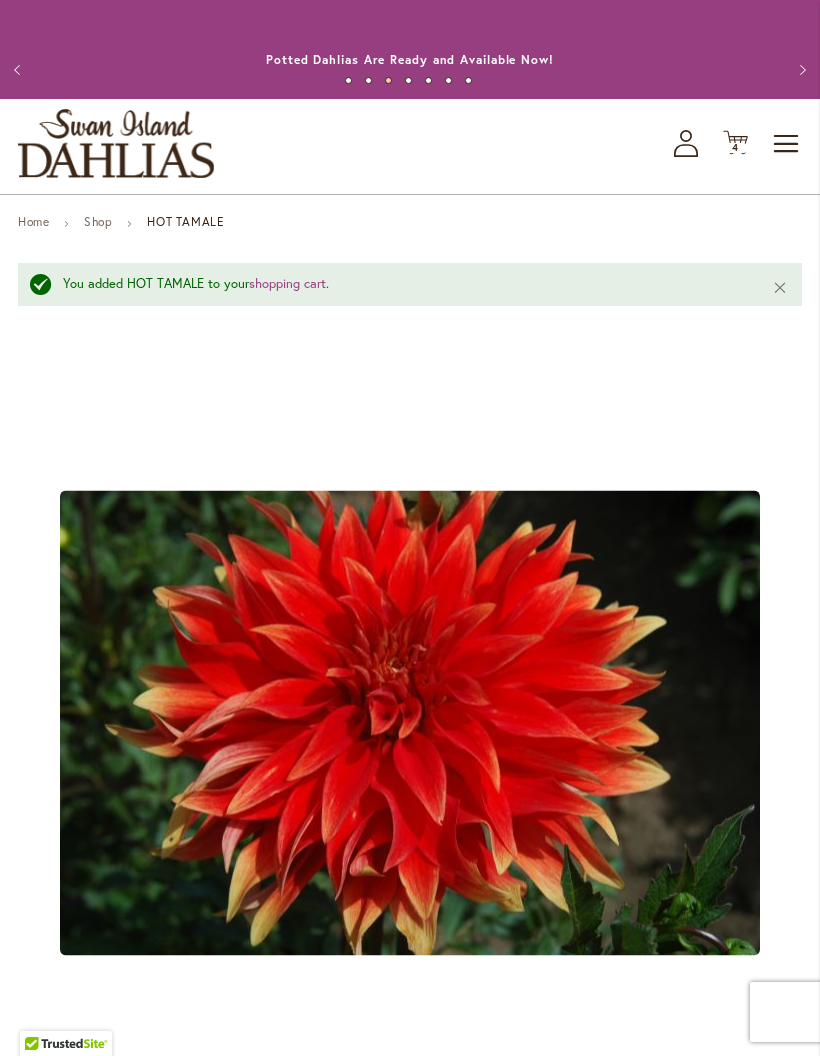 click on "4" at bounding box center [735, 147] 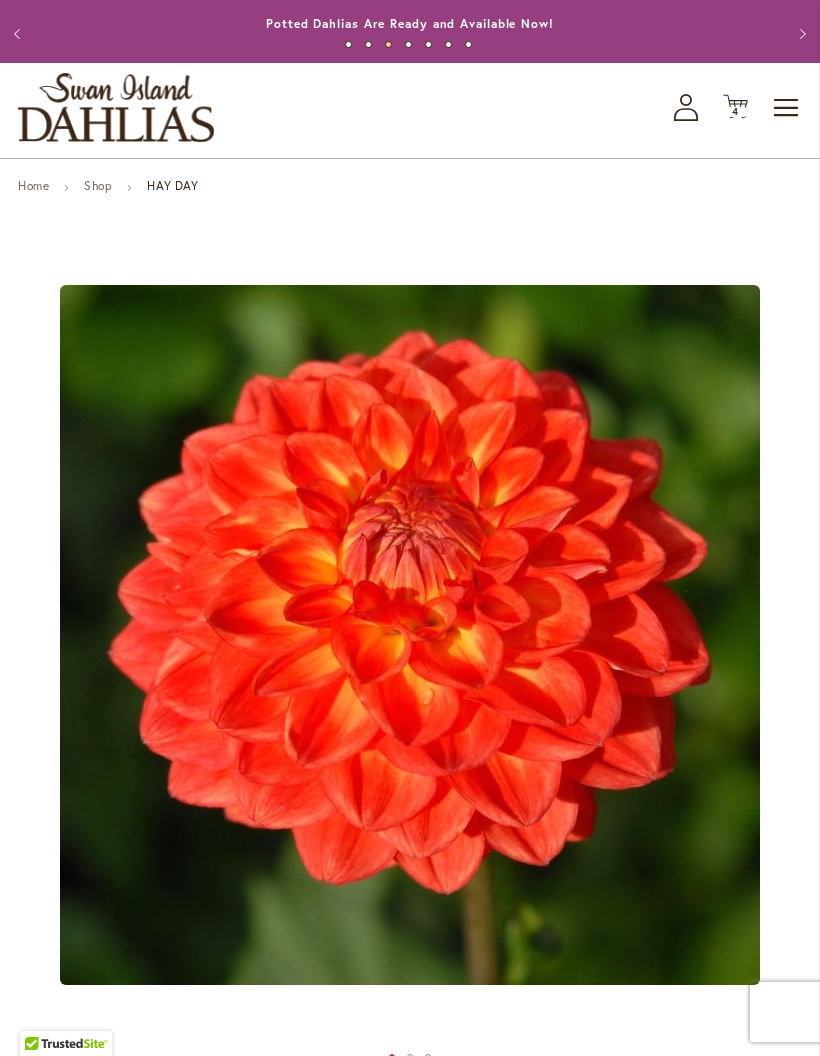 scroll, scrollTop: 0, scrollLeft: 0, axis: both 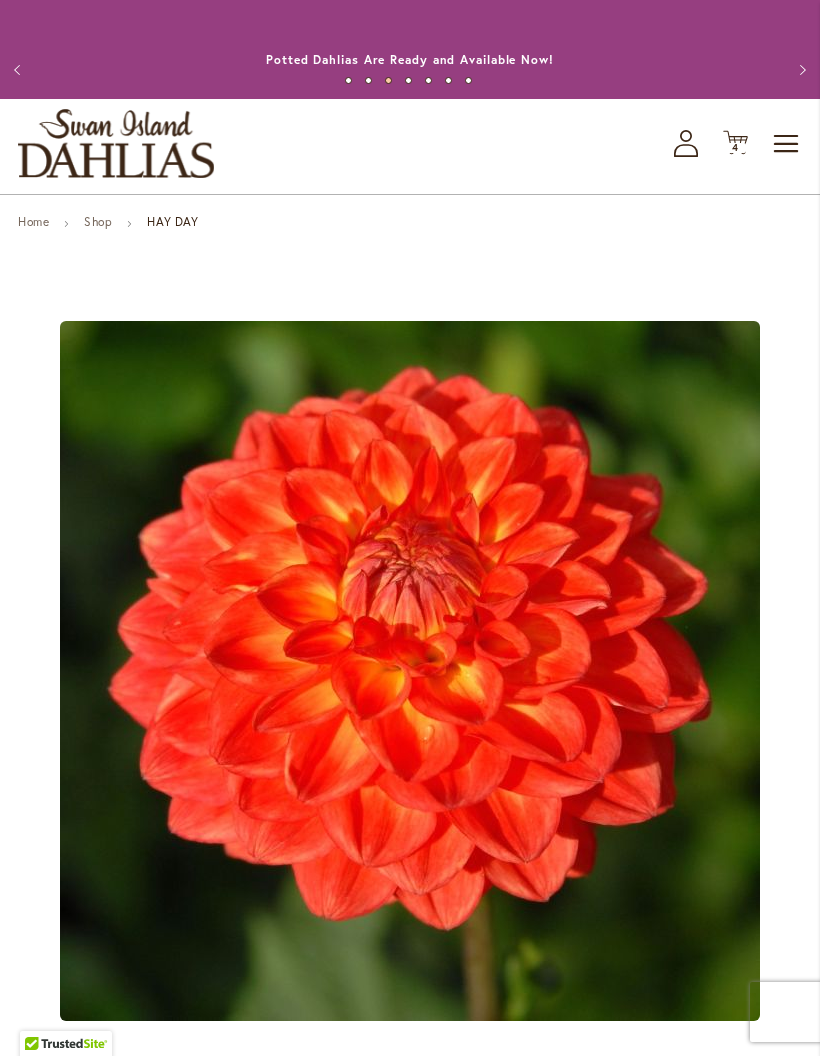 click 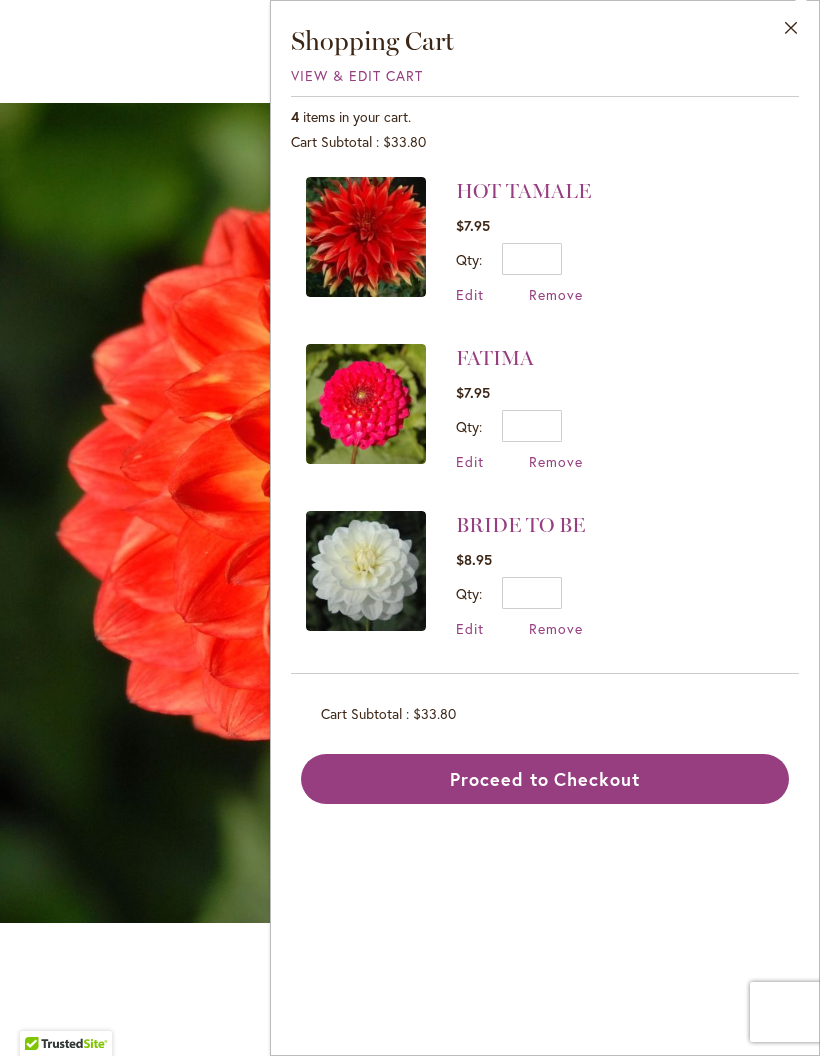 click on "Close" at bounding box center [791, 32] 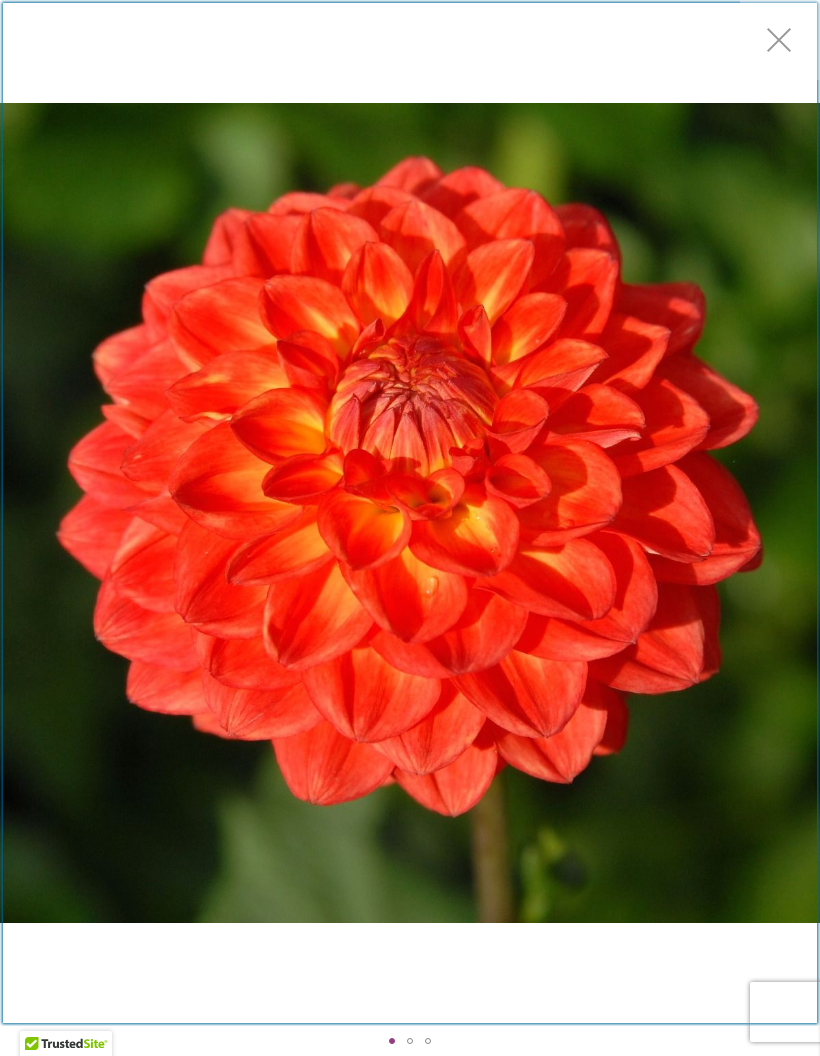 scroll, scrollTop: 30, scrollLeft: 0, axis: vertical 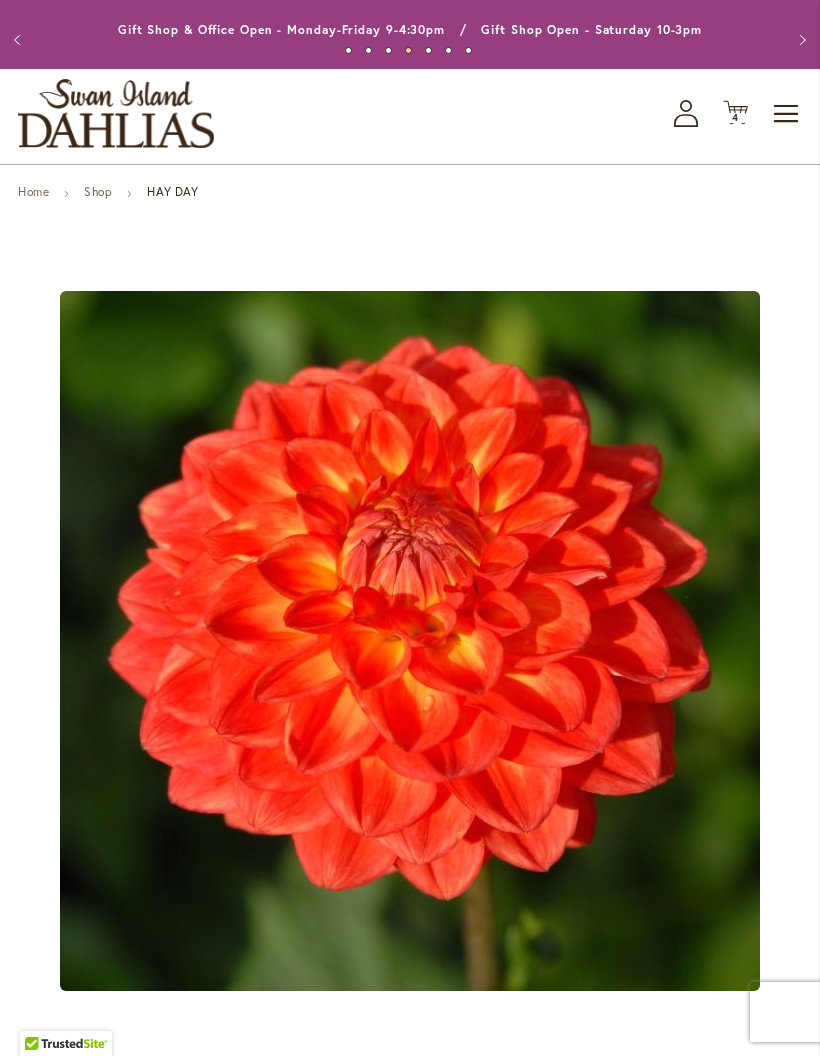 click on "Toggle Nav" at bounding box center [787, 114] 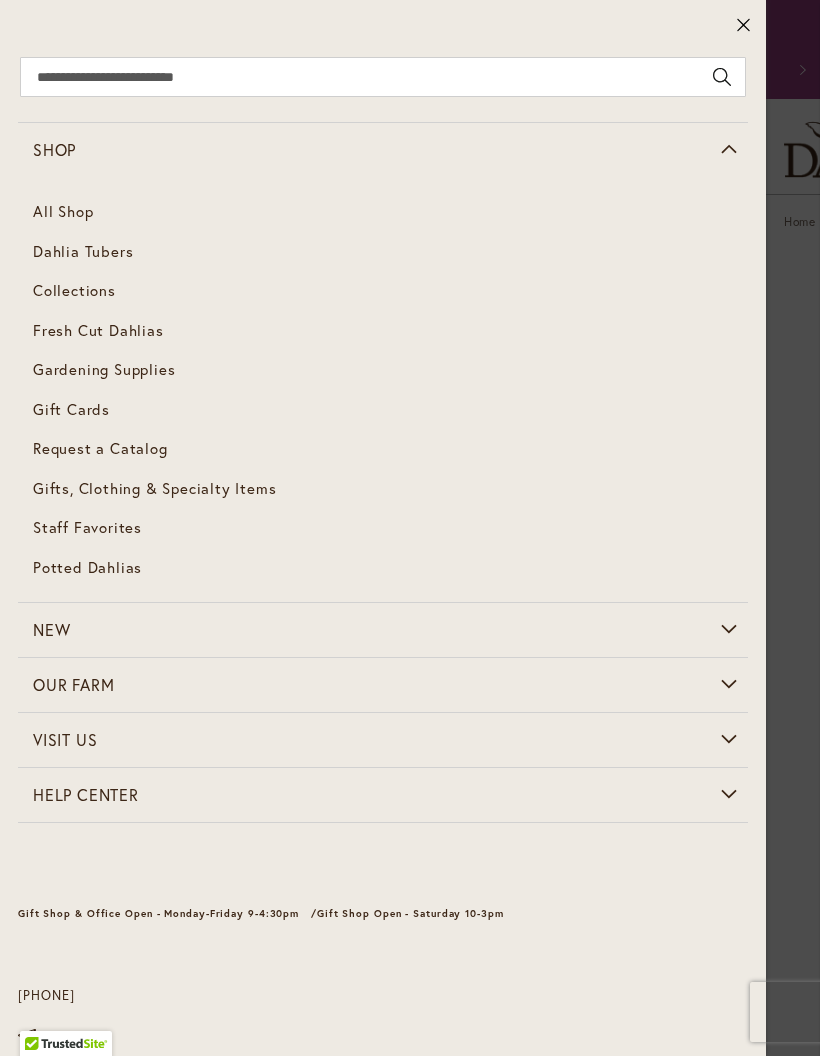 click on "Dahlia Tubers" at bounding box center (83, 251) 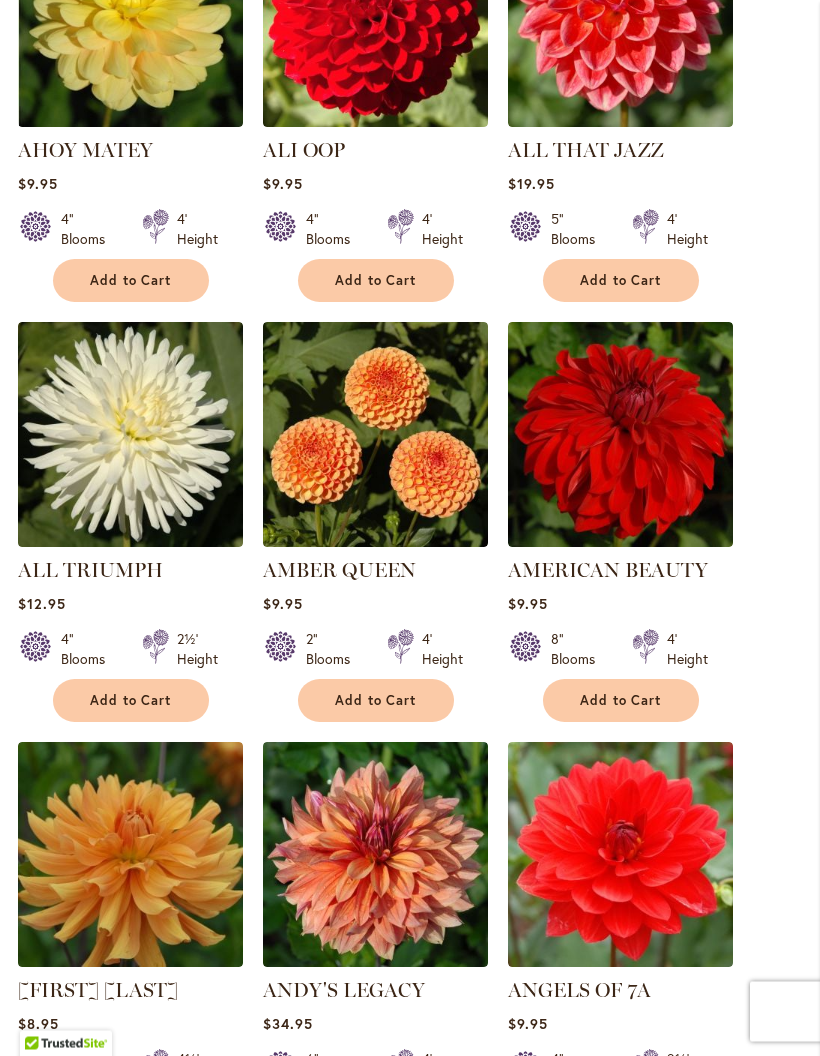 scroll, scrollTop: 1336, scrollLeft: 0, axis: vertical 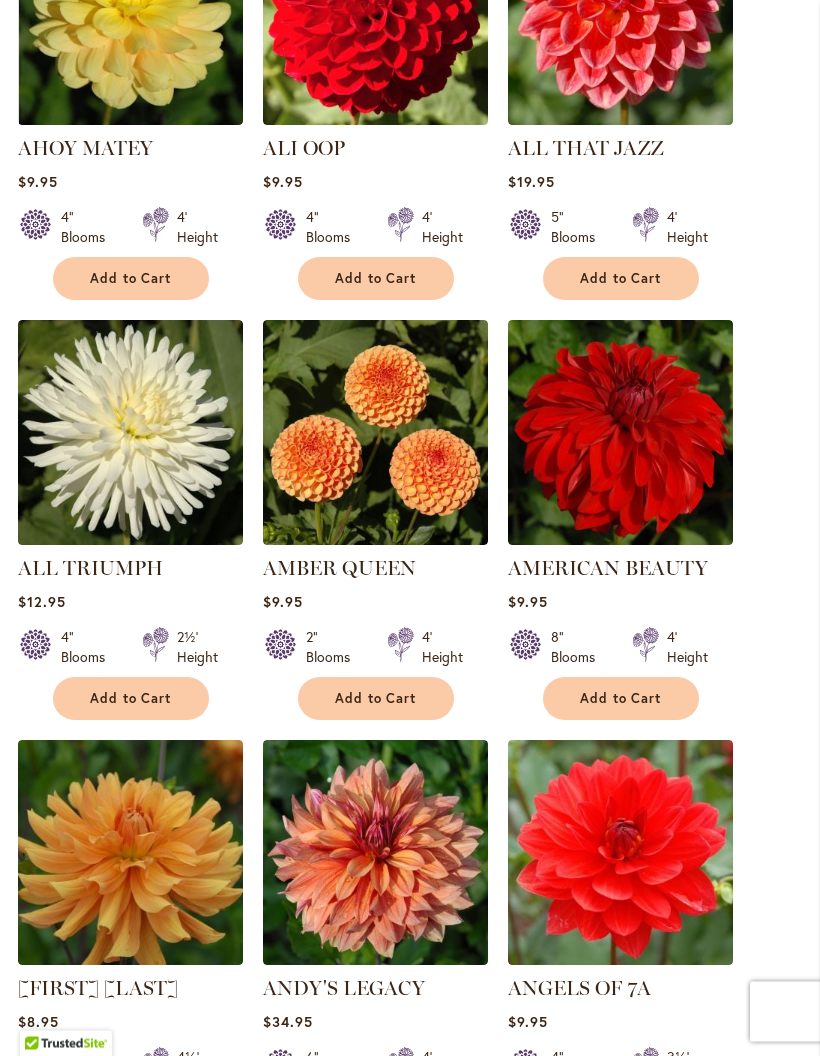 click at bounding box center (620, 433) 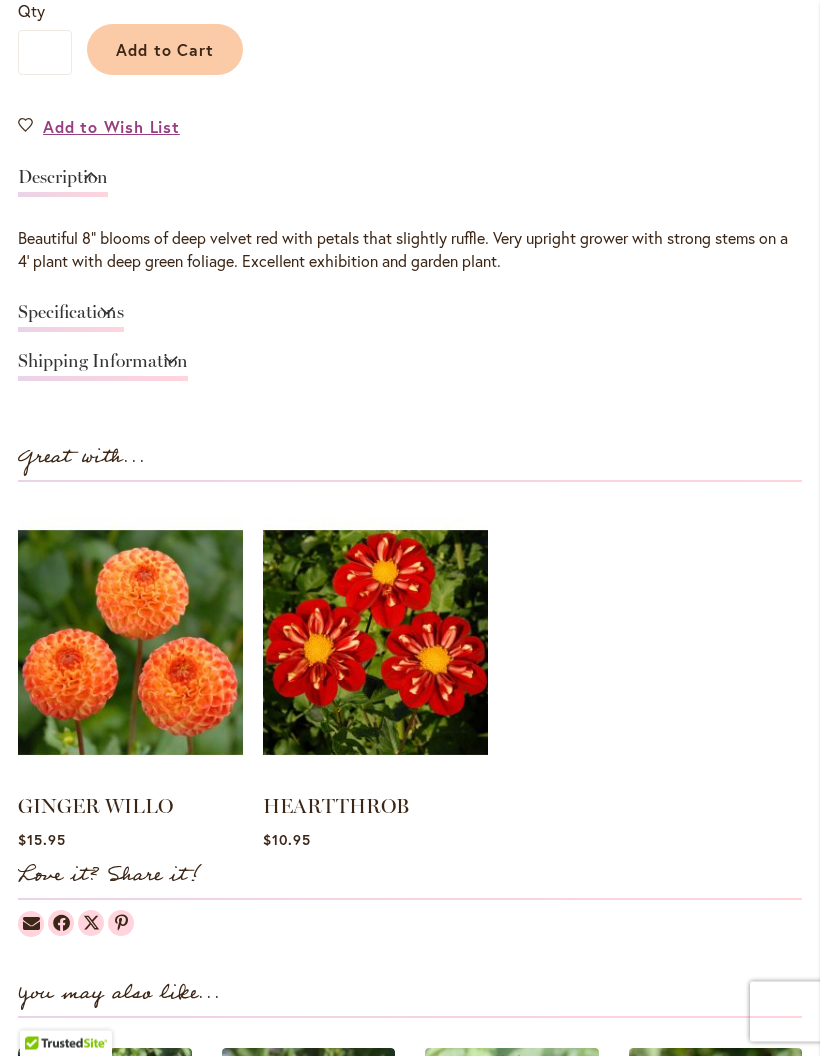 scroll, scrollTop: 1373, scrollLeft: 0, axis: vertical 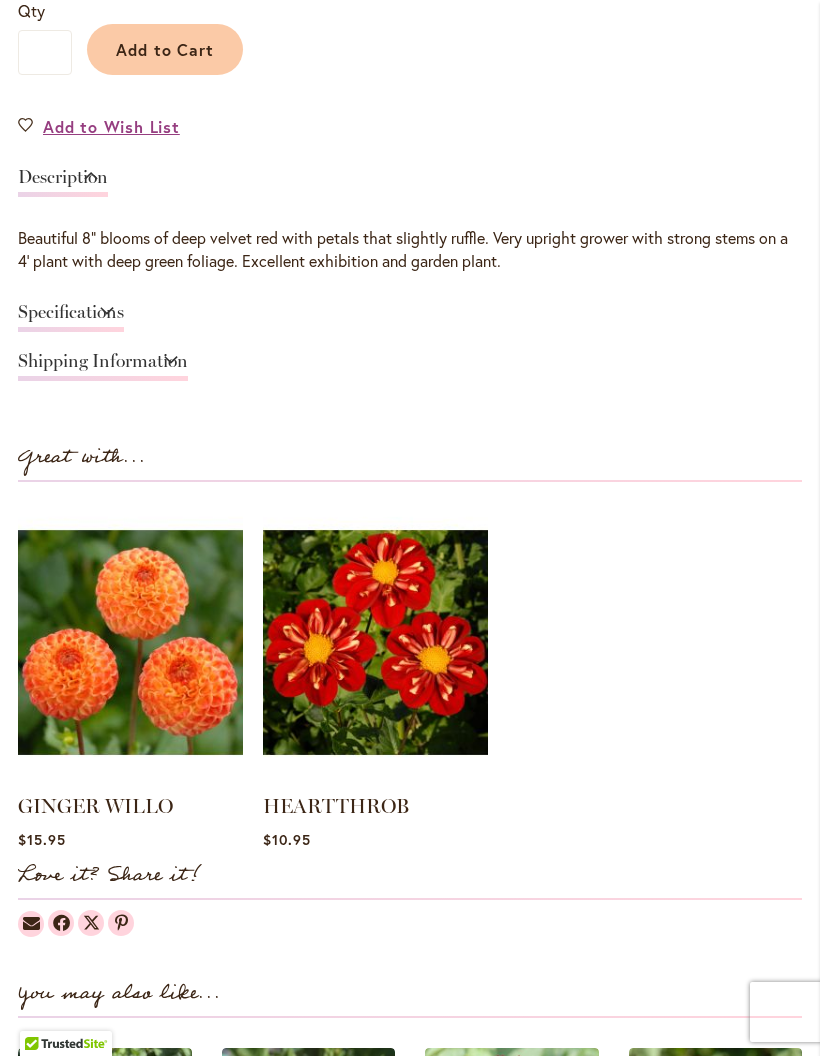 click at bounding box center (375, 642) 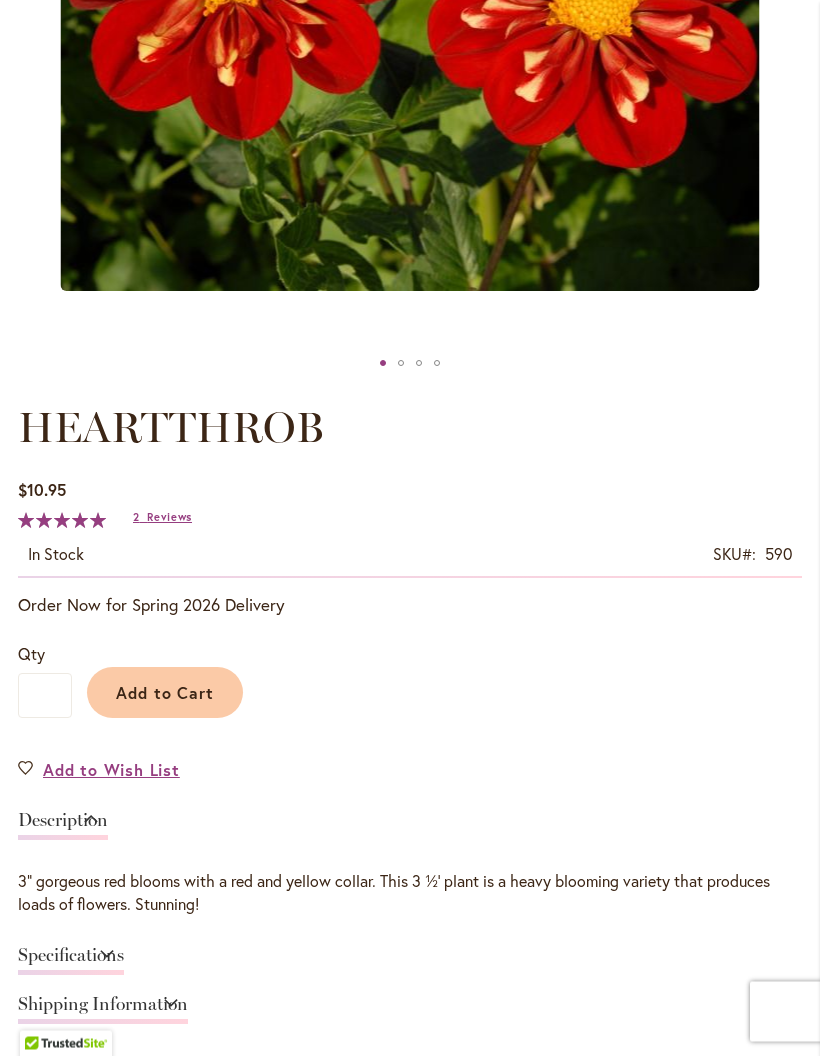 scroll, scrollTop: 730, scrollLeft: 0, axis: vertical 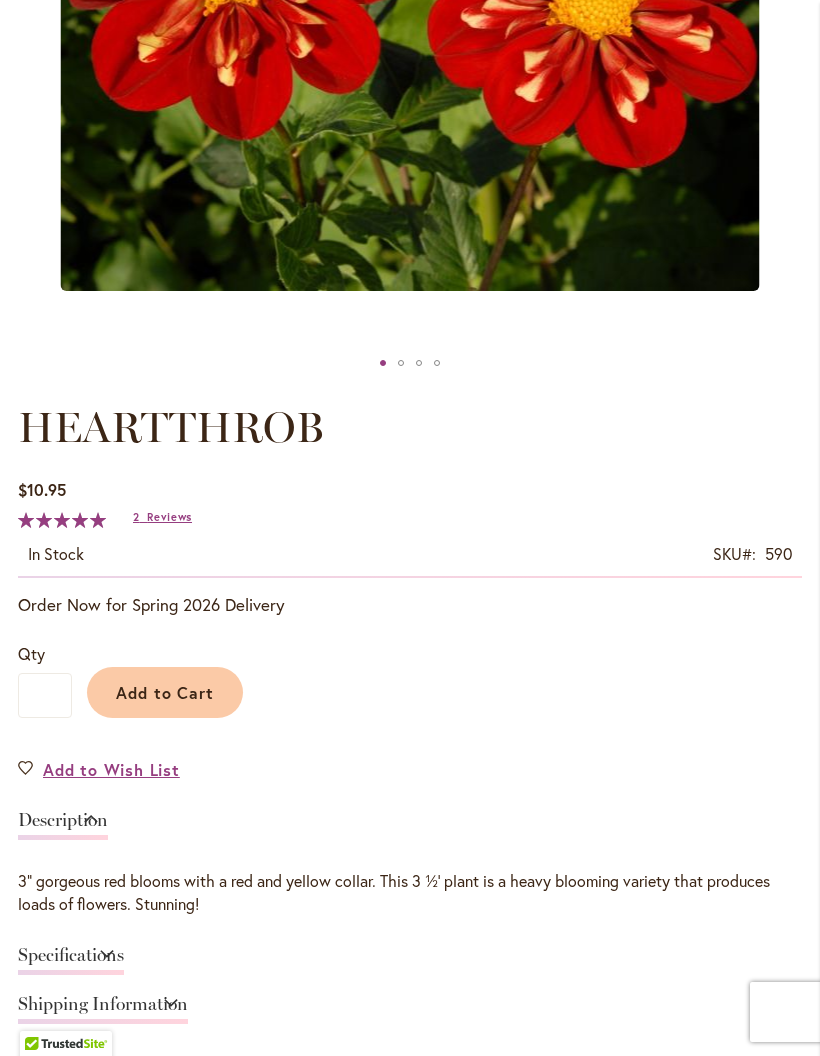click on "Add to Cart" at bounding box center (165, 692) 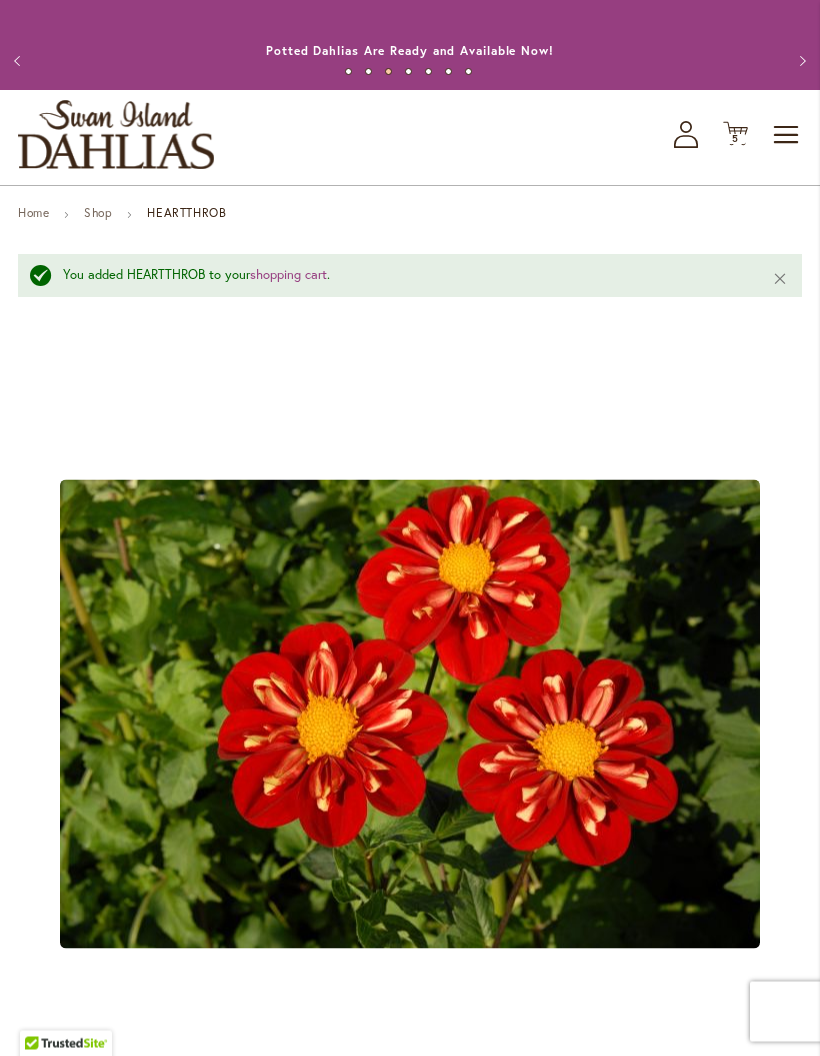 scroll, scrollTop: 0, scrollLeft: 0, axis: both 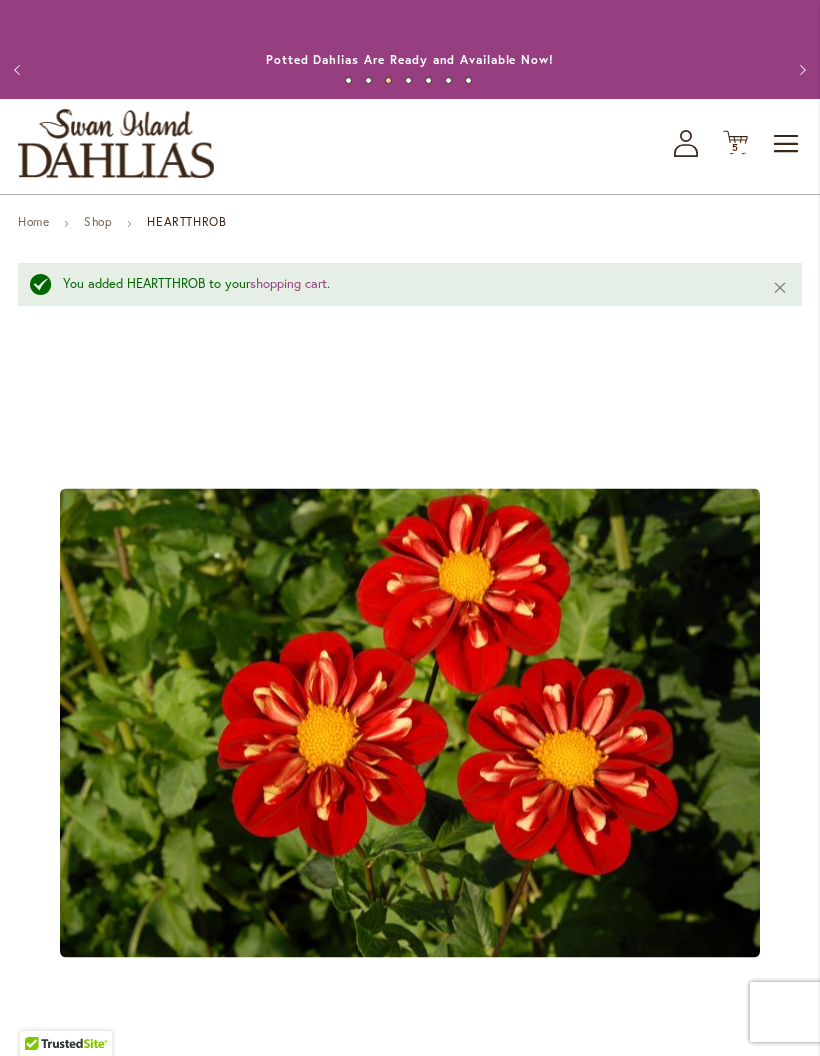 click on "Toggle Nav" at bounding box center (787, 144) 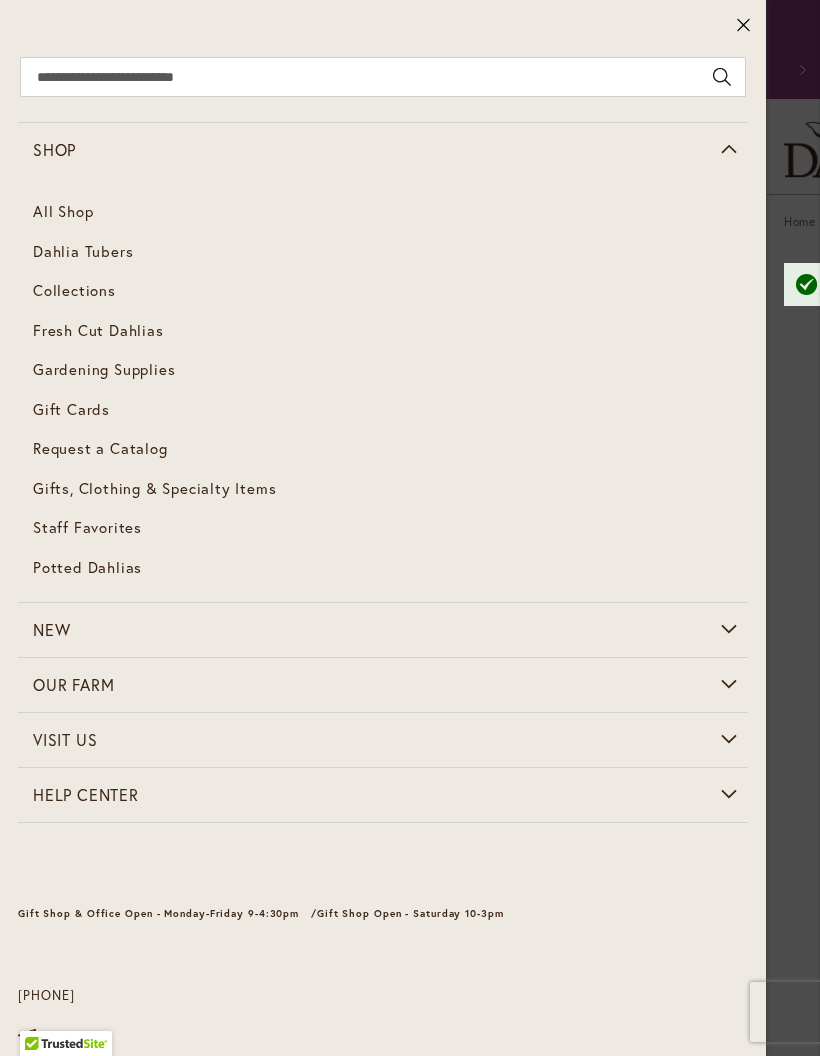 click on "Dahlia Tubers" at bounding box center [383, 252] 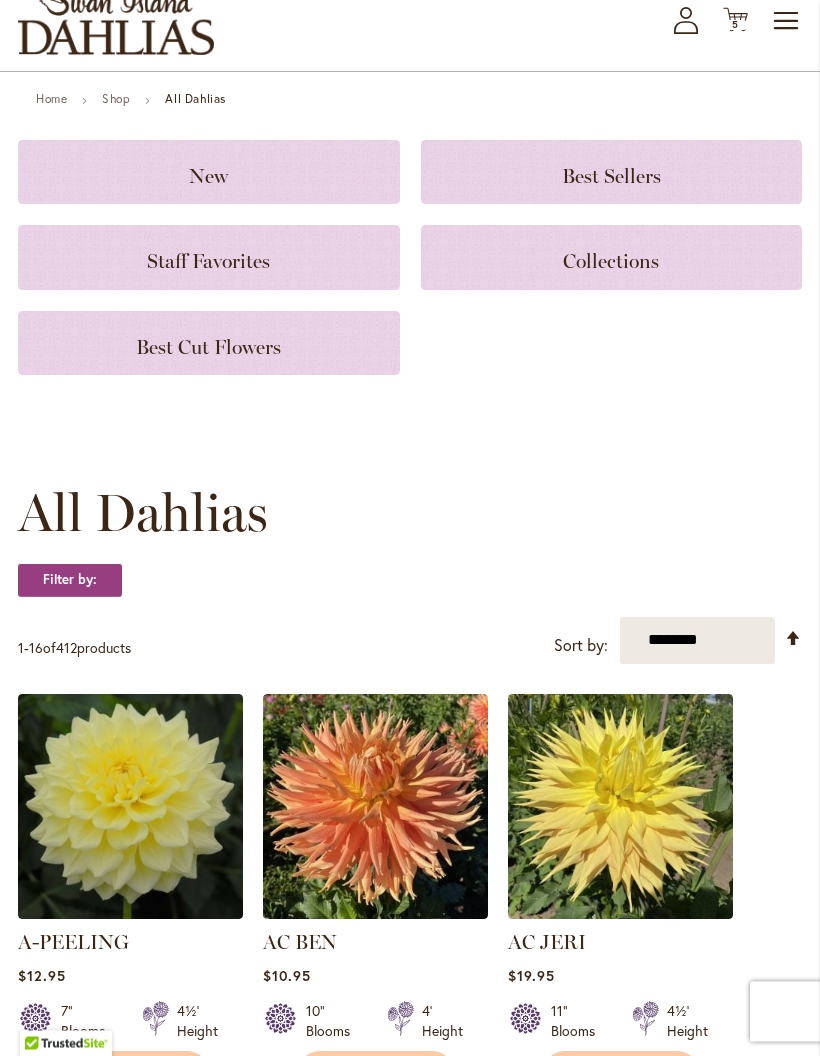scroll, scrollTop: 124, scrollLeft: 0, axis: vertical 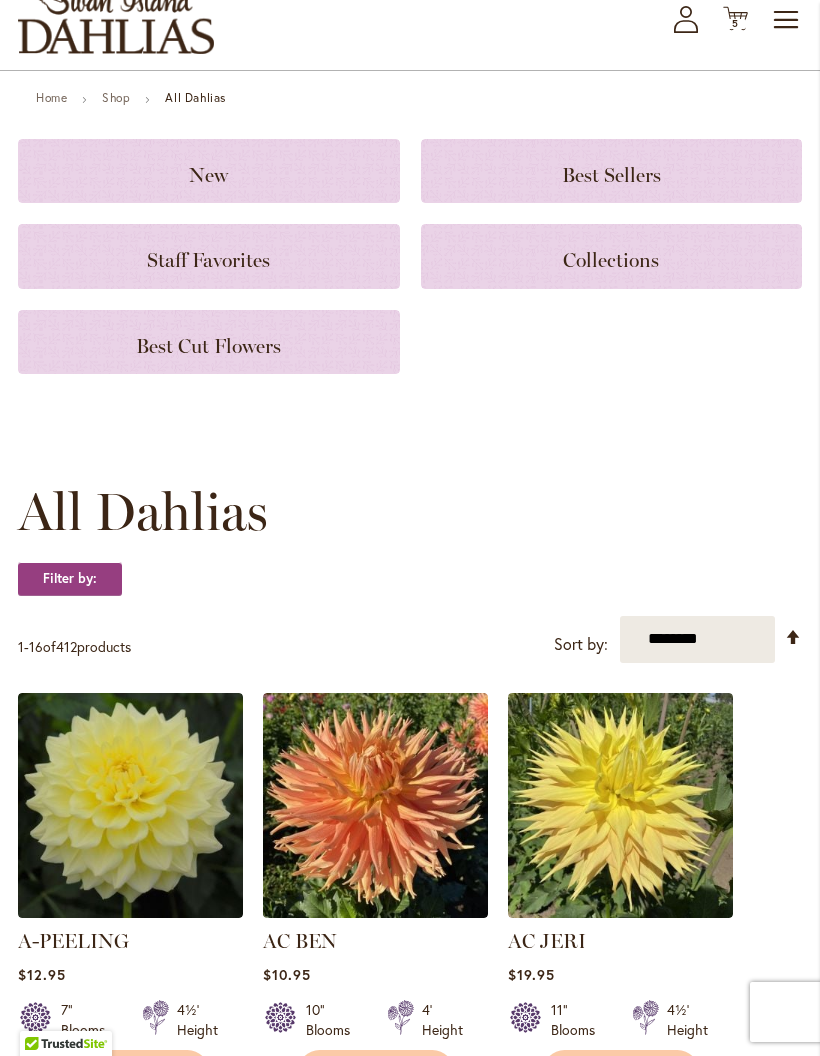 click on "Best Cut Flowers" 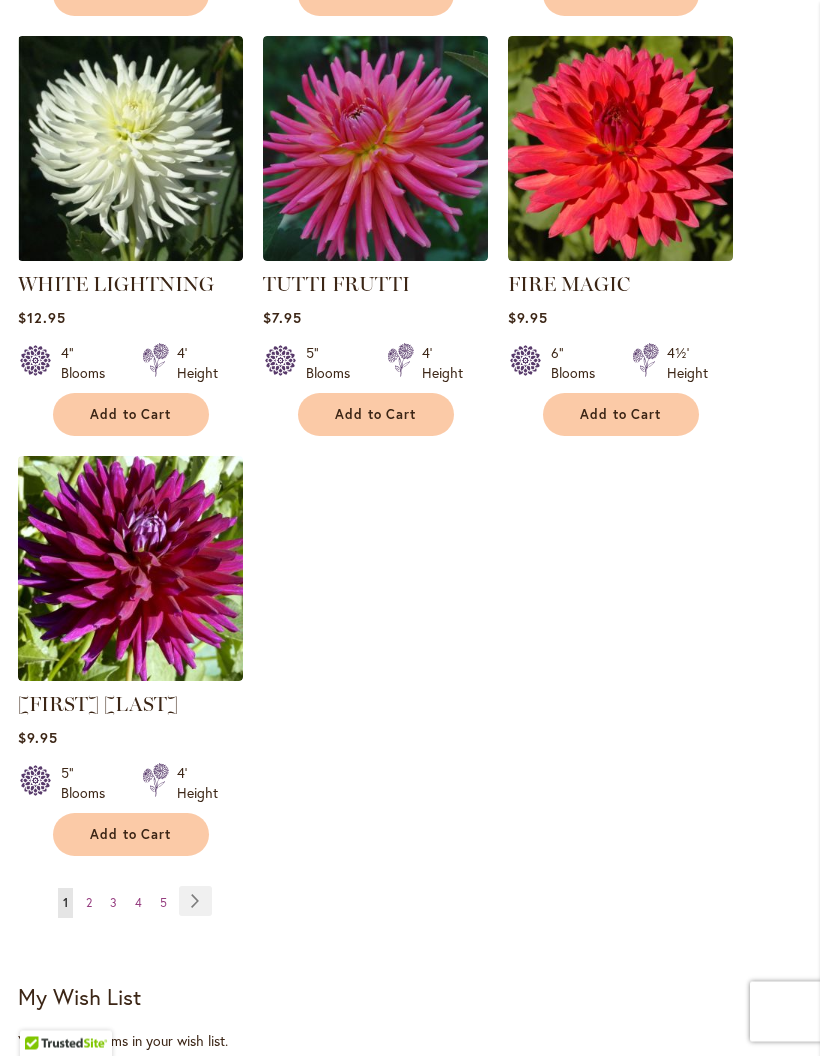 scroll, scrollTop: 2180, scrollLeft: 0, axis: vertical 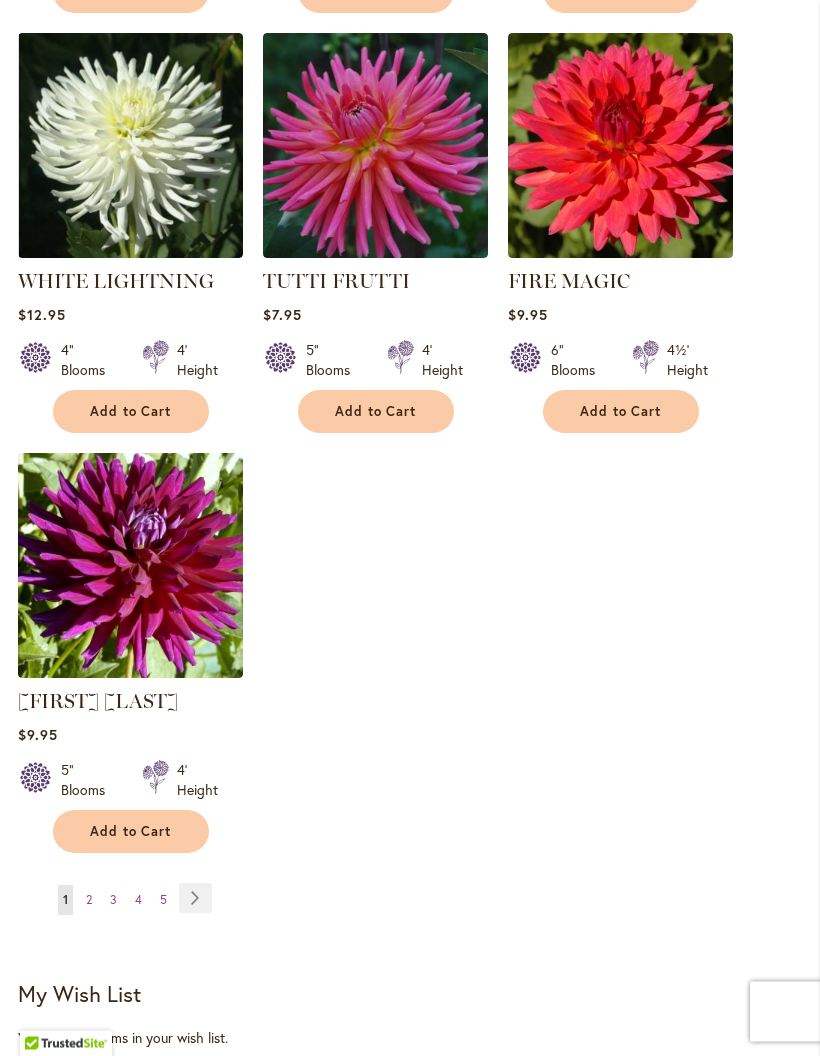 click on "Page
Next" at bounding box center (195, 899) 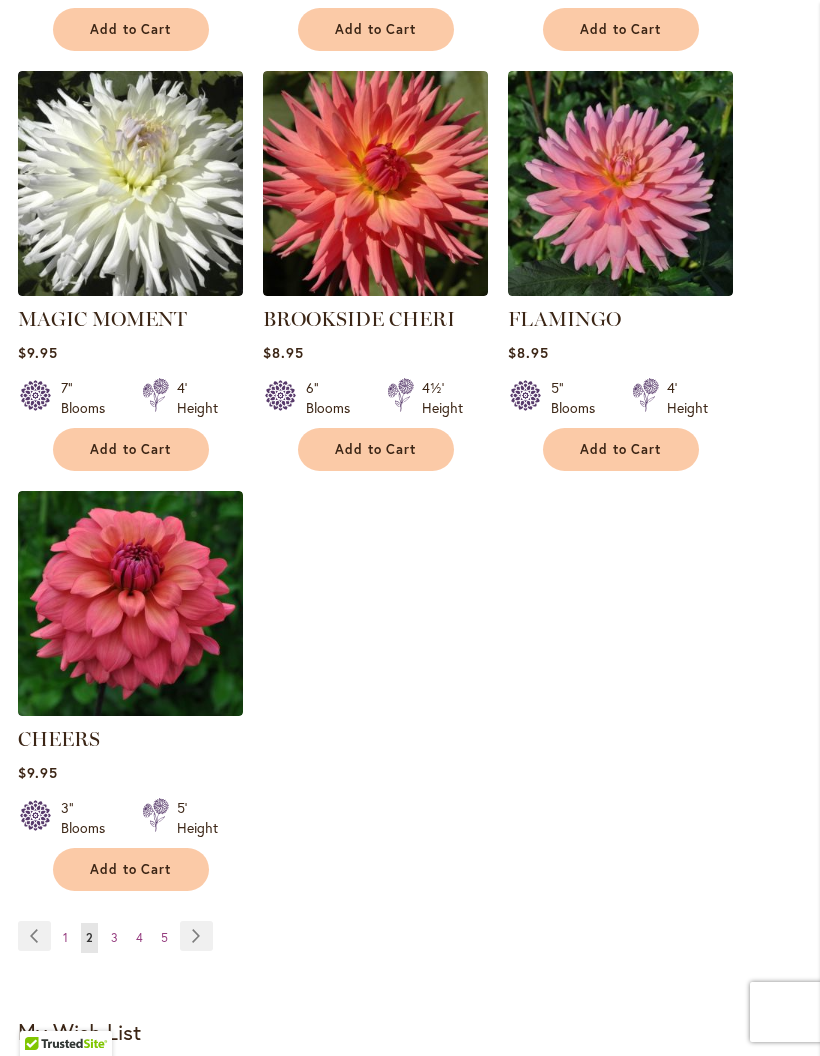 scroll, scrollTop: 2153, scrollLeft: 0, axis: vertical 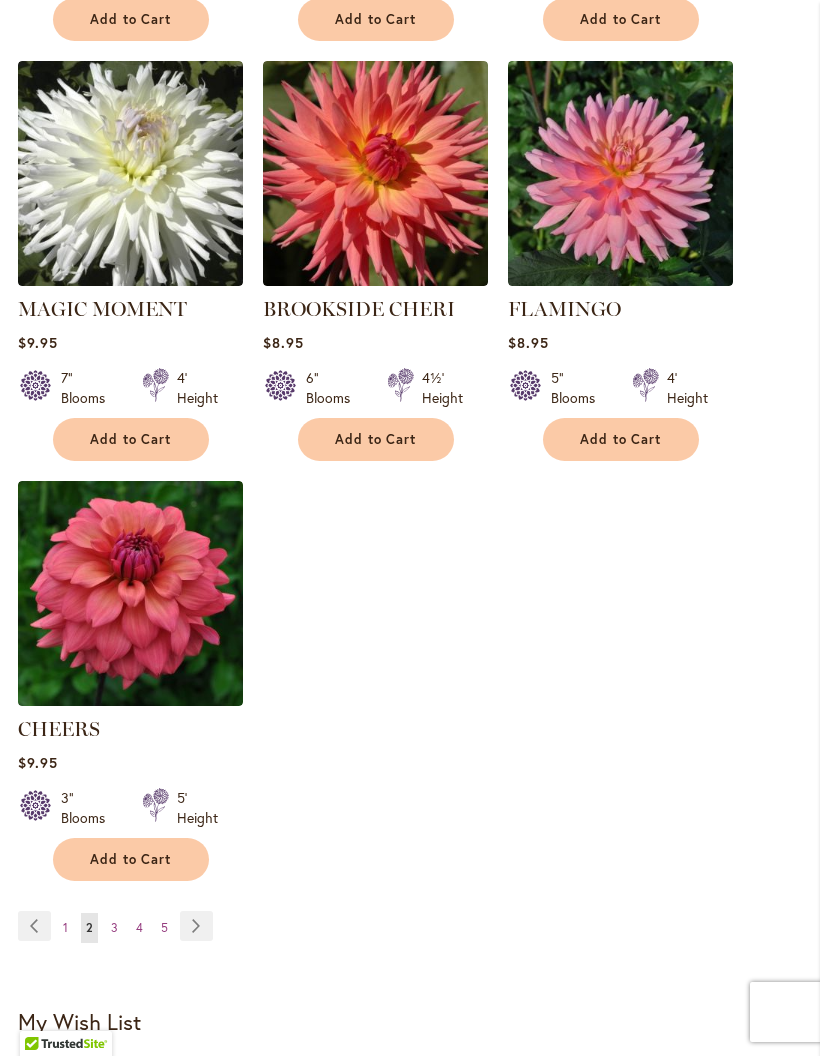 click on "Page
Next" at bounding box center (196, 926) 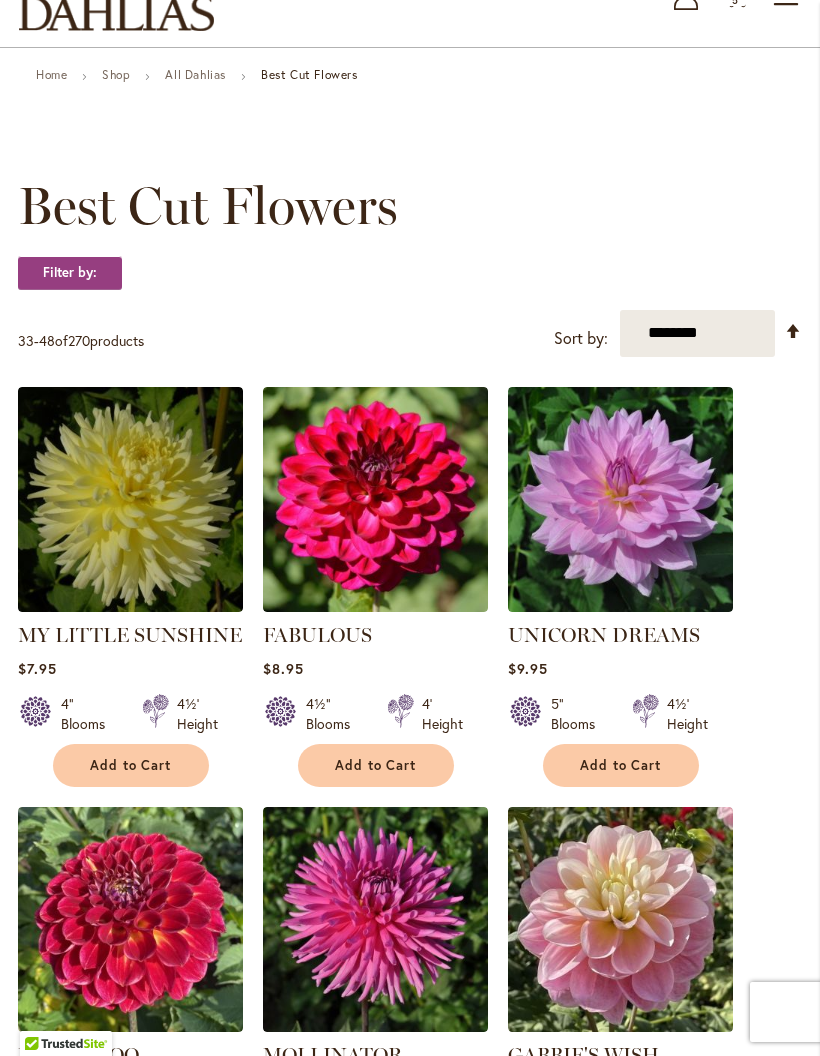 scroll, scrollTop: 0, scrollLeft: 0, axis: both 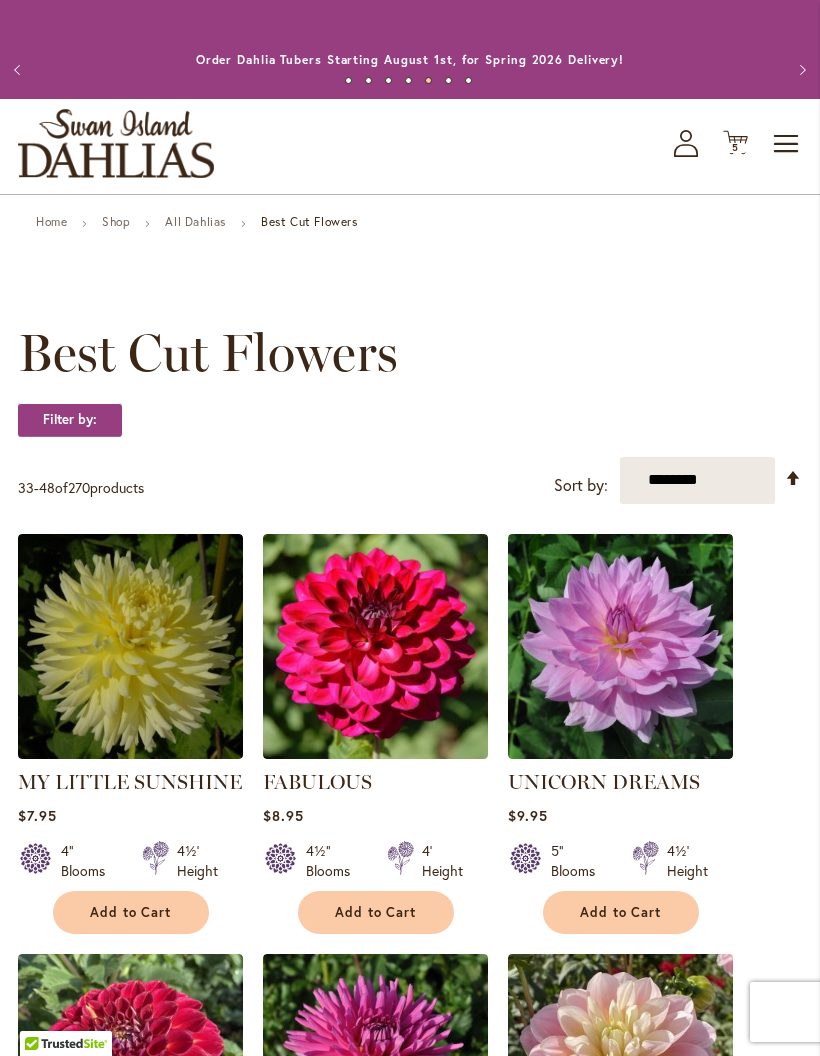 click at bounding box center [375, 646] 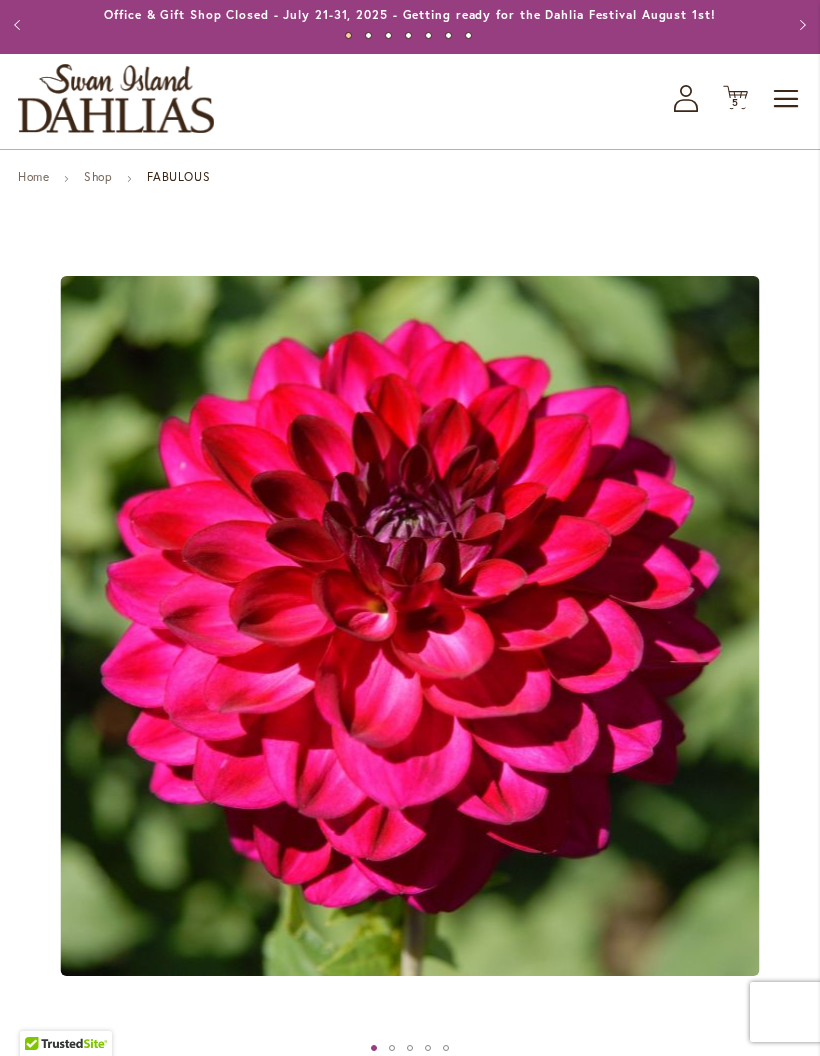scroll, scrollTop: 0, scrollLeft: 0, axis: both 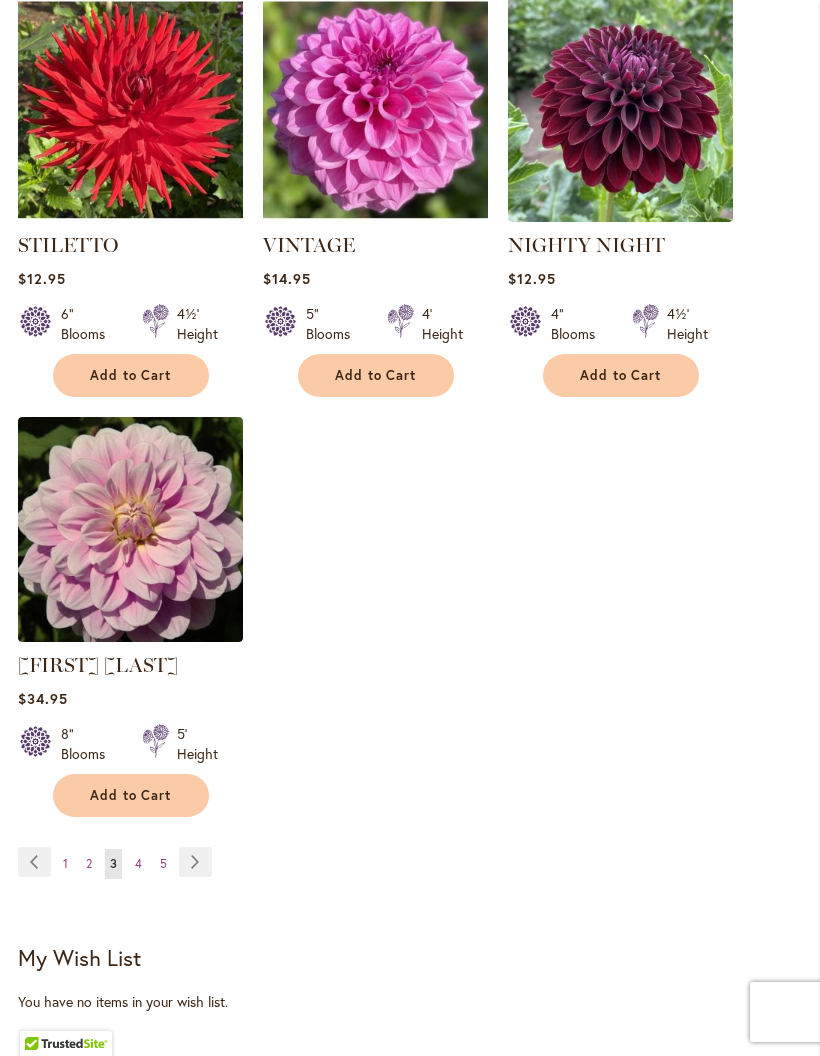click on "Page
Next" at bounding box center [195, 862] 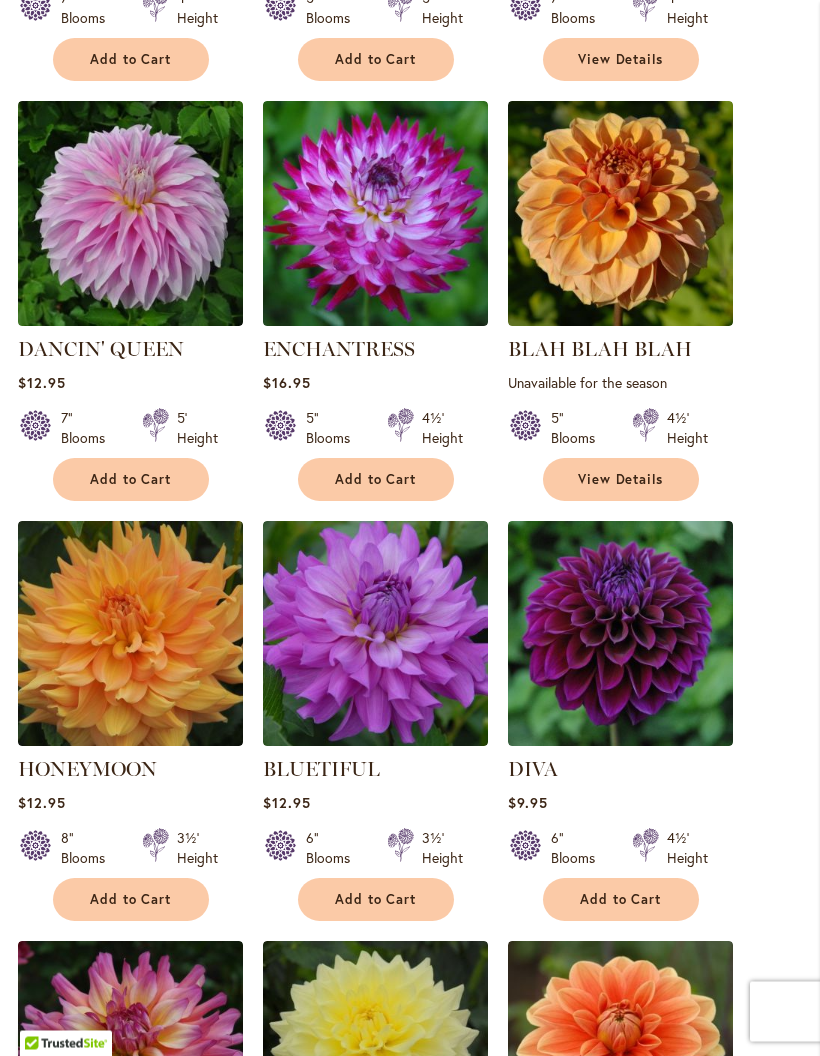 scroll, scrollTop: 1303, scrollLeft: 0, axis: vertical 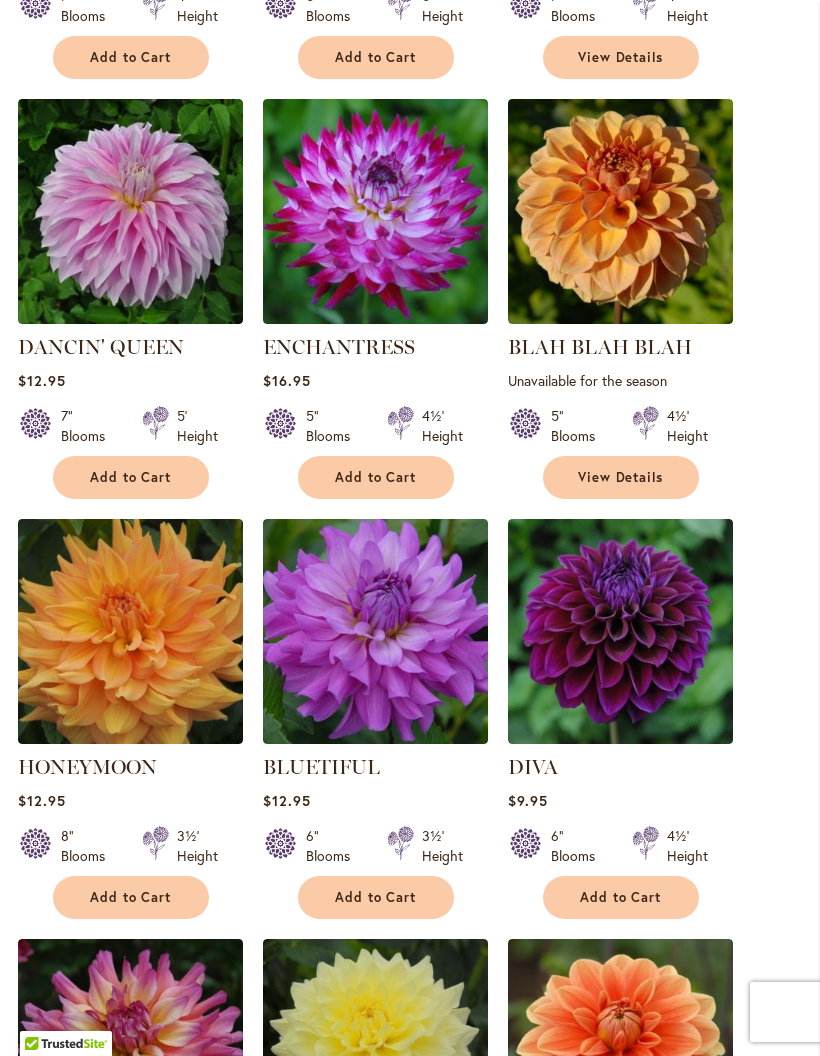 click on "Add to Cart" at bounding box center [131, 897] 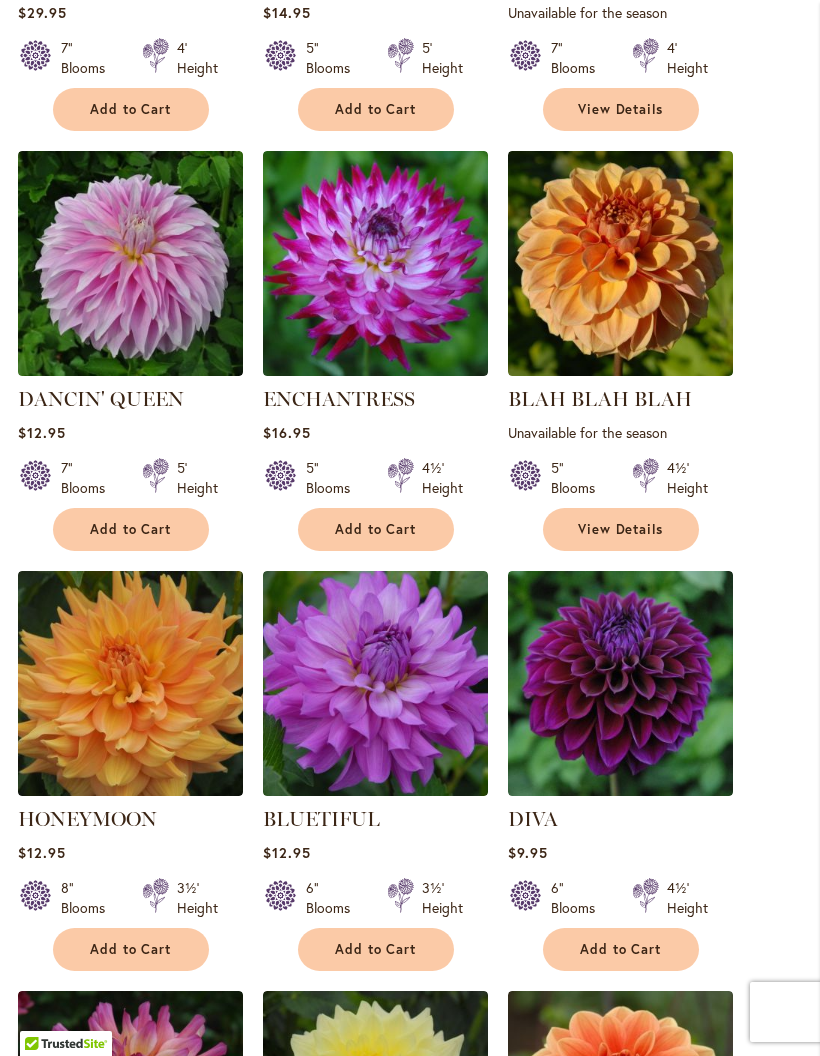 click at bounding box center (620, 683) 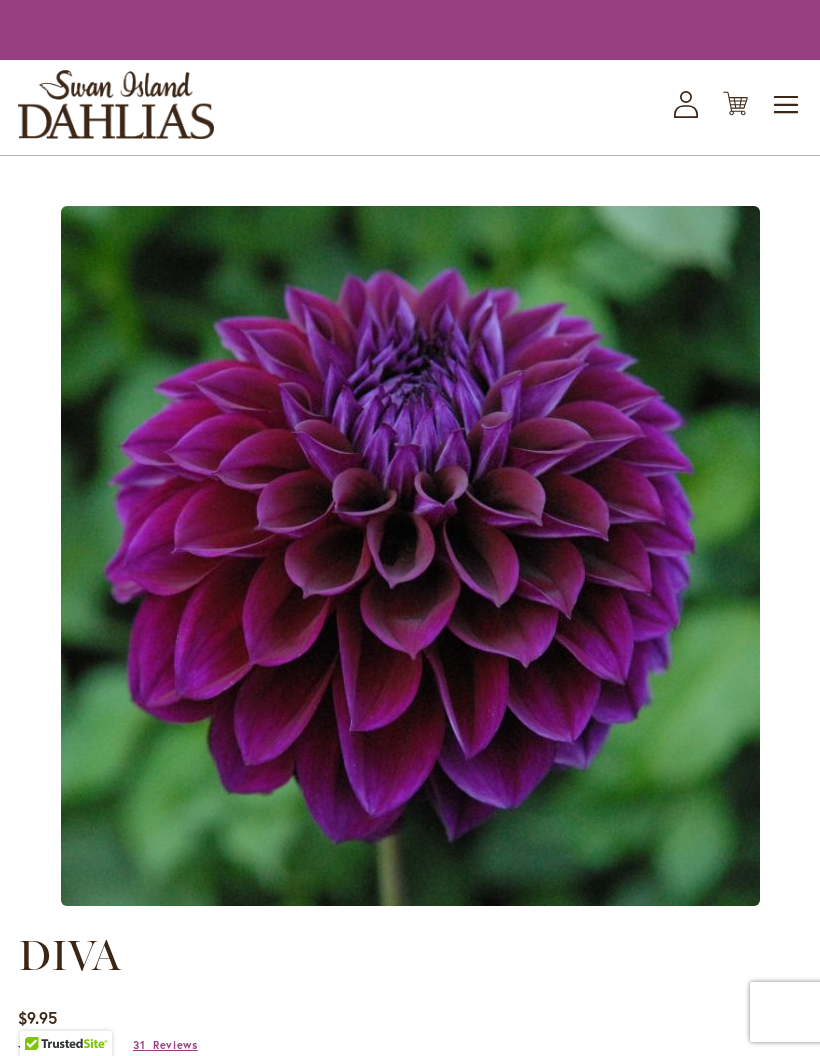 scroll, scrollTop: 0, scrollLeft: 0, axis: both 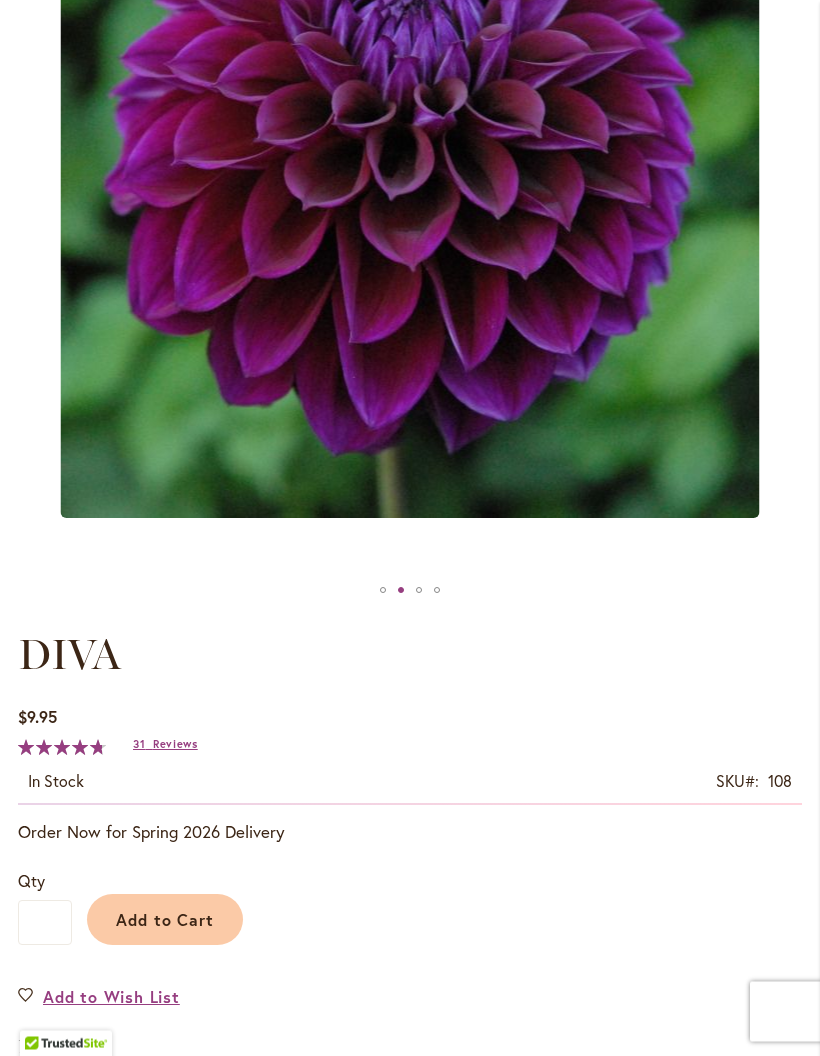 click on "Add to Cart" at bounding box center [165, 920] 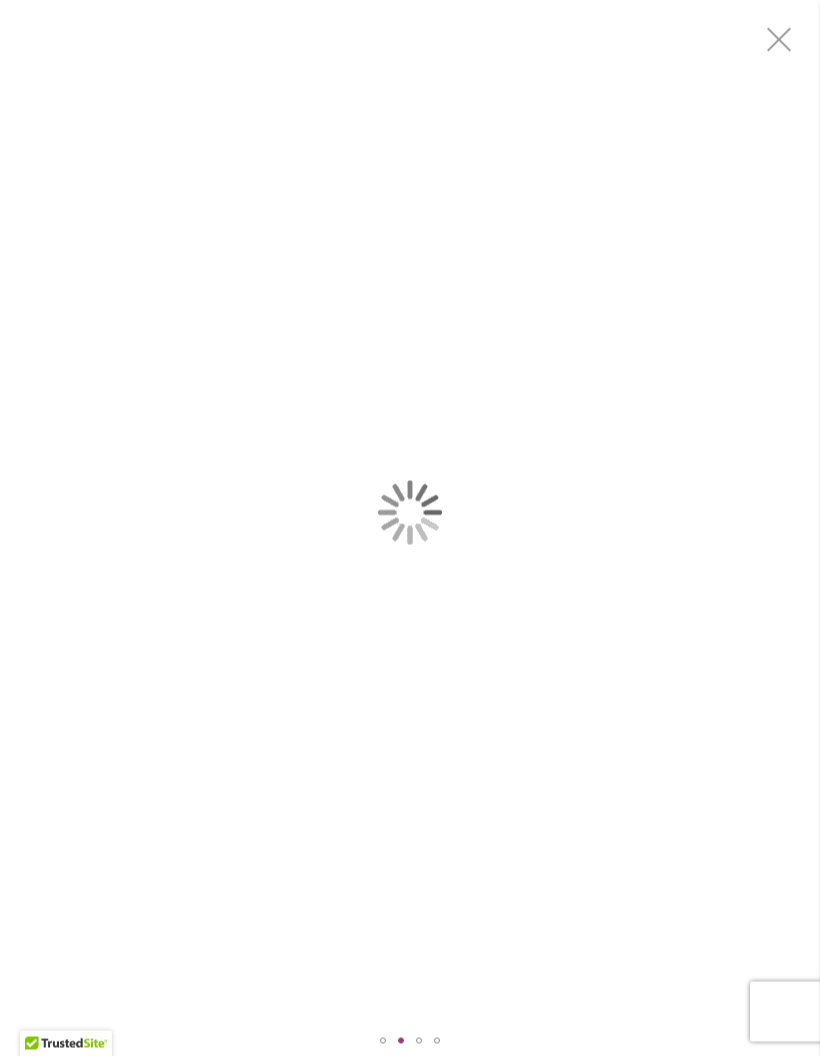 scroll, scrollTop: 0, scrollLeft: 0, axis: both 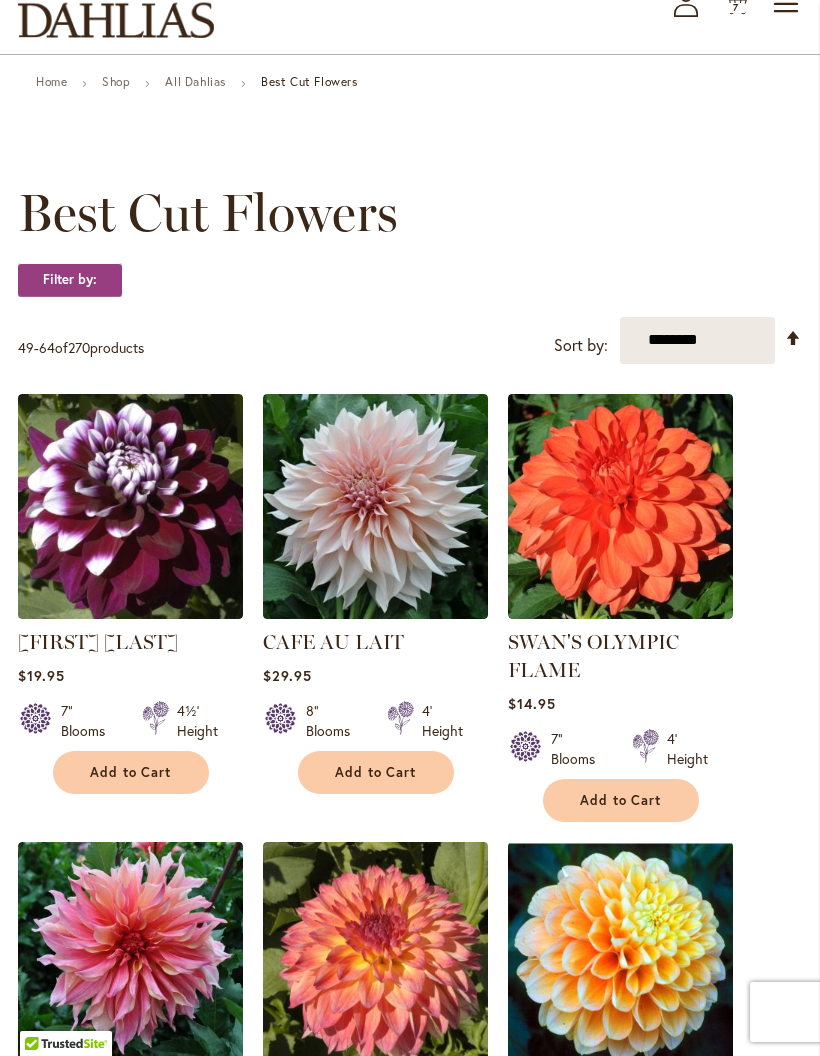 click at bounding box center [620, 506] 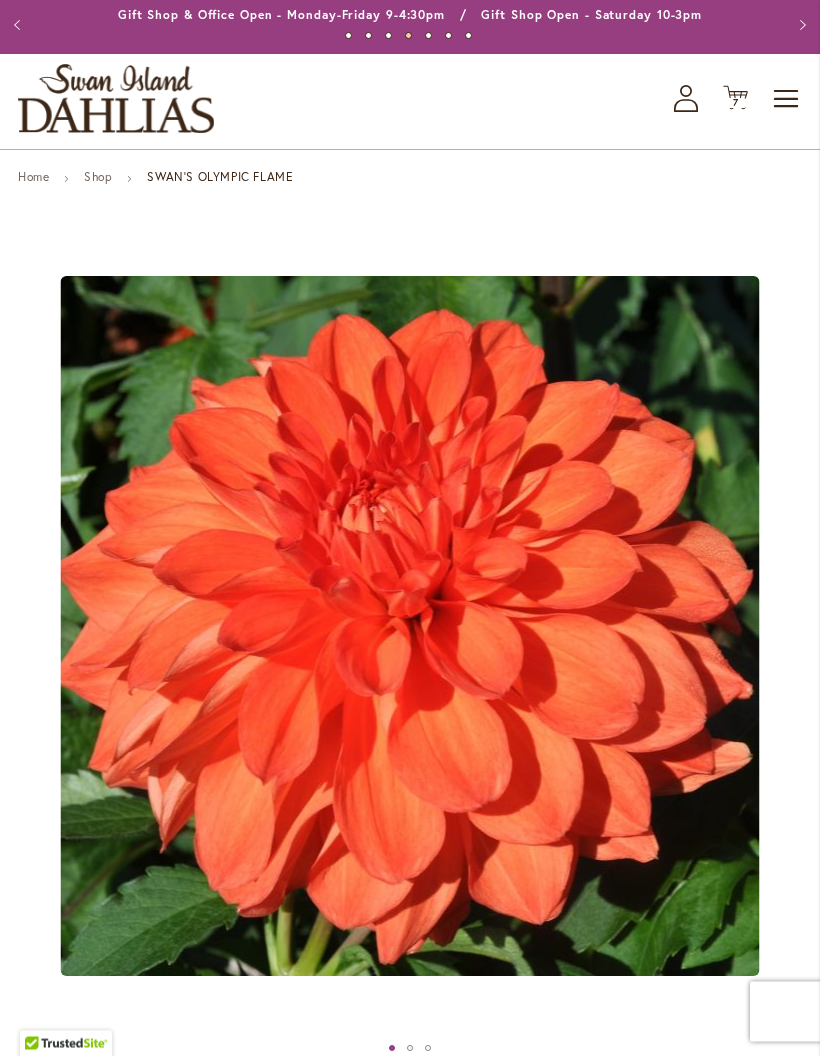 scroll, scrollTop: 0, scrollLeft: 0, axis: both 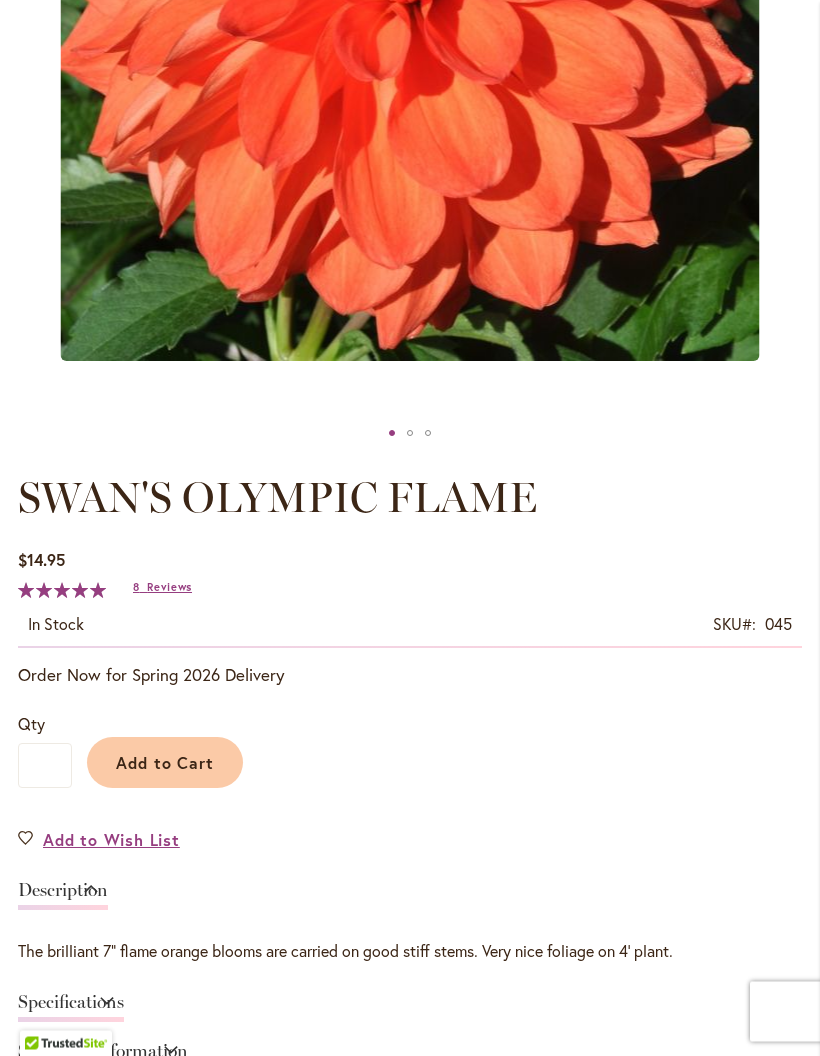 click on "Add to Cart" at bounding box center [165, 763] 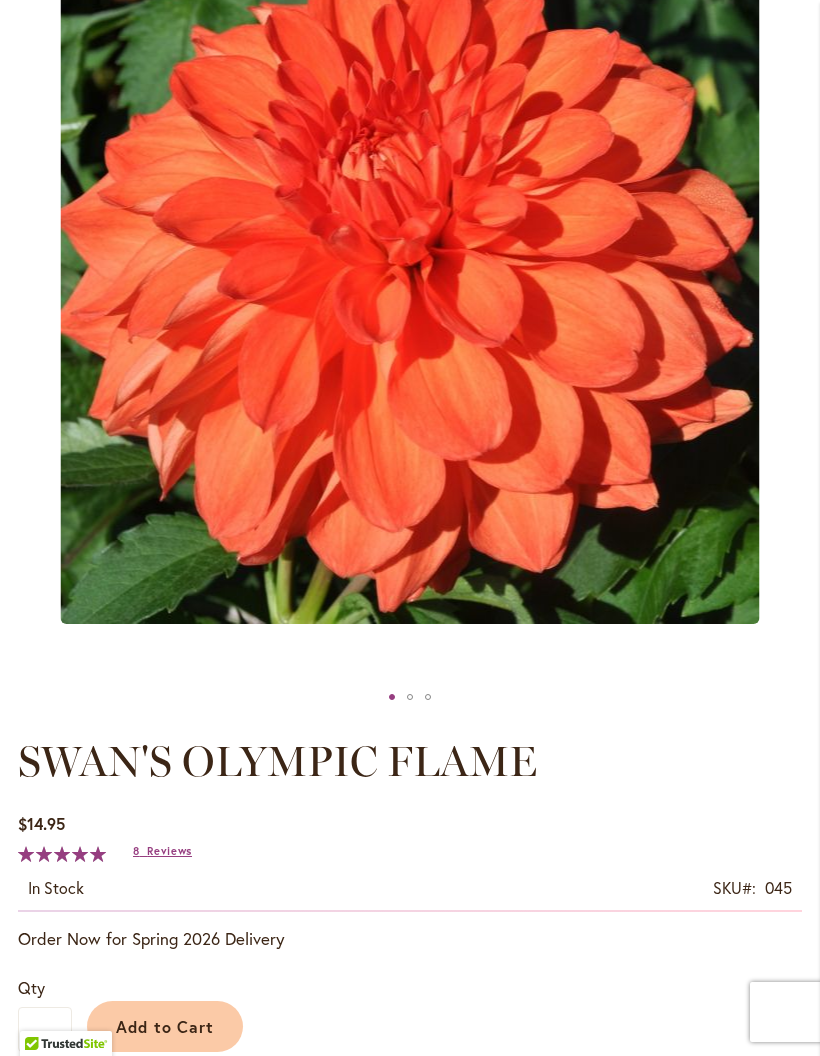 scroll, scrollTop: 0, scrollLeft: 0, axis: both 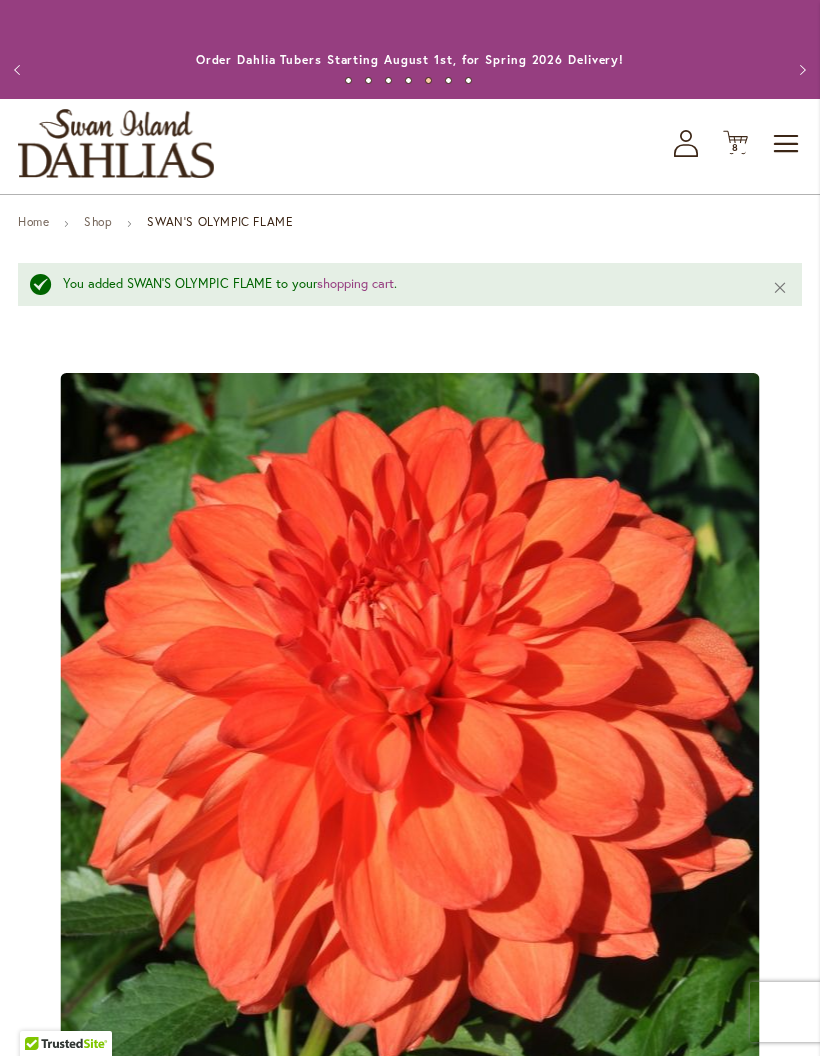 click on "Cart
.cls-1 {
fill: #231f20;
}" 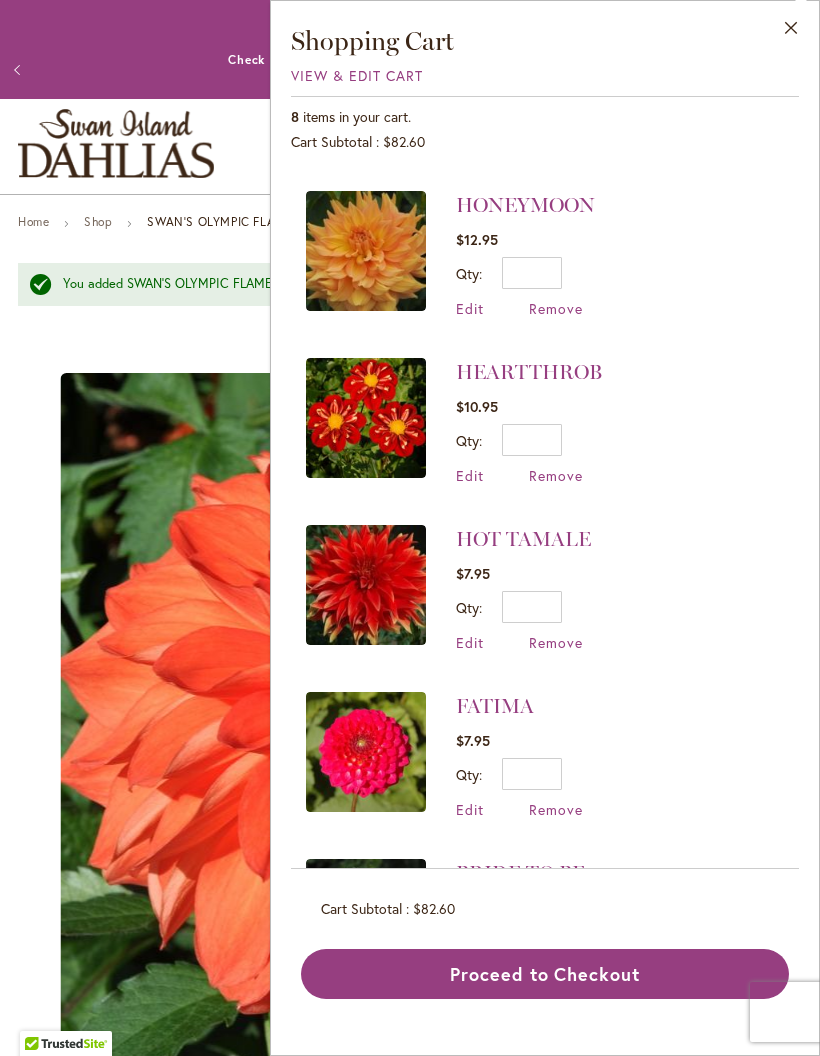 scroll, scrollTop: 311, scrollLeft: 0, axis: vertical 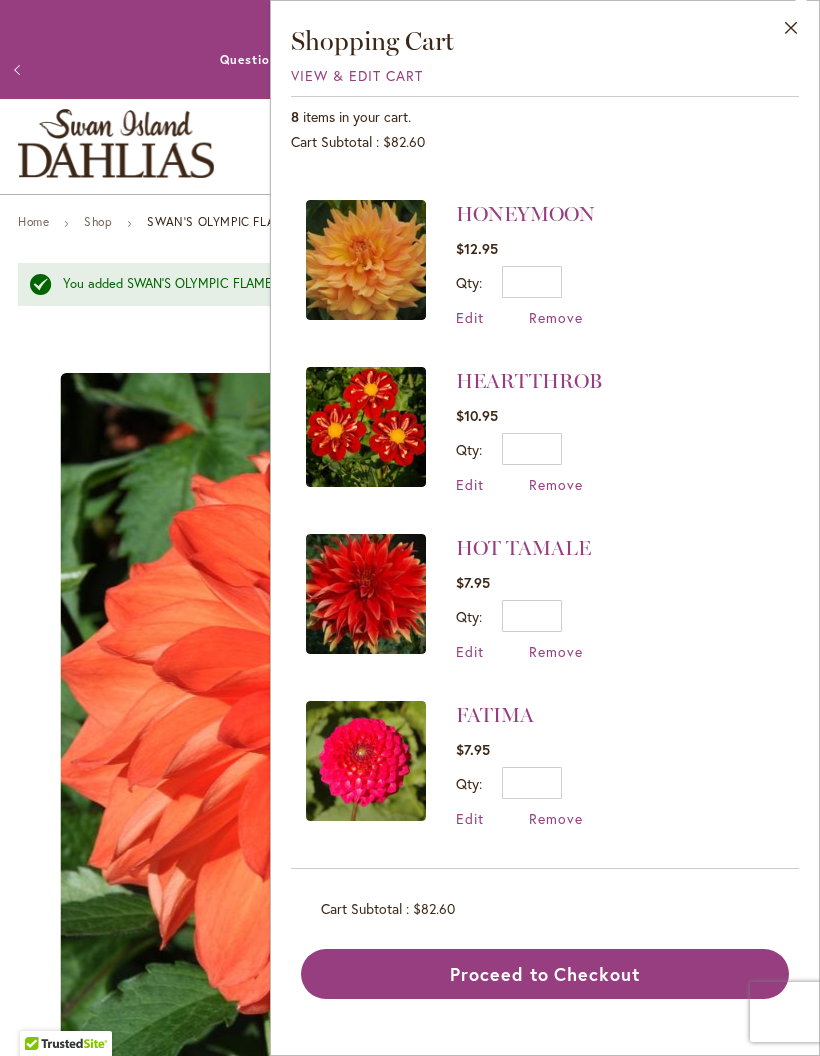 click on "HEARTTHROB" at bounding box center (529, 381) 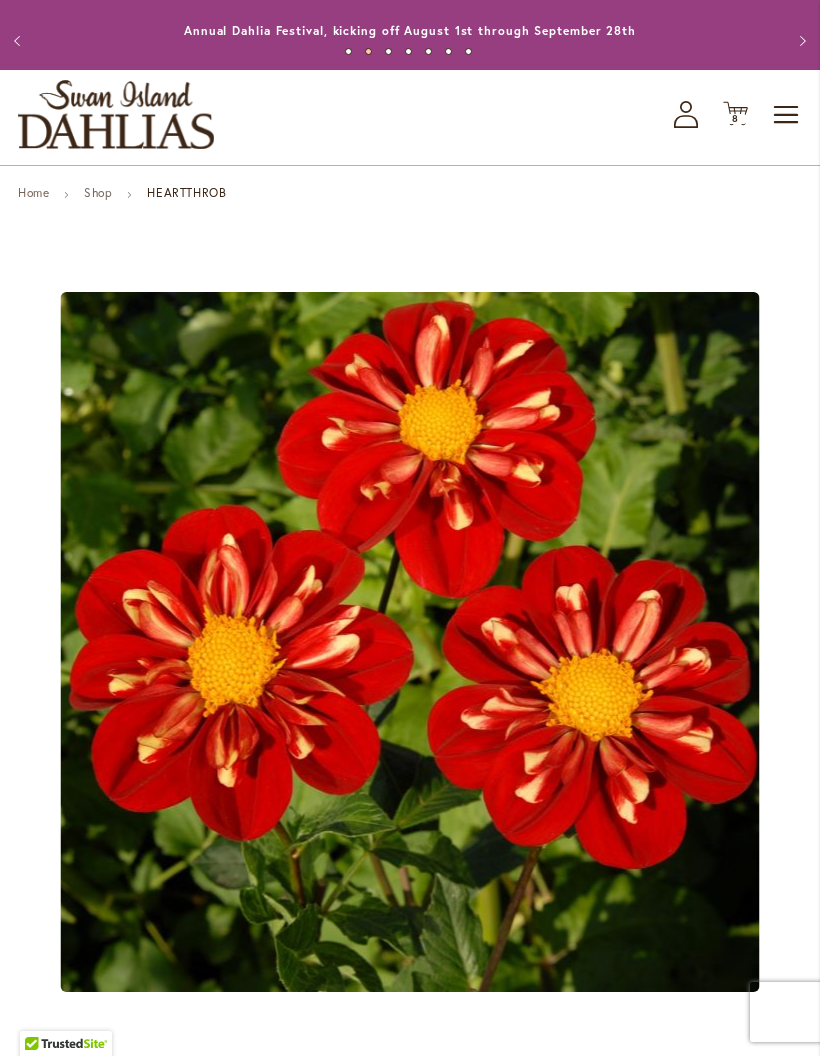 scroll, scrollTop: 0, scrollLeft: 0, axis: both 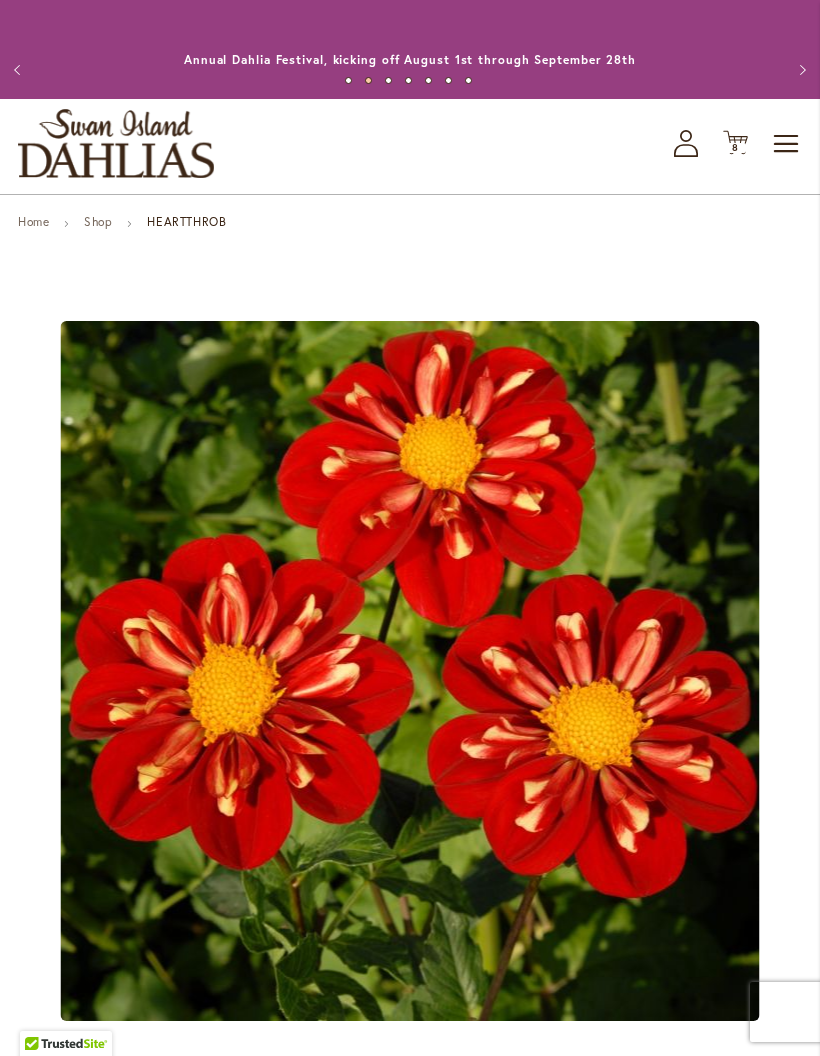 click on "8" at bounding box center [735, 147] 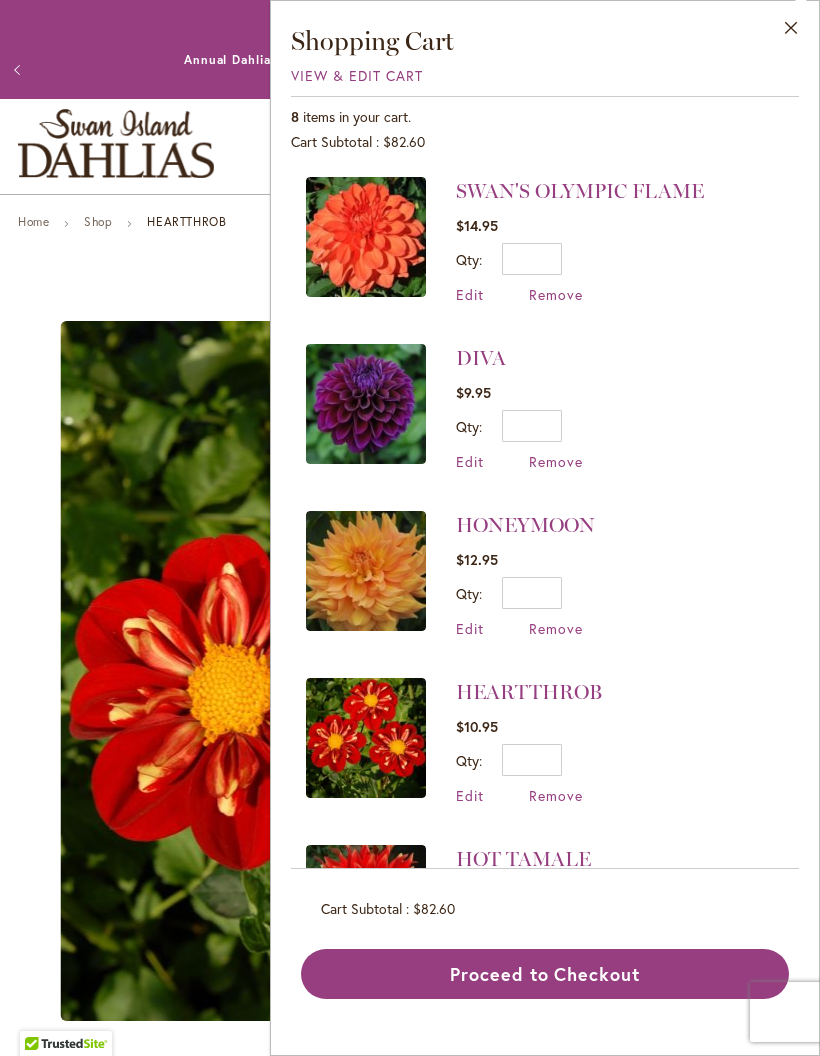 click on "Remove" at bounding box center (556, 795) 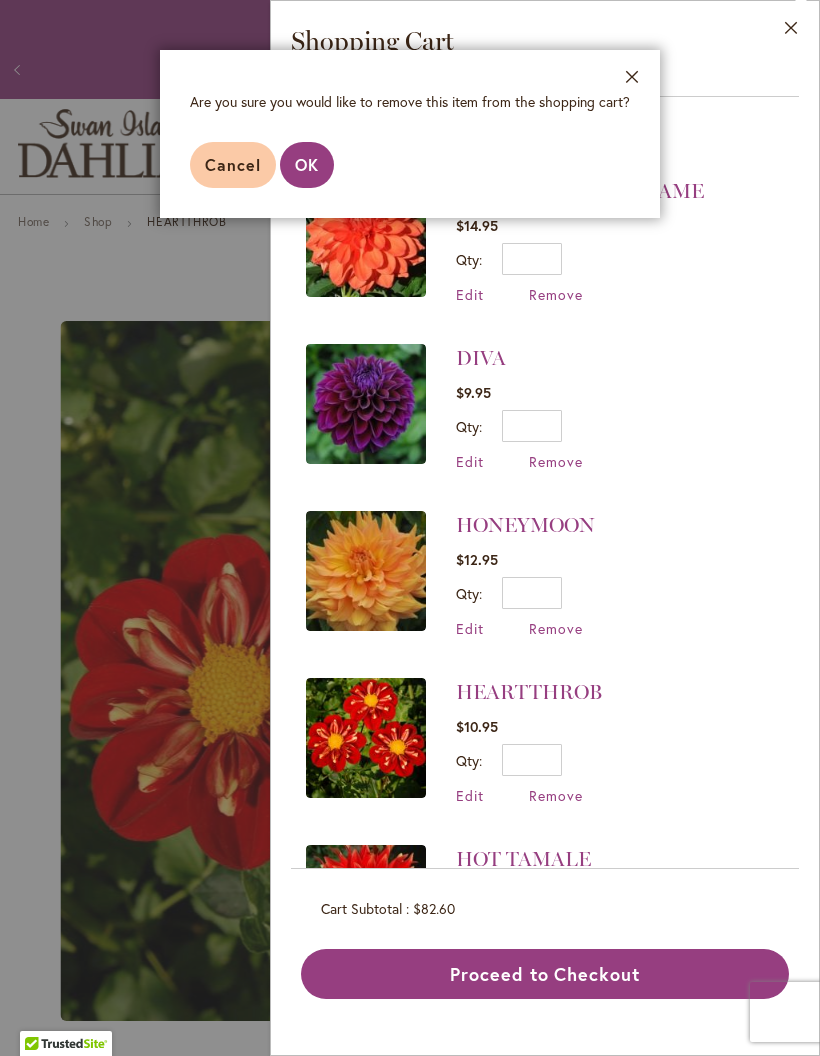 click on "OK" at bounding box center [307, 164] 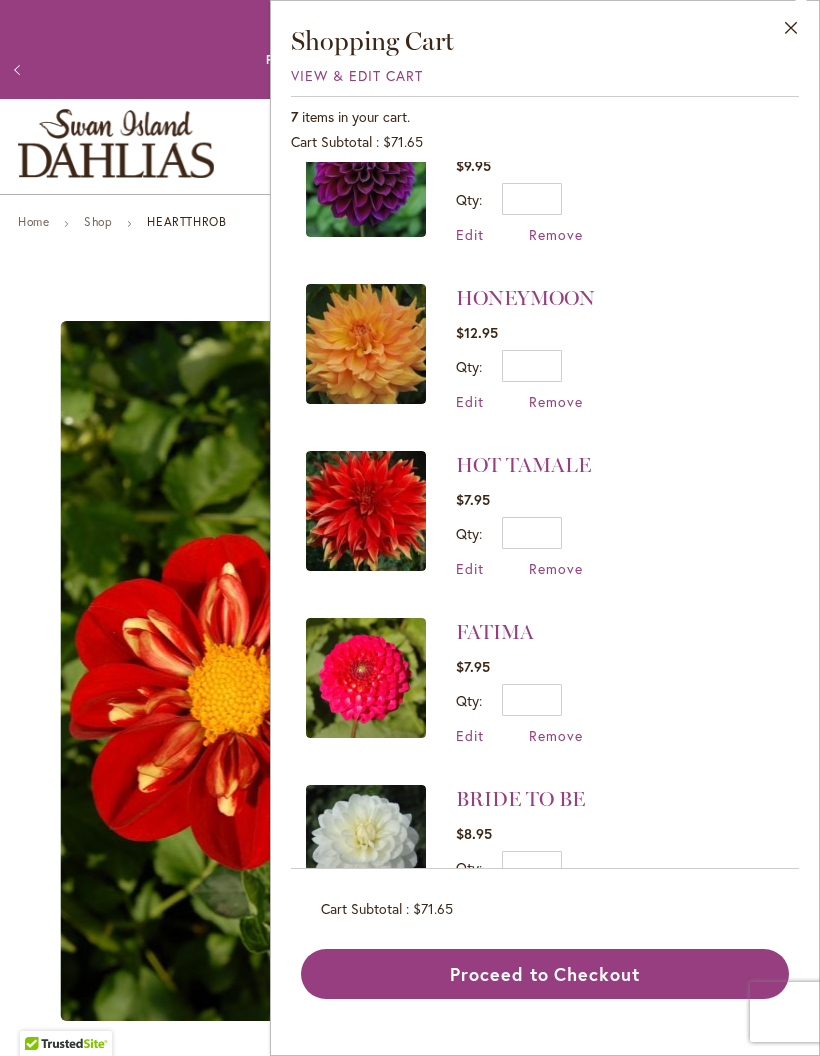 scroll, scrollTop: 226, scrollLeft: 0, axis: vertical 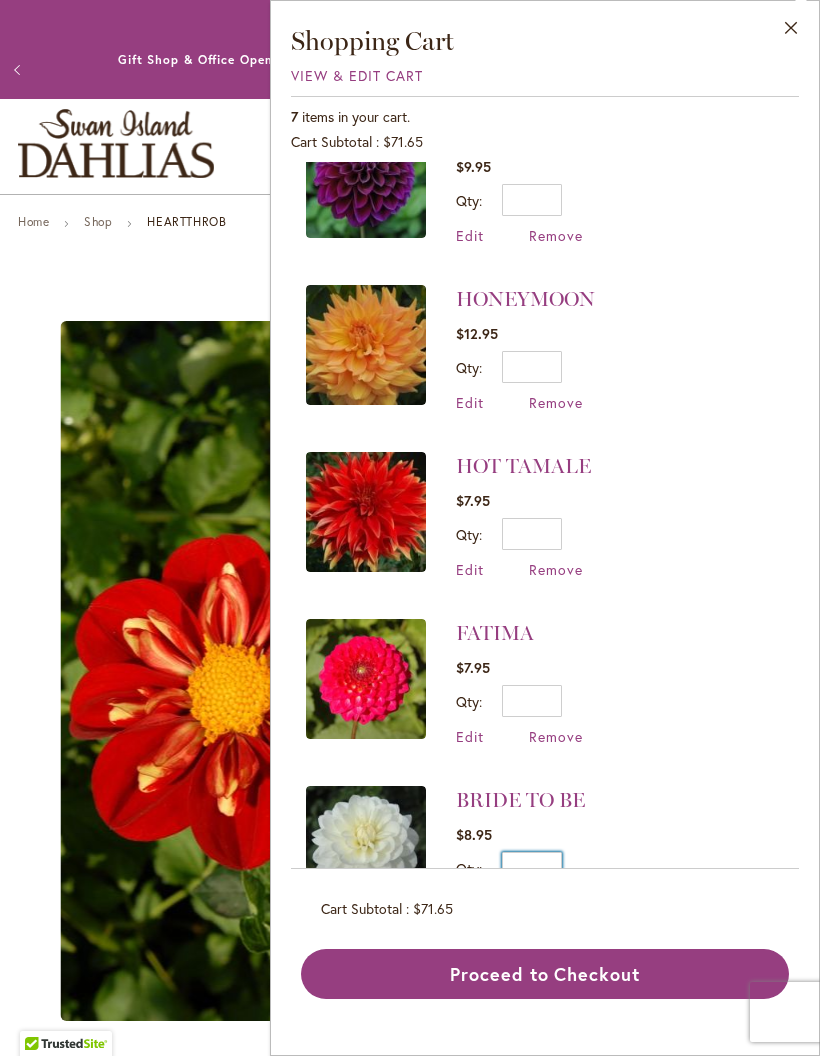 click on "*" at bounding box center (532, 868) 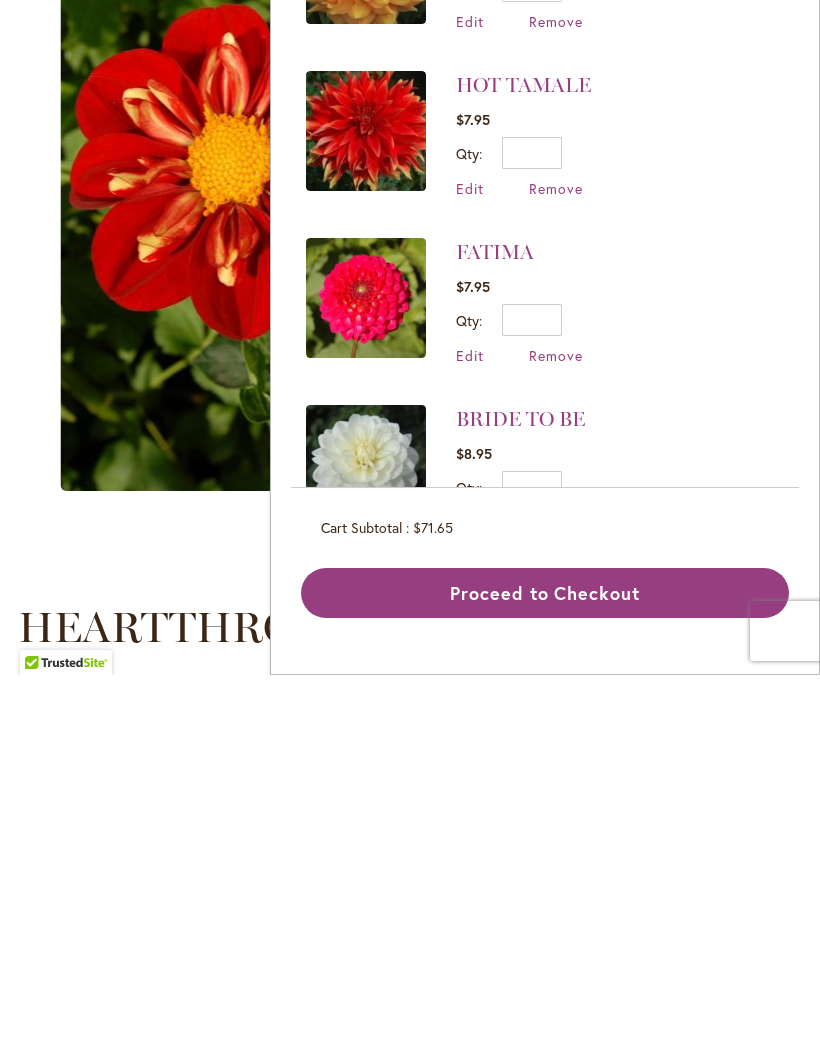 click on "FATIMA
$7.95
Qty
*
Update
Edit
Remove" at bounding box center (545, 682) 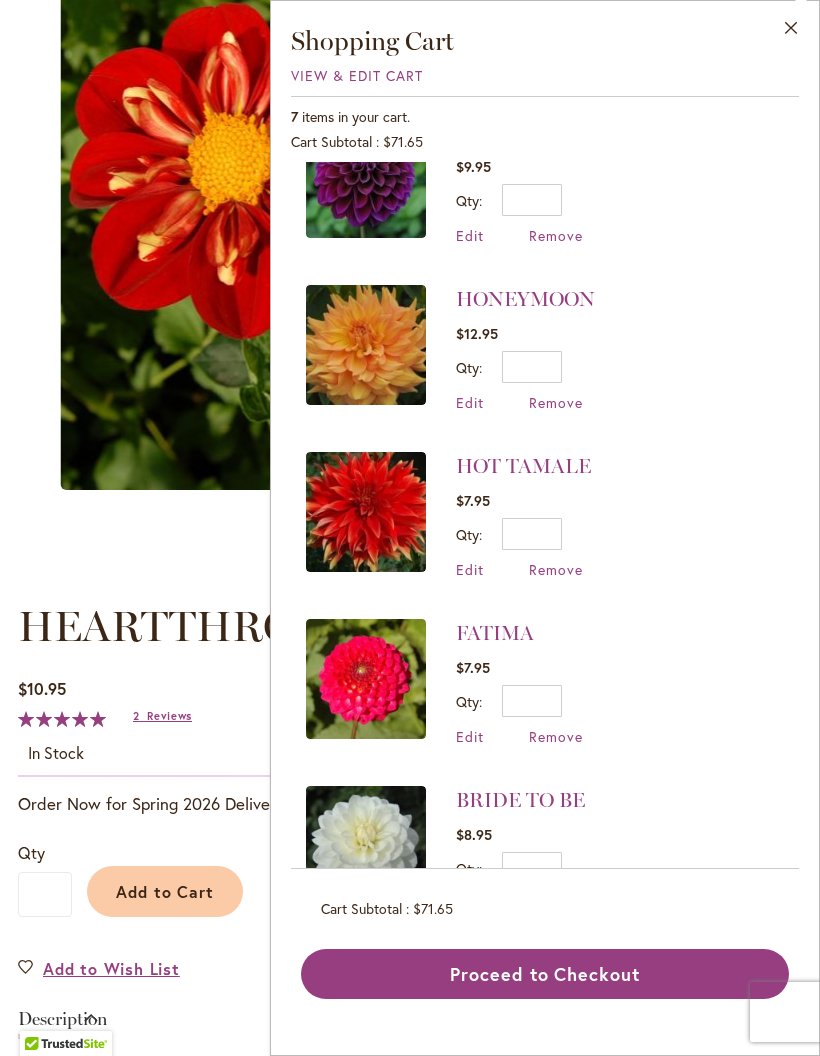 scroll, scrollTop: 226, scrollLeft: 0, axis: vertical 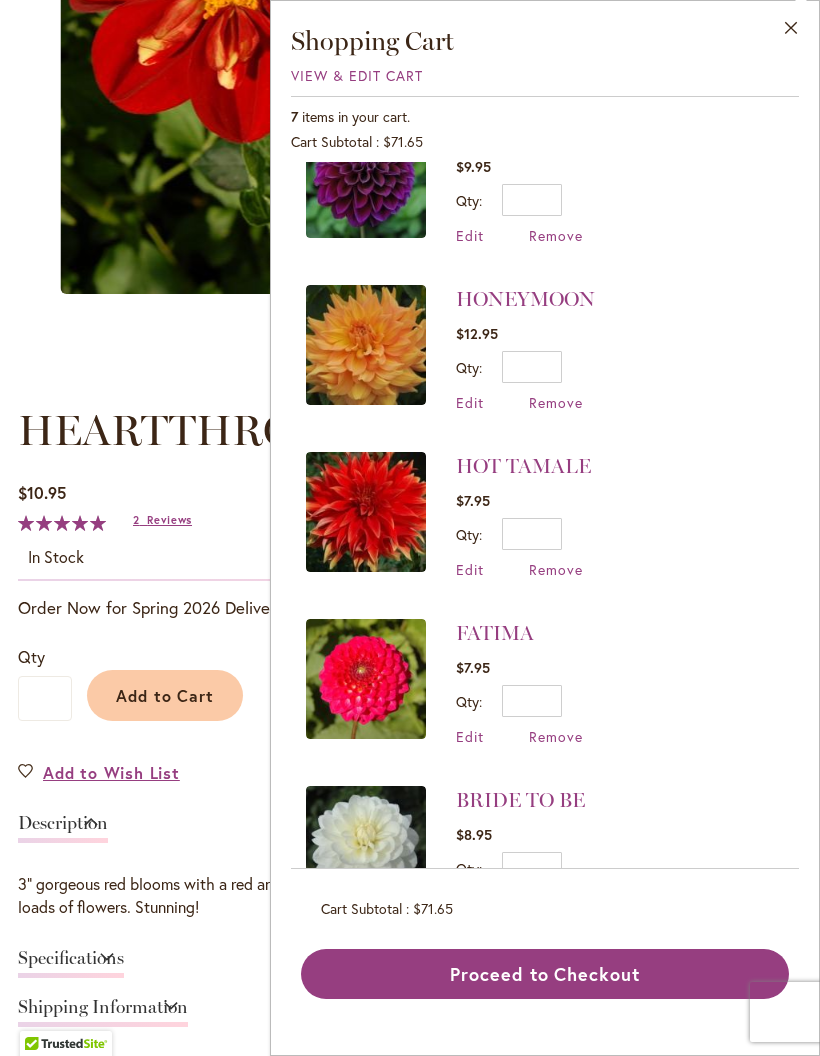 click on "FATIMA
$7.95
Qty
*
Update
Edit
Remove" at bounding box center (545, 682) 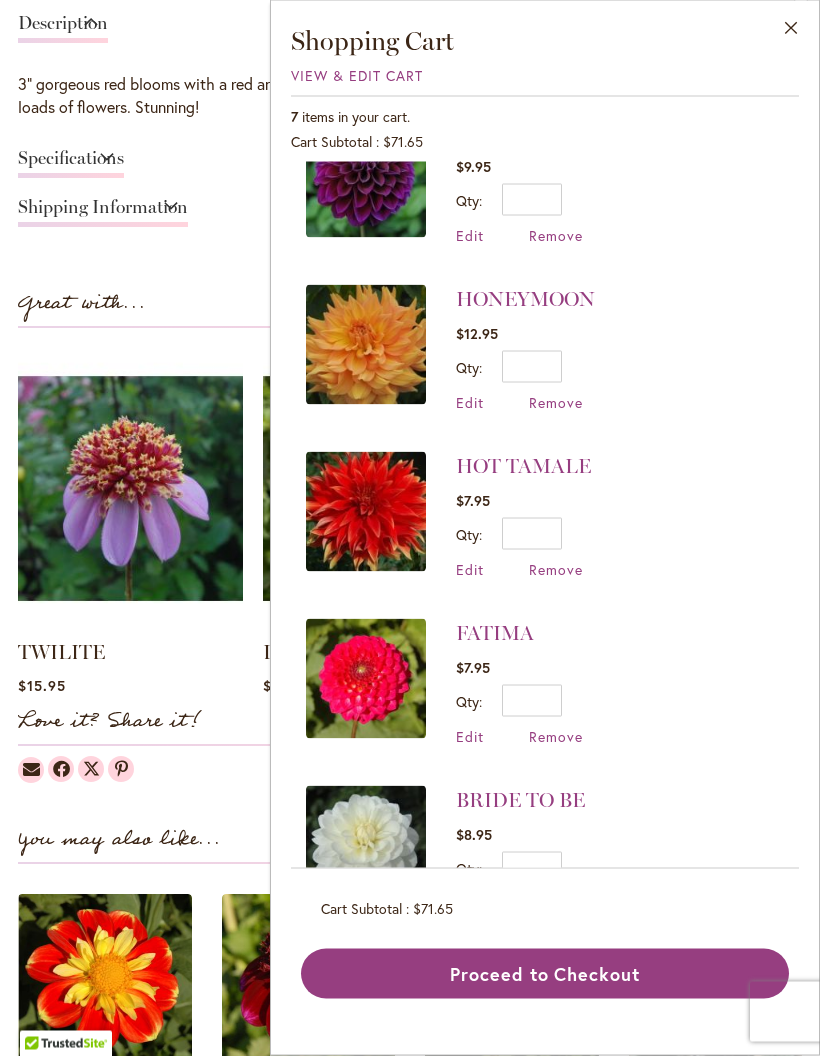 scroll, scrollTop: 1527, scrollLeft: 0, axis: vertical 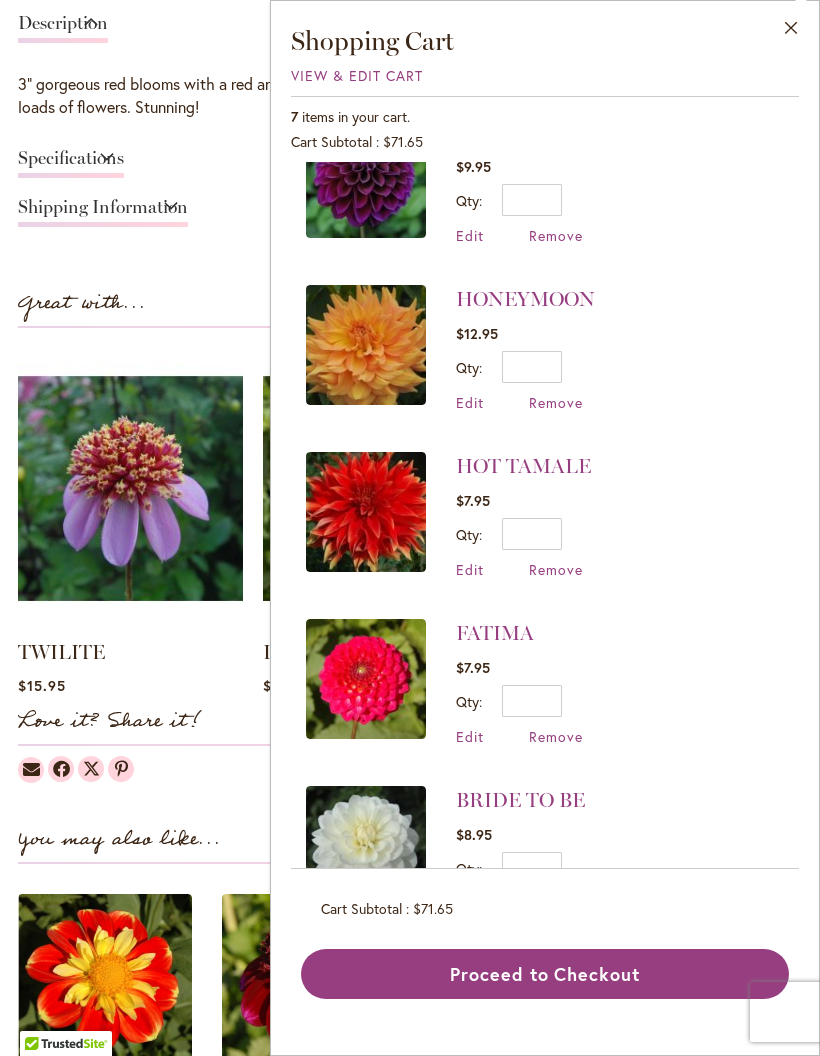 click on "Proceed to Checkout" at bounding box center [545, 974] 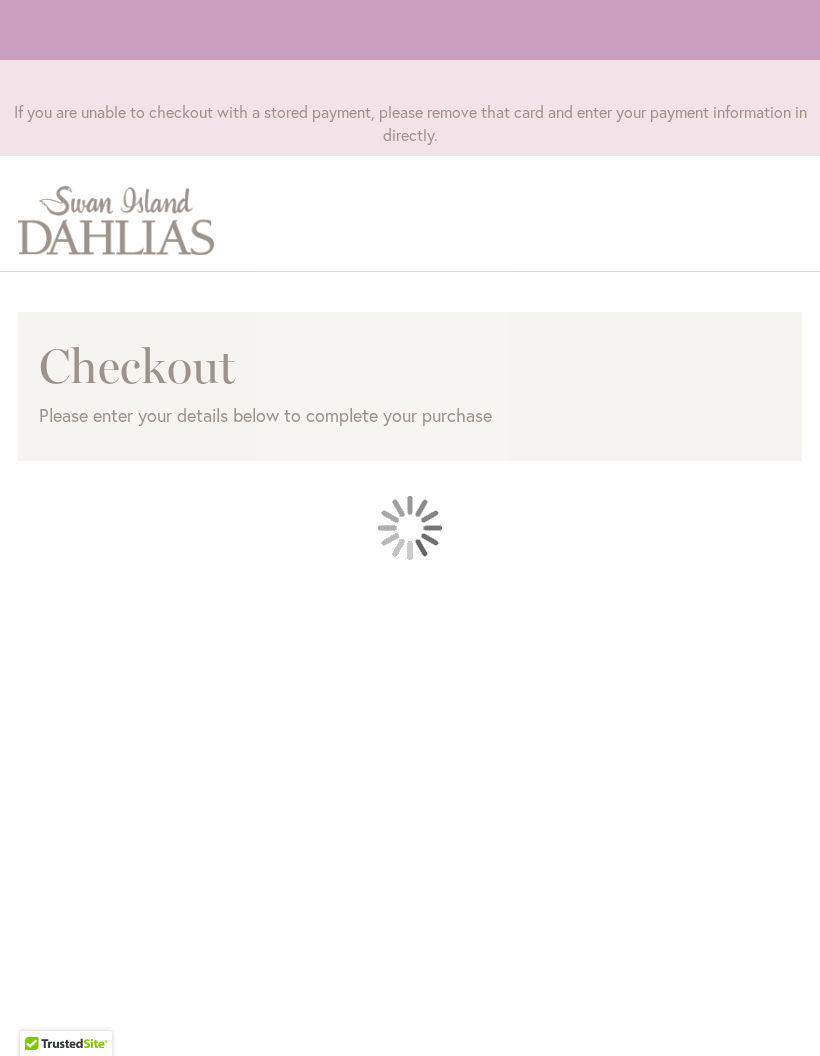 scroll, scrollTop: 0, scrollLeft: 0, axis: both 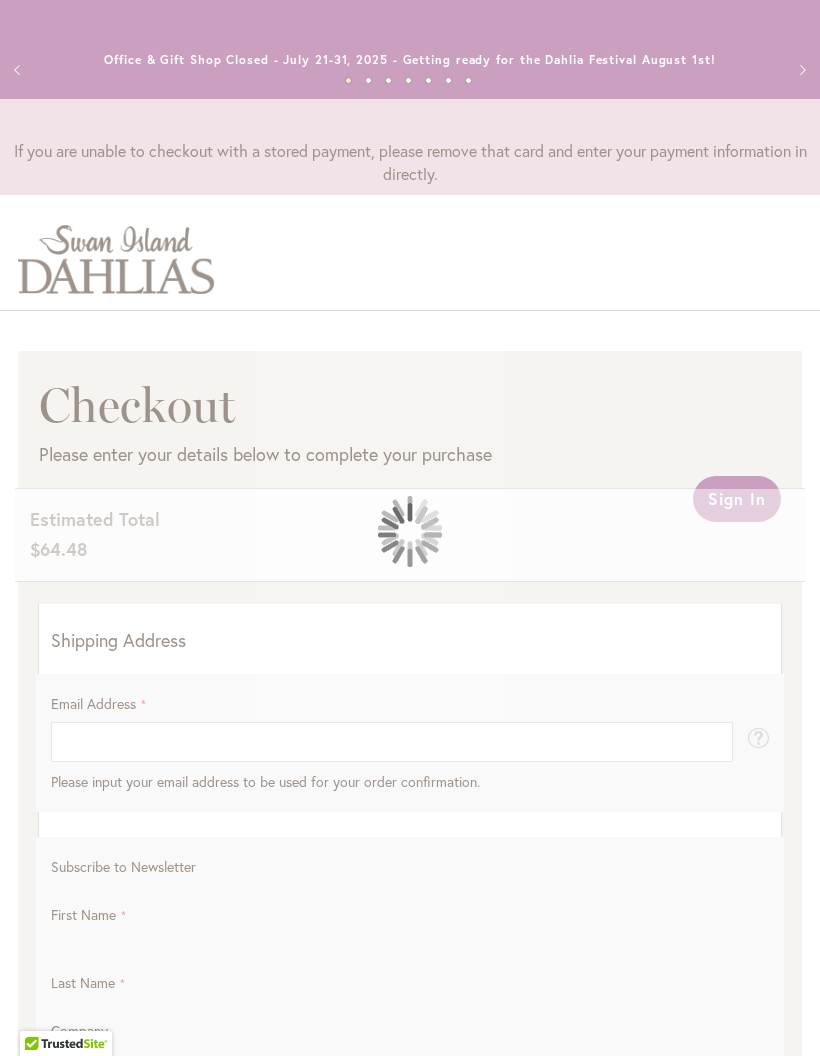 select on "**" 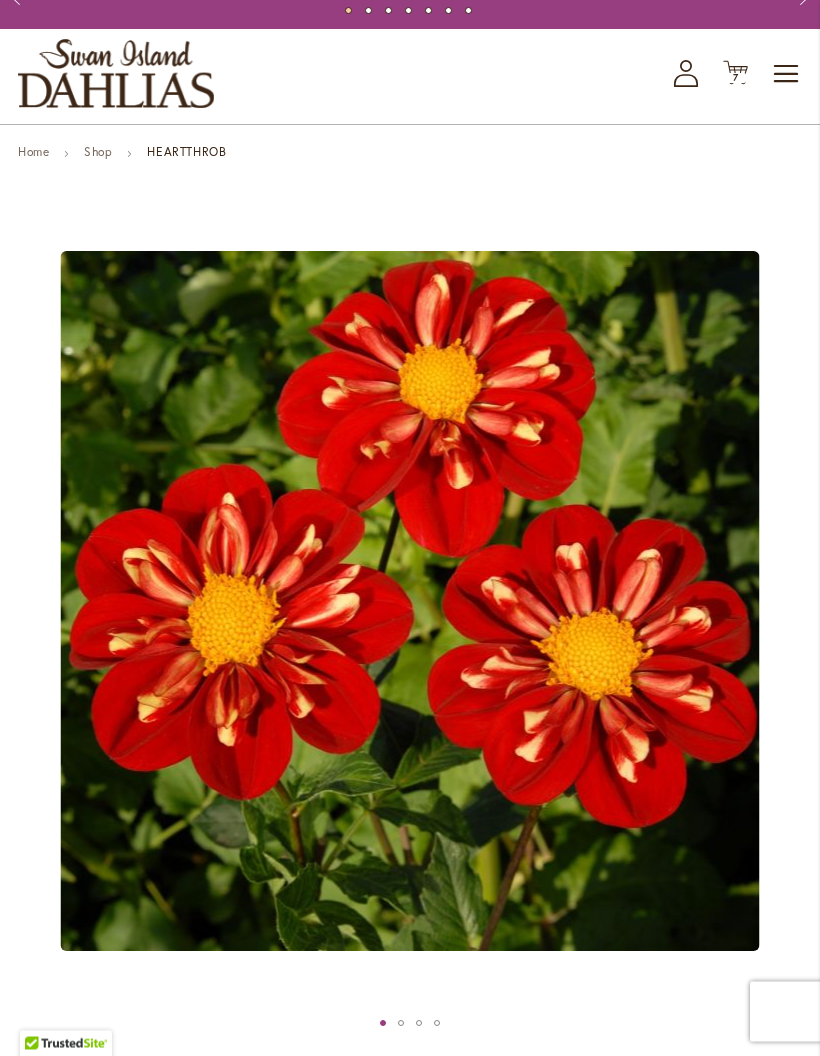 scroll, scrollTop: 0, scrollLeft: 0, axis: both 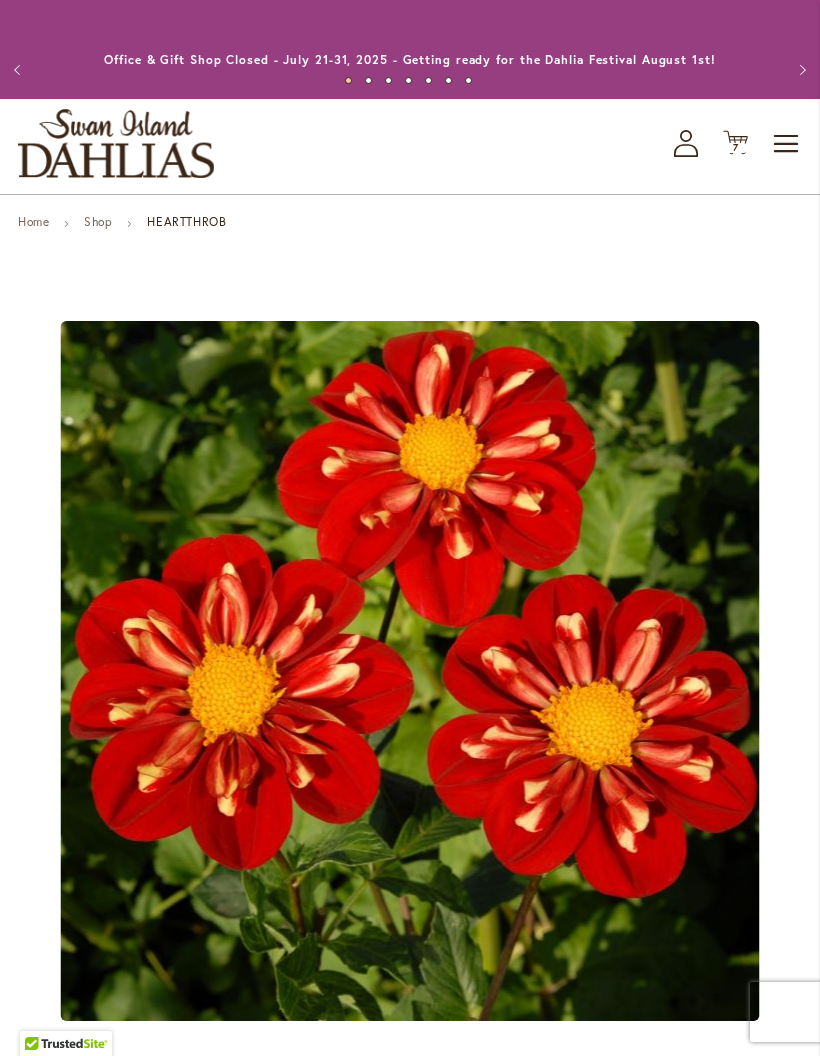 click on "Cart
.cls-1 {
fill: #231f20;
}" 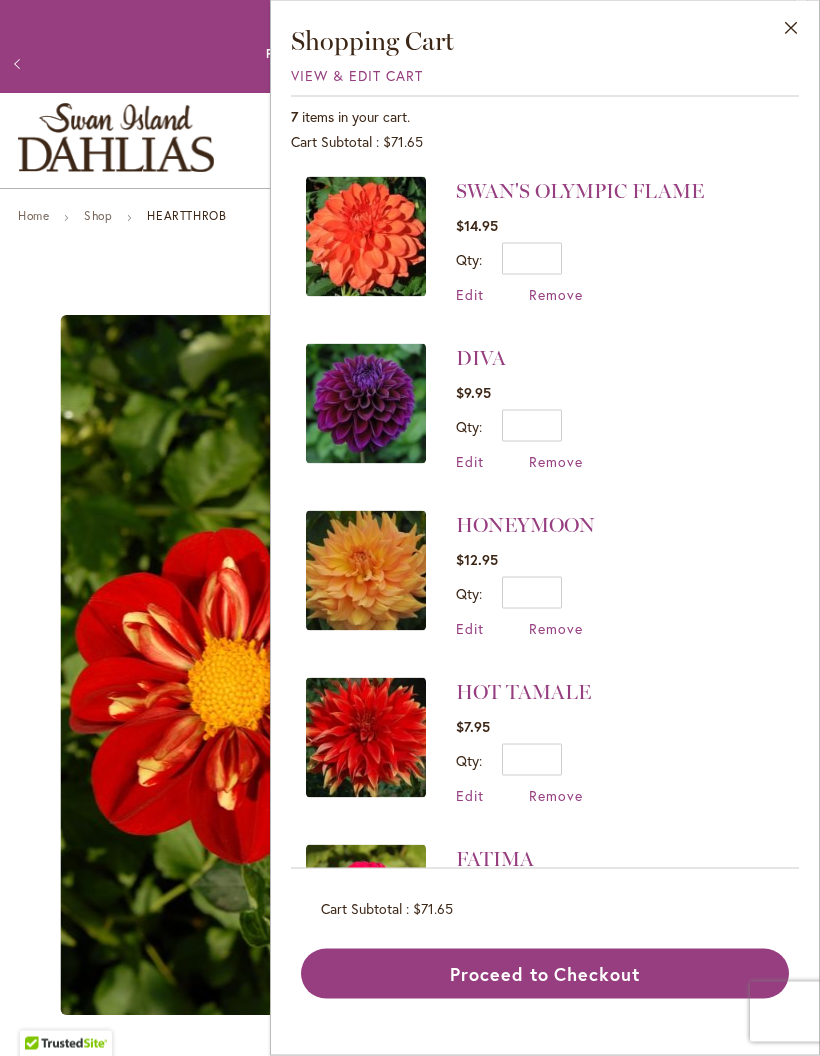 scroll, scrollTop: 0, scrollLeft: 0, axis: both 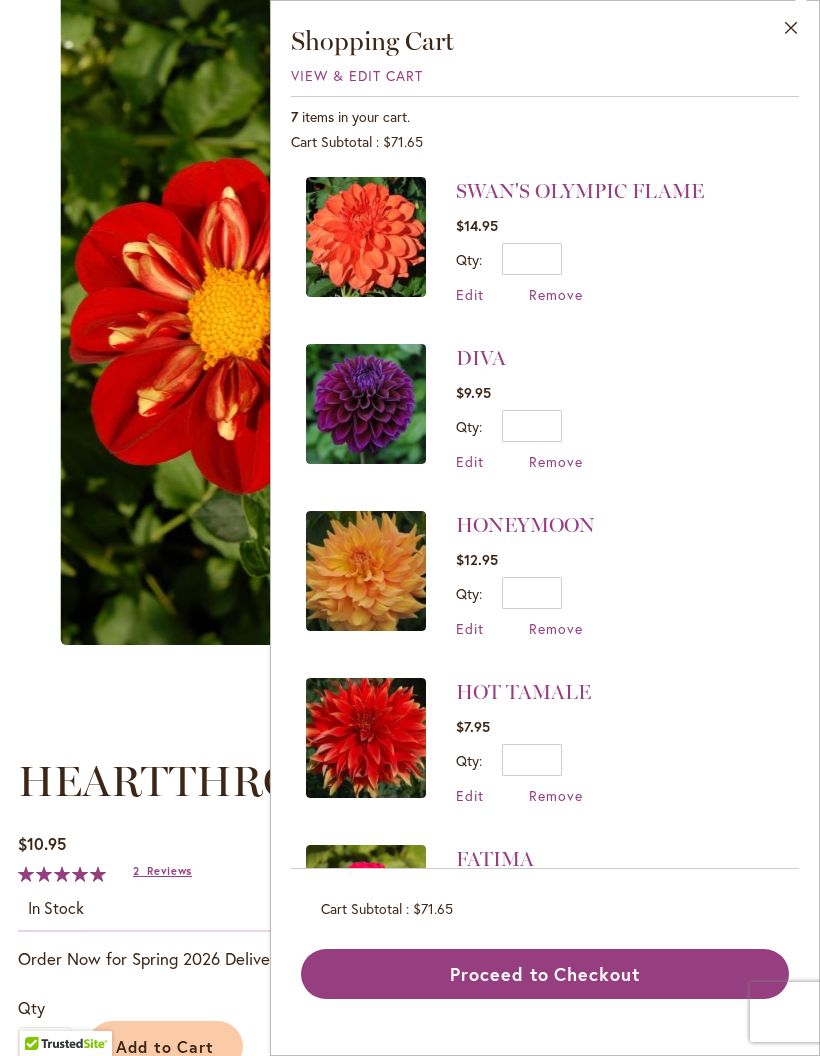 click on "Proceed to Checkout" at bounding box center (545, 974) 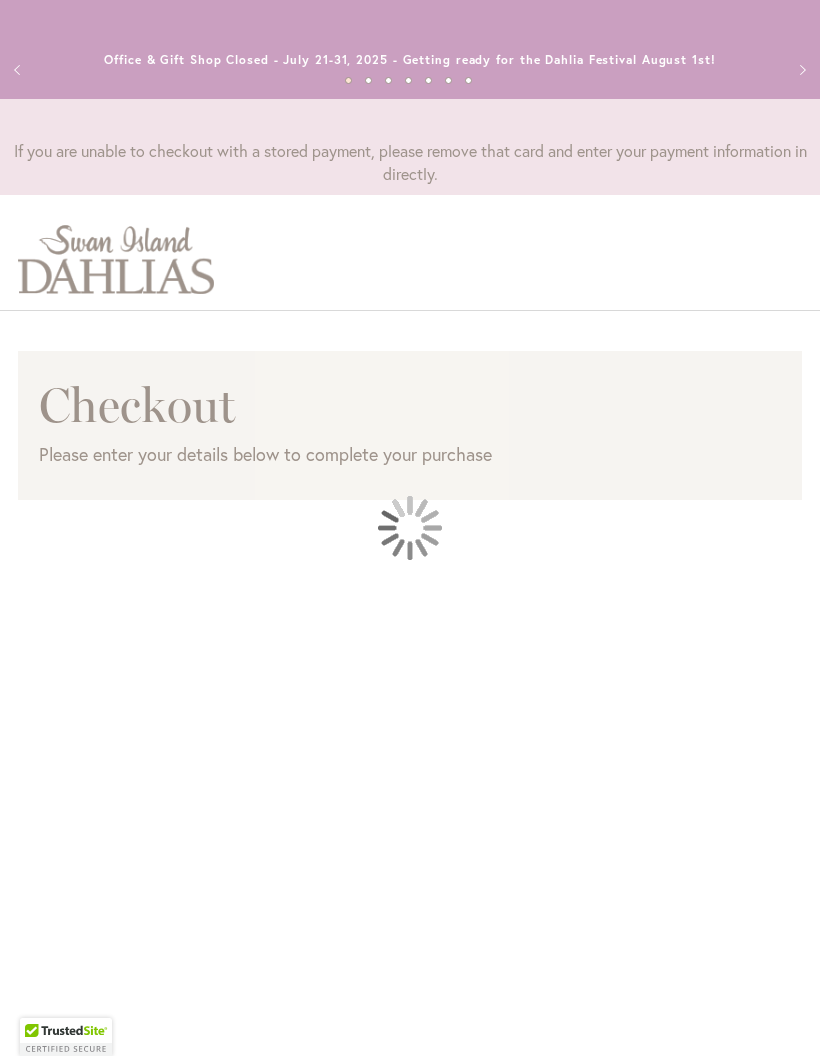 scroll, scrollTop: 0, scrollLeft: 0, axis: both 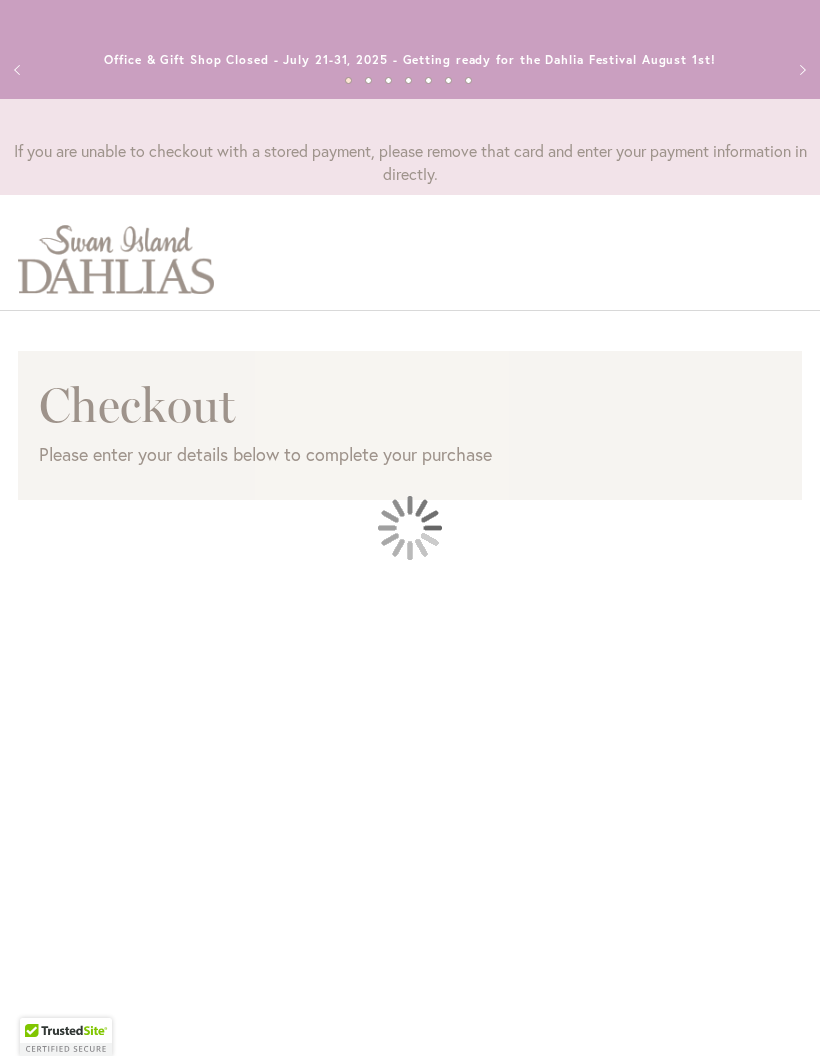 select on "**" 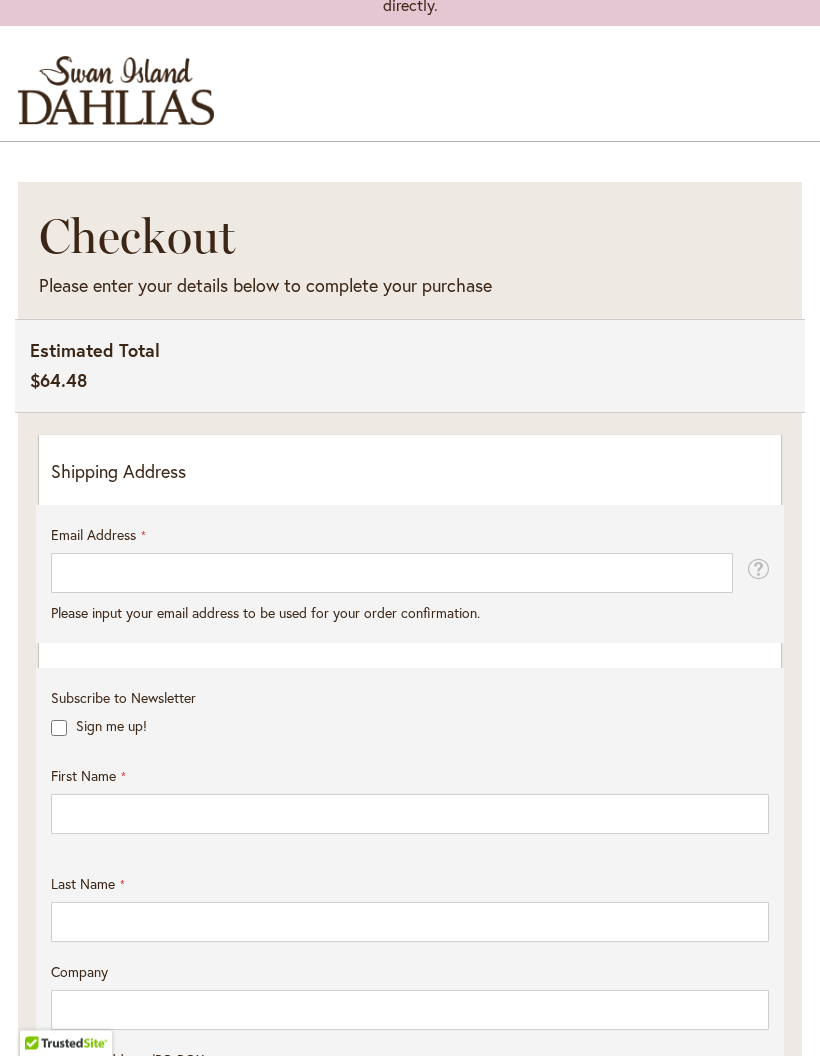 scroll, scrollTop: 201, scrollLeft: 0, axis: vertical 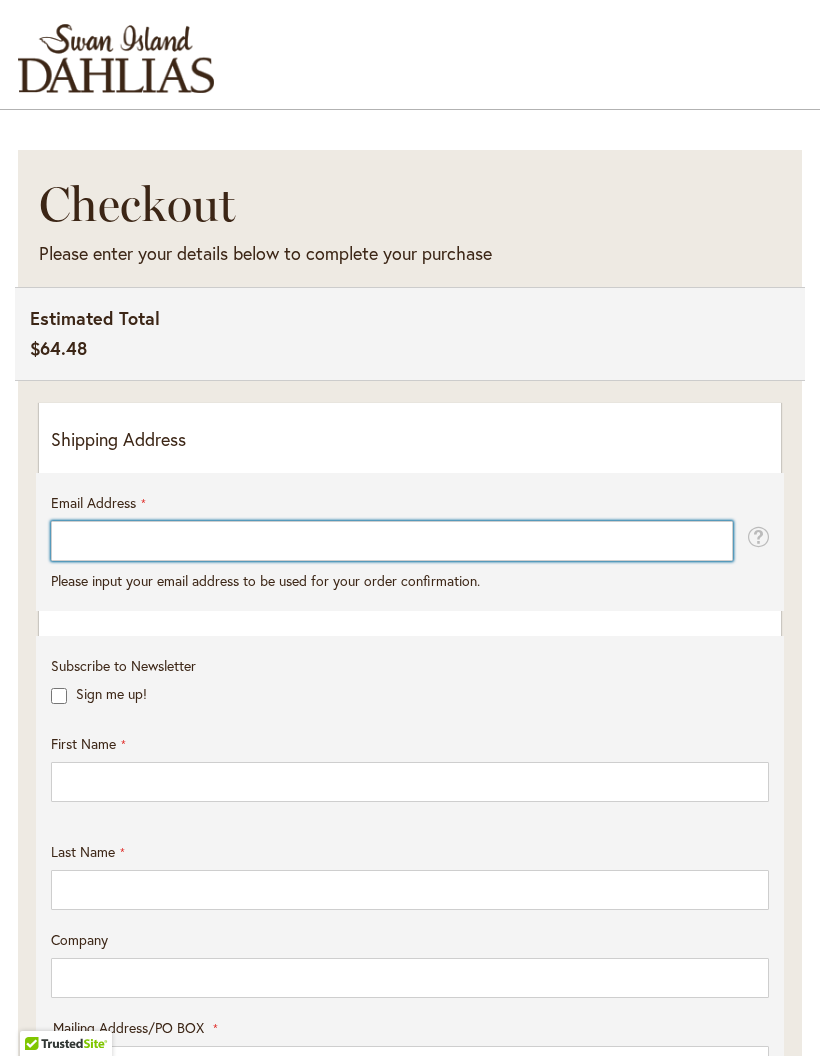 click on "Email Address" at bounding box center [392, 541] 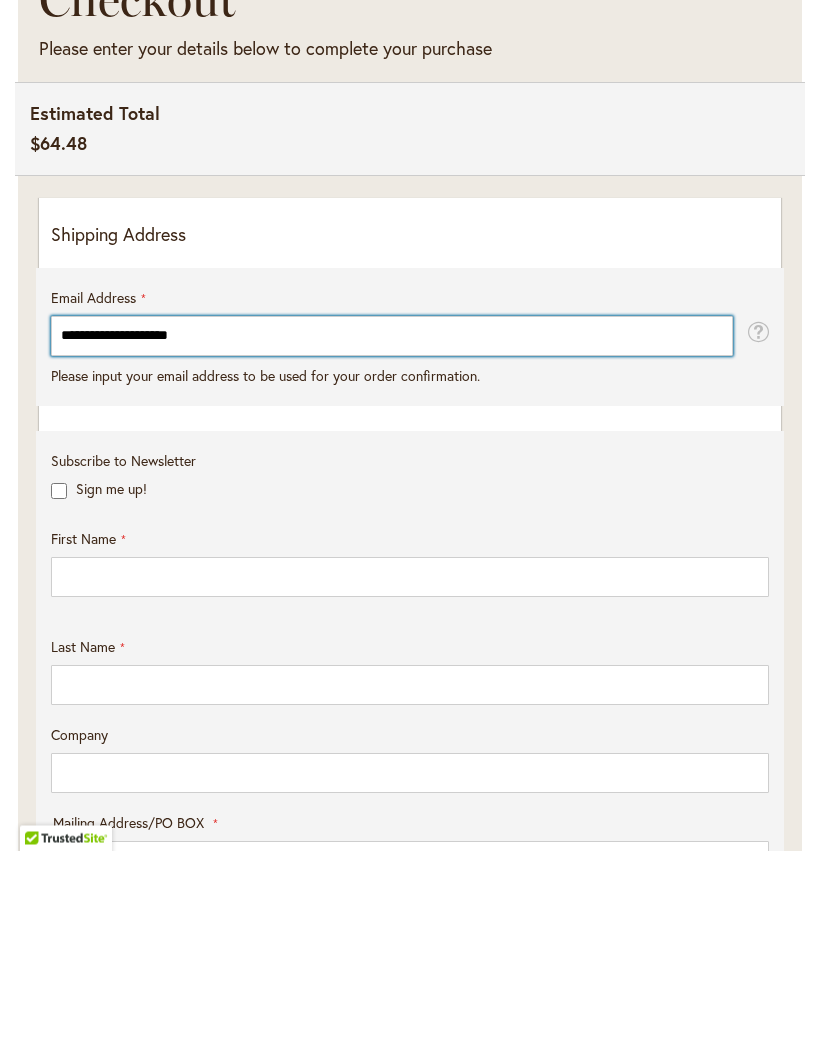 type on "**********" 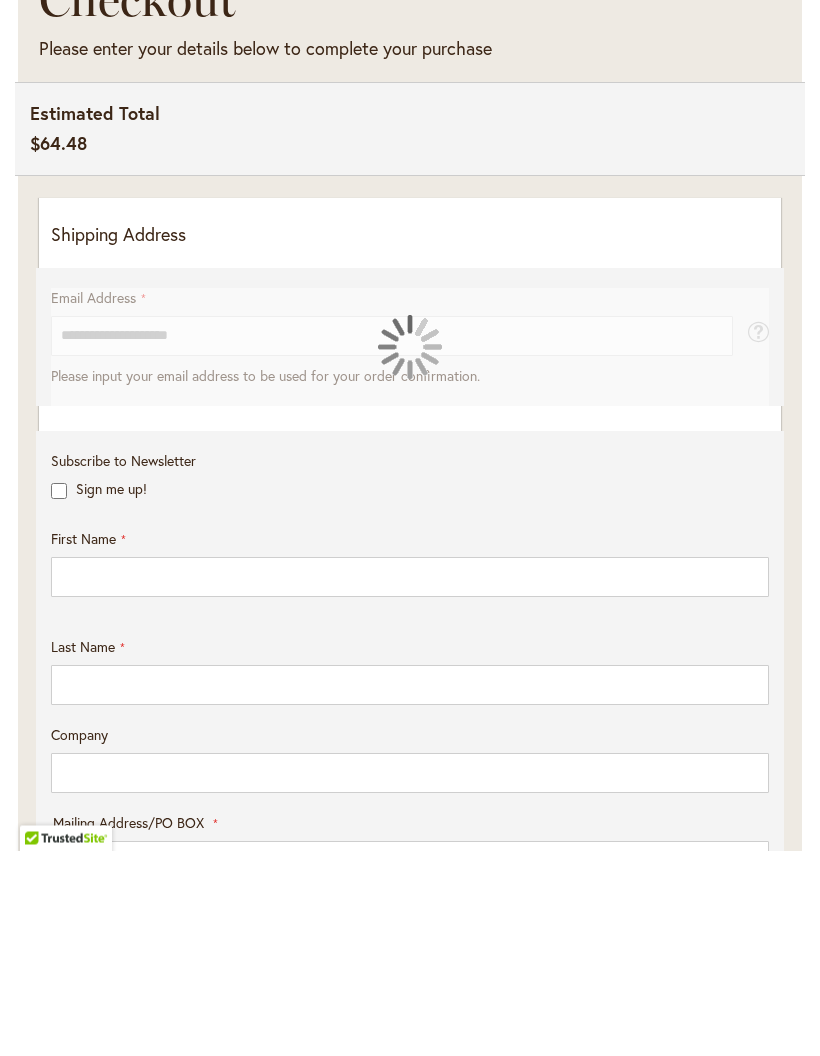 scroll, scrollTop: 406, scrollLeft: 0, axis: vertical 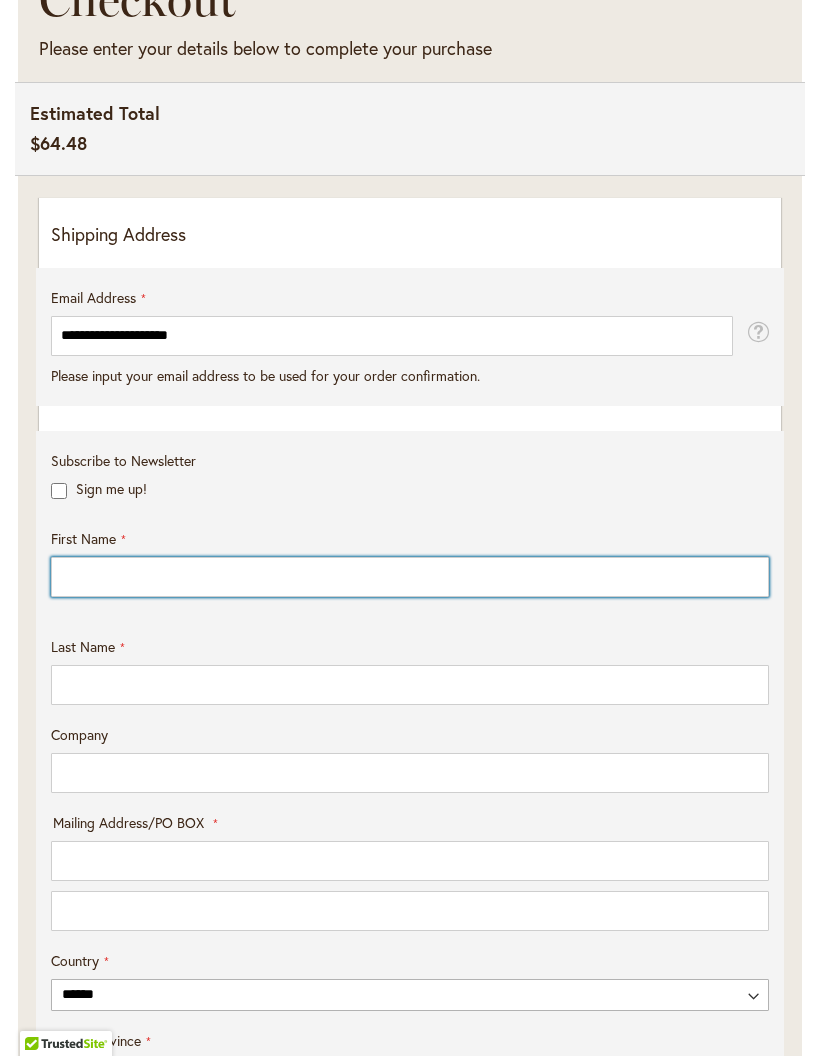 click on "First Name" at bounding box center (410, 577) 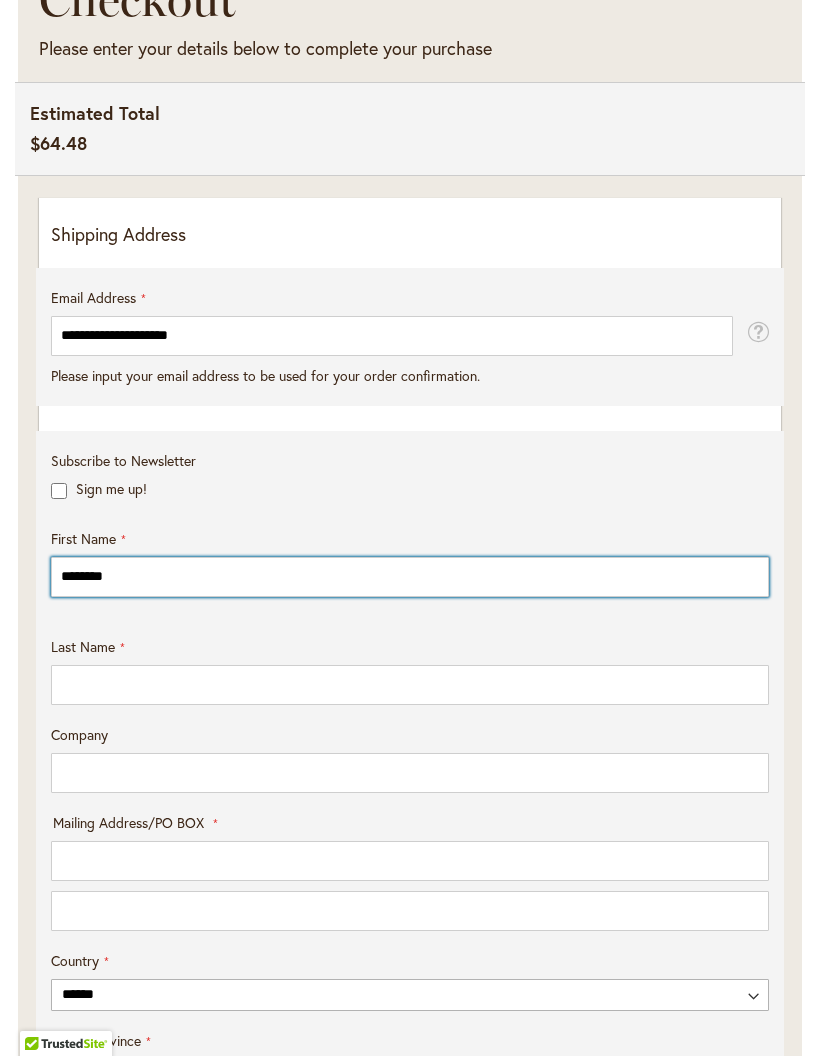 type on "********" 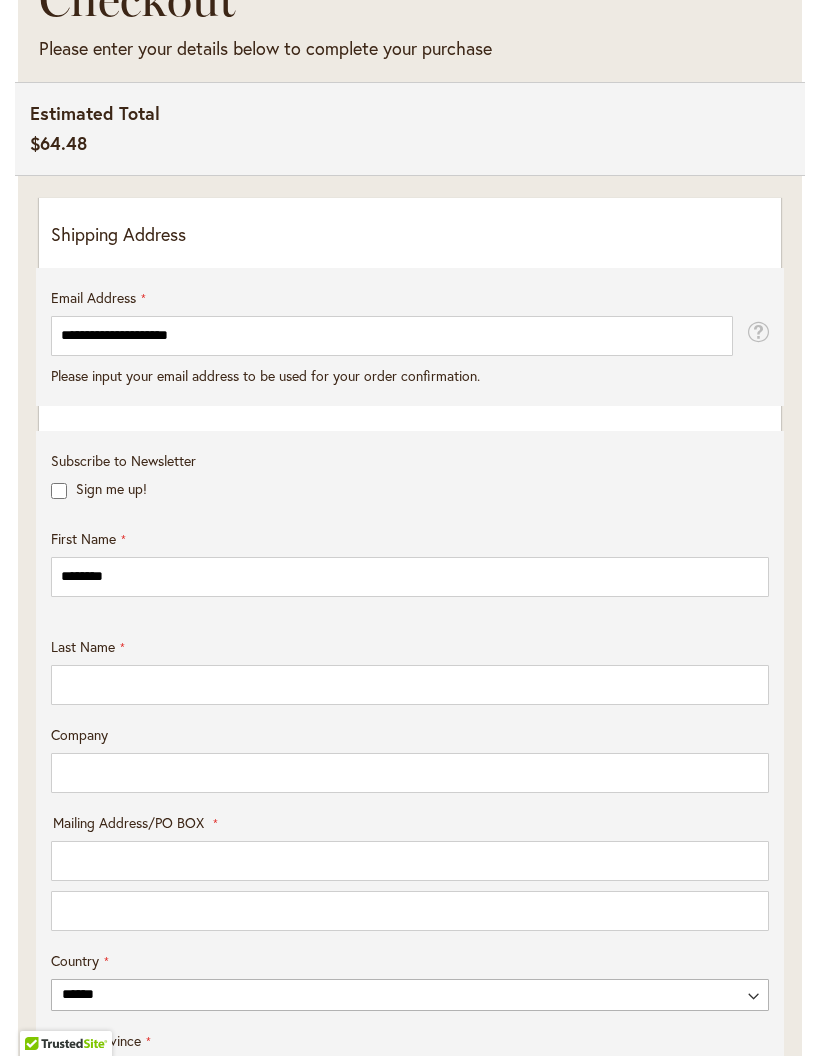 click on "Subscribe to Newsletter
Sign me up!
First Name
********
Last Name
Company
Mailing Address/PO BOX
Mailing Address/PO BOX: Line 1" at bounding box center (410, 903) 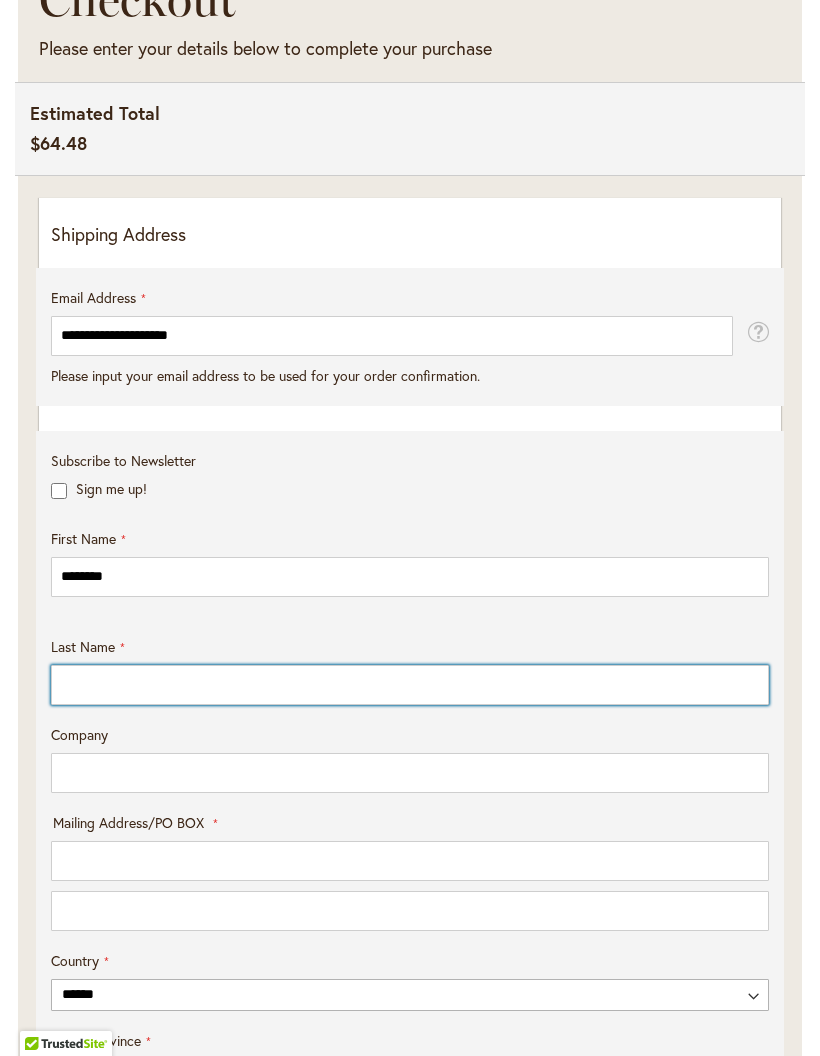 click on "Last Name" at bounding box center [410, 685] 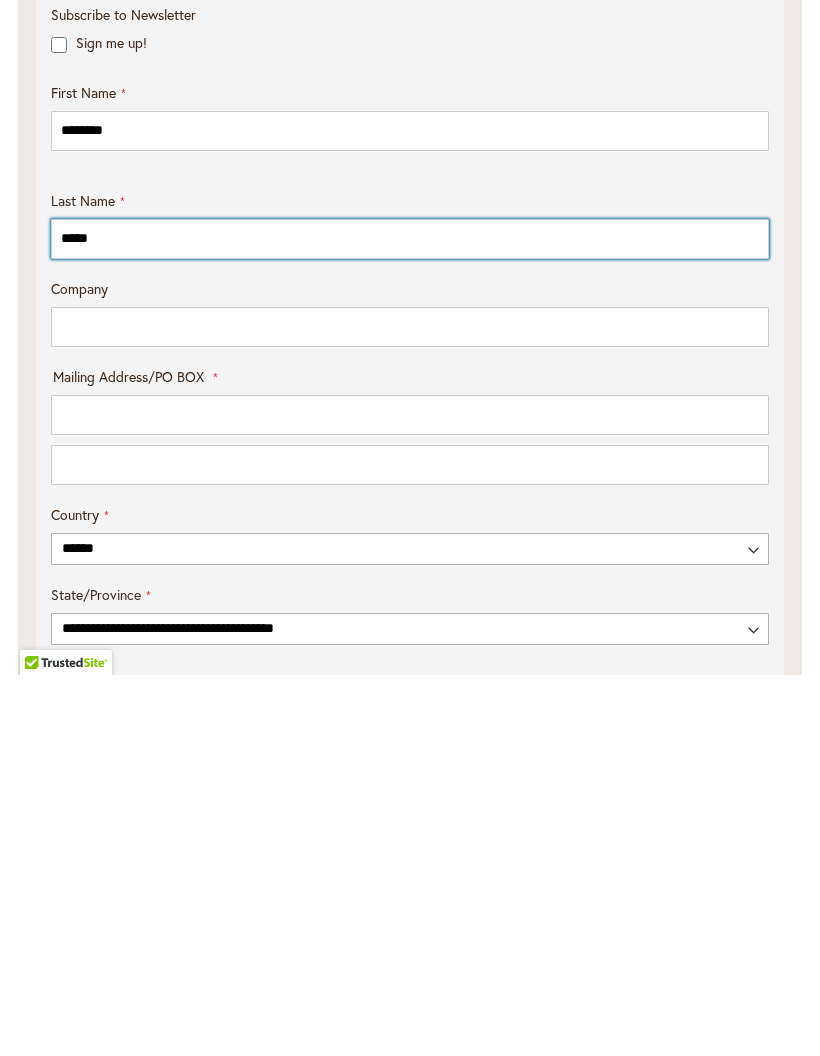 scroll, scrollTop: 473, scrollLeft: 0, axis: vertical 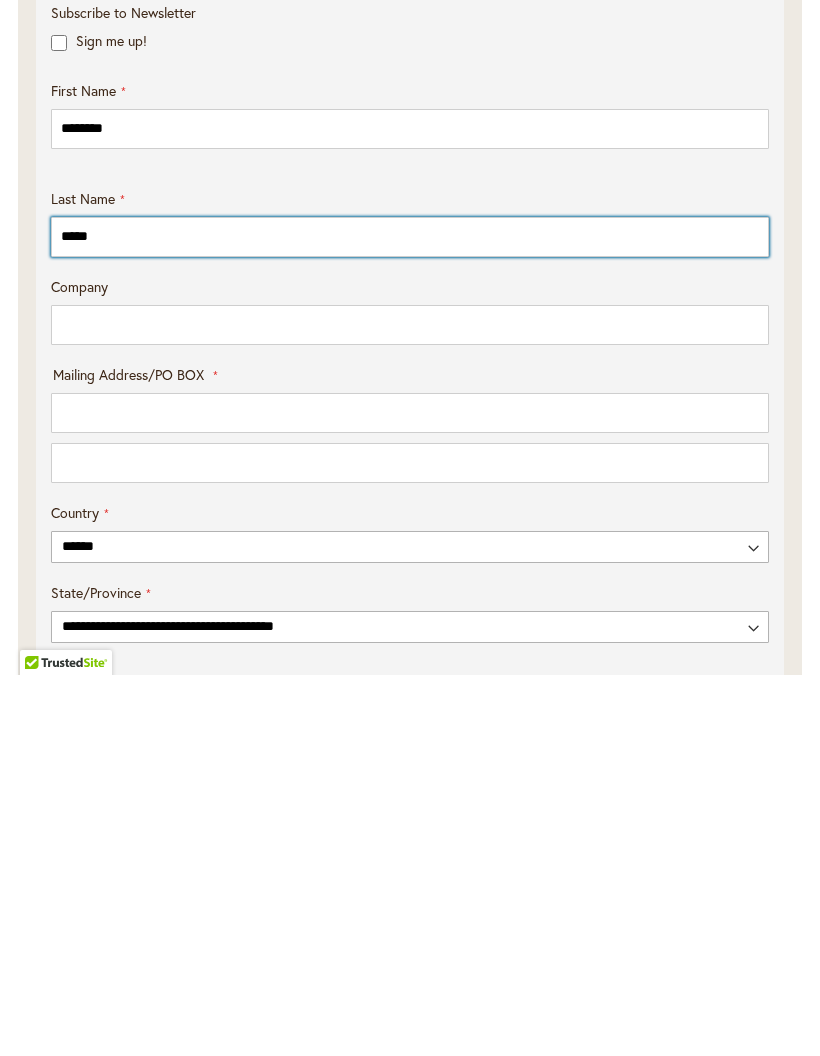 type on "*****" 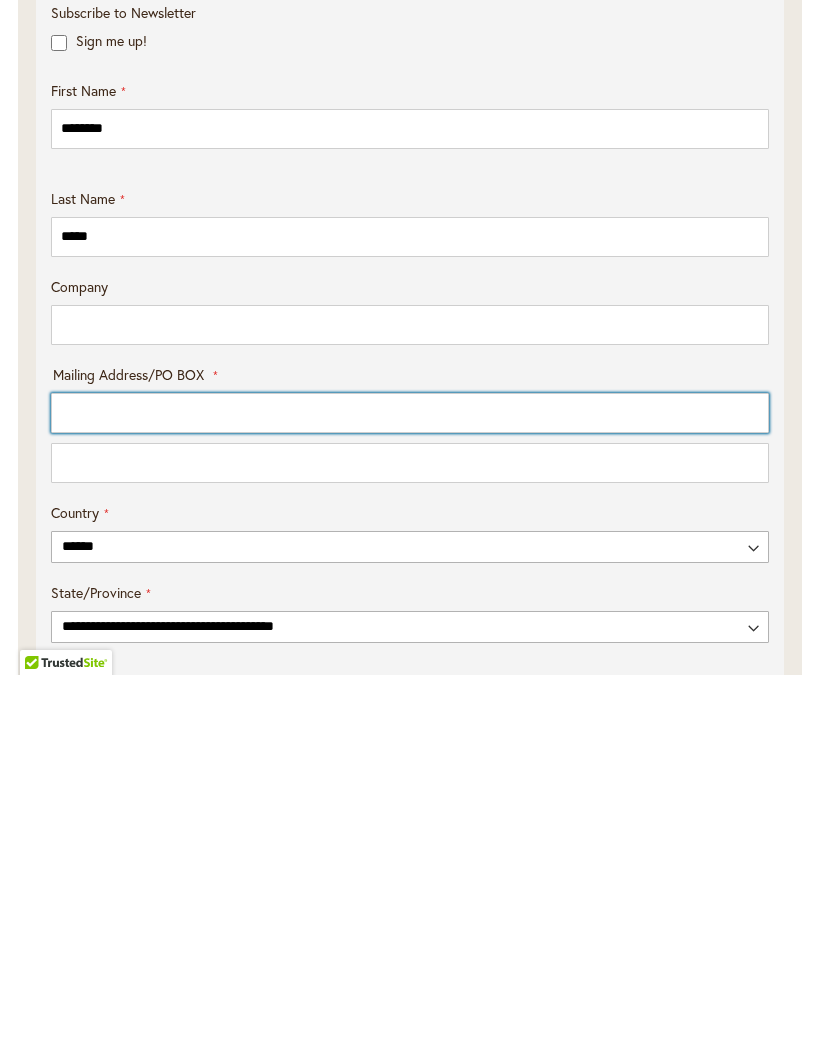 click on "Mailing Address/PO BOX: Line 1" at bounding box center (410, 794) 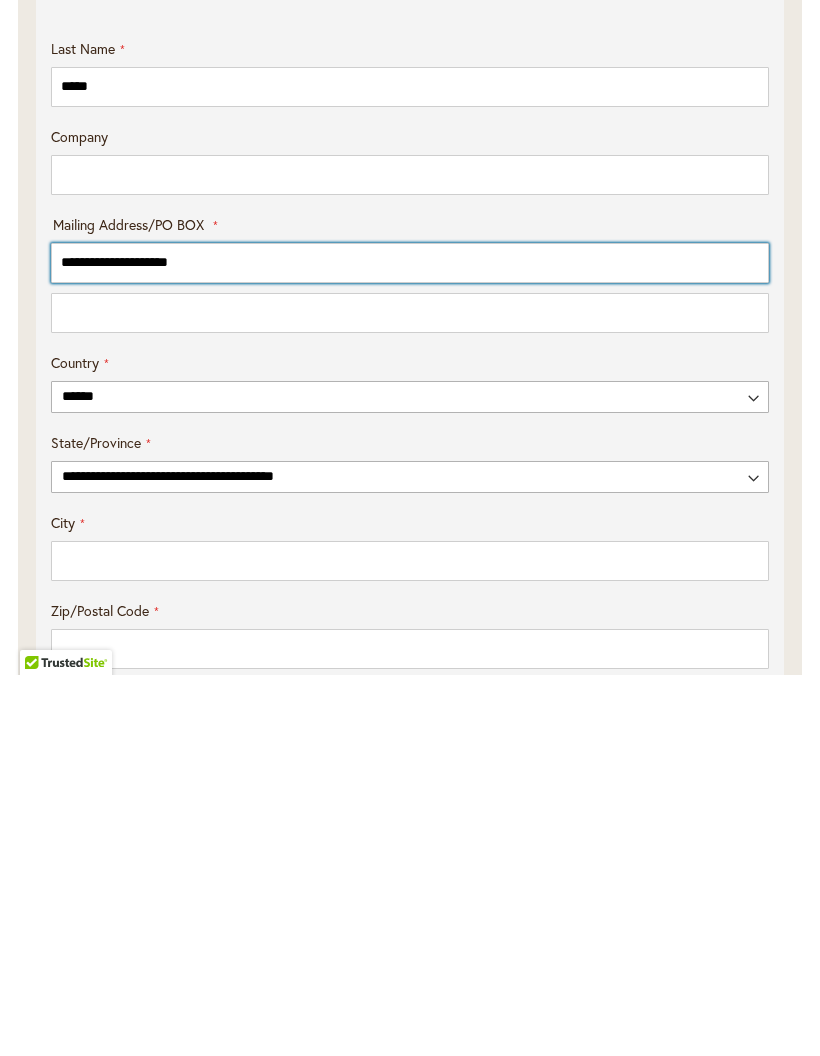 scroll, scrollTop: 627, scrollLeft: 0, axis: vertical 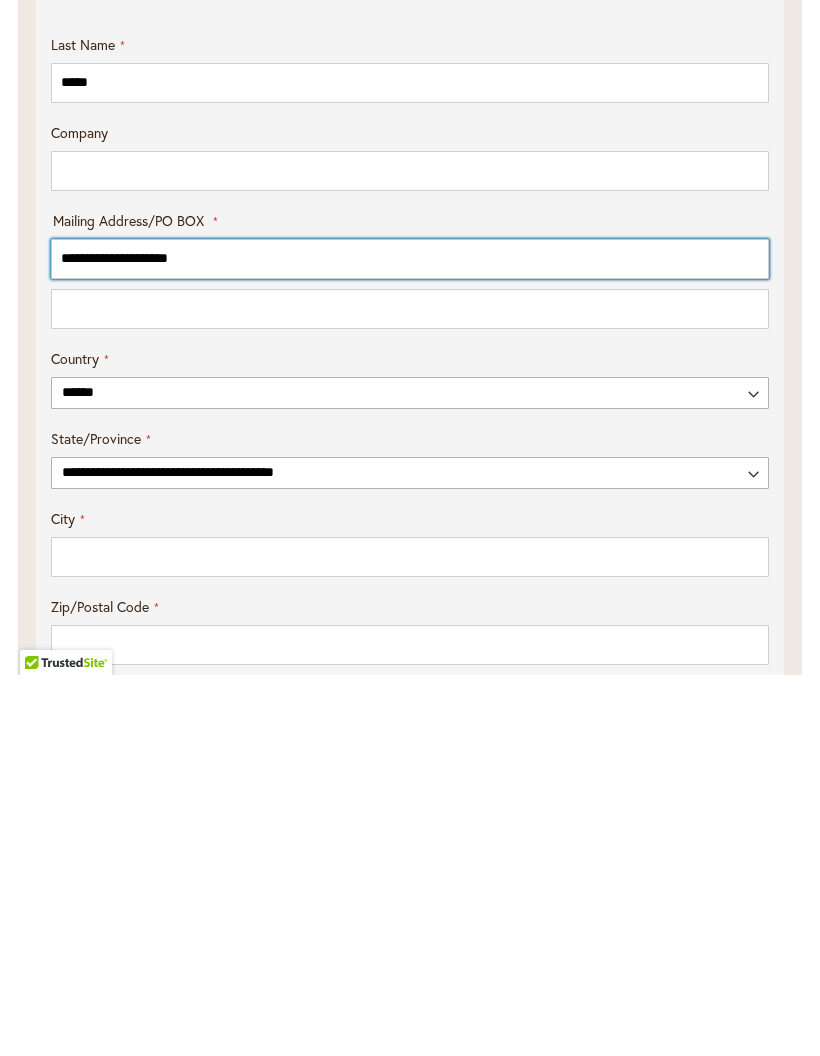 type on "**********" 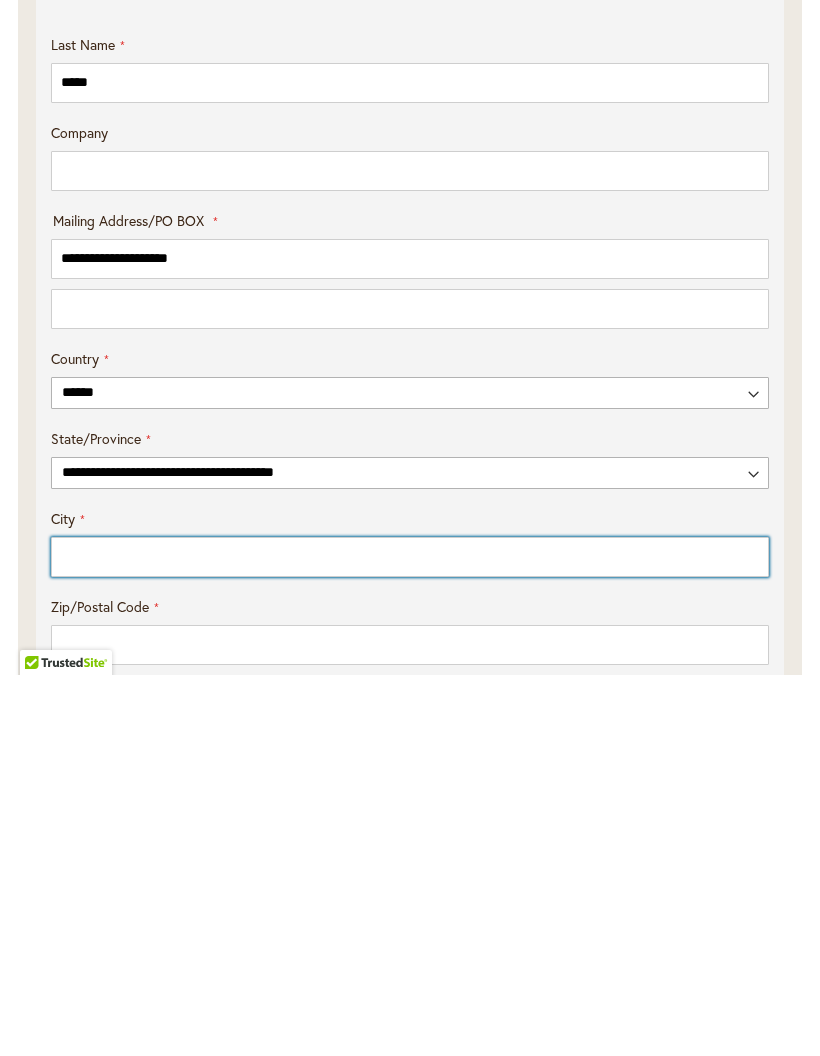 click on "City" at bounding box center [410, 938] 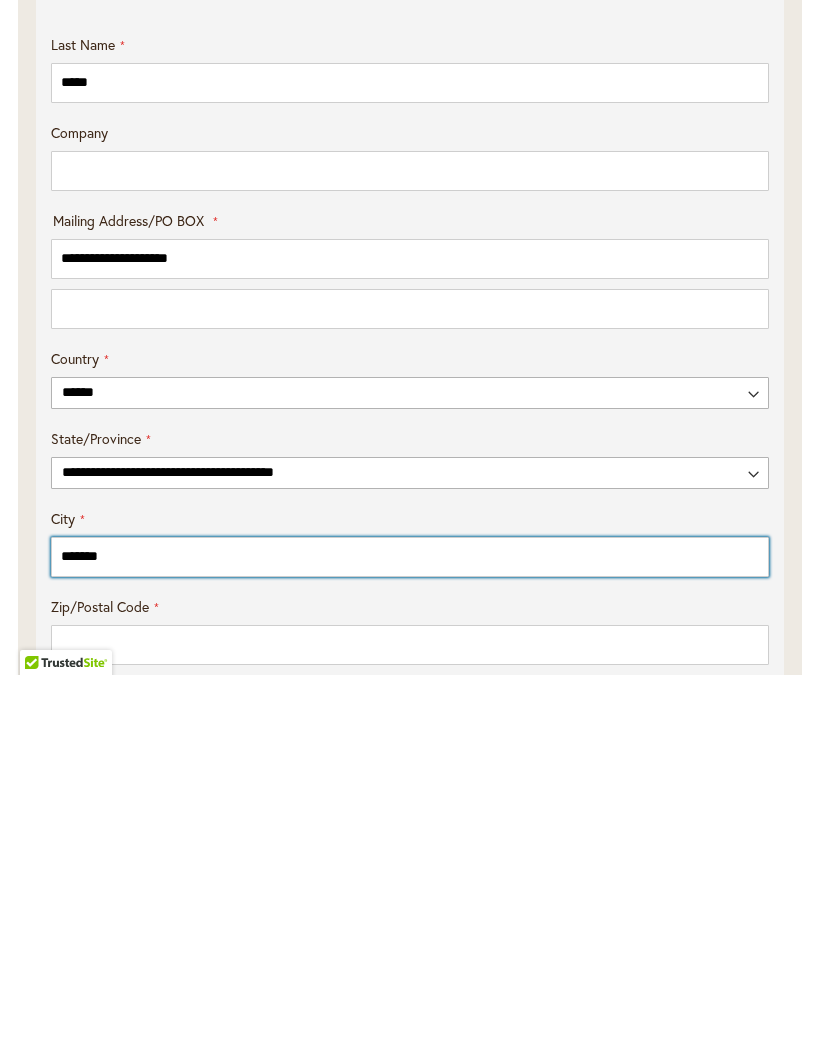 type on "*******" 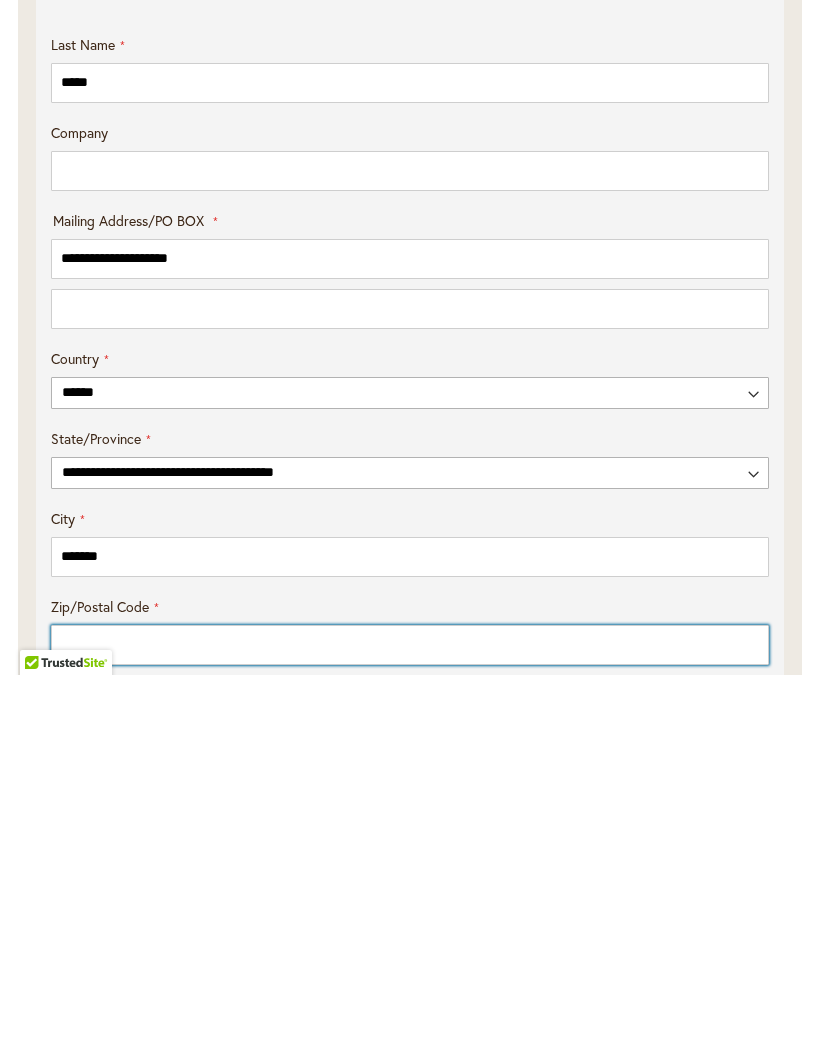 click on "Zip/Postal Code" at bounding box center (410, 1026) 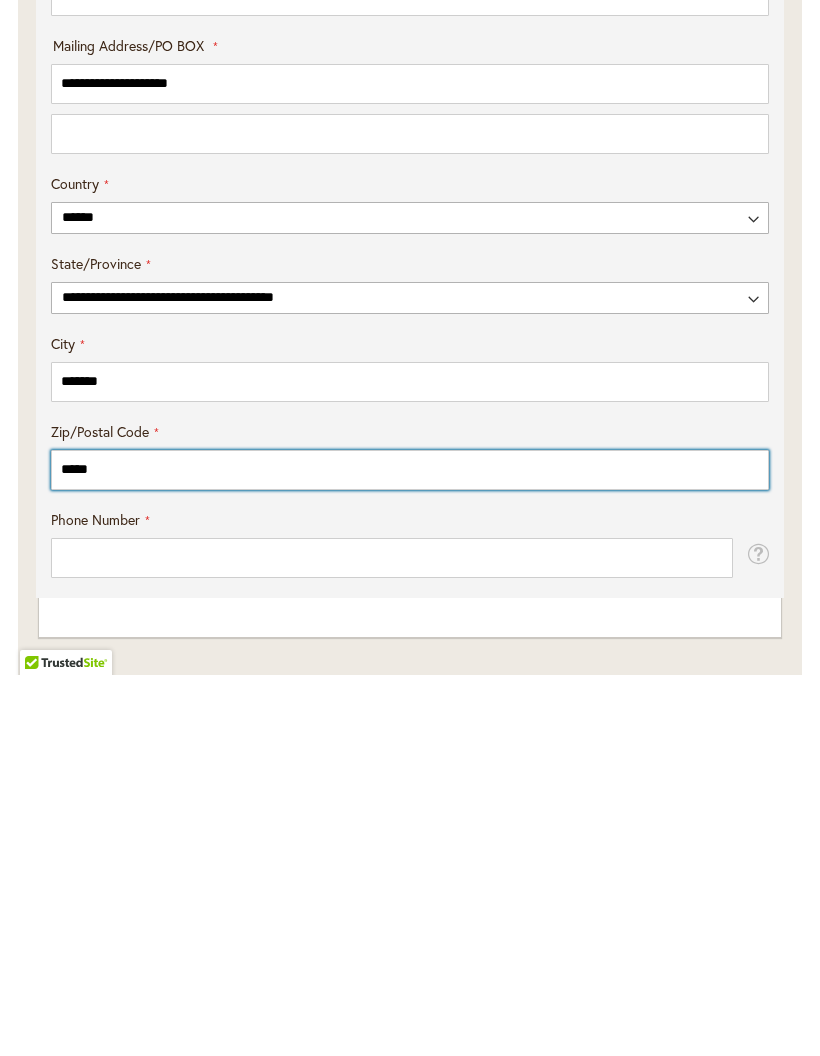 type on "*****" 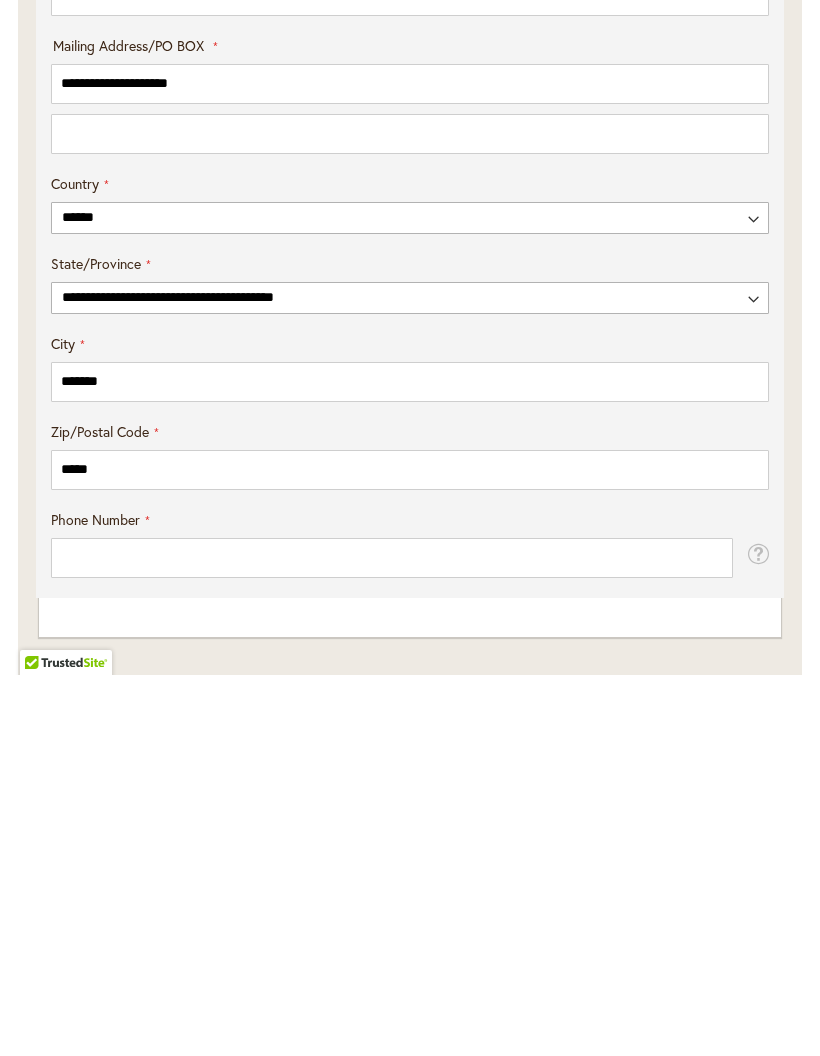 click on "**********" at bounding box center [410, 507] 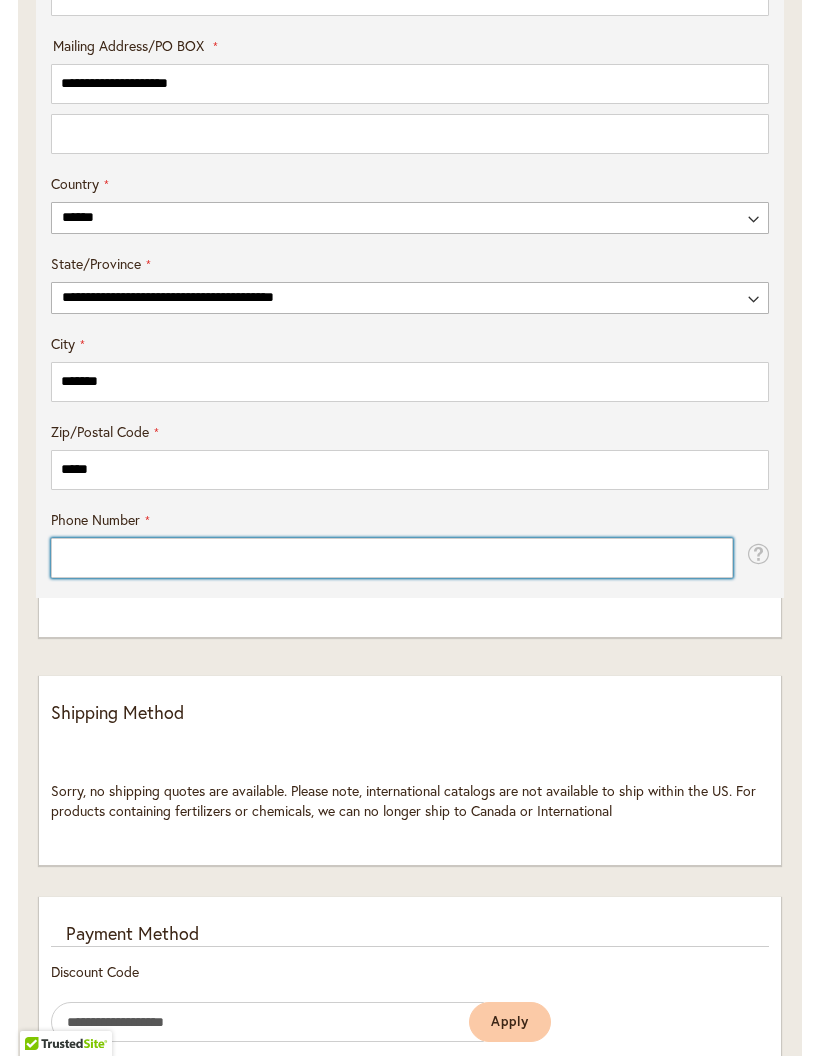 click on "Phone Number" at bounding box center (392, 558) 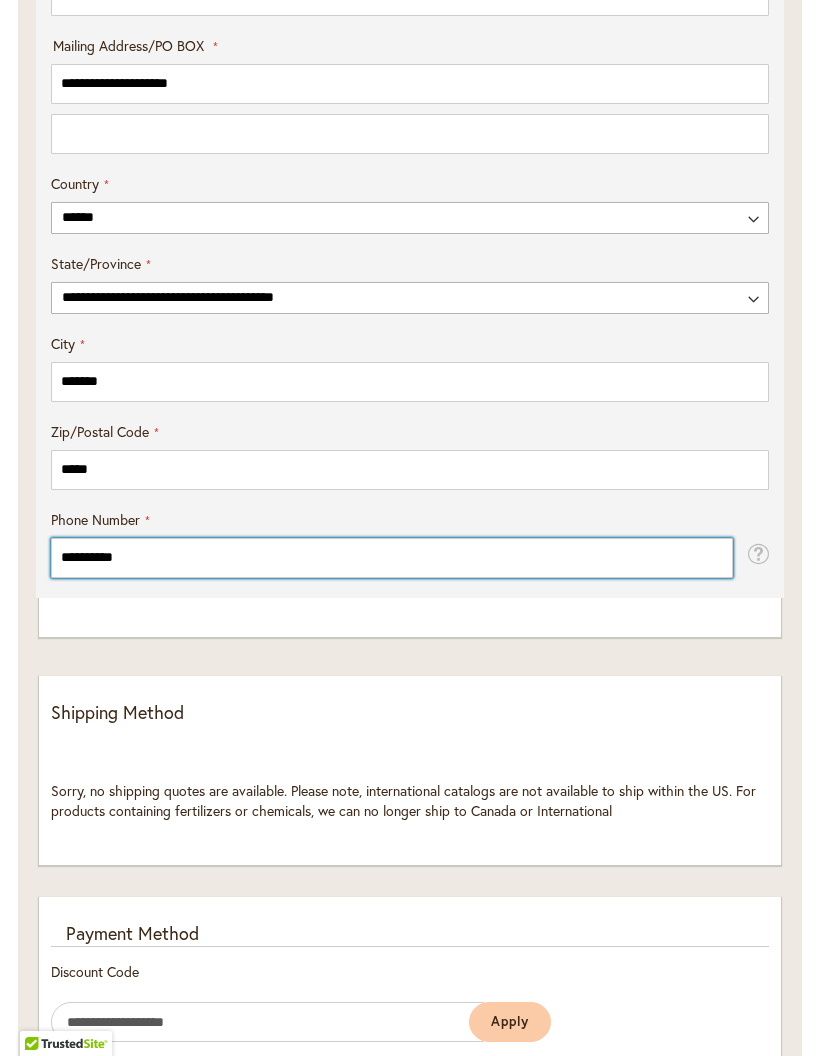 type on "**********" 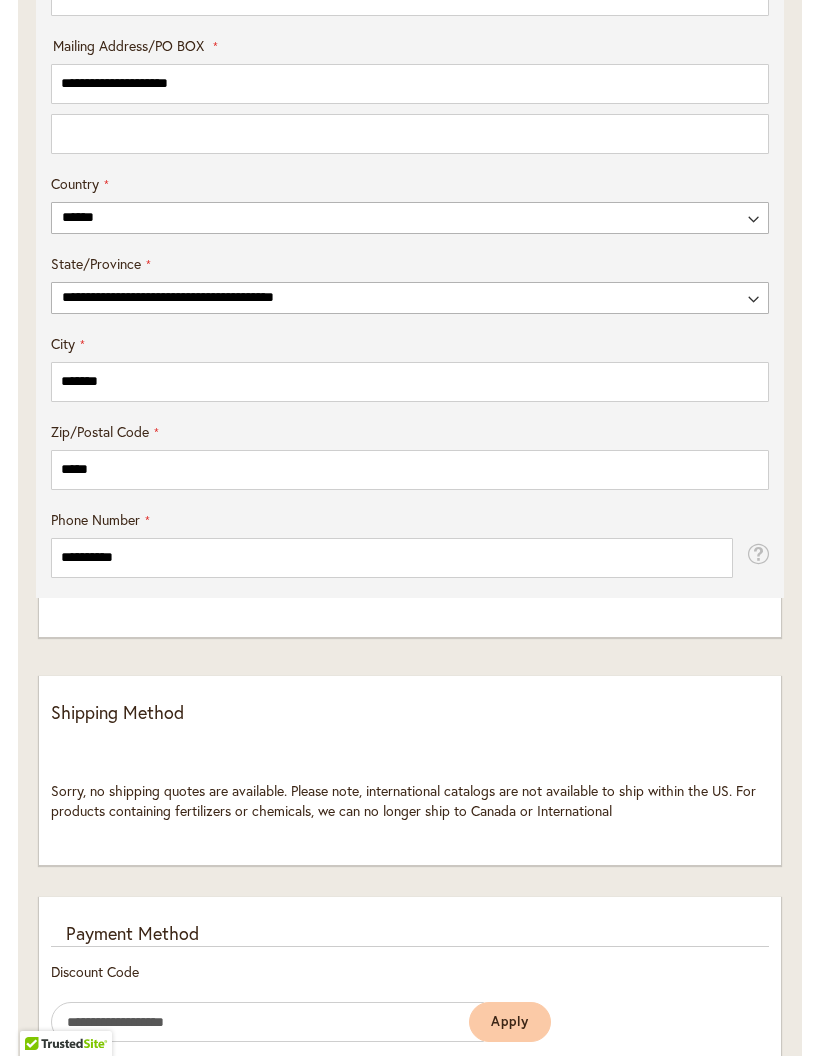 click on "**********" at bounding box center (410, 29) 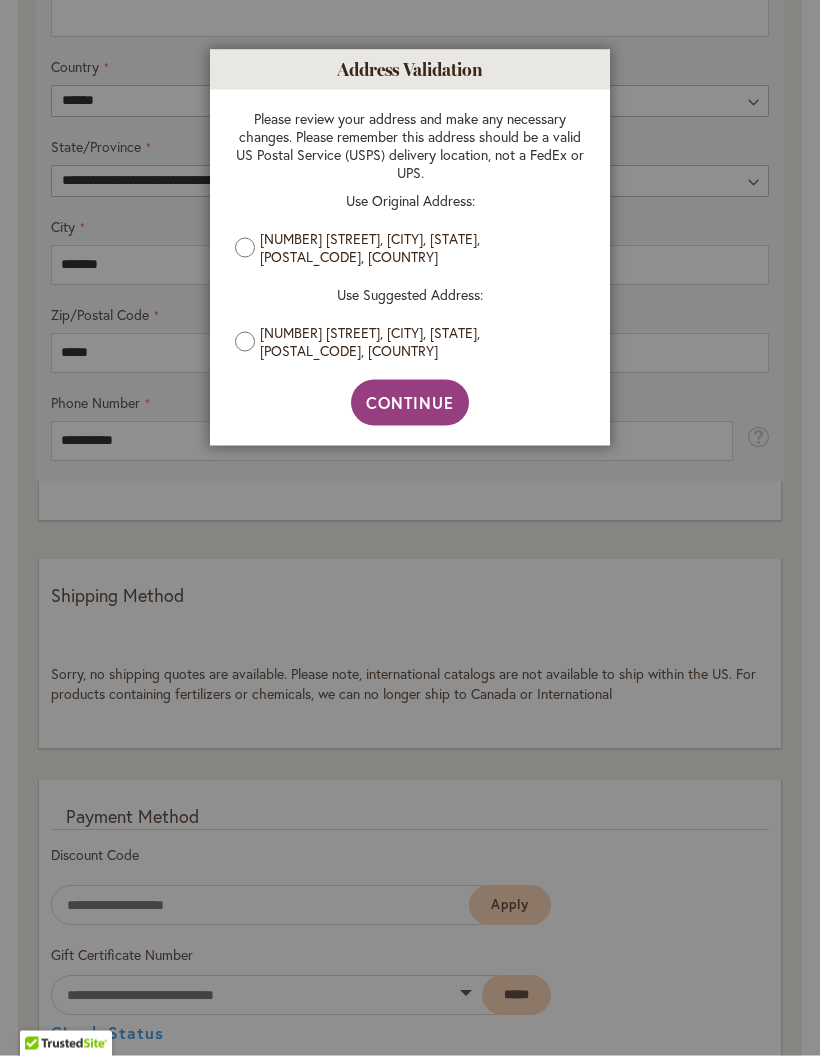 scroll, scrollTop: 1300, scrollLeft: 0, axis: vertical 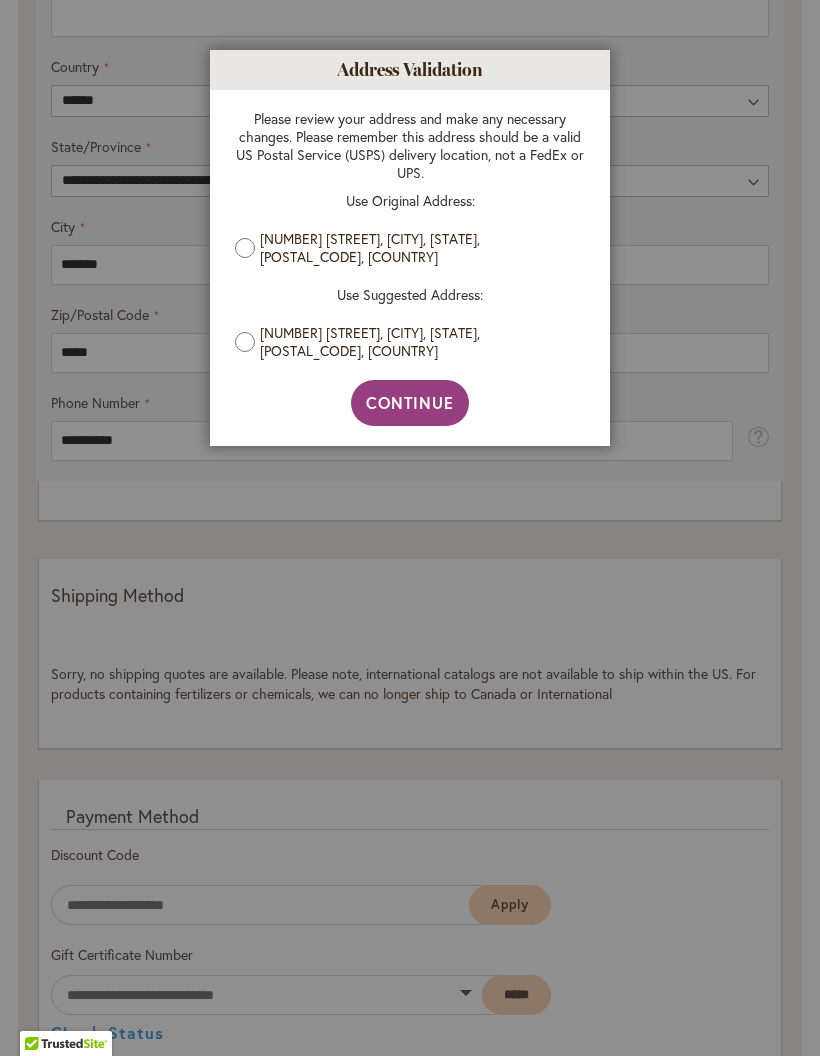 click on "Continue" at bounding box center [410, 402] 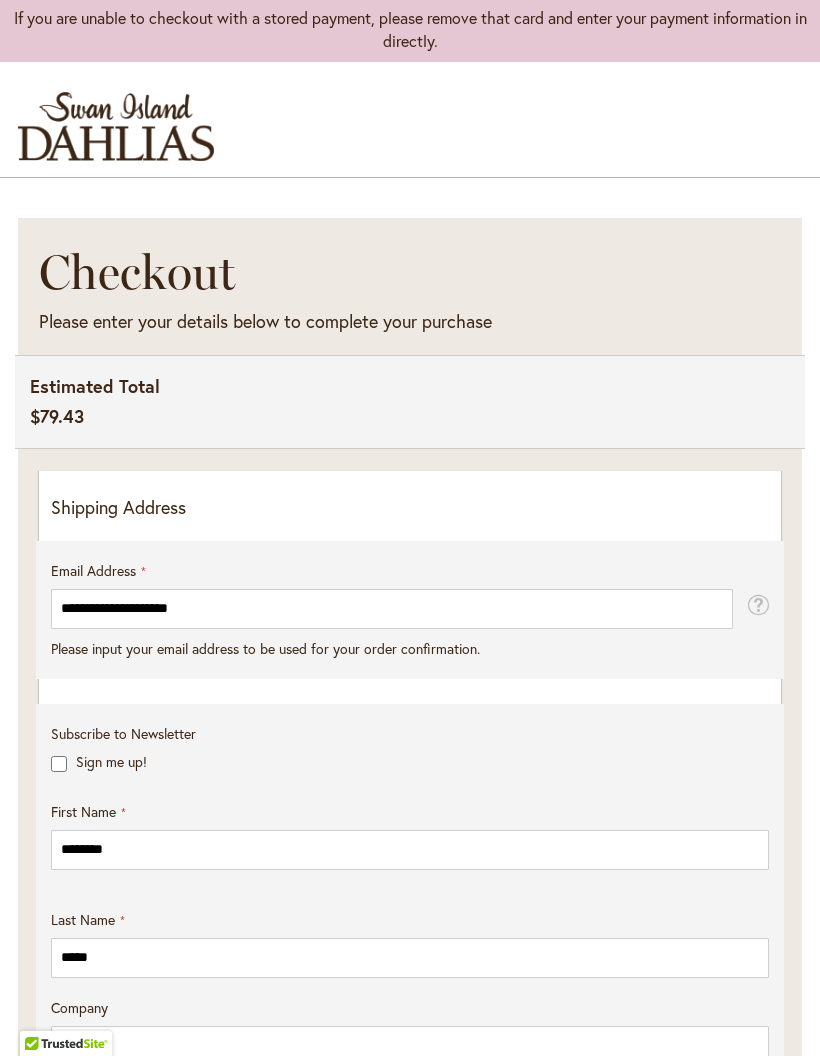 scroll, scrollTop: 0, scrollLeft: 0, axis: both 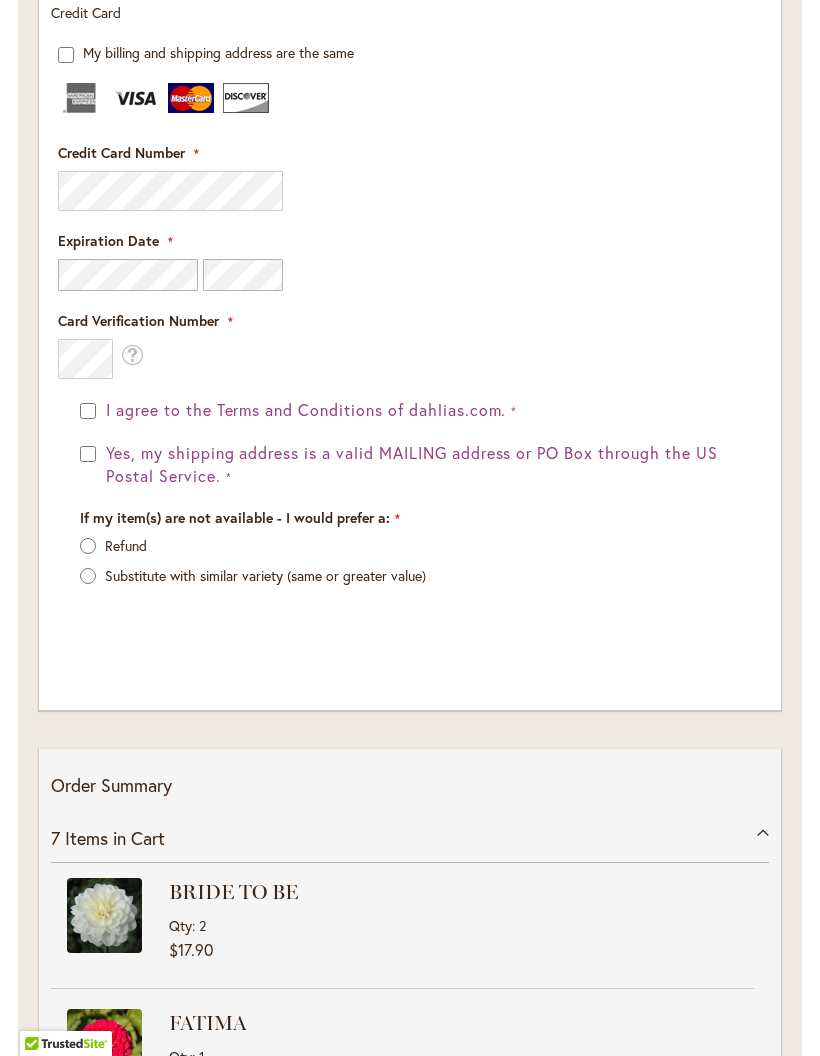 click on "Yes, my shipping address is a valid MAILING address or PO Box through the US Postal Service." at bounding box center (410, 465) 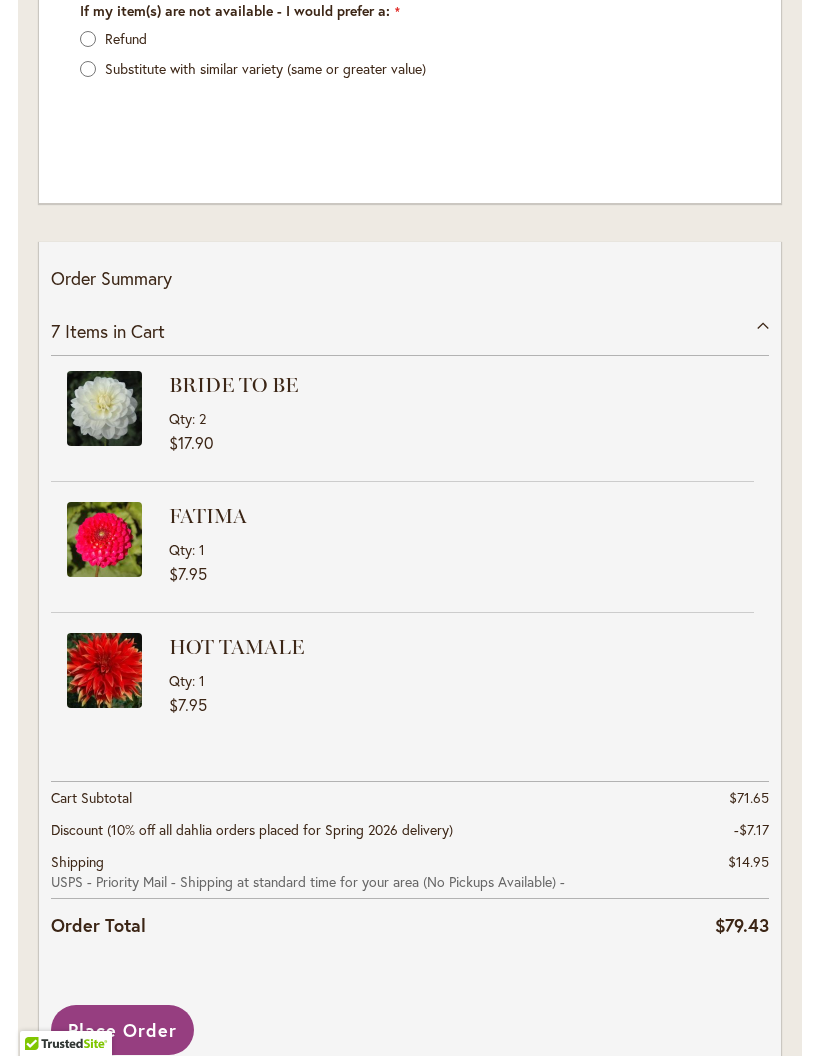 scroll, scrollTop: 3198, scrollLeft: 0, axis: vertical 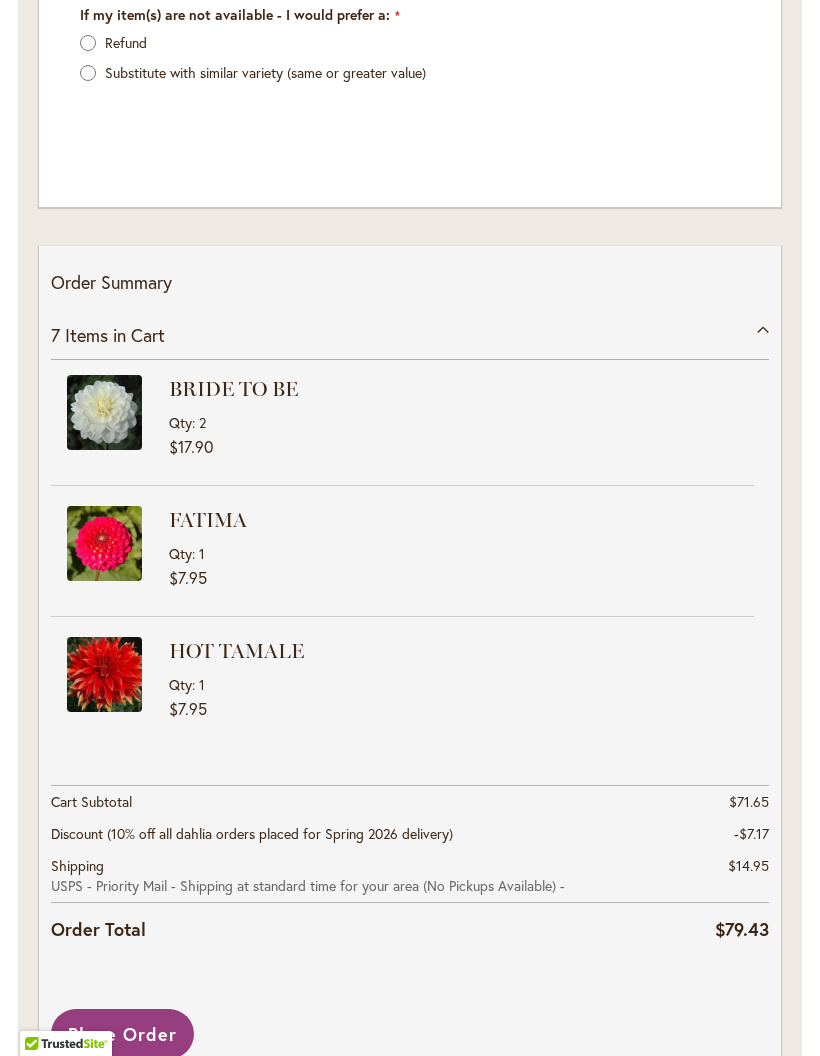 click on "7
Items in Cart" at bounding box center (410, 335) 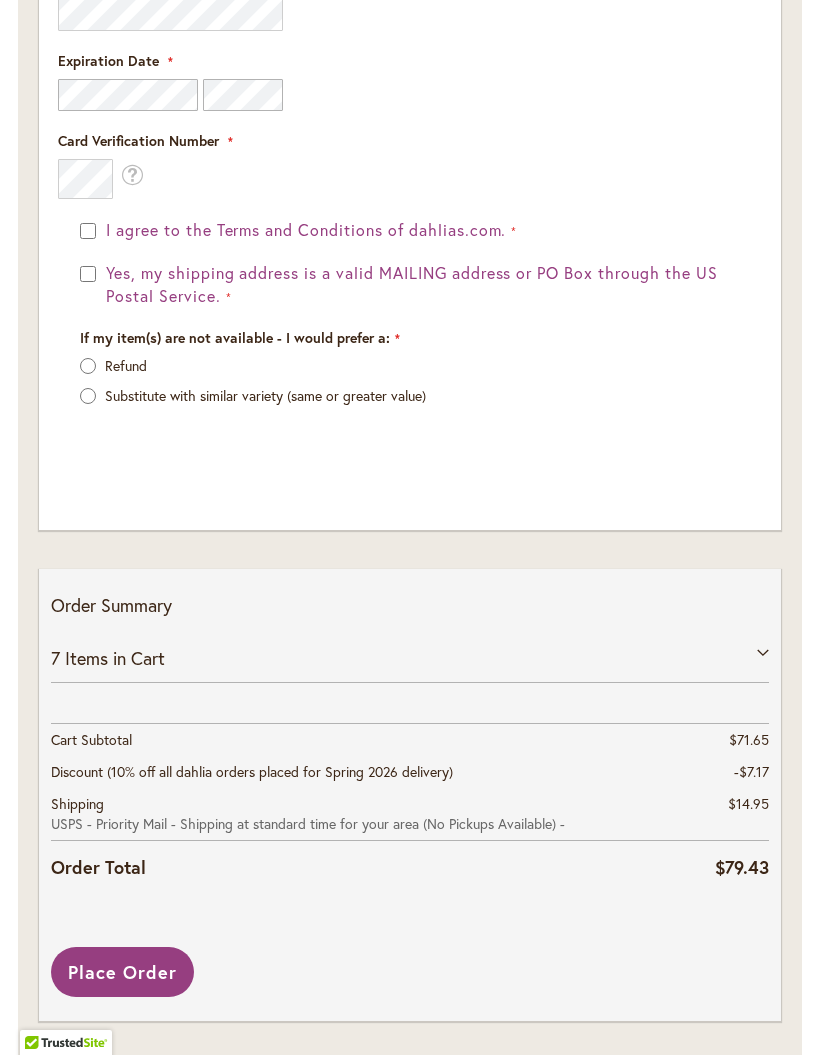 scroll, scrollTop: 2854, scrollLeft: 0, axis: vertical 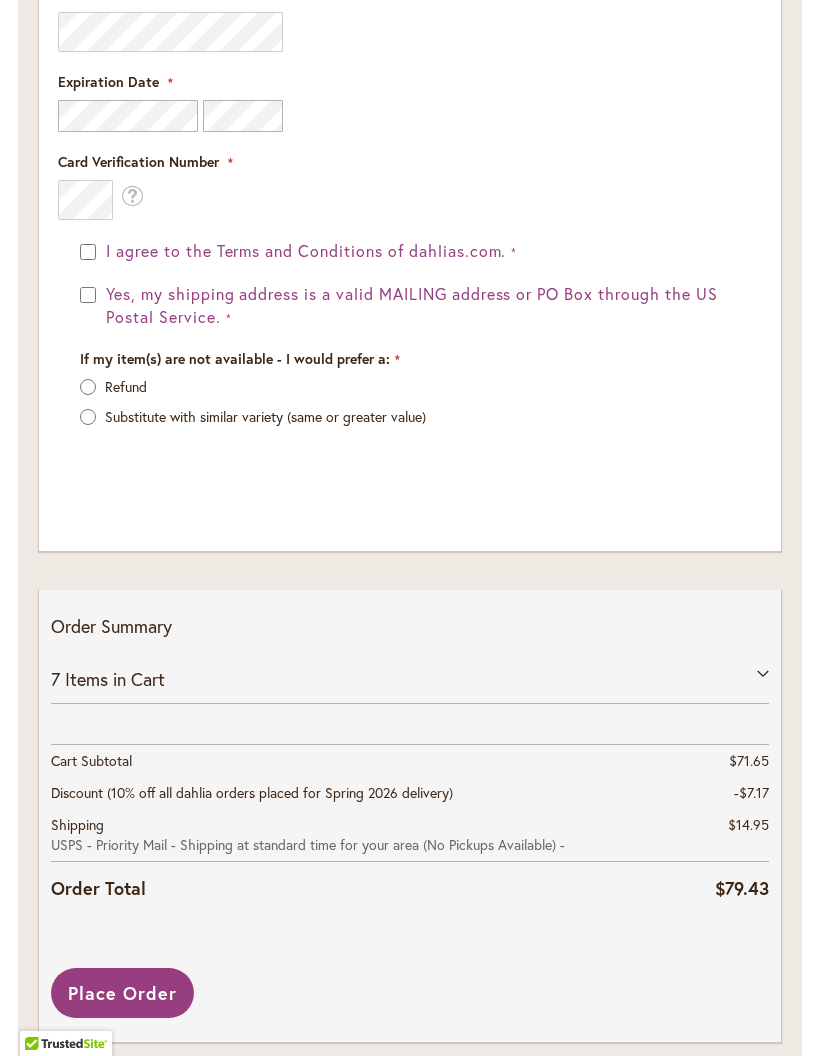 click on "7
Items in Cart" at bounding box center (410, 679) 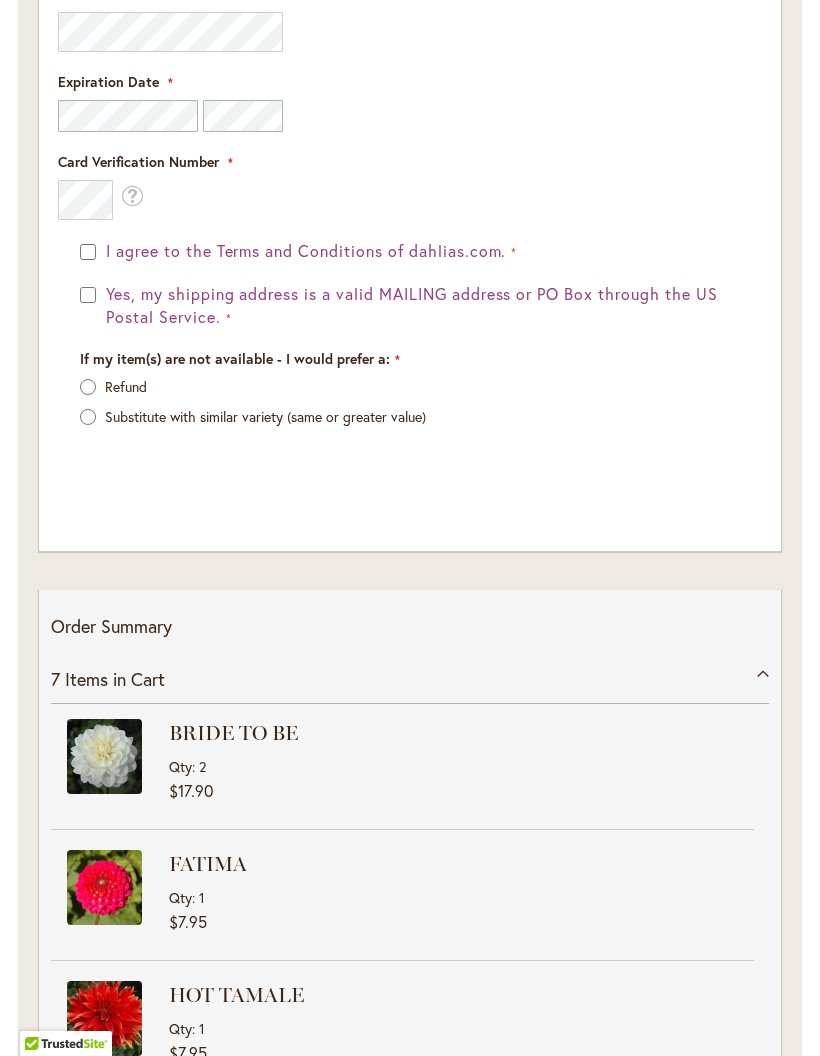 scroll, scrollTop: 0, scrollLeft: 0, axis: both 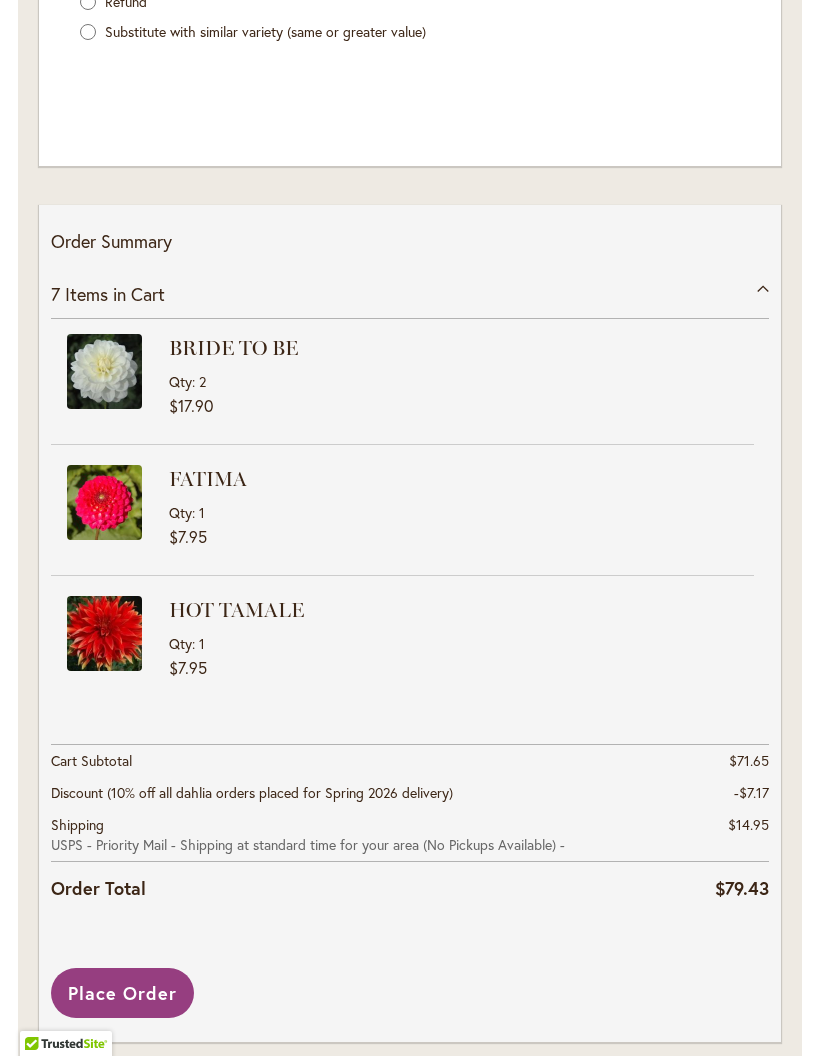 click on "Place Order" at bounding box center [122, 993] 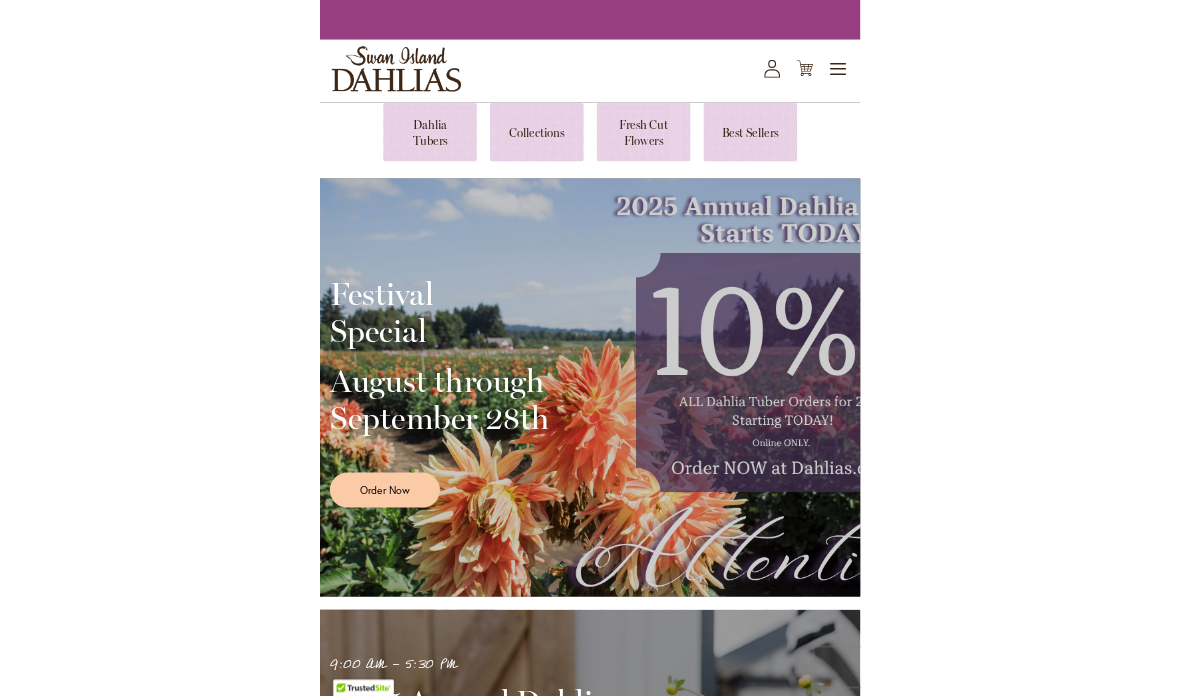 scroll, scrollTop: 0, scrollLeft: 0, axis: both 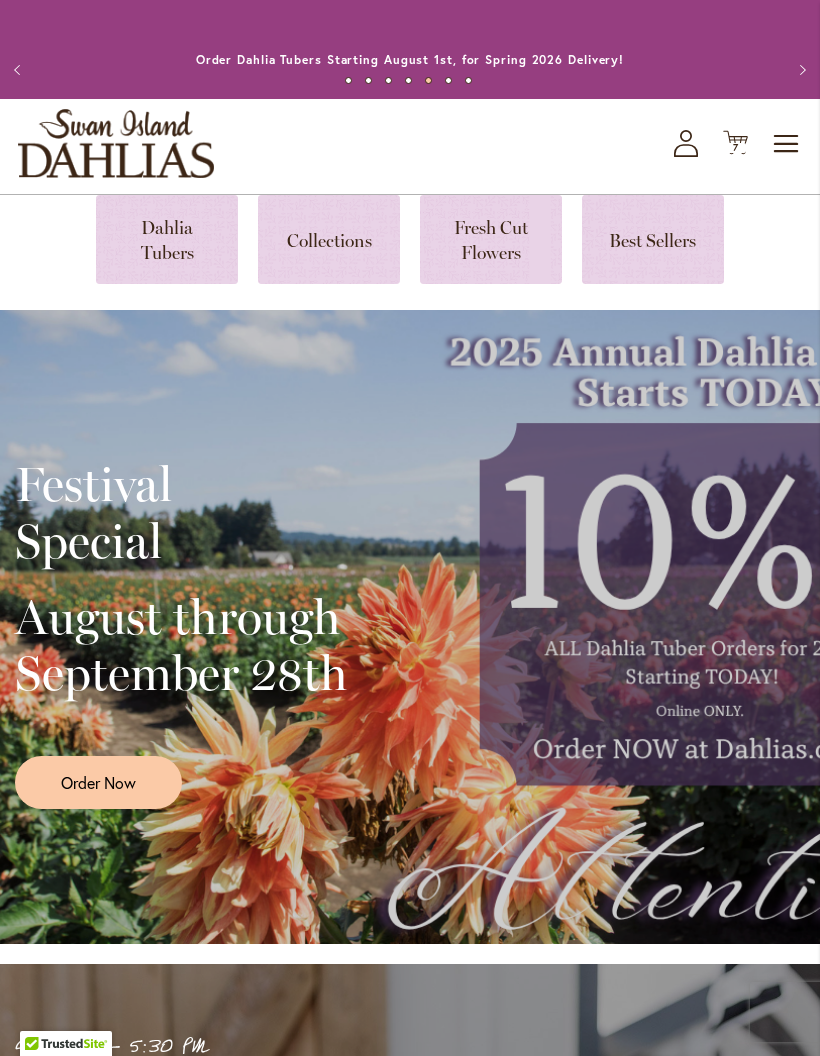 click on "Toggle Nav" at bounding box center [787, 144] 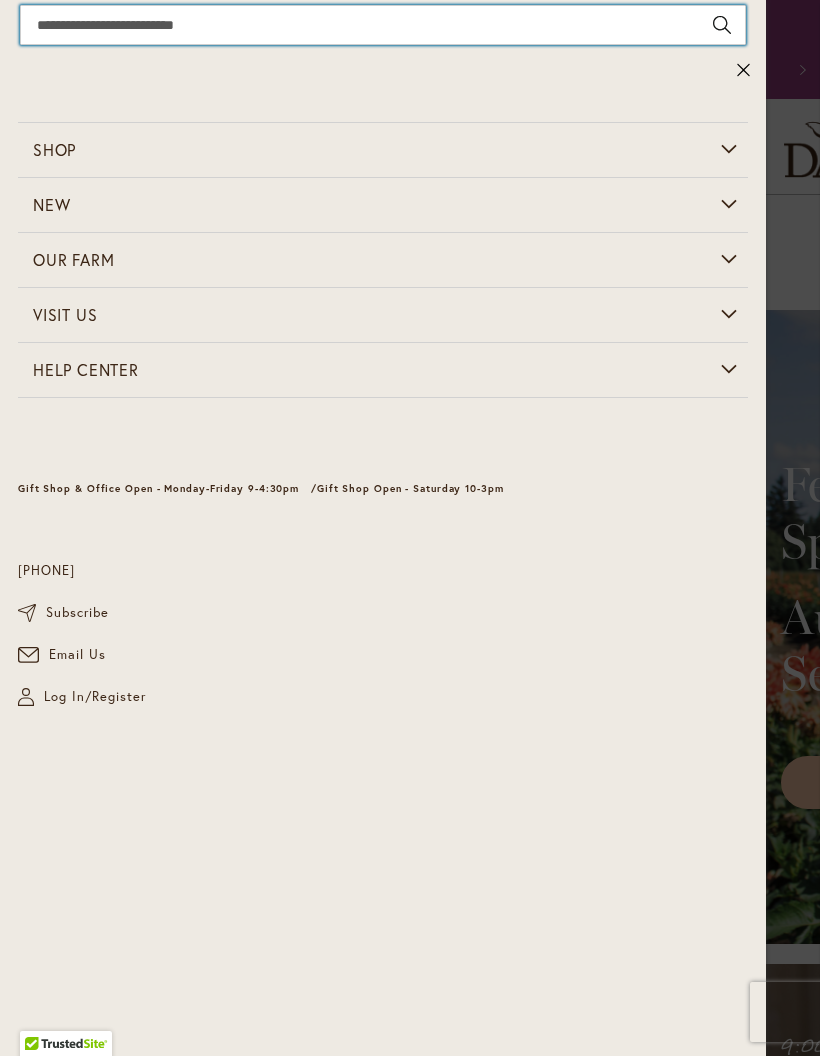 click on "Search" at bounding box center (383, 25) 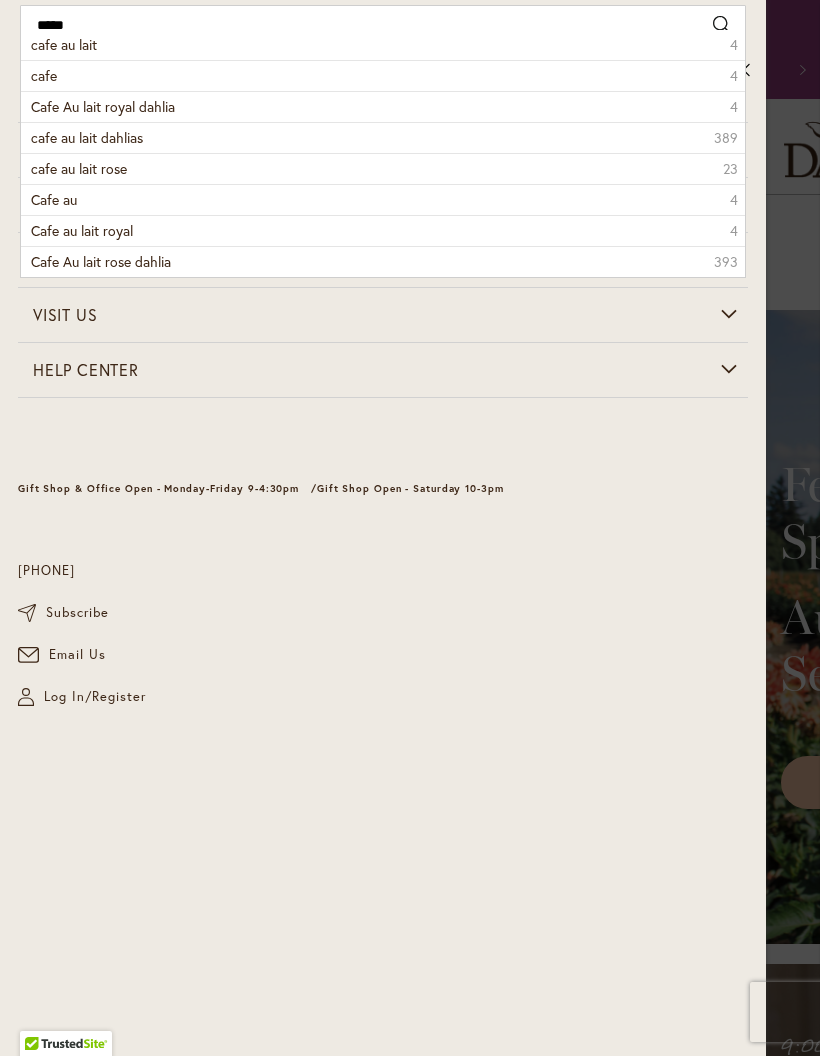 click on "cafe au lait dahlias" at bounding box center (87, 137) 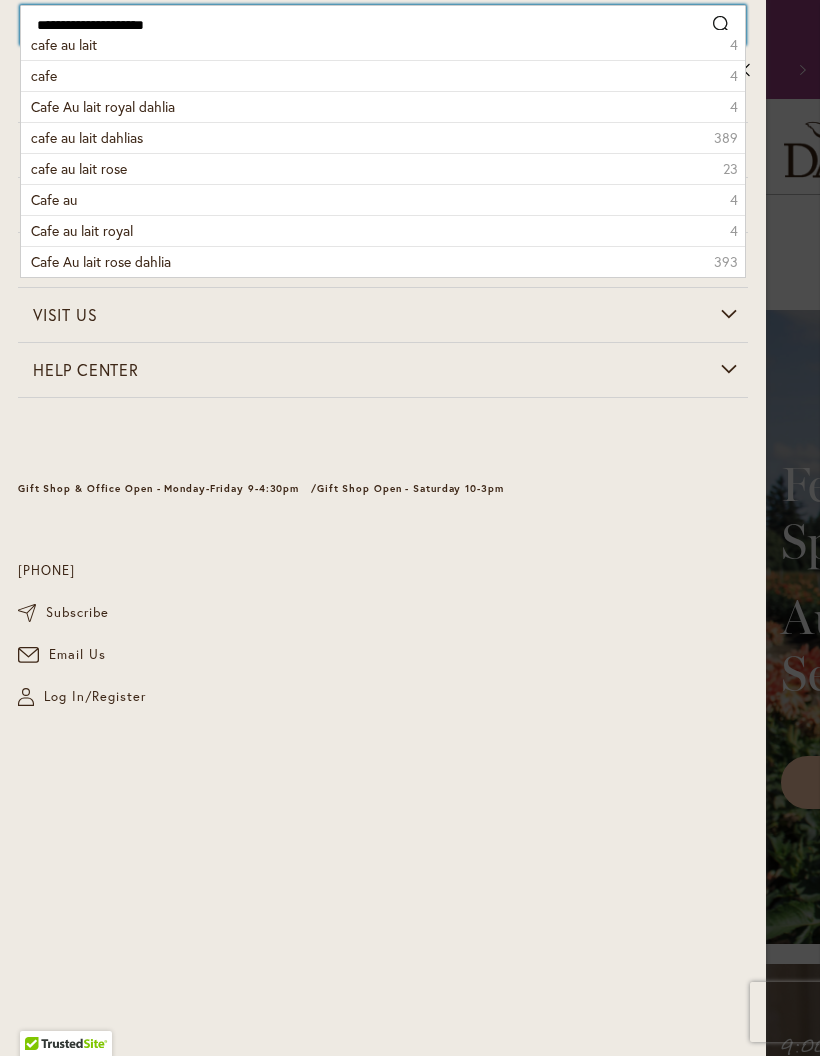 type on "**********" 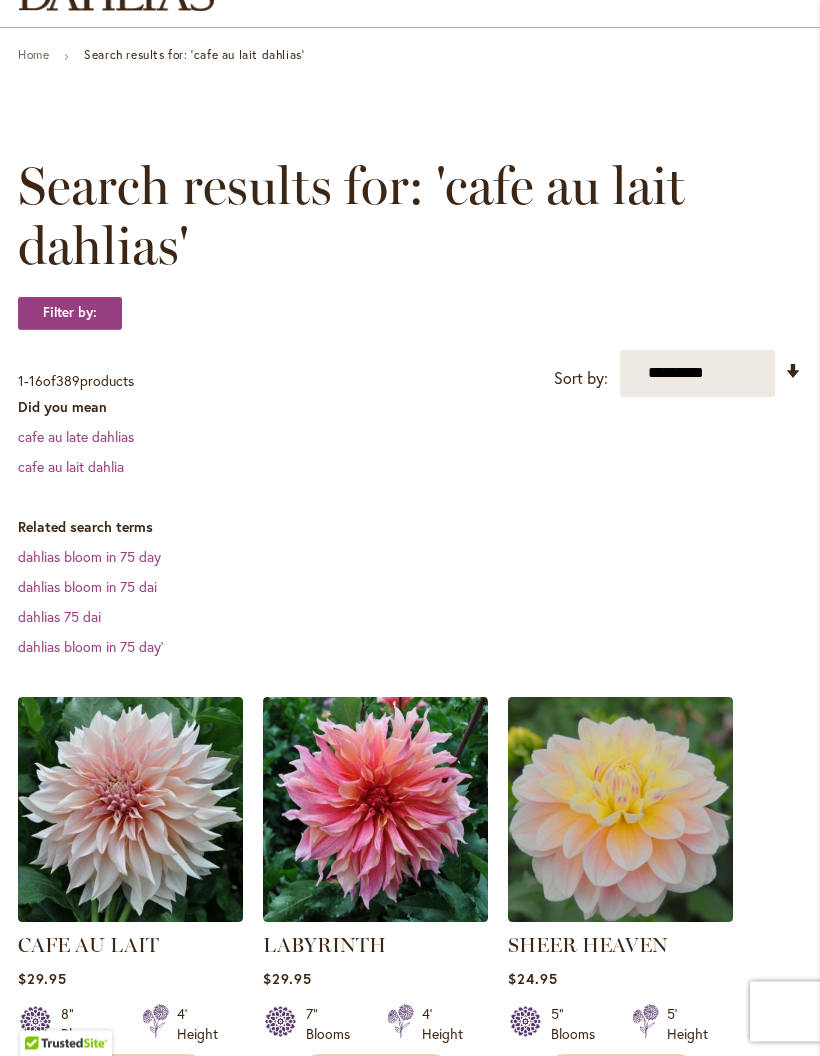scroll, scrollTop: 0, scrollLeft: 0, axis: both 